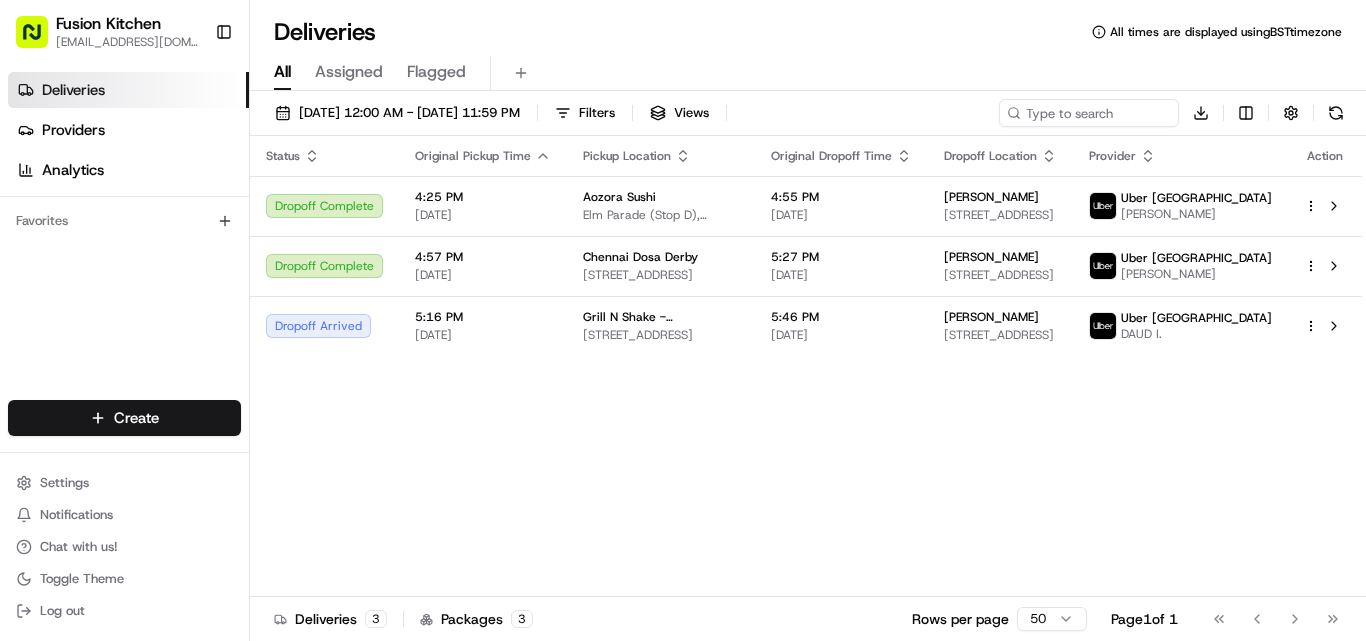 scroll, scrollTop: 0, scrollLeft: 0, axis: both 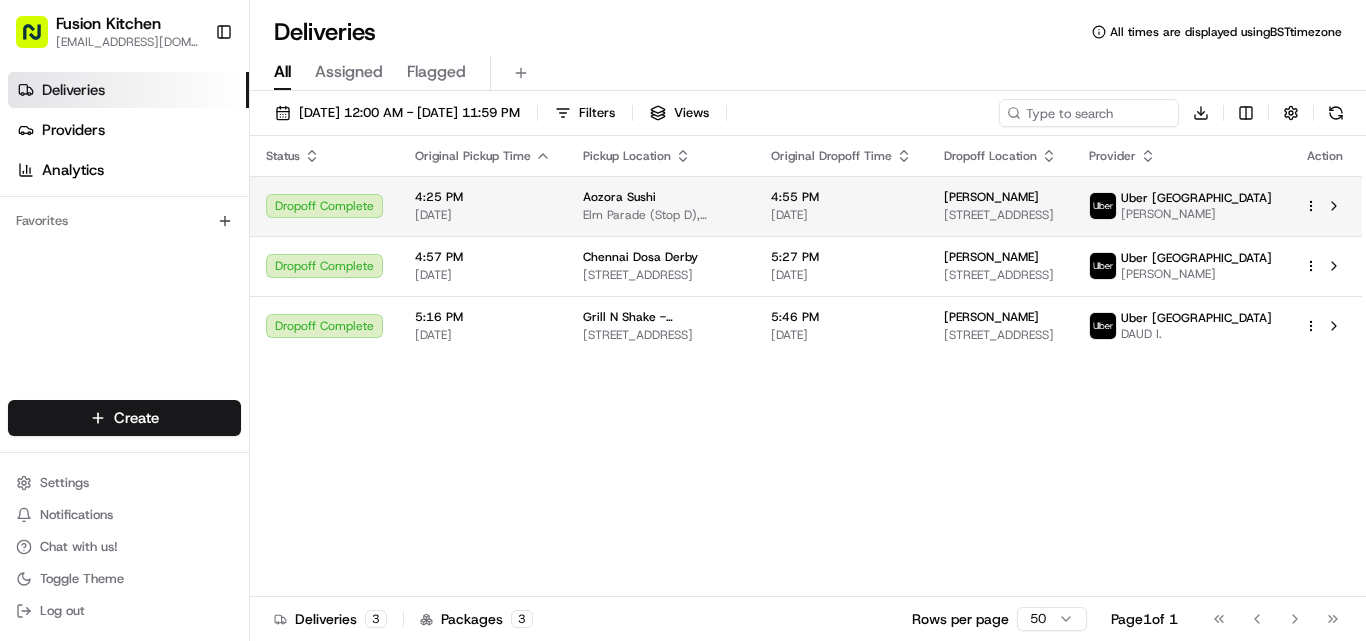 click on "Dropoff Complete" at bounding box center [324, 206] 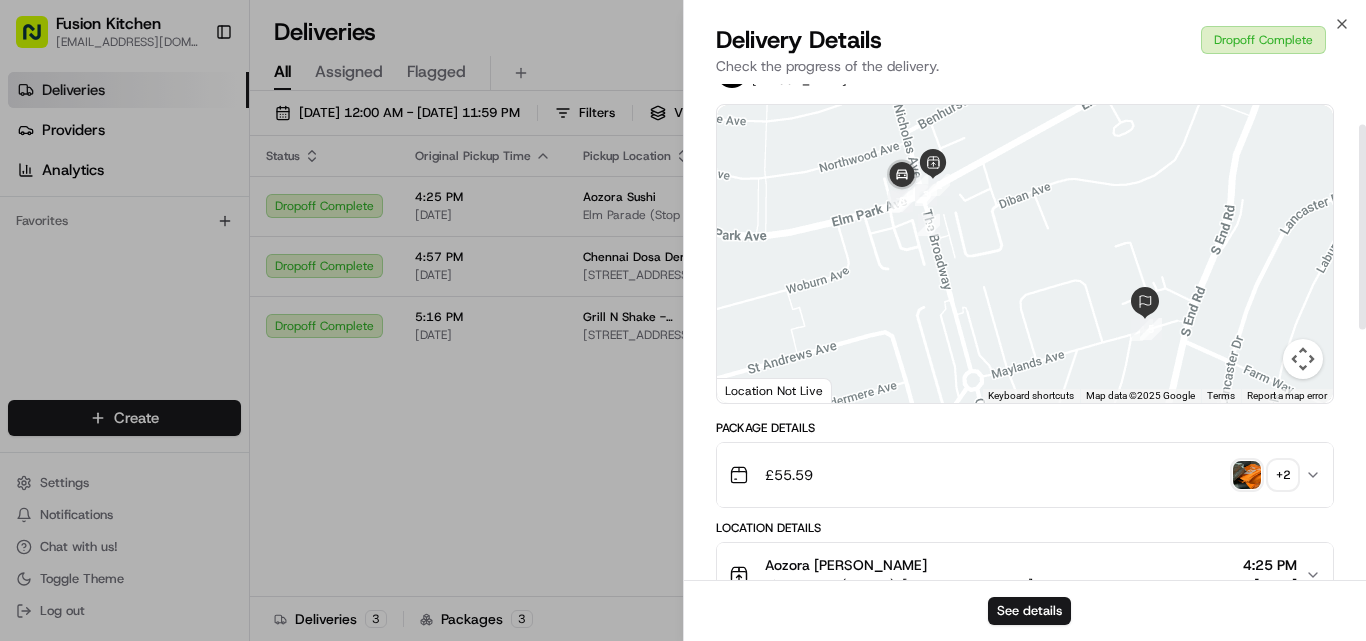 scroll, scrollTop: 100, scrollLeft: 0, axis: vertical 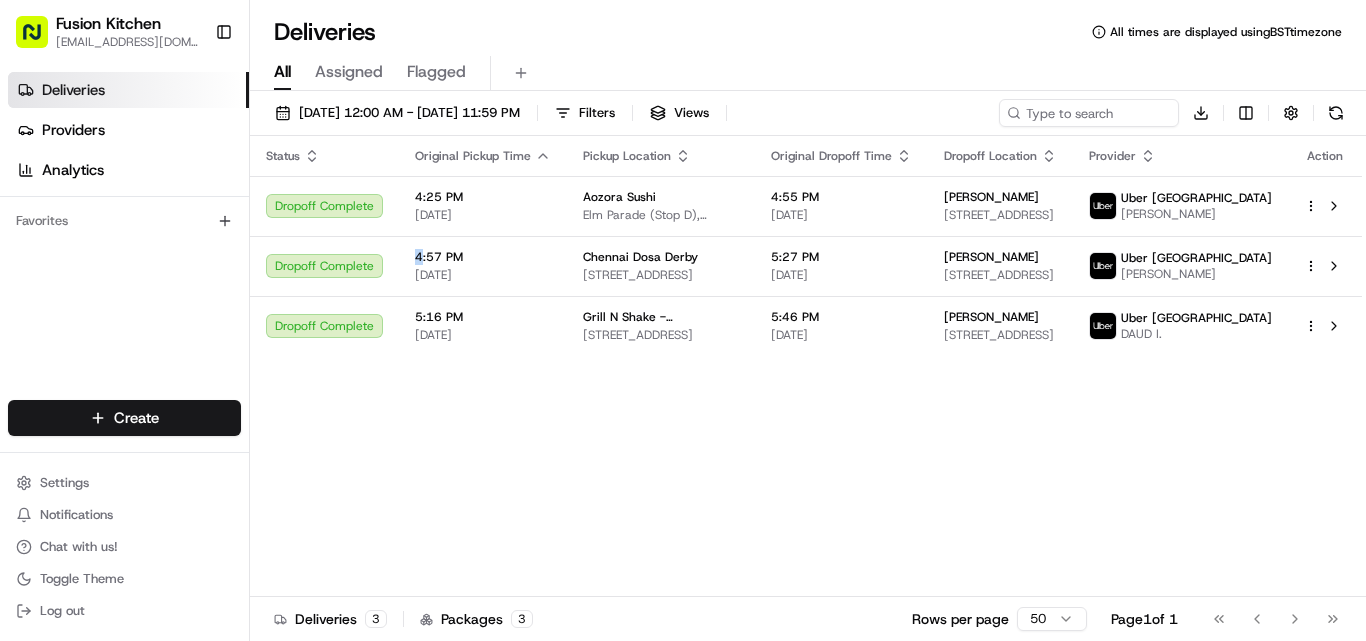 click on "4:57 PM [DATE]" at bounding box center [483, 266] 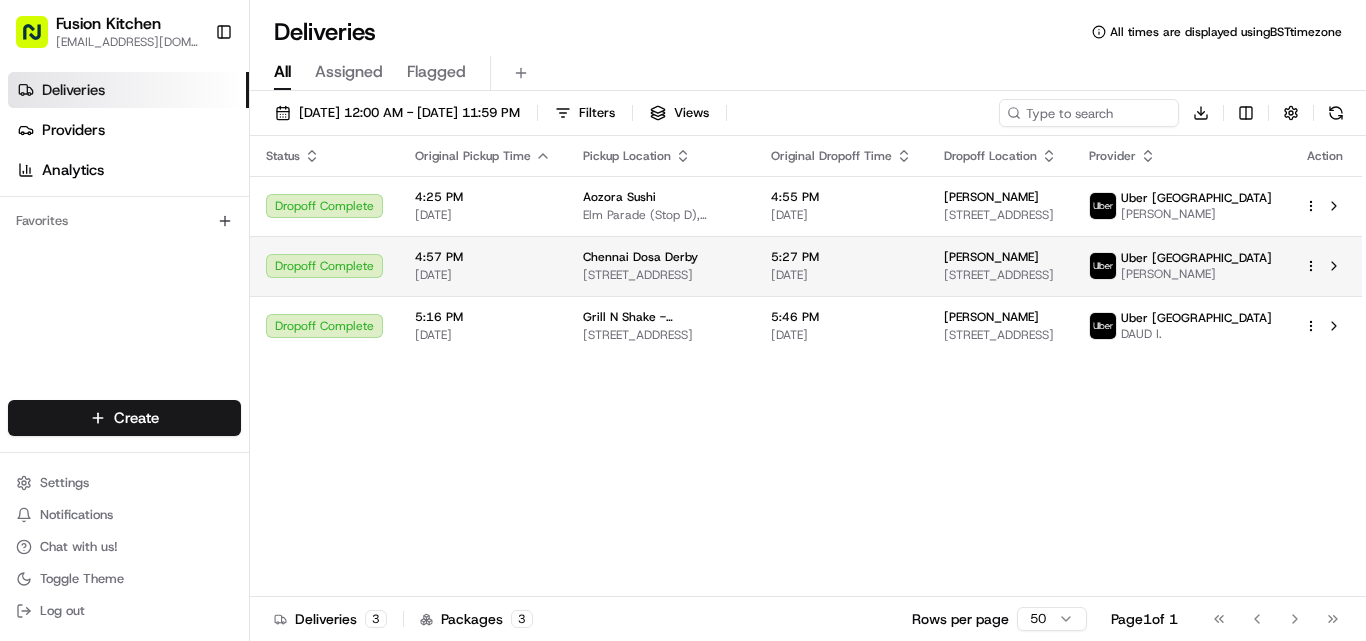 click on "4:57 PM [DATE]" at bounding box center [483, 266] 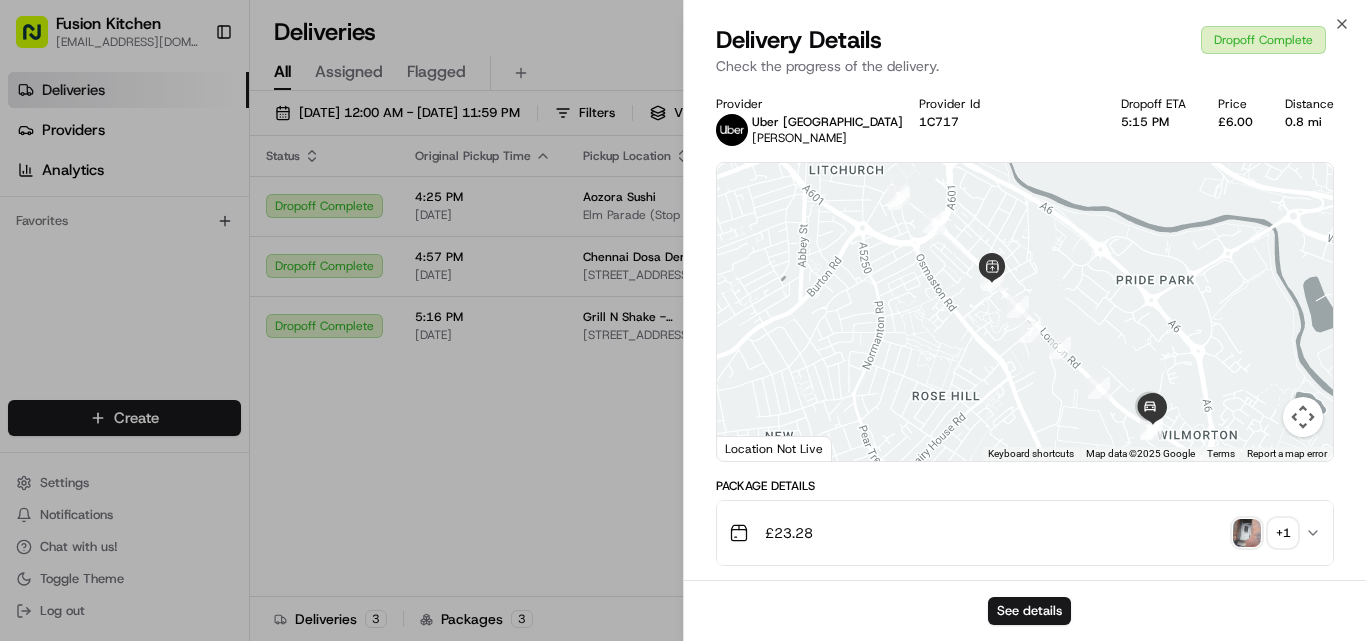 click at bounding box center (1247, 533) 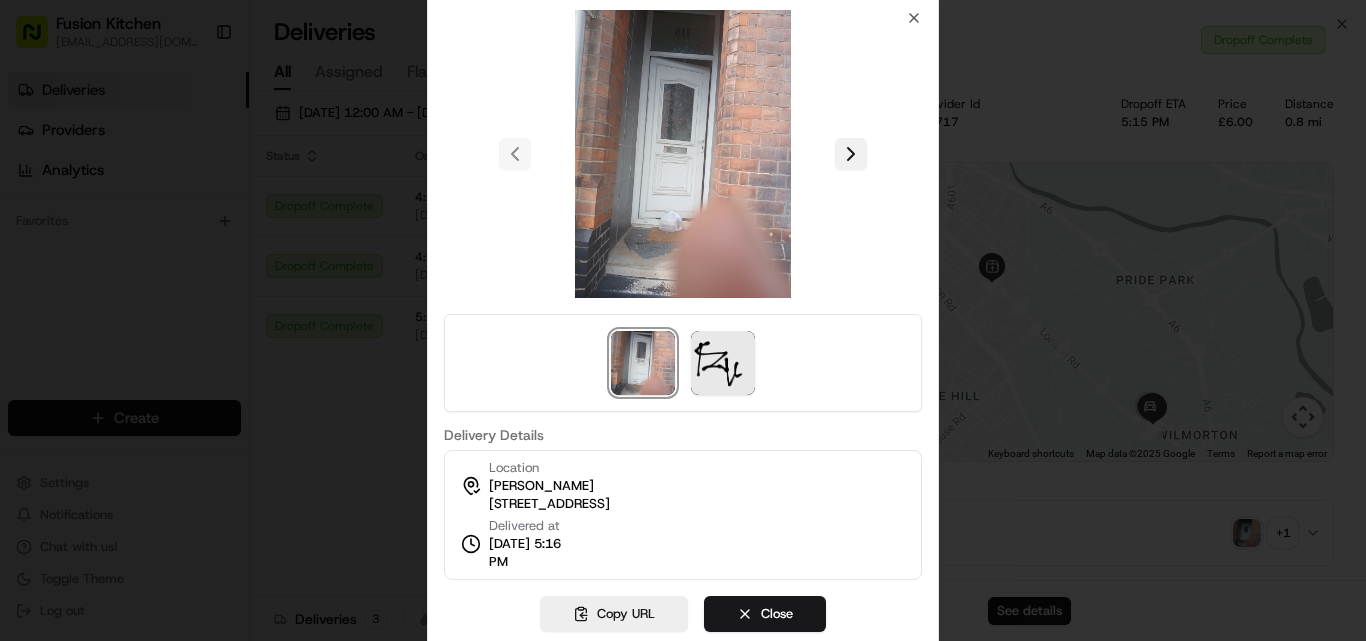 click at bounding box center [851, 154] 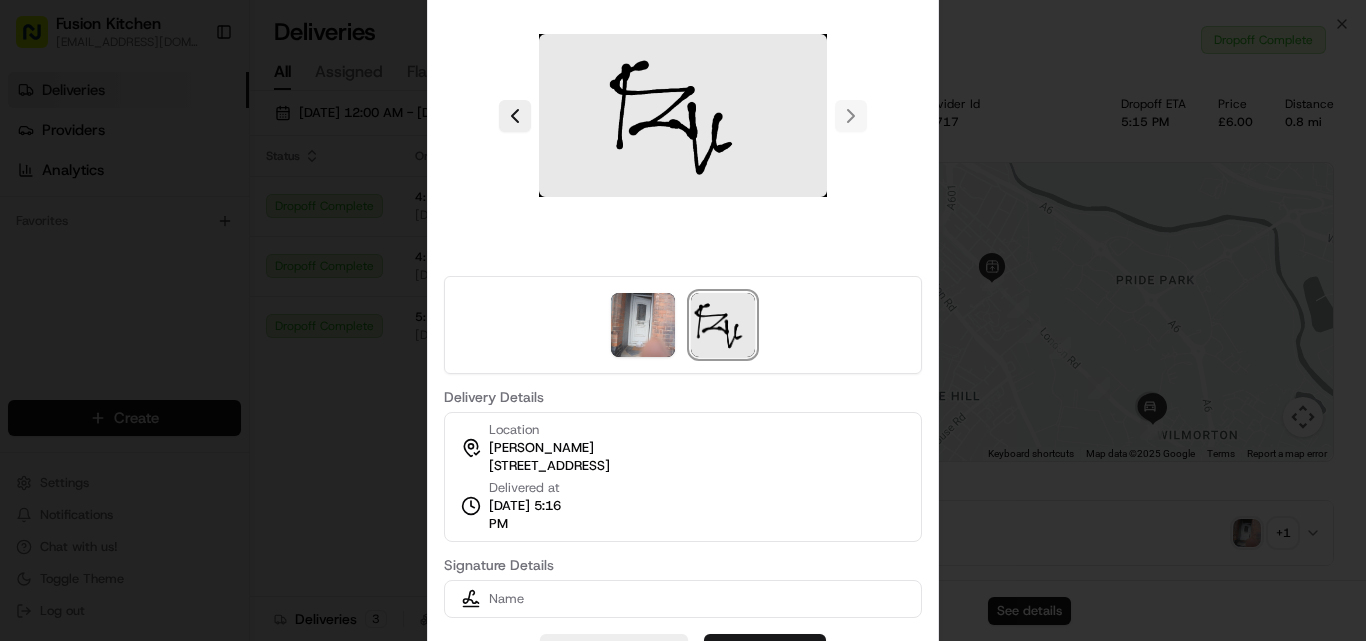 click at bounding box center (683, 320) 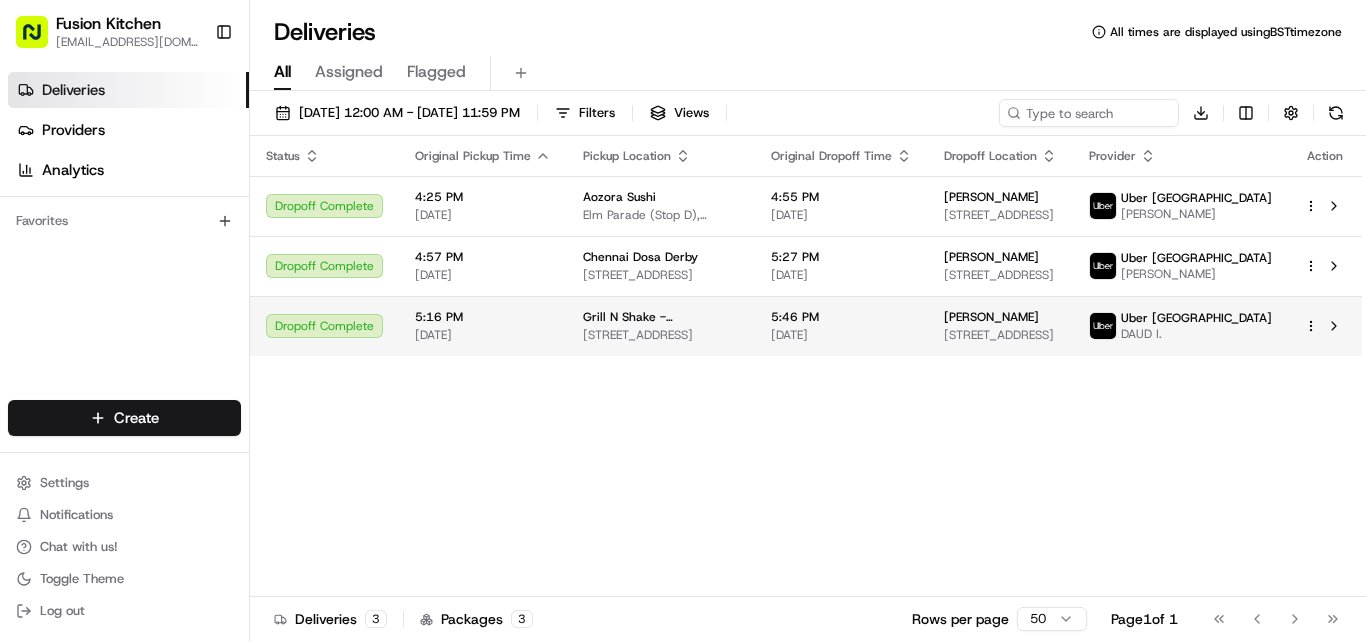 click on "Dropoff Complete" at bounding box center [324, 326] 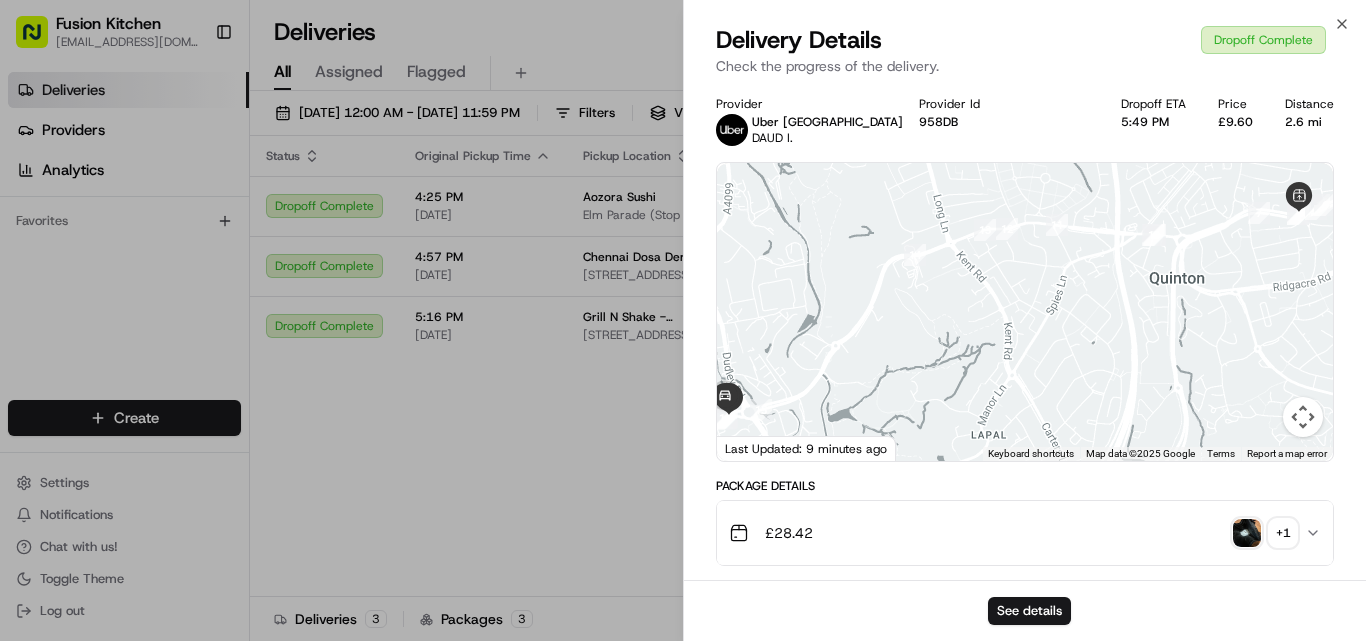 click at bounding box center (1247, 533) 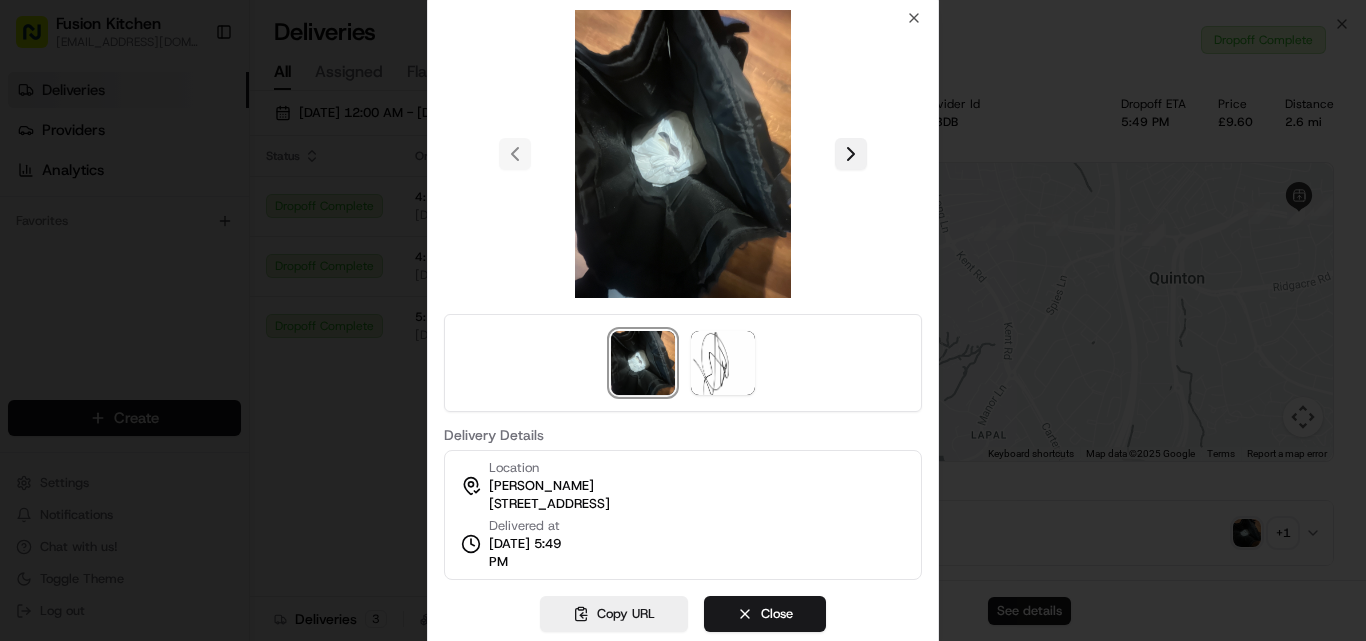 click at bounding box center [851, 154] 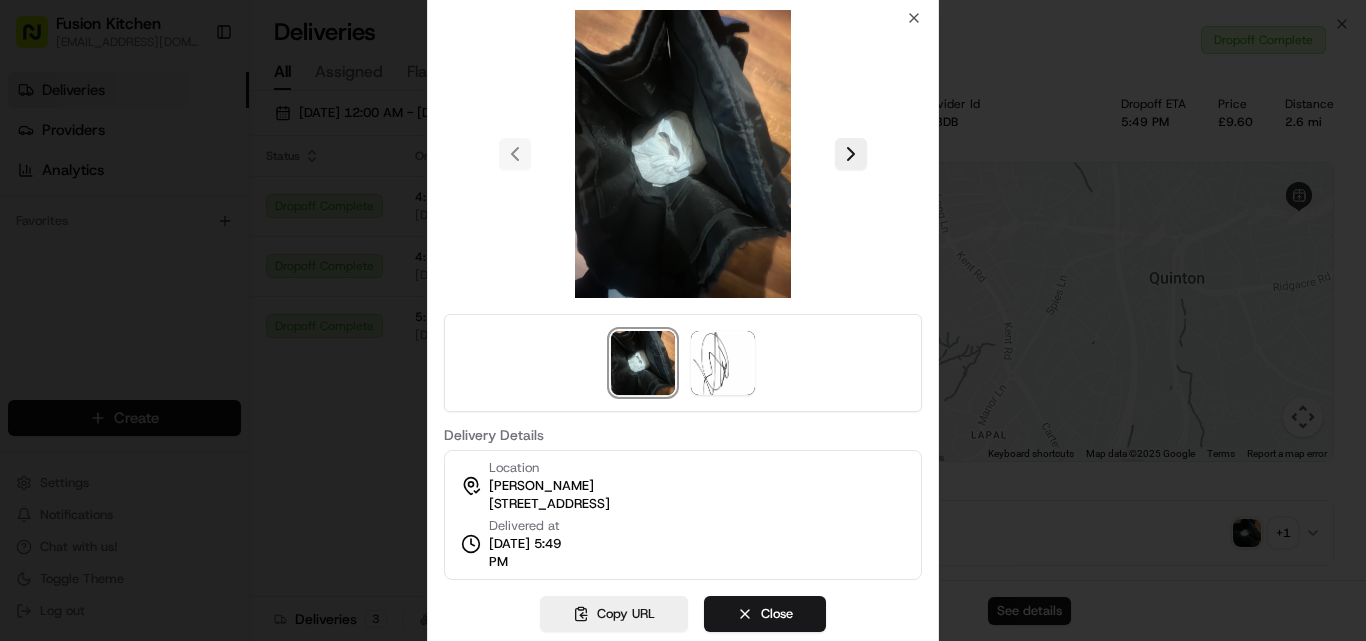 click at bounding box center [683, 320] 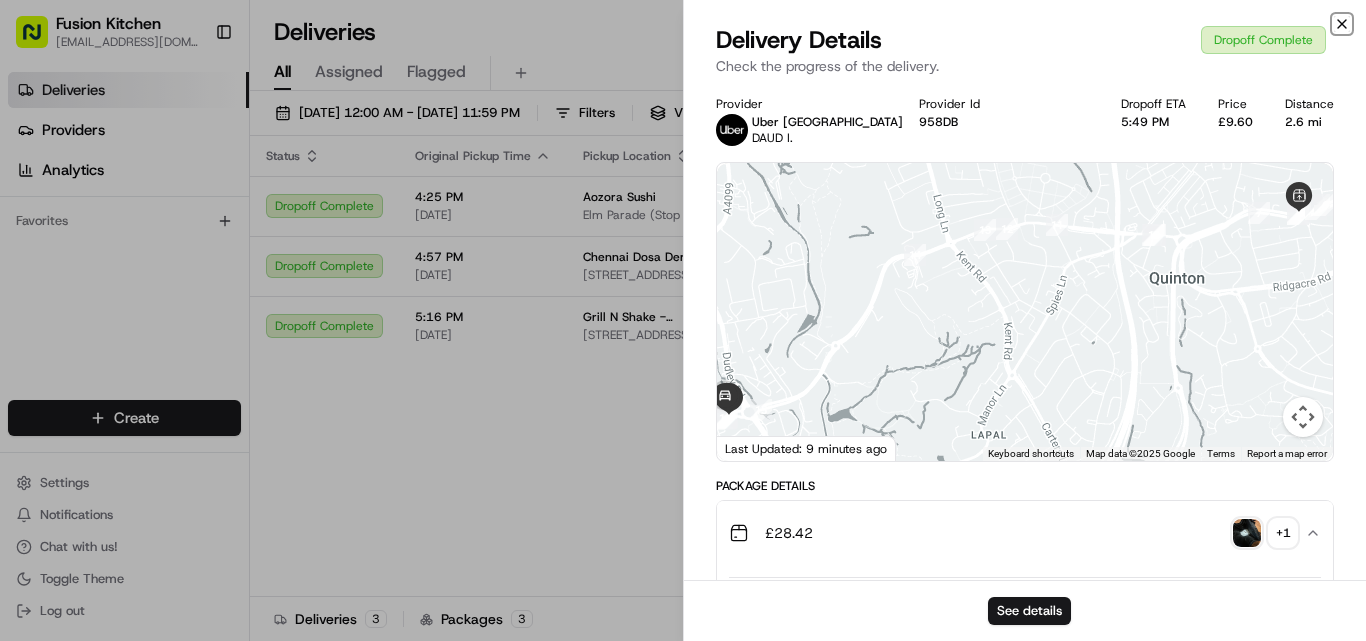 click 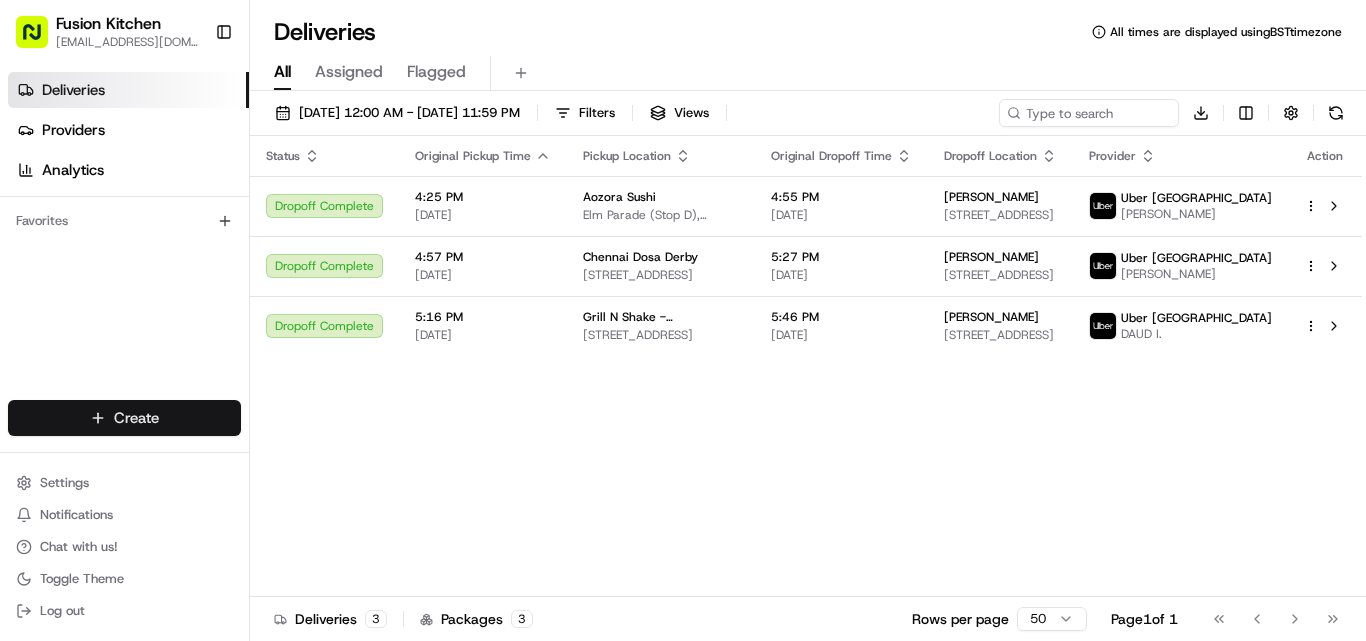 click on "Fusion Kitchen [EMAIL_ADDRESS][DOMAIN_NAME] Toggle Sidebar Deliveries Providers Analytics Favorites Main Menu Members & Organization Organization Users Roles Preferences Customization Tracking Orchestration Automations Dispatch Strategy Locations Pickup Locations Dropoff Locations Billing Billing Refund Requests Integrations Notification Triggers Webhooks API Keys Request Logs Create Settings Notifications Chat with us! Toggle Theme Log out Deliveries All times are displayed using  BST  timezone All Assigned Flagged [DATE] 12:00 AM - [DATE] 11:59 PM Filters Views Download Status Original Pickup Time Pickup Location Original Dropoff Time Dropoff Location Provider Action Dropoff Complete 4:25 PM [DATE] Aozora Sushi Elm Parade (Stop D), [STREET_ADDRESS] 4:55 PM [DATE] [PERSON_NAME] [STREET_ADDRESS] [PERSON_NAME] Dropoff Complete 4:57 PM [DATE] [GEOGRAPHIC_DATA] Dosa [GEOGRAPHIC_DATA] [STREET_ADDRESS] 5:27 PM [DATE] [PERSON_NAME] Uber [GEOGRAPHIC_DATA]" at bounding box center [683, 320] 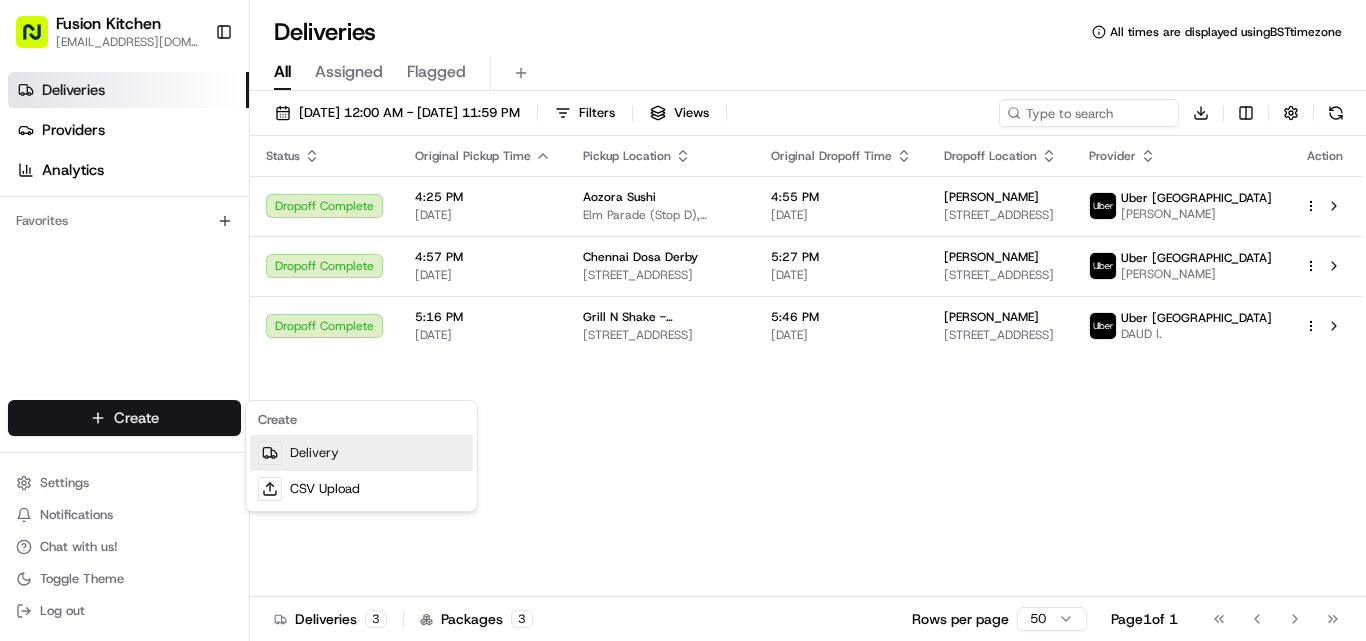 click on "Delivery" at bounding box center (361, 453) 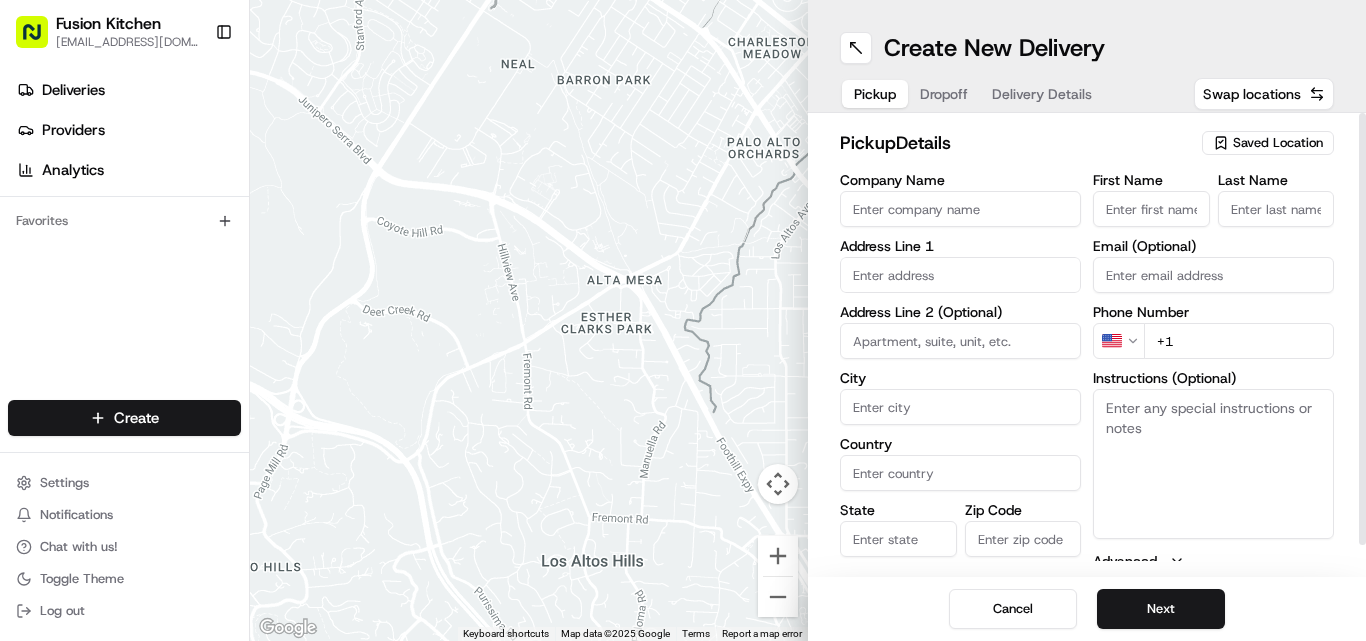 click on "Company Name" at bounding box center [960, 209] 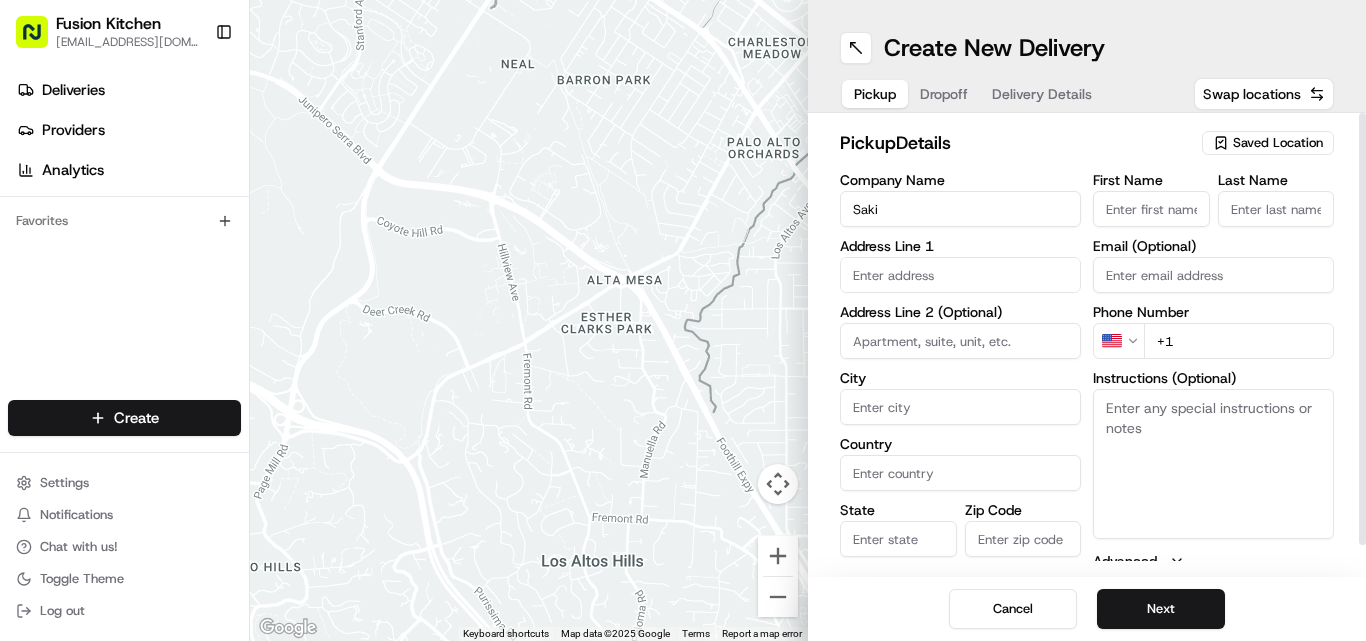 type on "Saki" 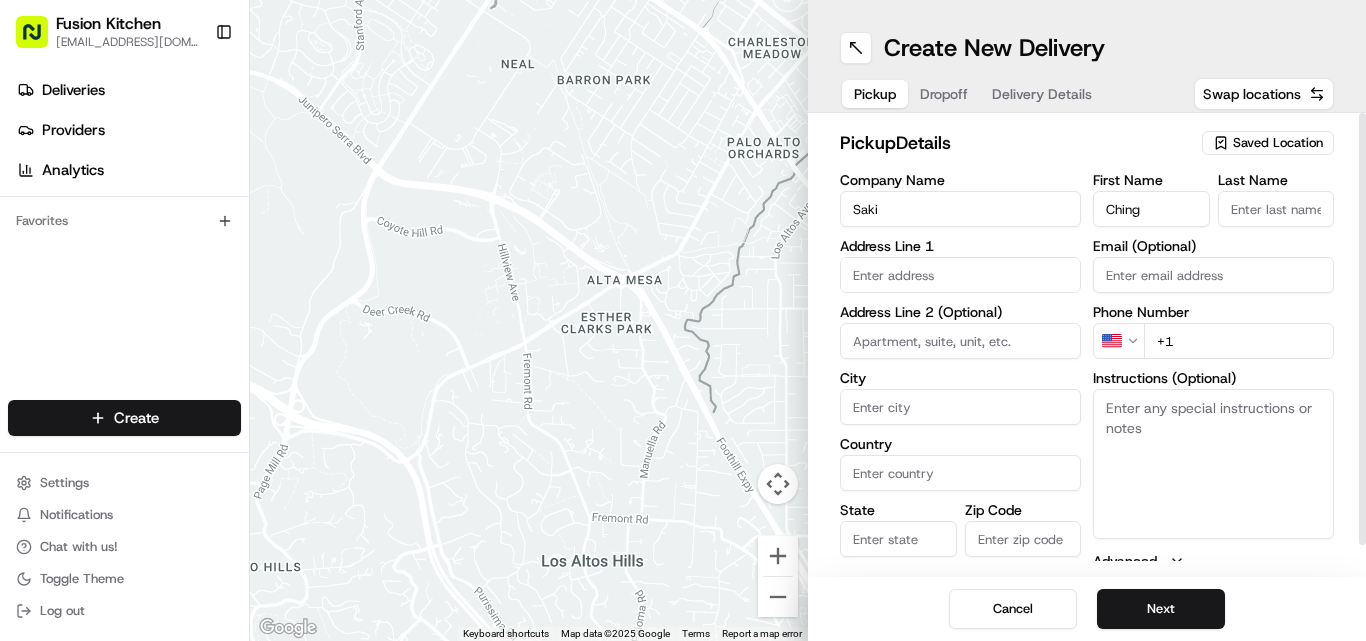 type on "Ching" 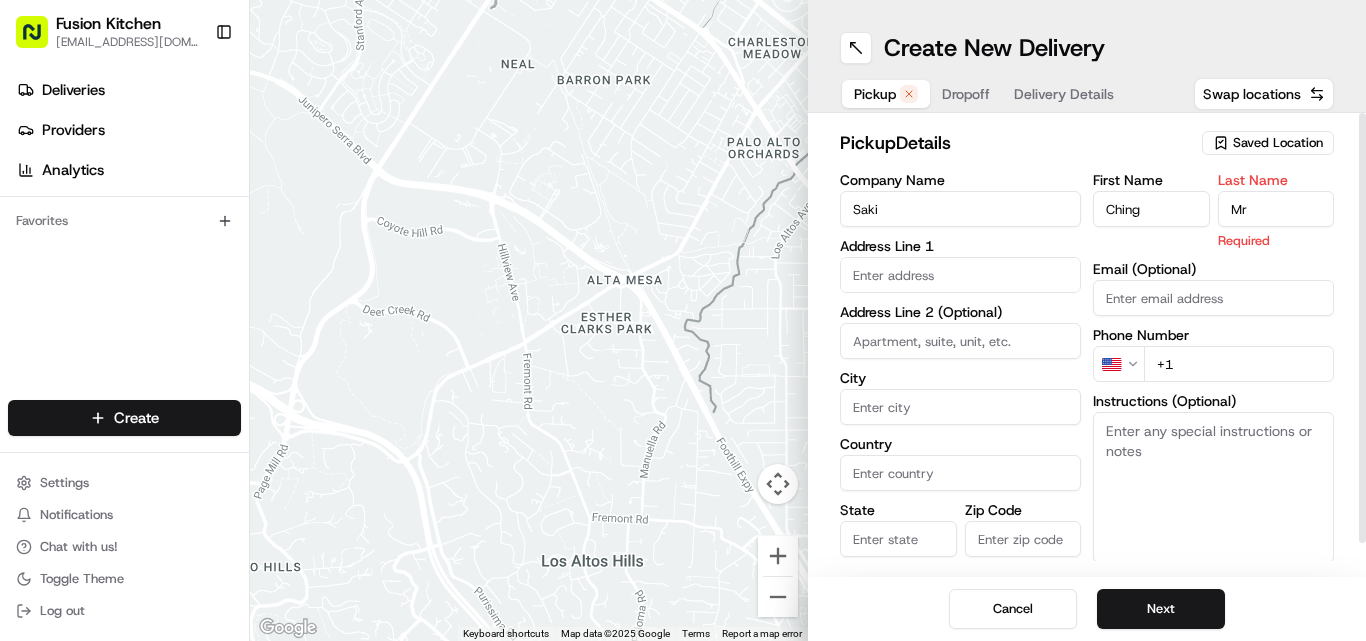type on "Mr" 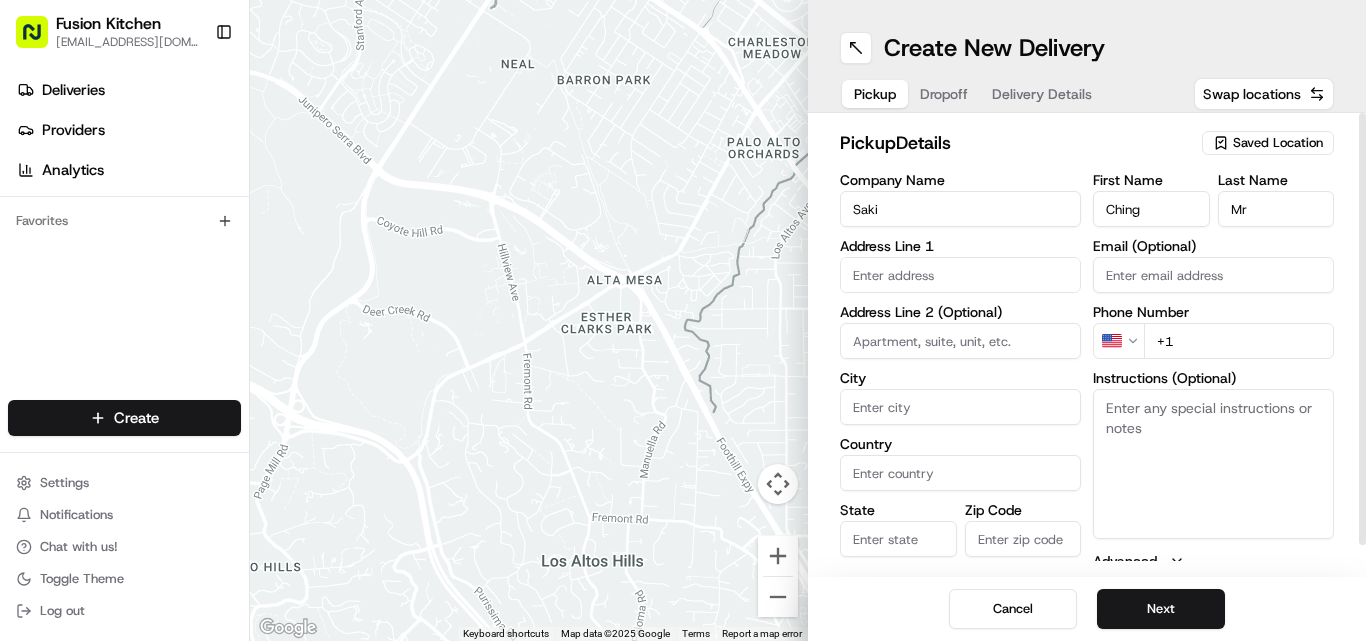 click at bounding box center (960, 275) 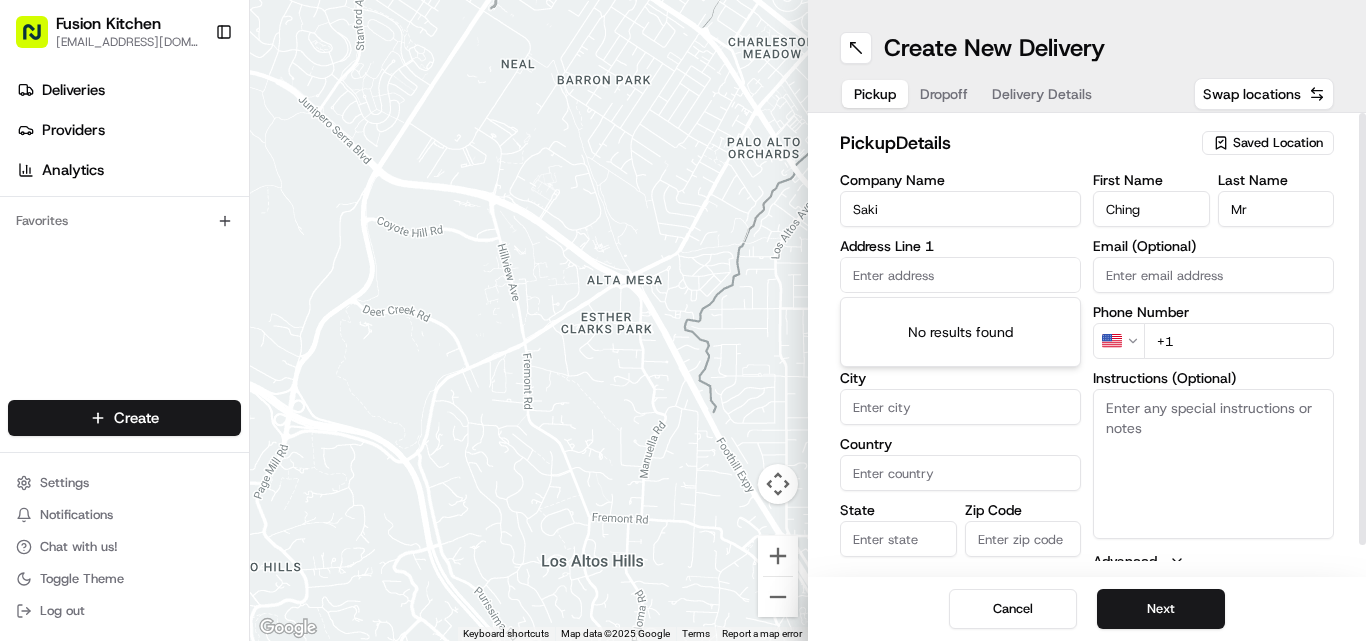 paste on "[STREET_ADDRESS][PERSON_NAME]." 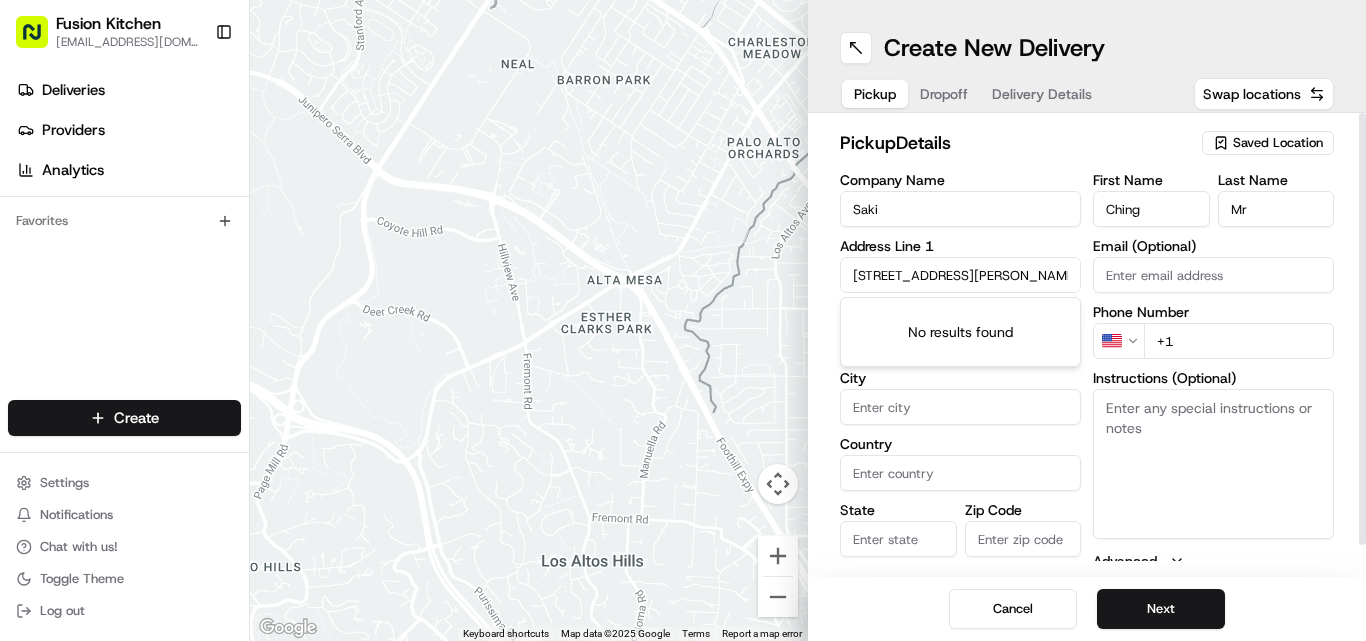 scroll, scrollTop: 0, scrollLeft: 115, axis: horizontal 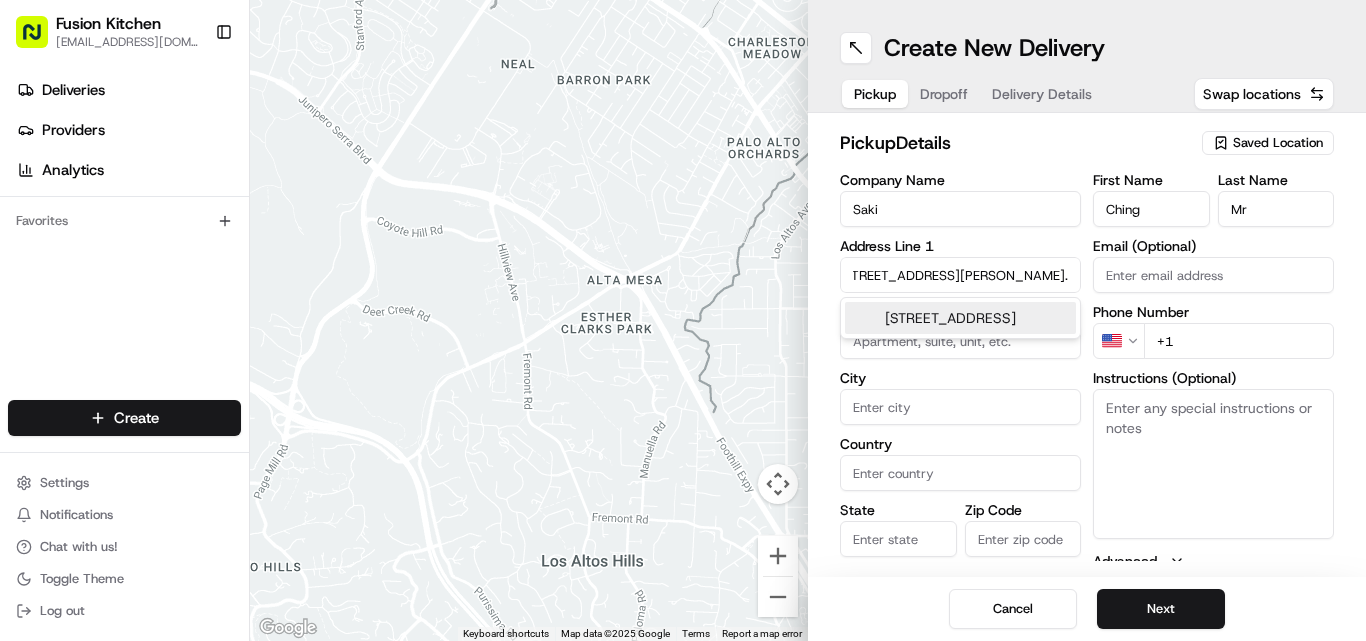 click on "[STREET_ADDRESS]" at bounding box center (960, 318) 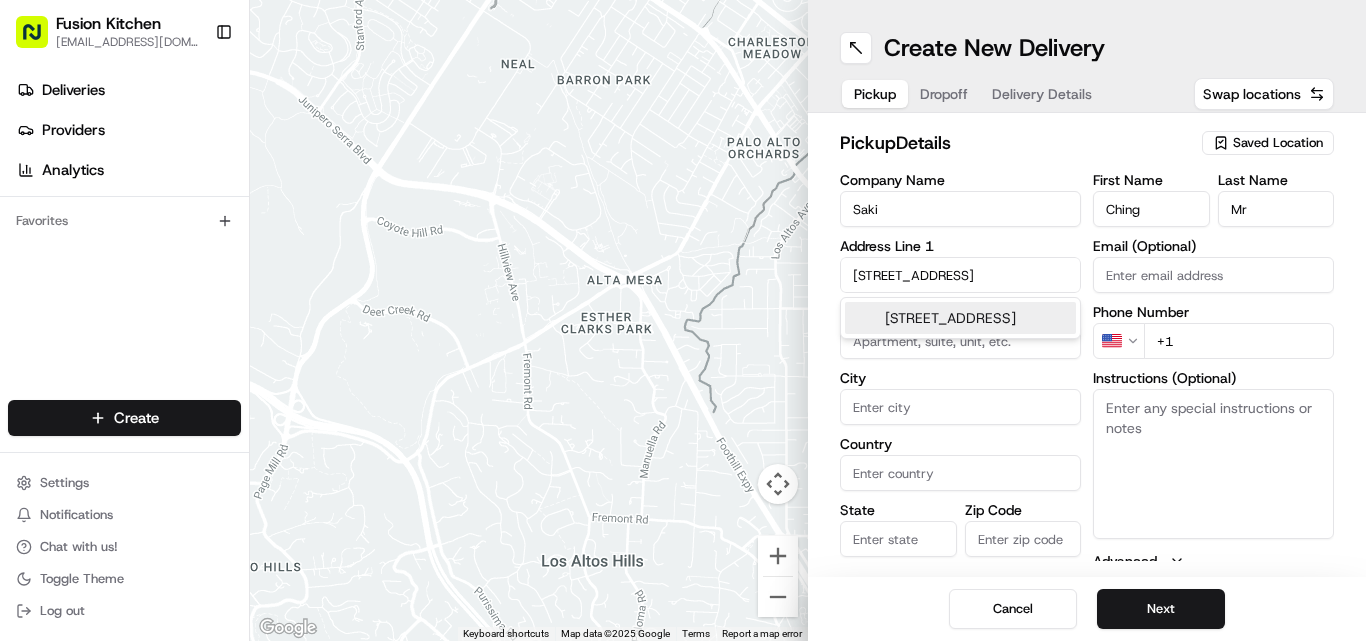 scroll, scrollTop: 0, scrollLeft: 35, axis: horizontal 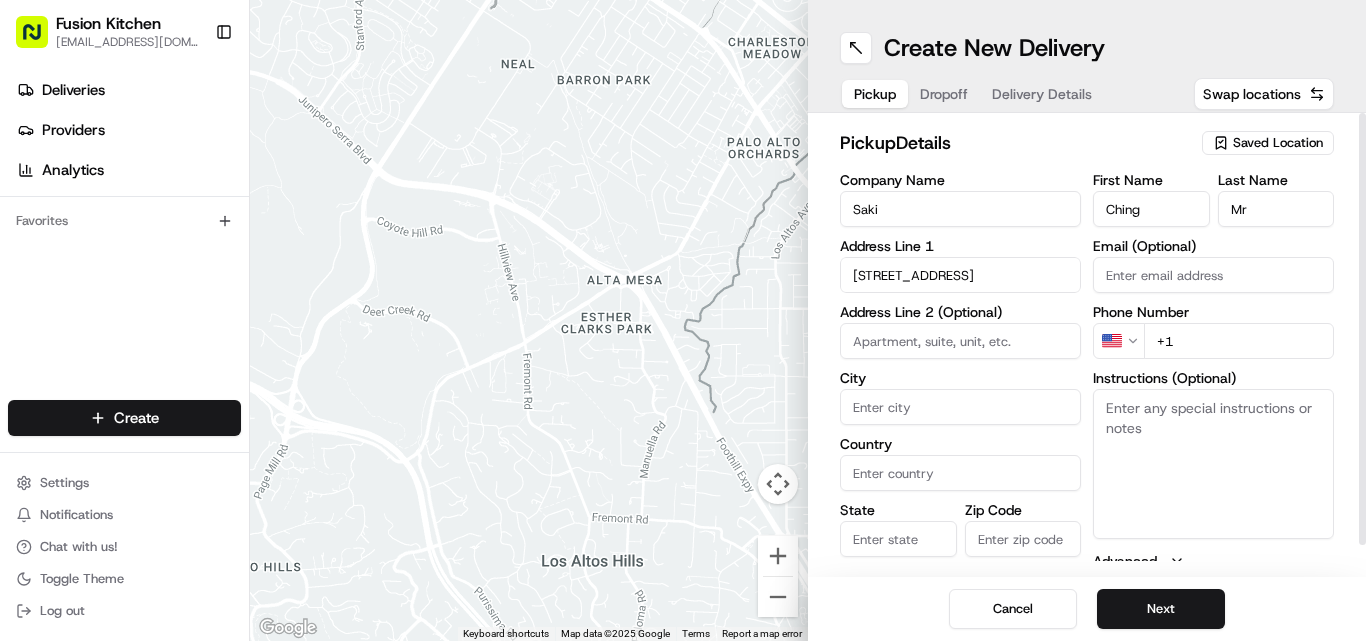 type on "[STREET_ADDRESS]" 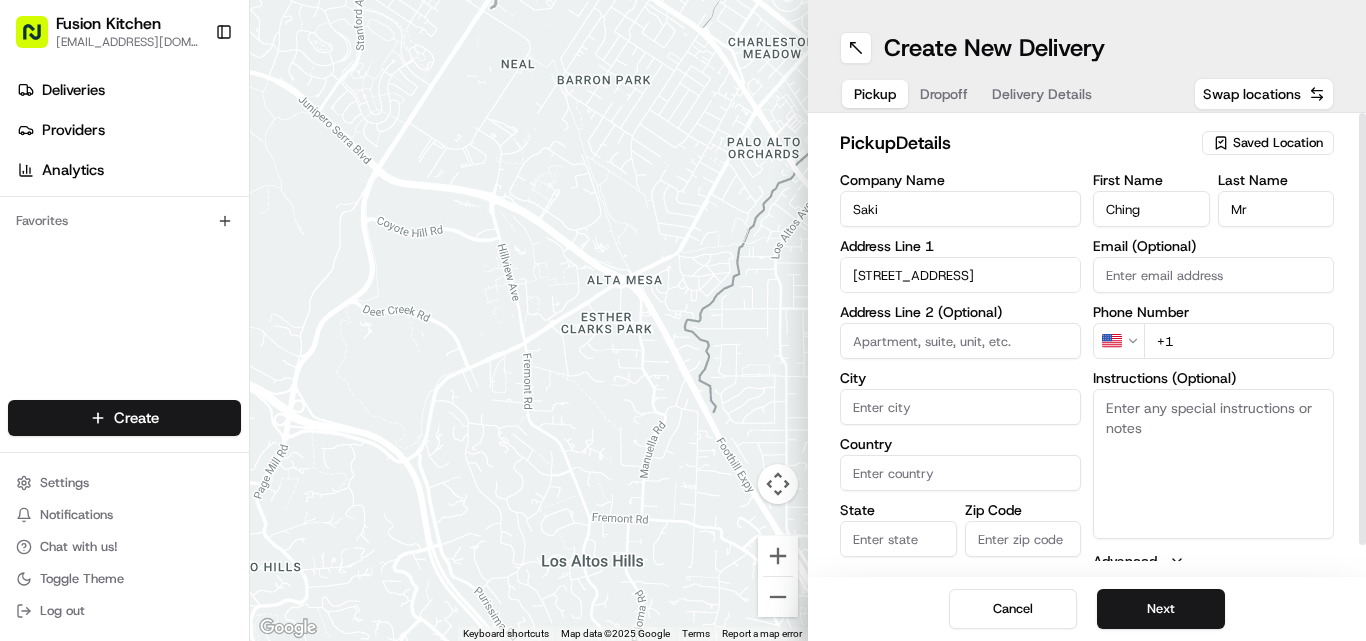 type on "[GEOGRAPHIC_DATA]" 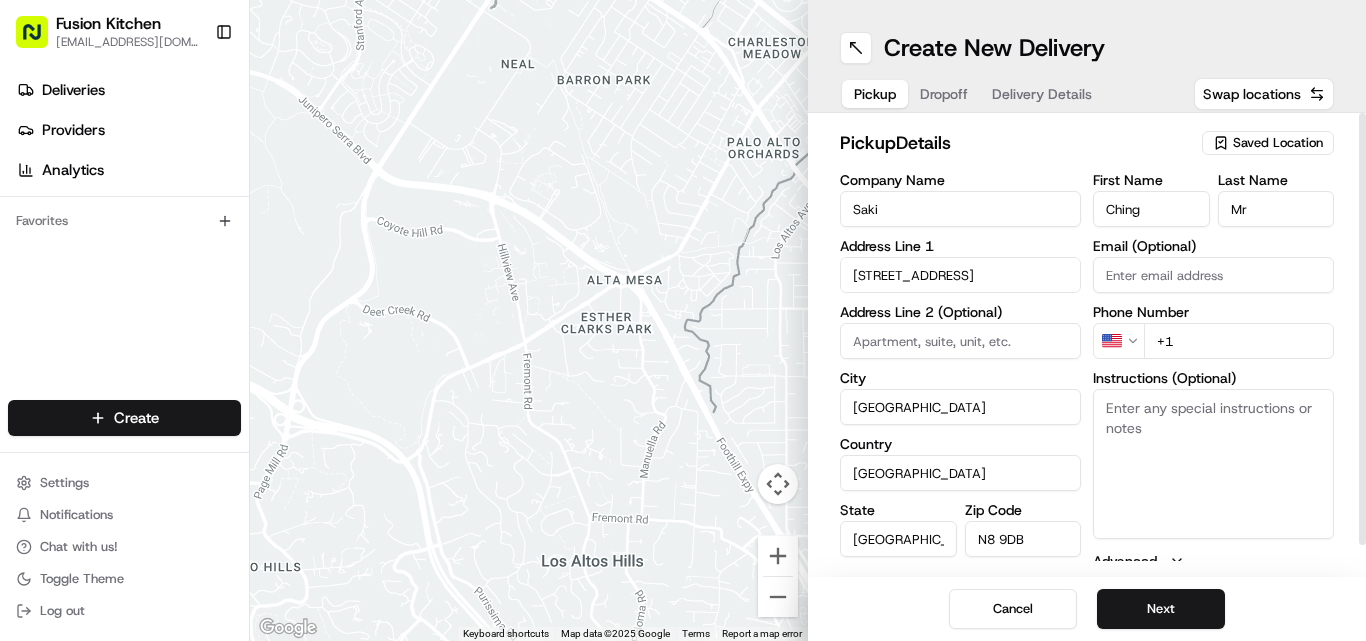 type on "[STREET_ADDRESS]" 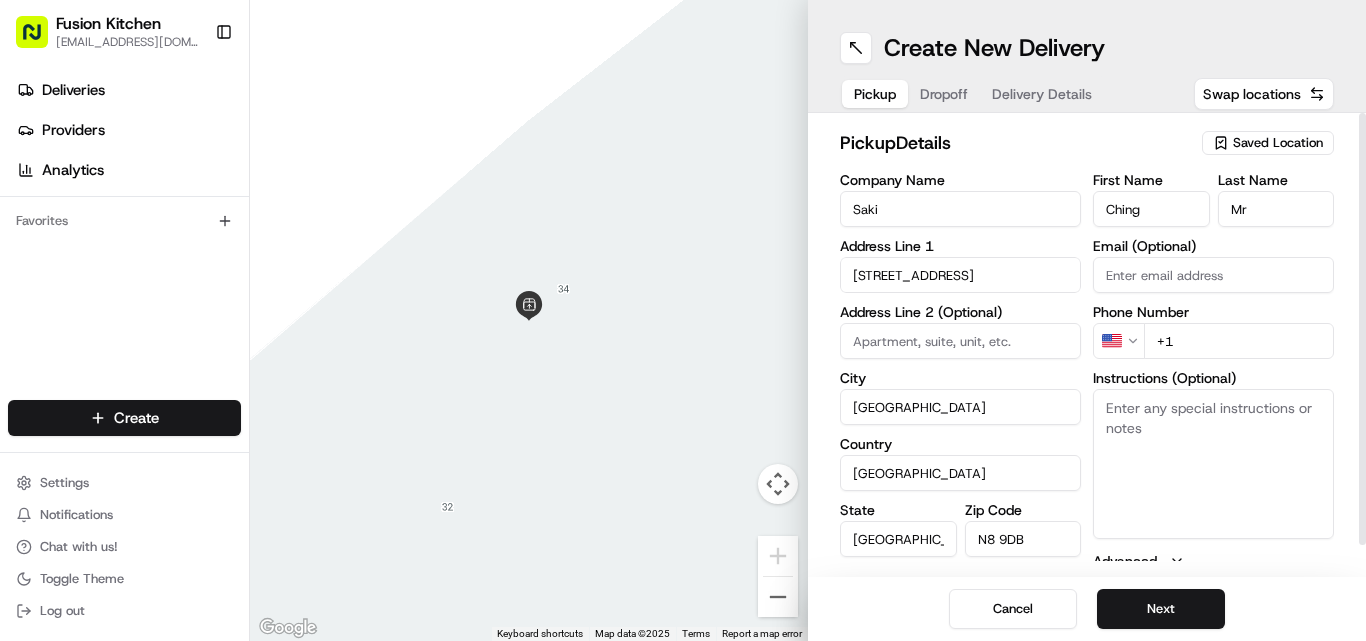 click on "Instructions (Optional)" at bounding box center [1213, 464] 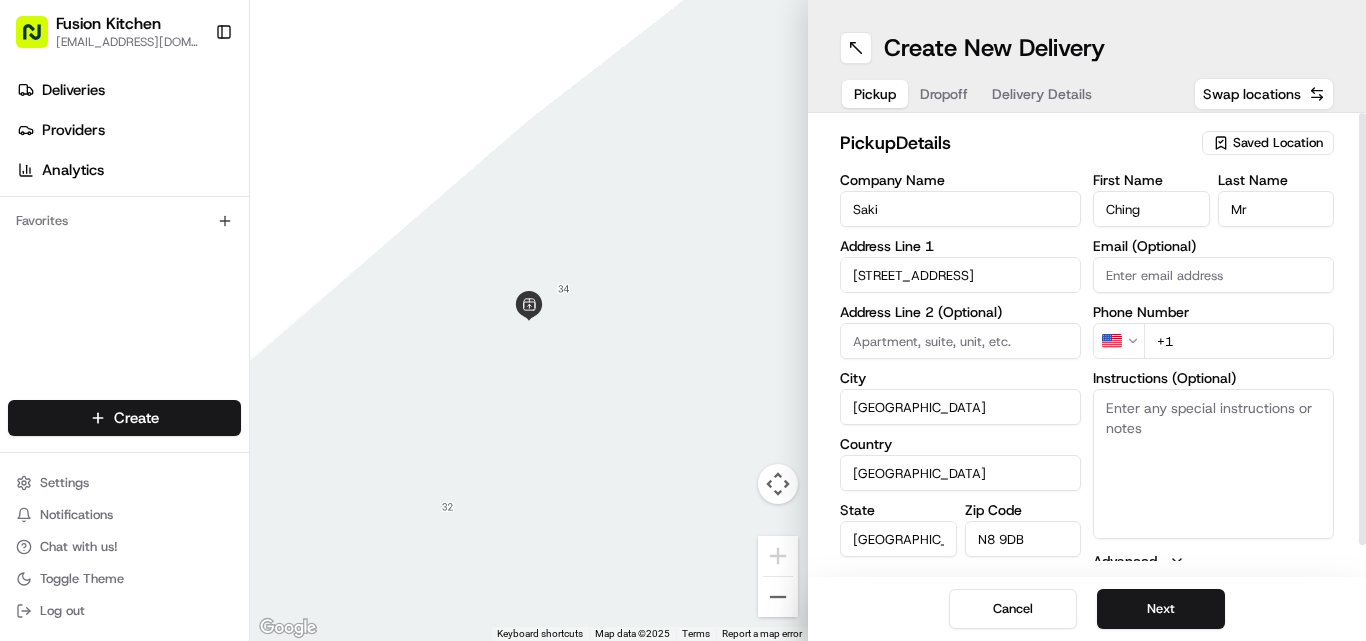 paste on "[STREET_ADDRESS][PERSON_NAME]." 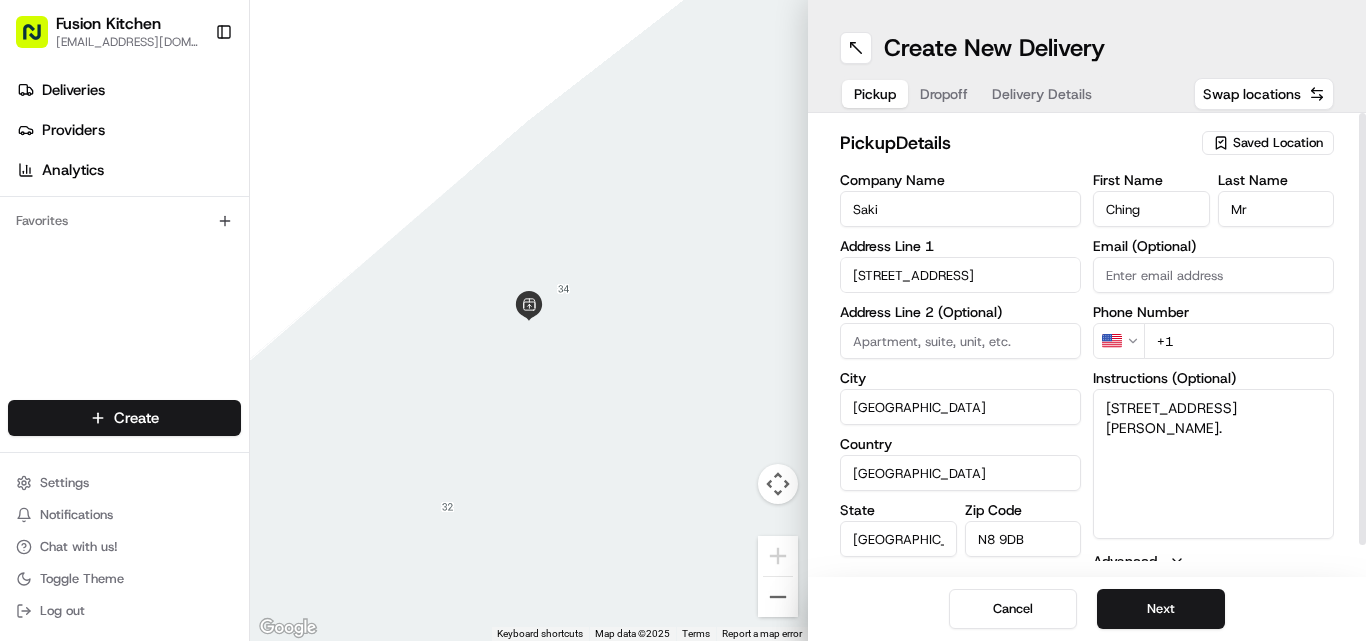 type on "[STREET_ADDRESS][PERSON_NAME]." 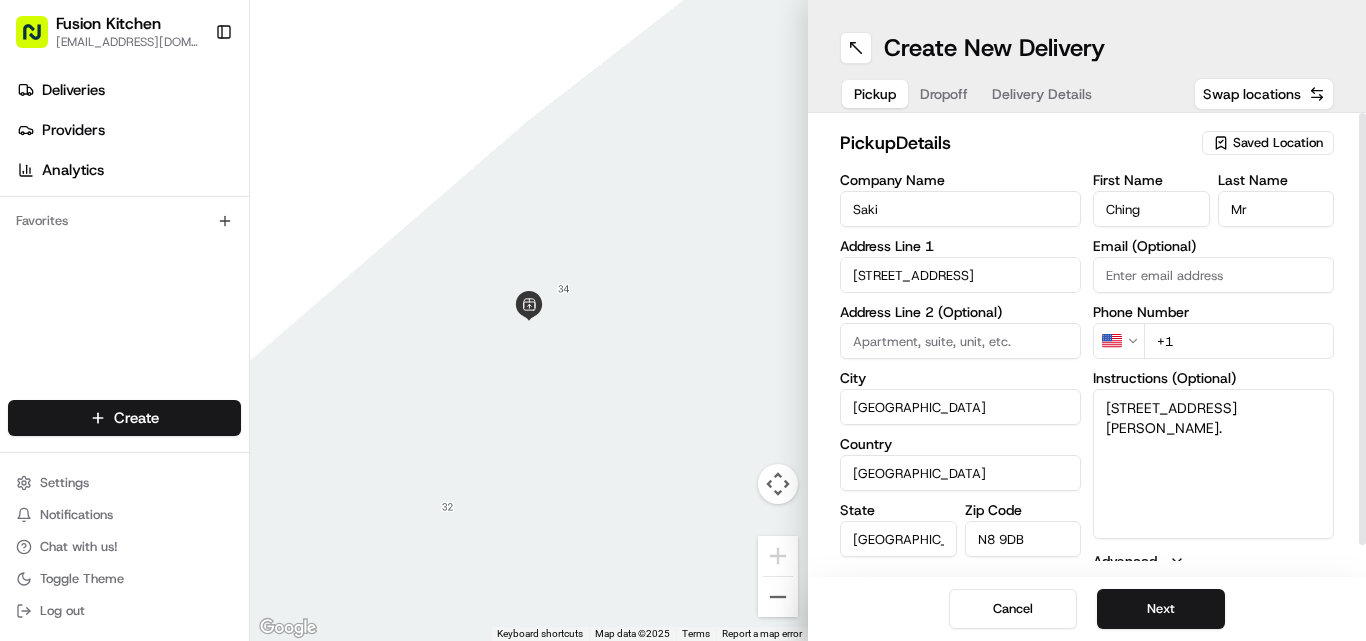 click on "Fusion Kitchen [EMAIL_ADDRESS][DOMAIN_NAME] Toggle Sidebar Deliveries Providers Analytics Favorites Main Menu Members & Organization Organization Users Roles Preferences Customization Tracking Orchestration Automations Dispatch Strategy Locations Pickup Locations Dropoff Locations Billing Billing Refund Requests Integrations Notification Triggers Webhooks API Keys Request Logs Create Settings Notifications Chat with us! Toggle Theme Log out ← Move left → Move right ↑ Move up ↓ Move down + Zoom in - Zoom out Home Jump left by 75% End Jump right by 75% Page Up Jump up by 75% Page Down Jump down by 75% Keyboard shortcuts Map Data Map data ©2025 Map data ©2025 1 m  Click to toggle between metric and imperial units Terms Report a map error Create New Delivery Pickup Dropoff Delivery Details Swap locations pickup  Details Saved Location Company Name Saki Address Line 1 33 Broadway Parade Address Line 2 (Optional) City [GEOGRAPHIC_DATA] [GEOGRAPHIC_DATA] State [GEOGRAPHIC_DATA] Zip Code N8 9DB Save this Location Mr" at bounding box center [683, 320] 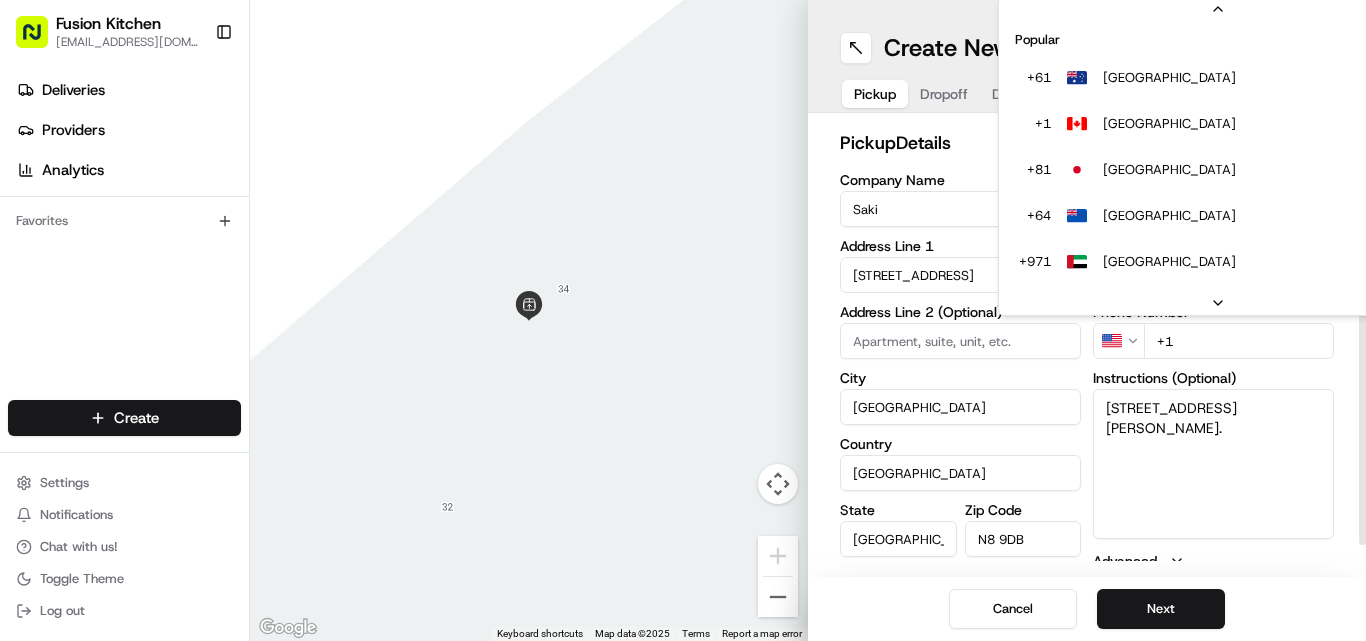 scroll, scrollTop: 86, scrollLeft: 0, axis: vertical 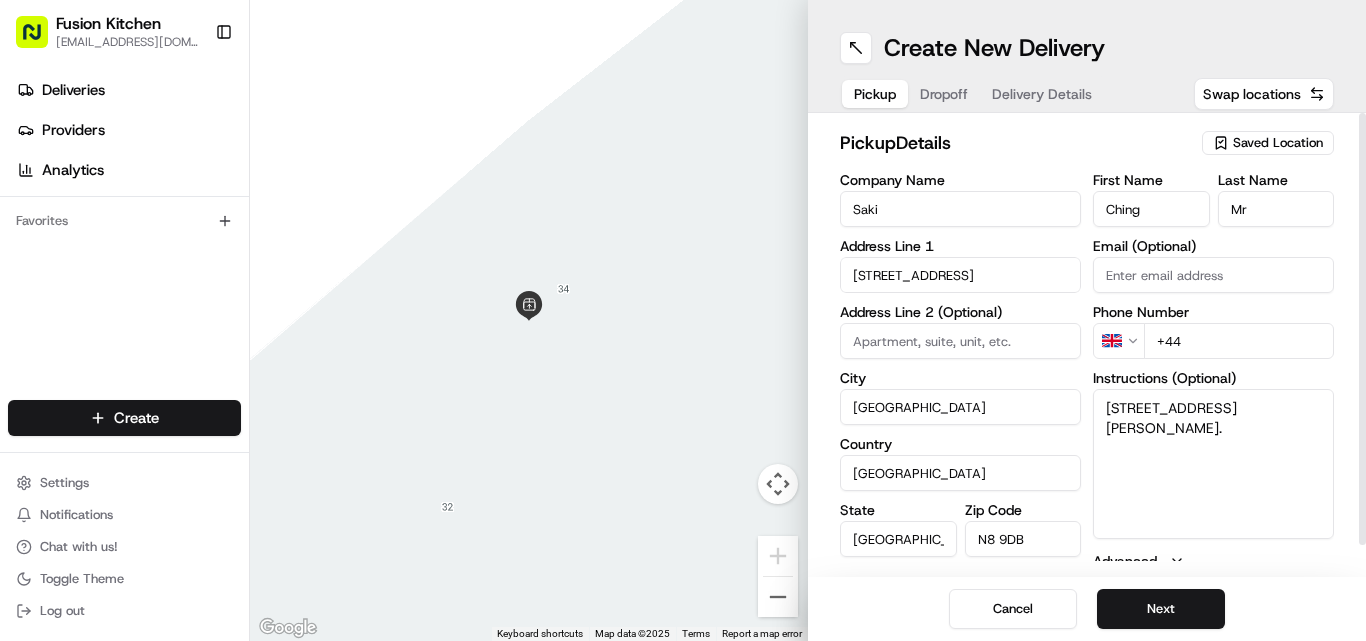 click on "+44" at bounding box center [1239, 341] 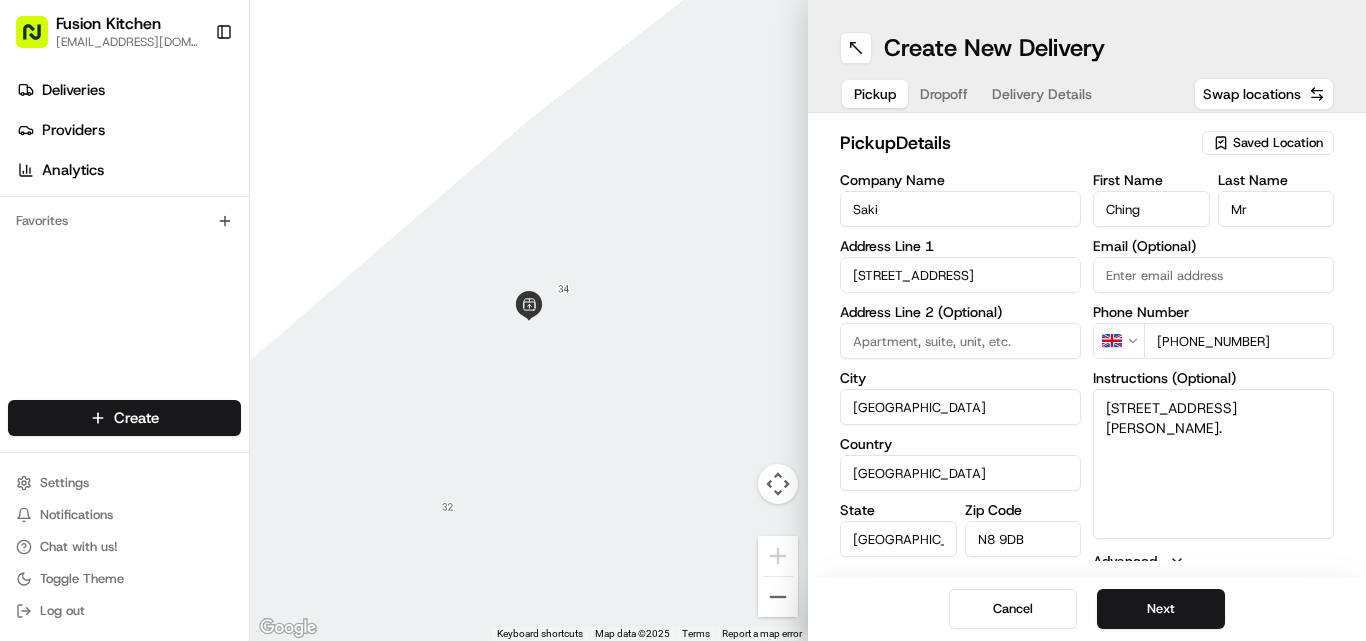 type on "[PHONE_NUMBER]" 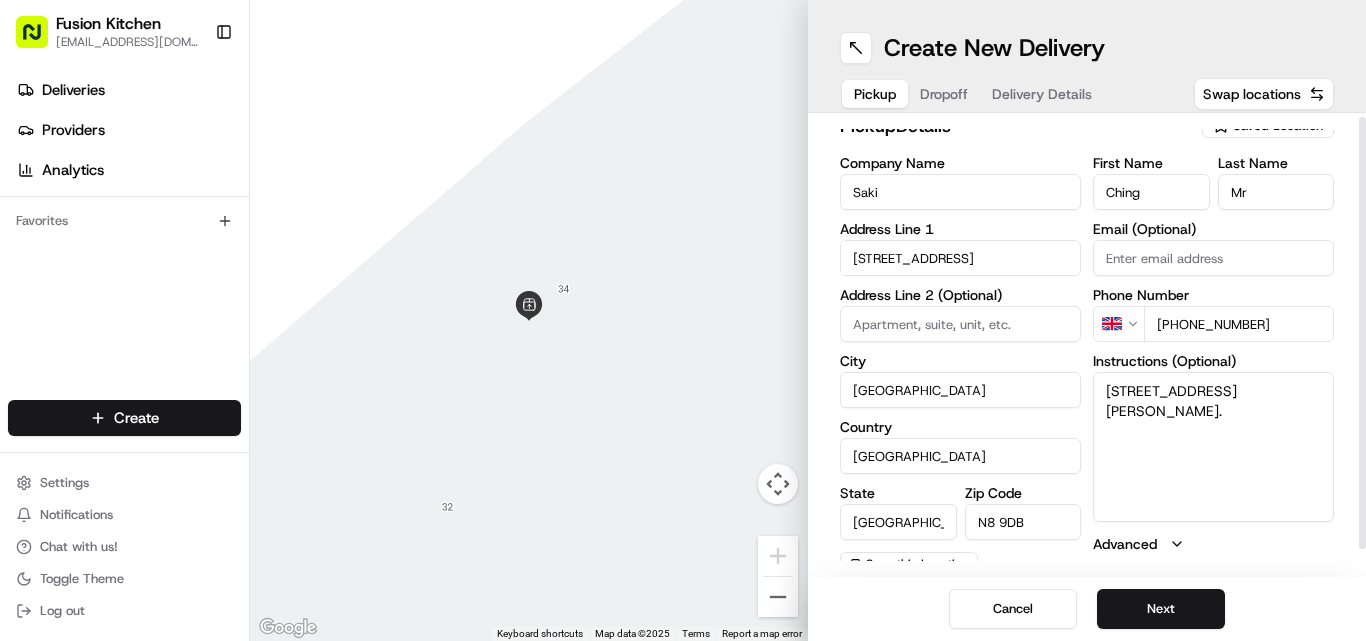 scroll, scrollTop: 32, scrollLeft: 0, axis: vertical 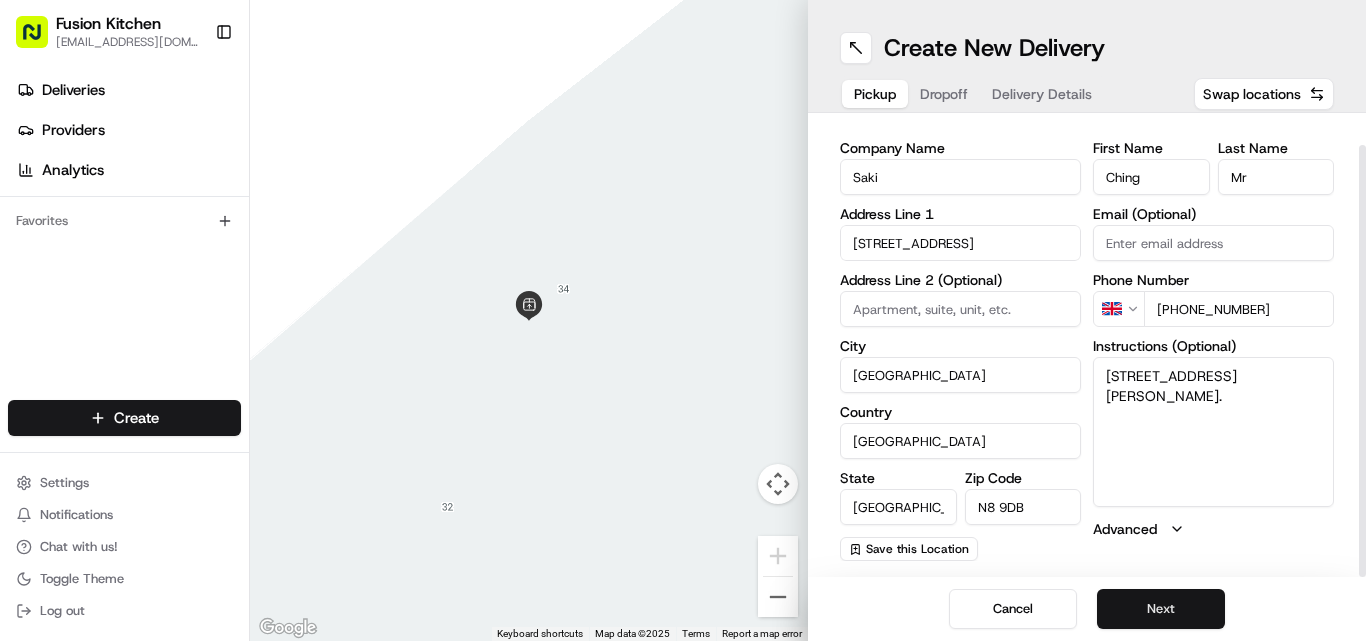 click on "Next" at bounding box center [1161, 609] 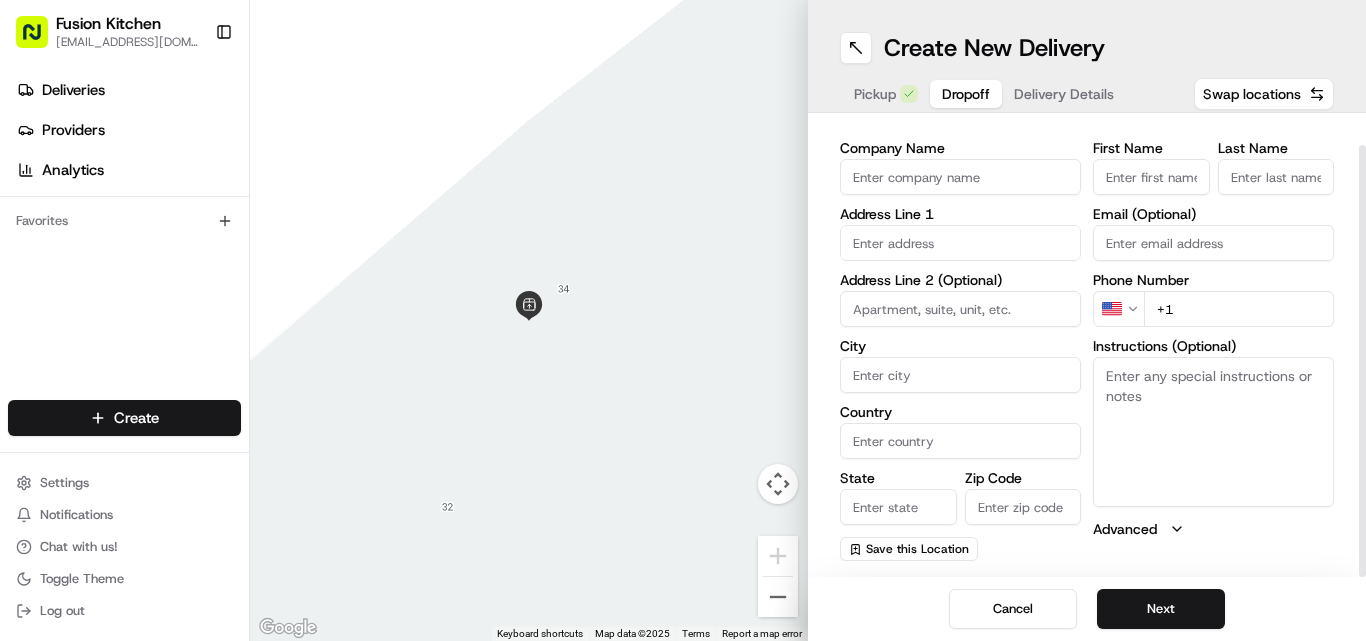 click on "dropoff  Details Saved Location Company Name Address Line 1 Address Line 2 (Optional) City Country State Zip Code Save this Location First Name Last Name Email (Optional) Phone Number US +1 Instructions (Optional) Advanced" at bounding box center [1087, 329] 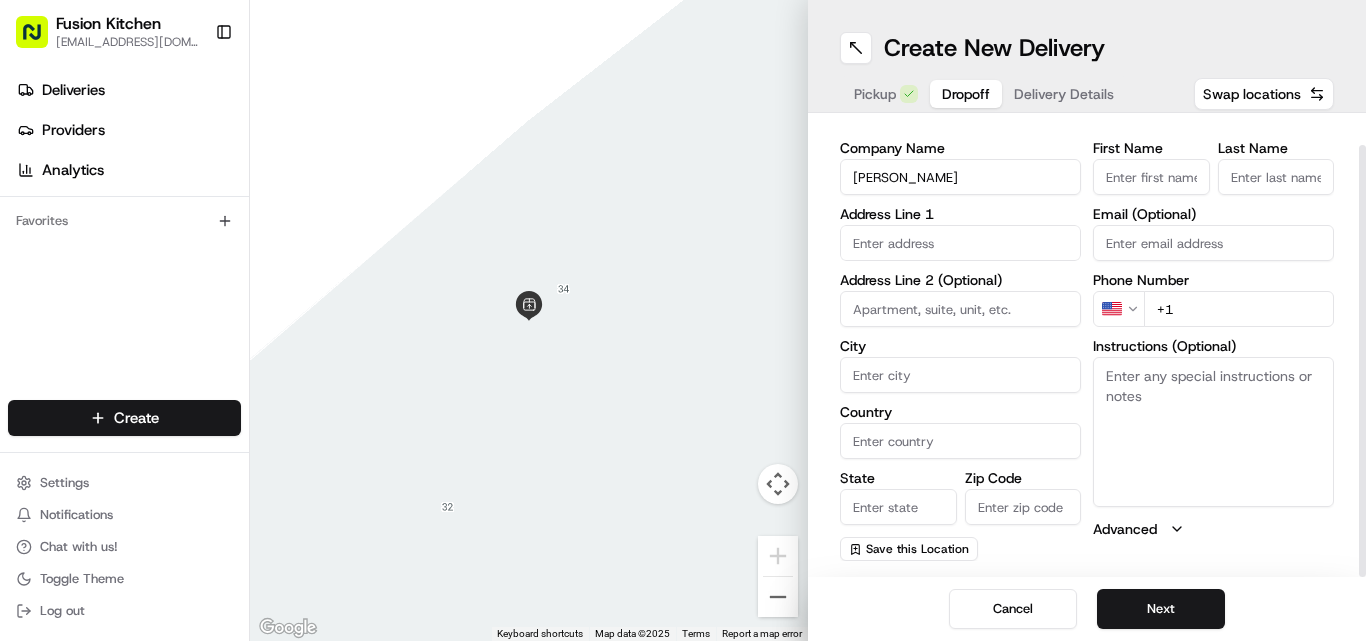 type on "[PERSON_NAME]" 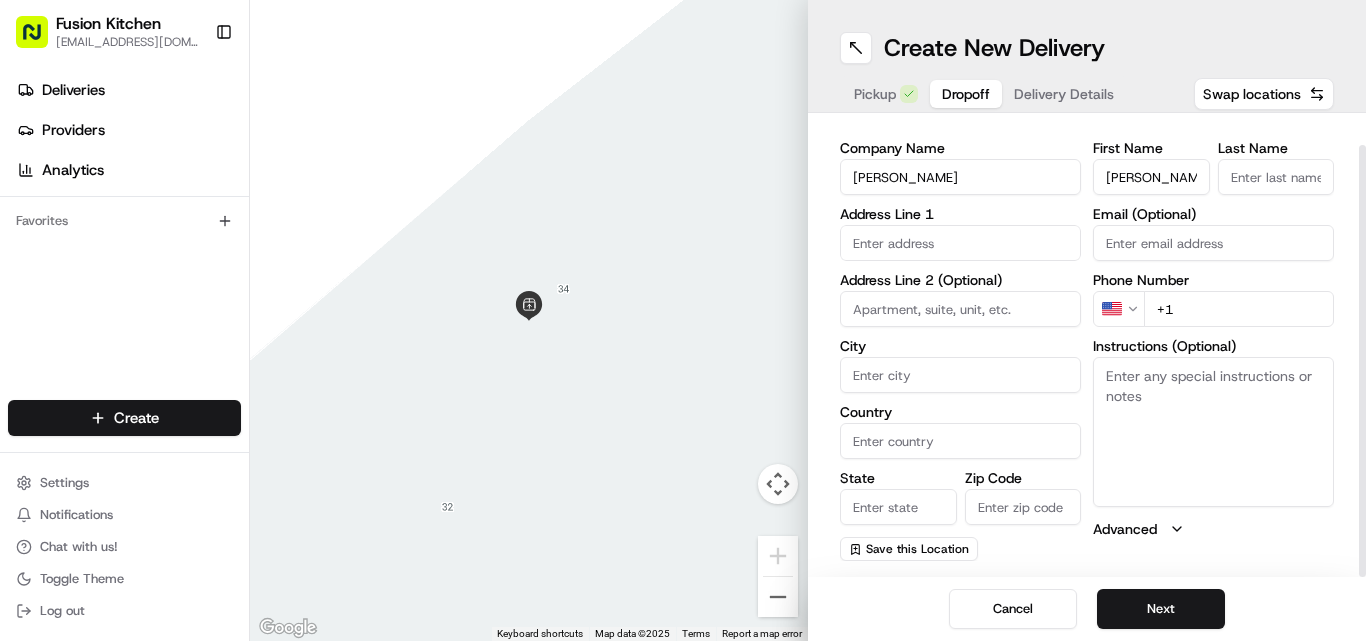 click on "[PERSON_NAME]" at bounding box center [1151, 177] 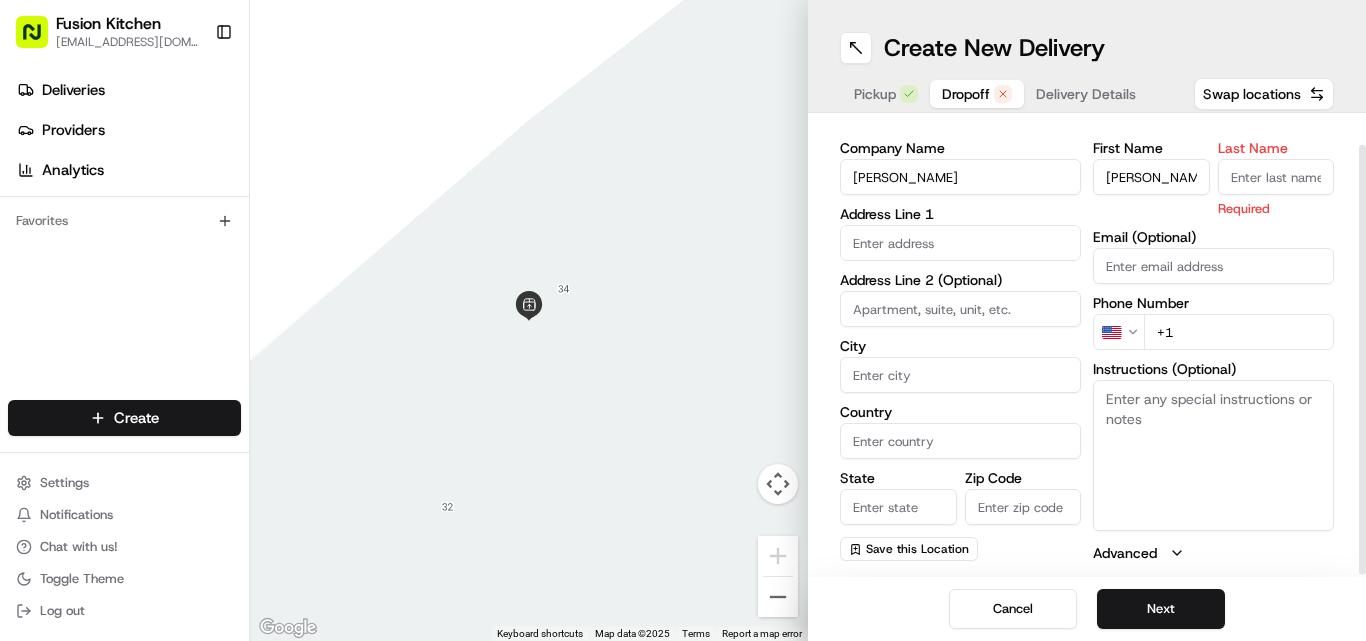 paste on "[PERSON_NAME]" 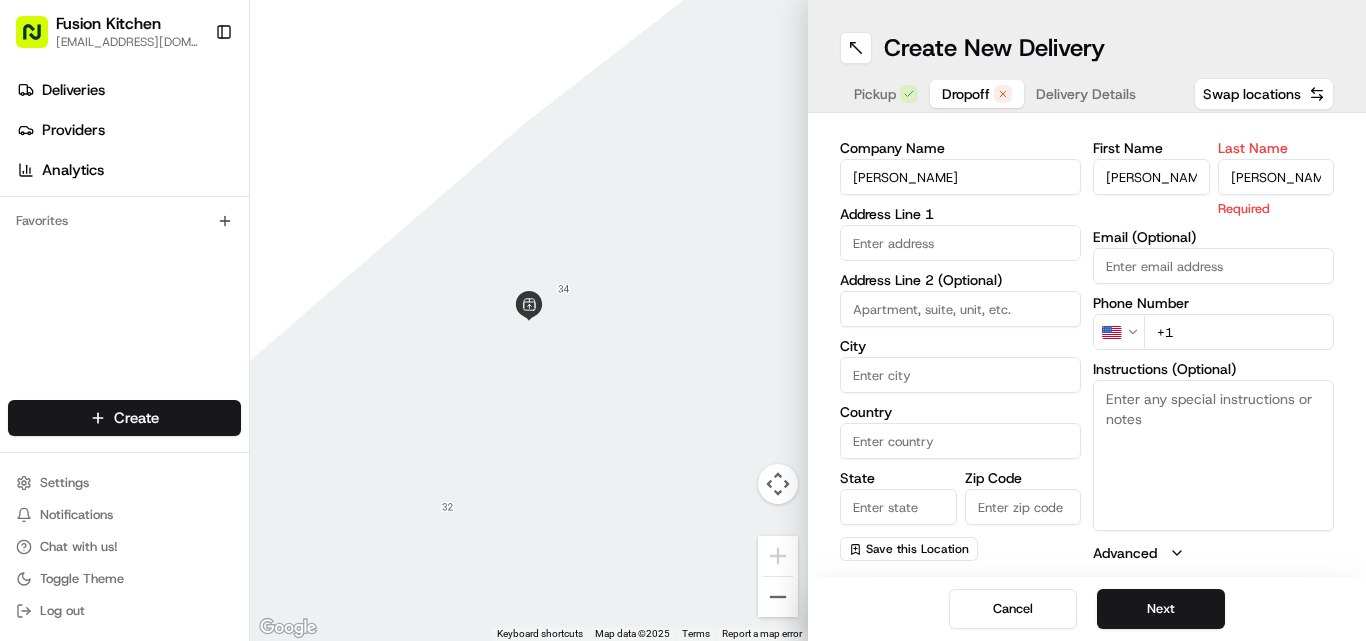 type on "[PERSON_NAME]" 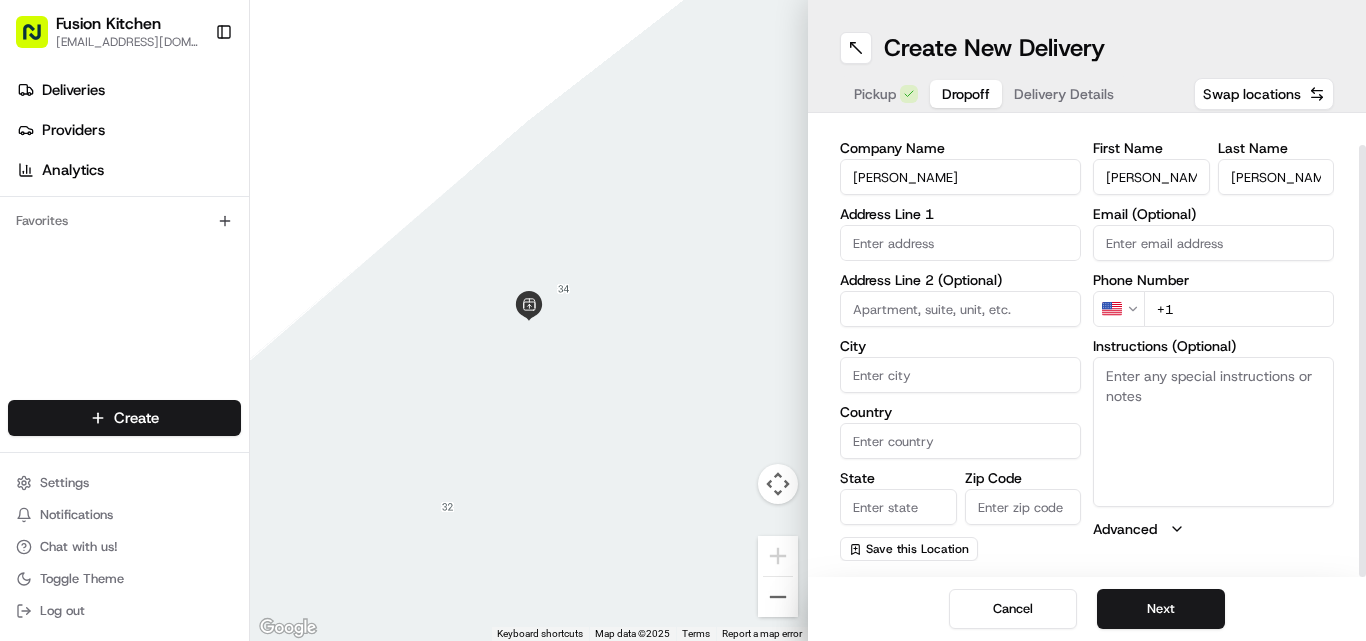 click at bounding box center (960, 243) 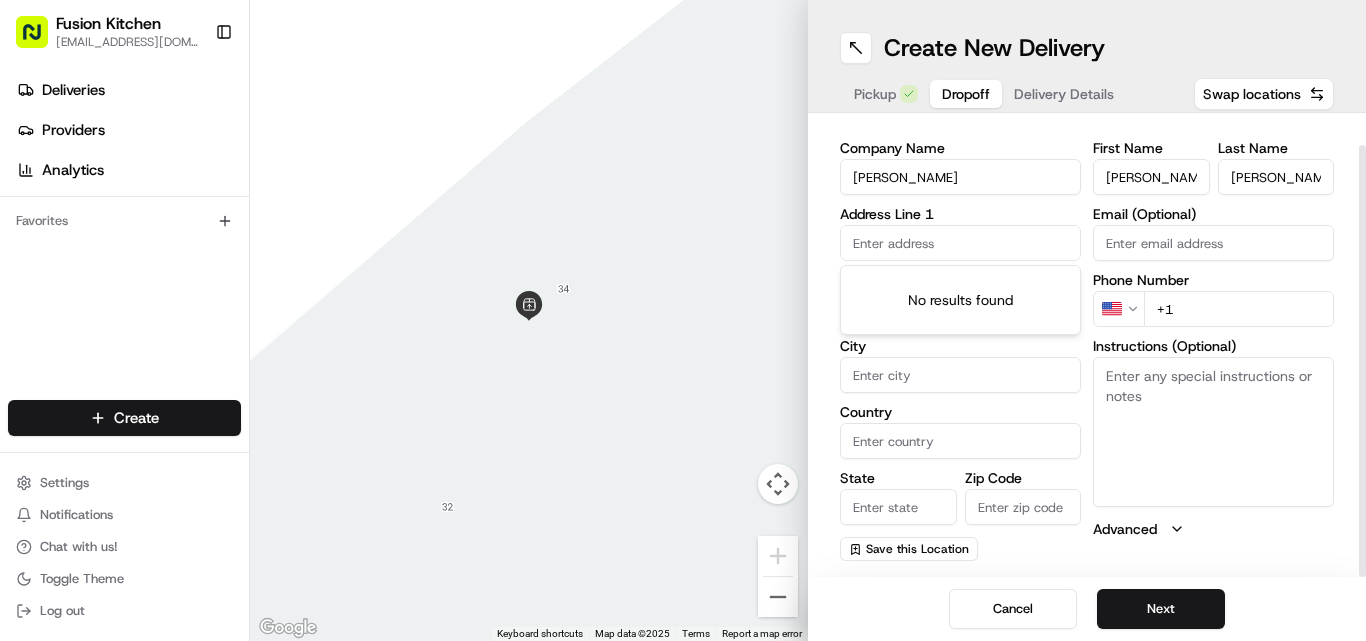 paste on "[STREET_ADDRESS][PERSON_NAME]" 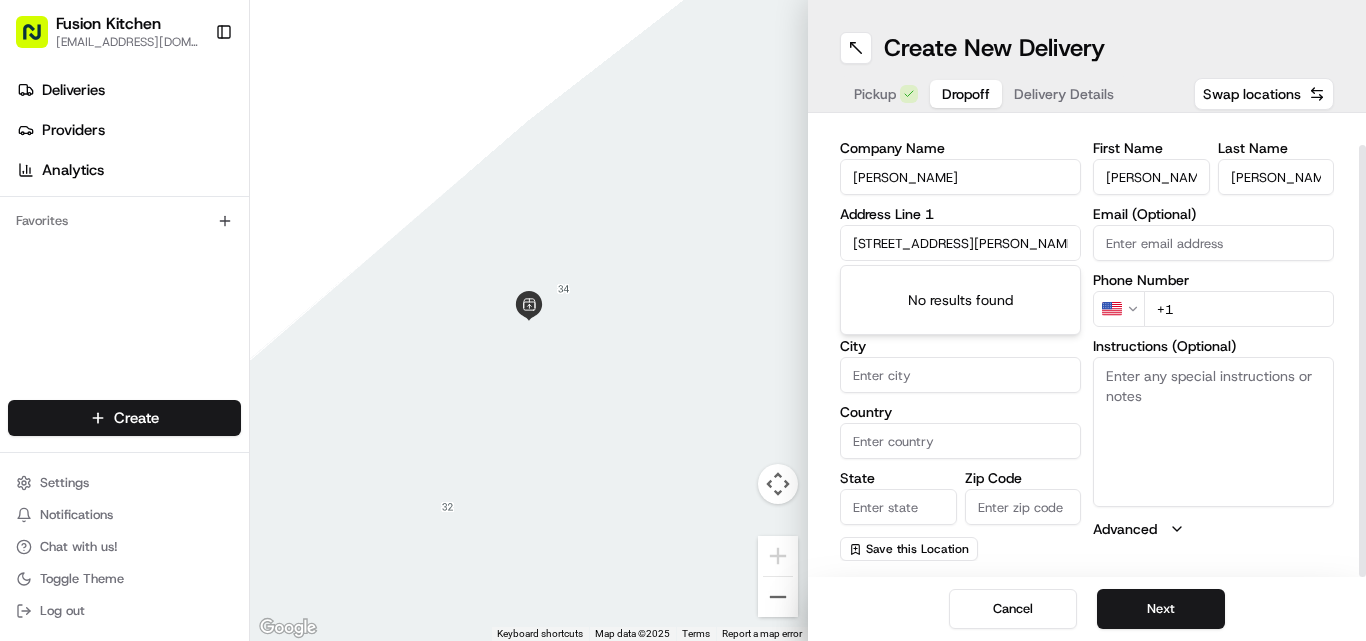 scroll, scrollTop: 0, scrollLeft: 9, axis: horizontal 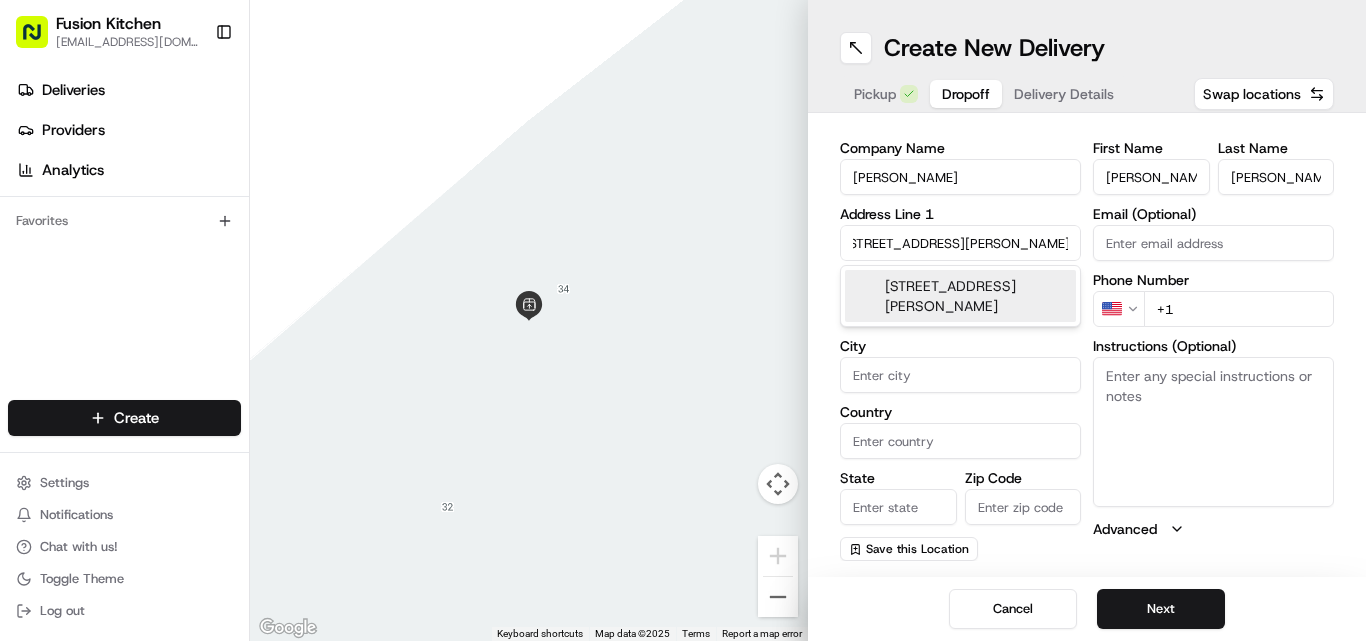 click on "[STREET_ADDRESS][PERSON_NAME]" at bounding box center [960, 296] 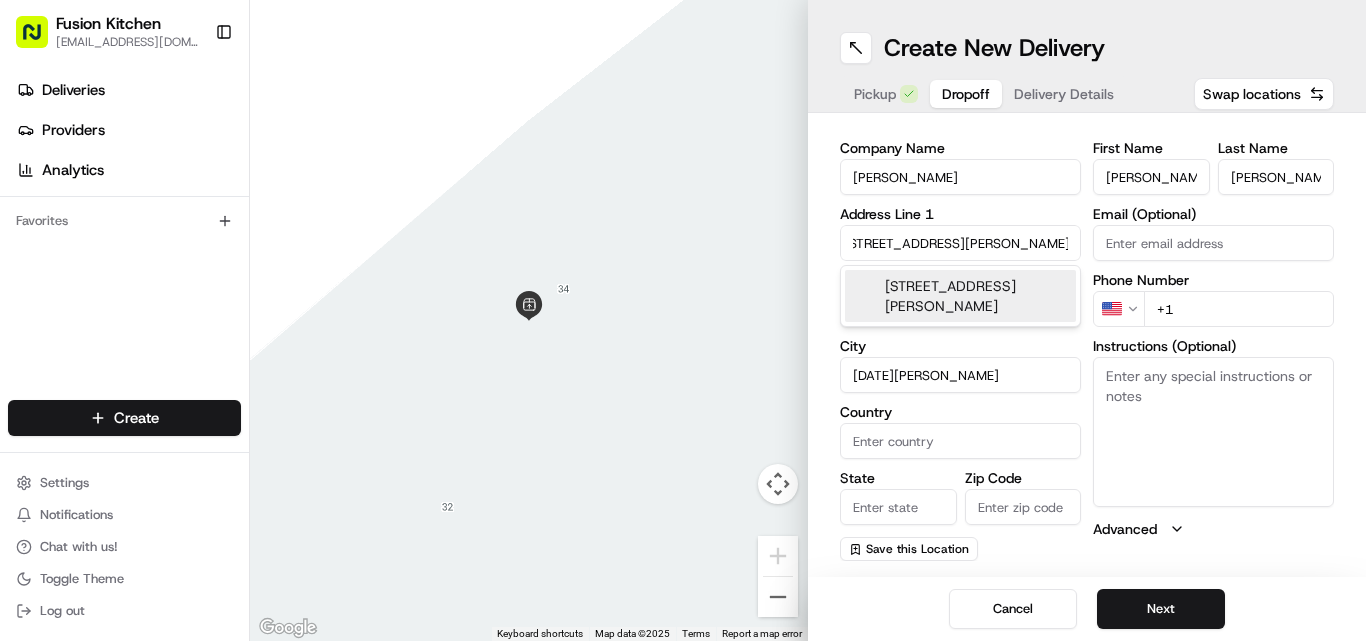type on "[GEOGRAPHIC_DATA]" 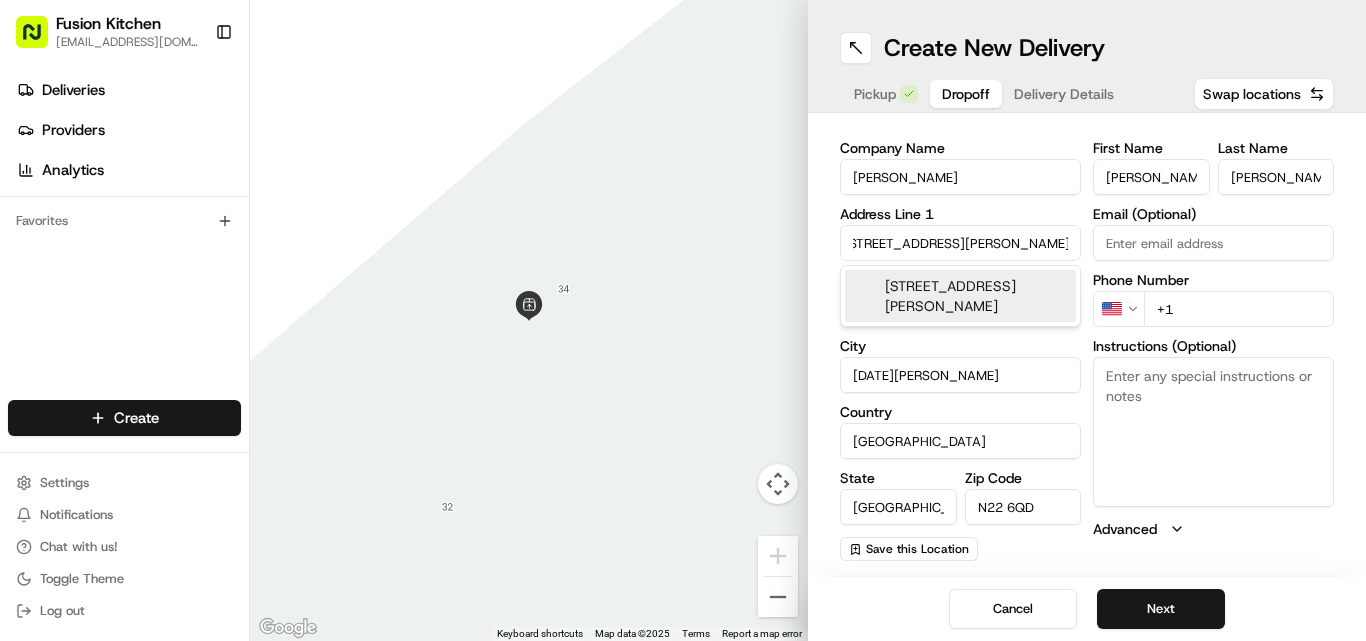 type on "[STREET_ADDRESS][PERSON_NAME]" 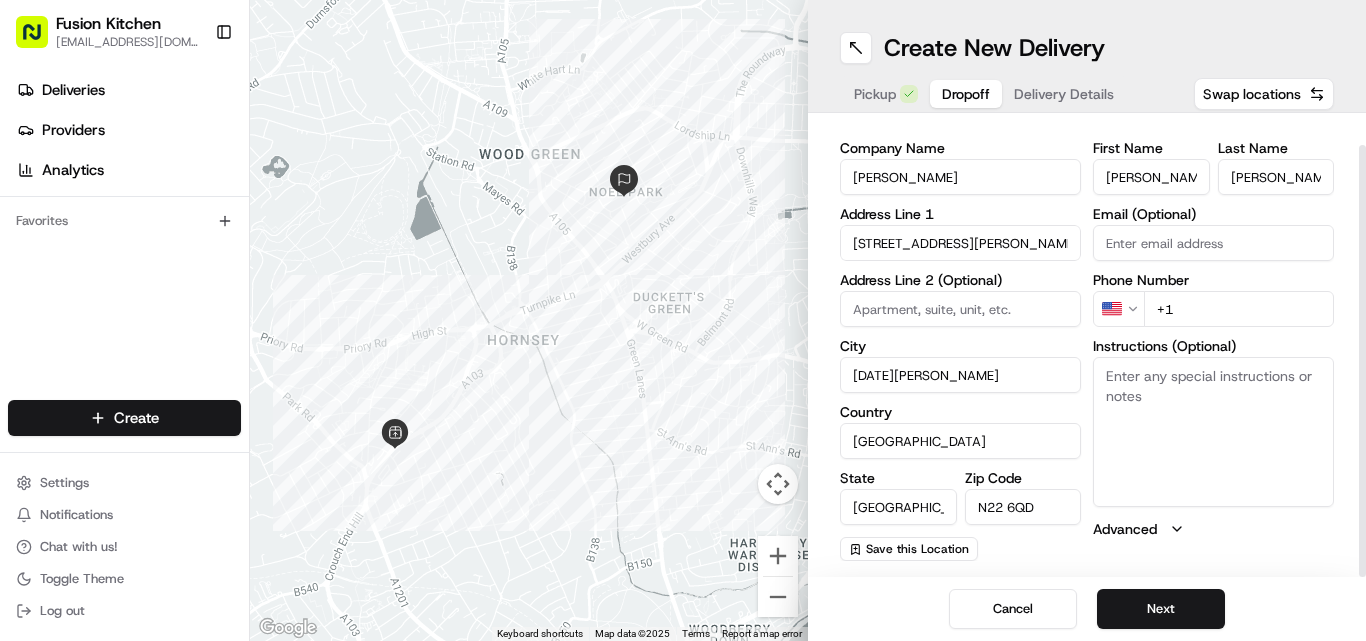 click on "Instructions (Optional)" at bounding box center (1213, 432) 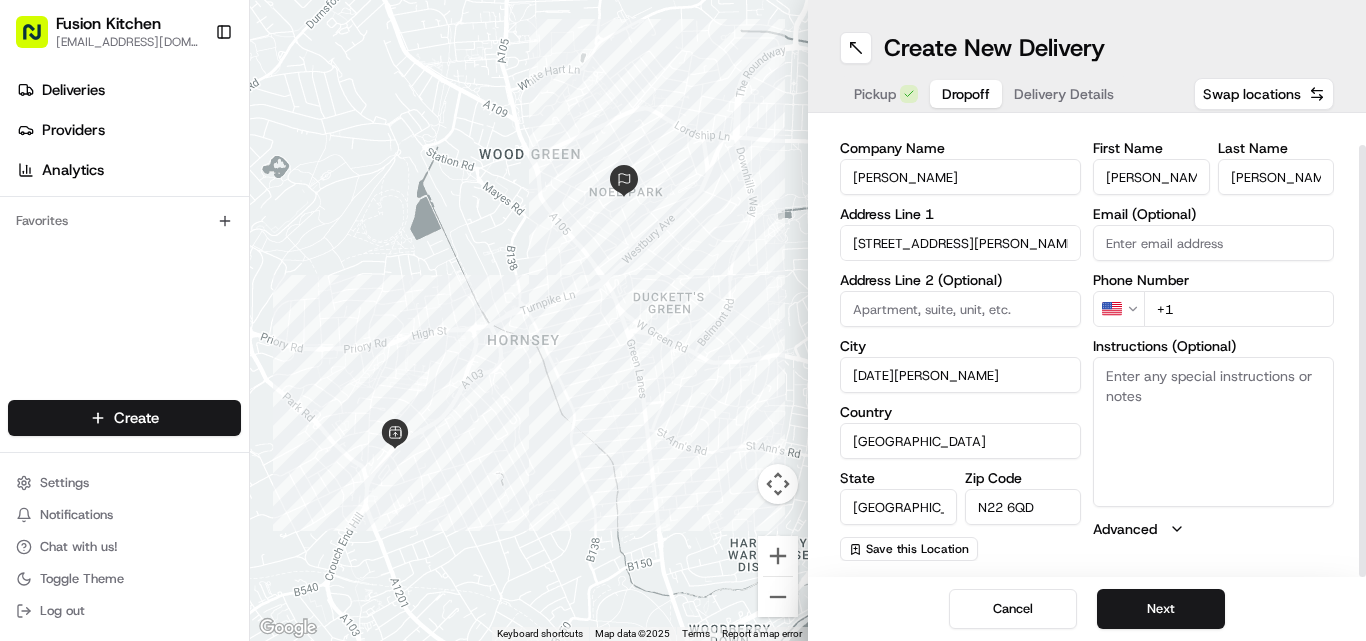 paste on "[STREET_ADDRESS][PERSON_NAME]" 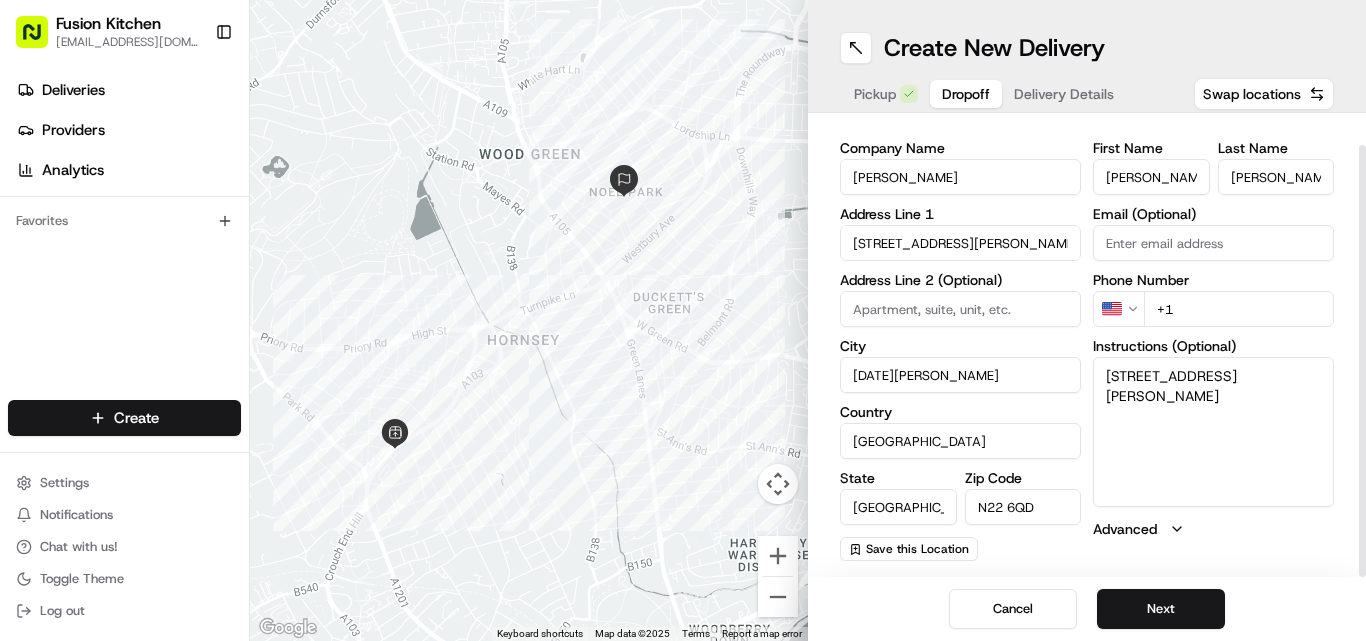 type on "[STREET_ADDRESS][PERSON_NAME]" 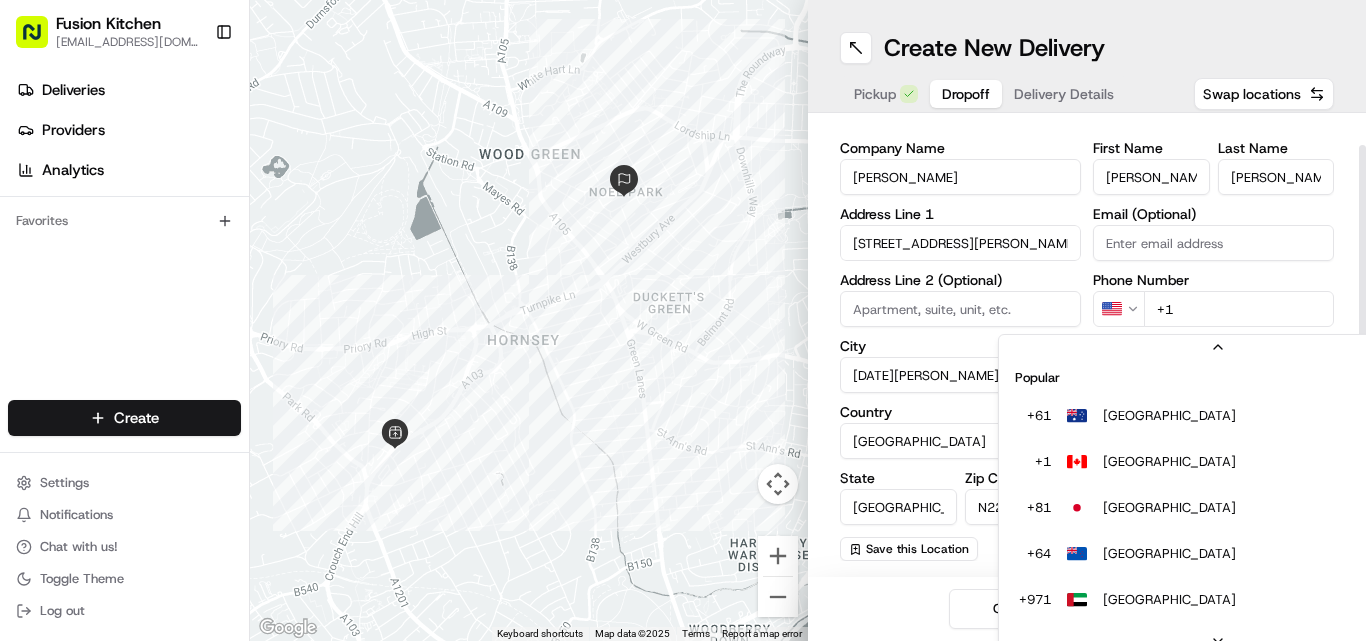 scroll, scrollTop: 86, scrollLeft: 0, axis: vertical 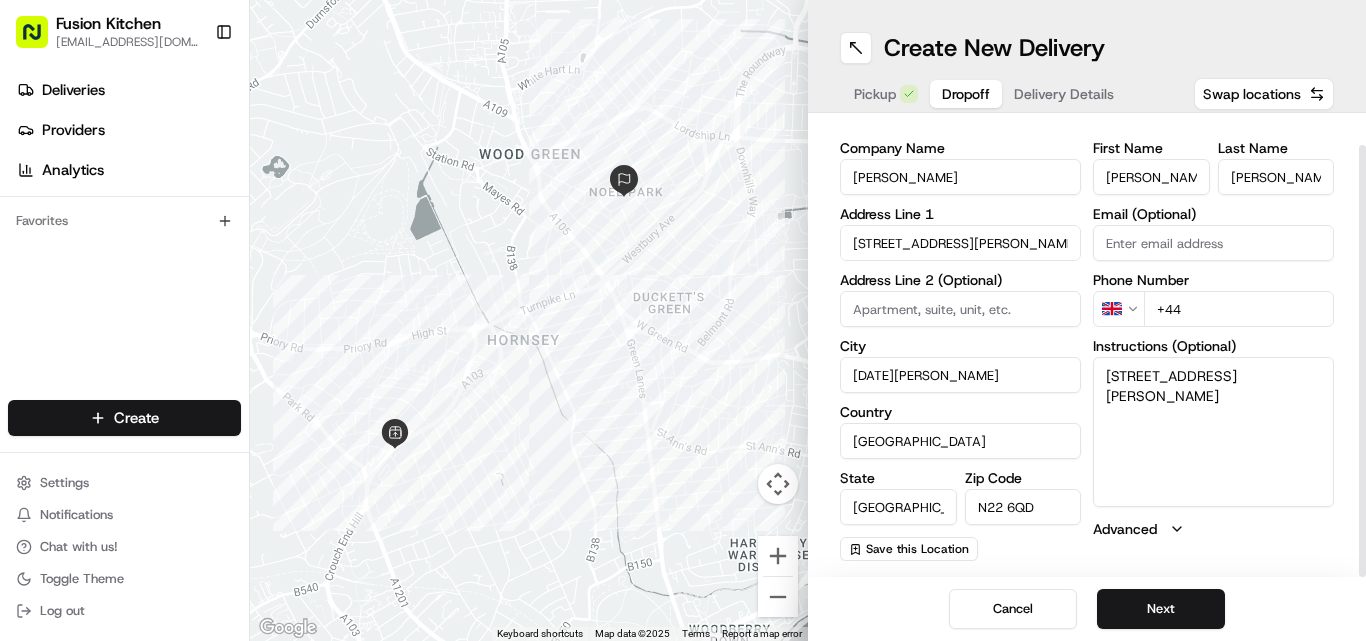 click on "+44" at bounding box center (1239, 309) 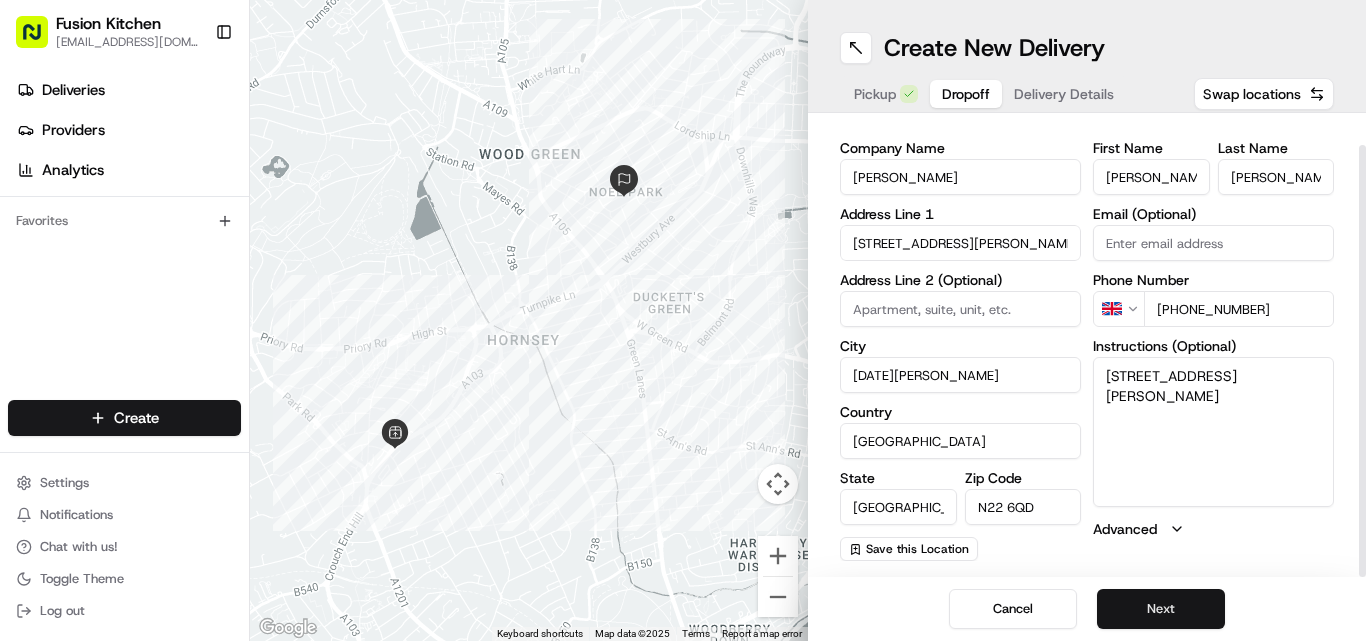 type on "[PHONE_NUMBER]" 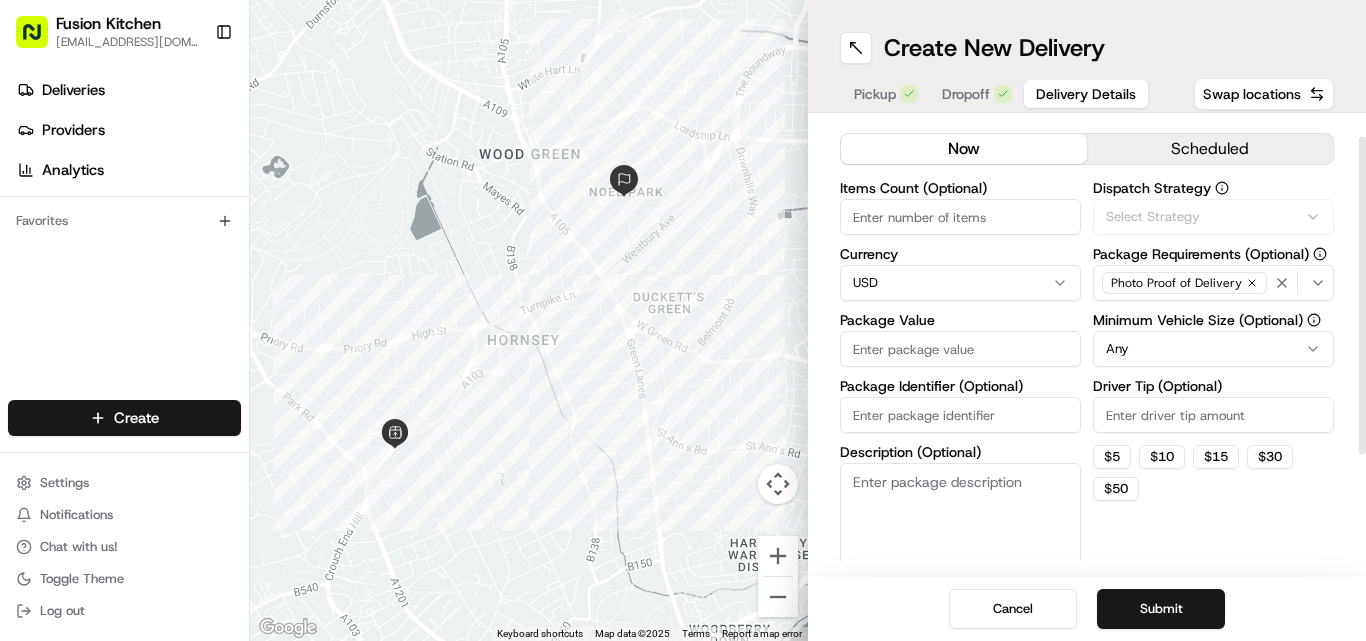 click on "Fusion Kitchen [EMAIL_ADDRESS][DOMAIN_NAME] Toggle Sidebar Deliveries Providers Analytics Favorites Main Menu Members & Organization Organization Users Roles Preferences Customization Tracking Orchestration Automations Dispatch Strategy Locations Pickup Locations Dropoff Locations Billing Billing Refund Requests Integrations Notification Triggers Webhooks API Keys Request Logs Create Settings Notifications Chat with us! Toggle Theme Log out ← Move left → Move right ↑ Move up ↓ Move down + Zoom in - Zoom out Home Jump left by 75% End Jump right by 75% Page Up Jump up by 75% Page Down Jump down by 75% Keyboard shortcuts Map Data Map data ©2025 Map data ©2025 200 m  Click to toggle between metric and imperial units Terms Report a map error Create New Delivery Pickup Dropoff Delivery Details Swap locations Delivery Details now scheduled Items Count (Optional) Currency USD Package Value Package Identifier (Optional) Description (Optional) Dispatch Strategy Select Strategy Photo Proof of Delivery $" at bounding box center (683, 320) 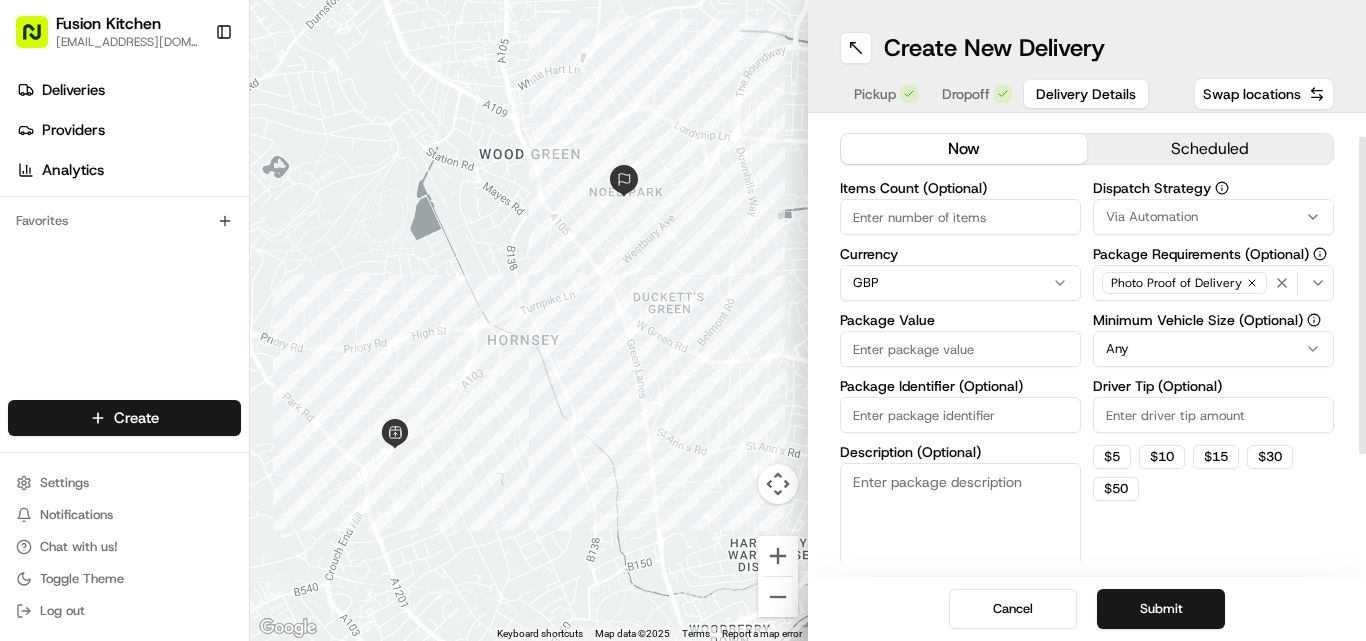 click on "Package Value" at bounding box center [960, 349] 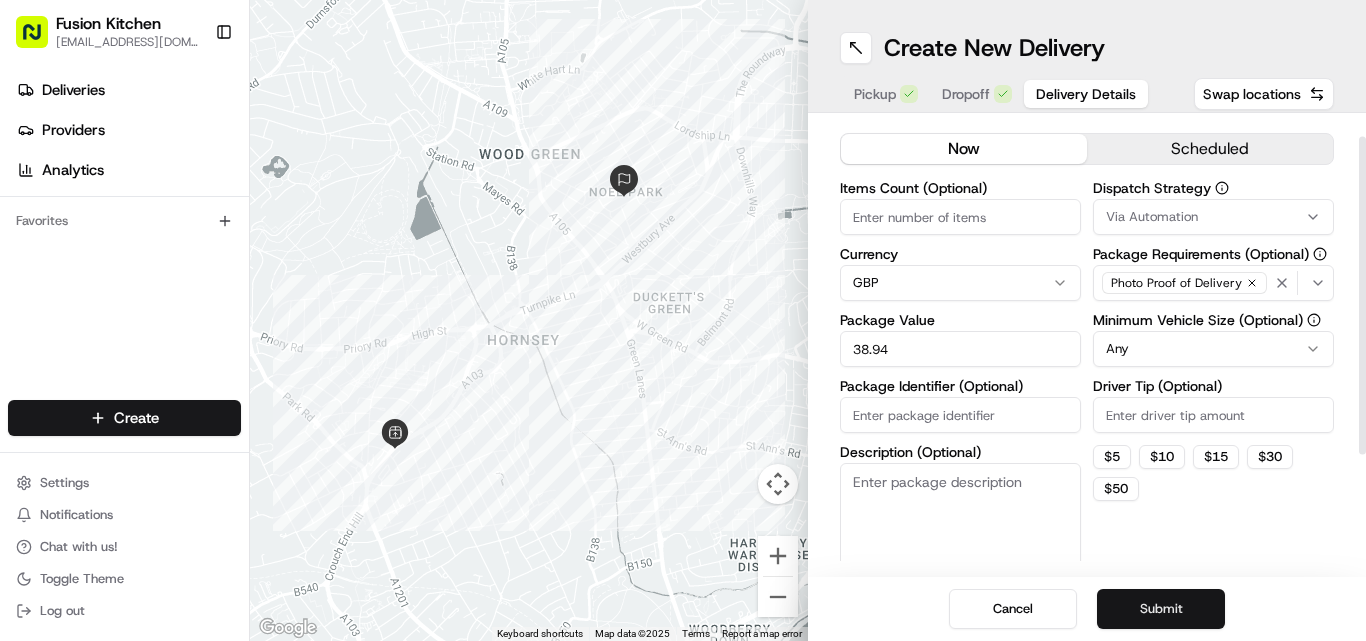 type on "38.94" 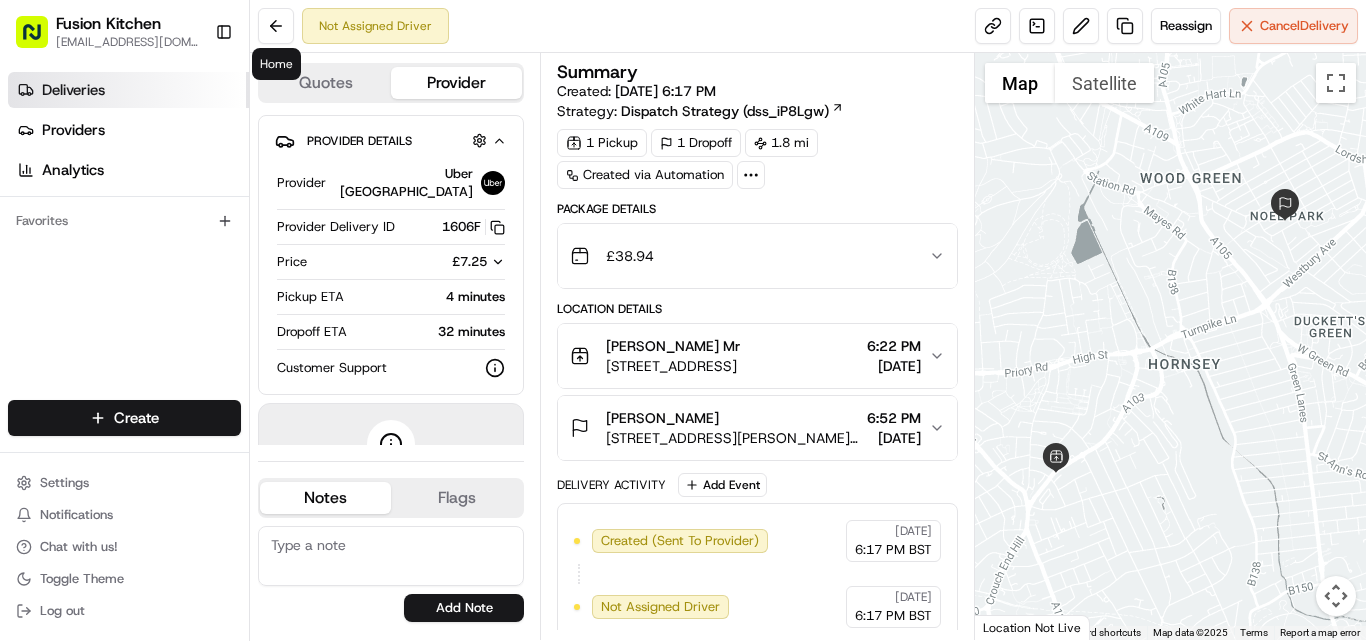 click on "Deliveries" at bounding box center (128, 90) 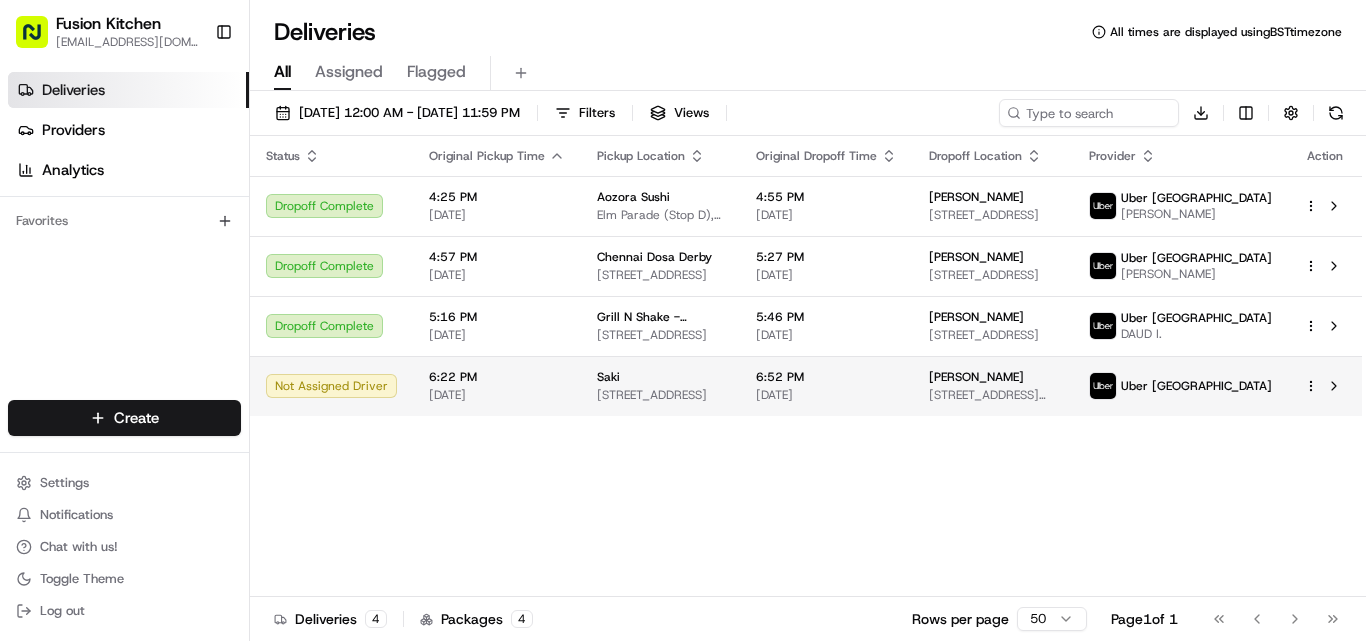 click on "Not Assigned Driver" at bounding box center [331, 386] 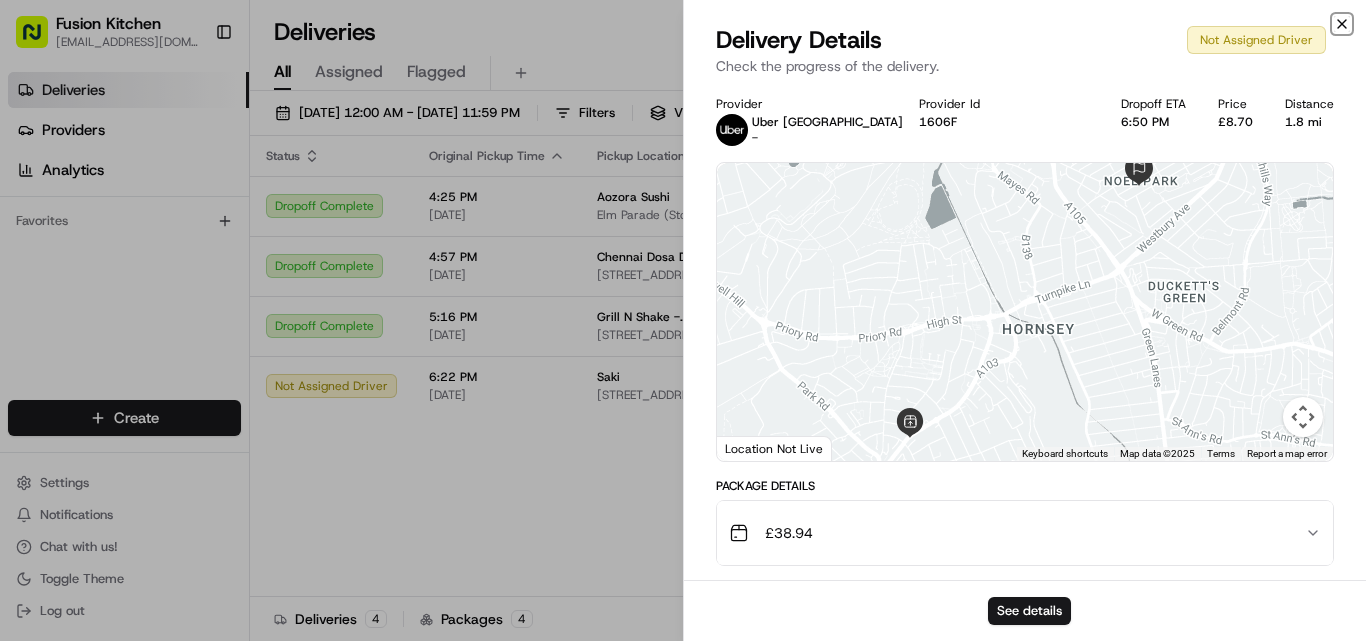 click 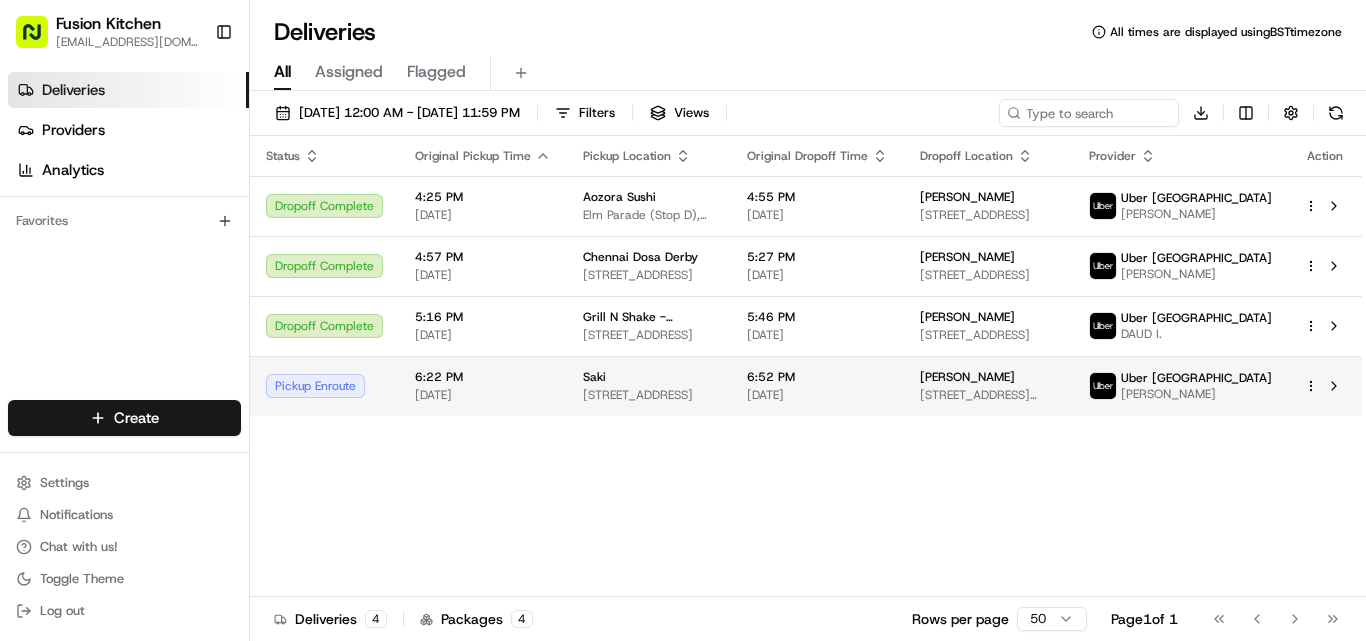 click on "Pickup Enroute" at bounding box center [324, 386] 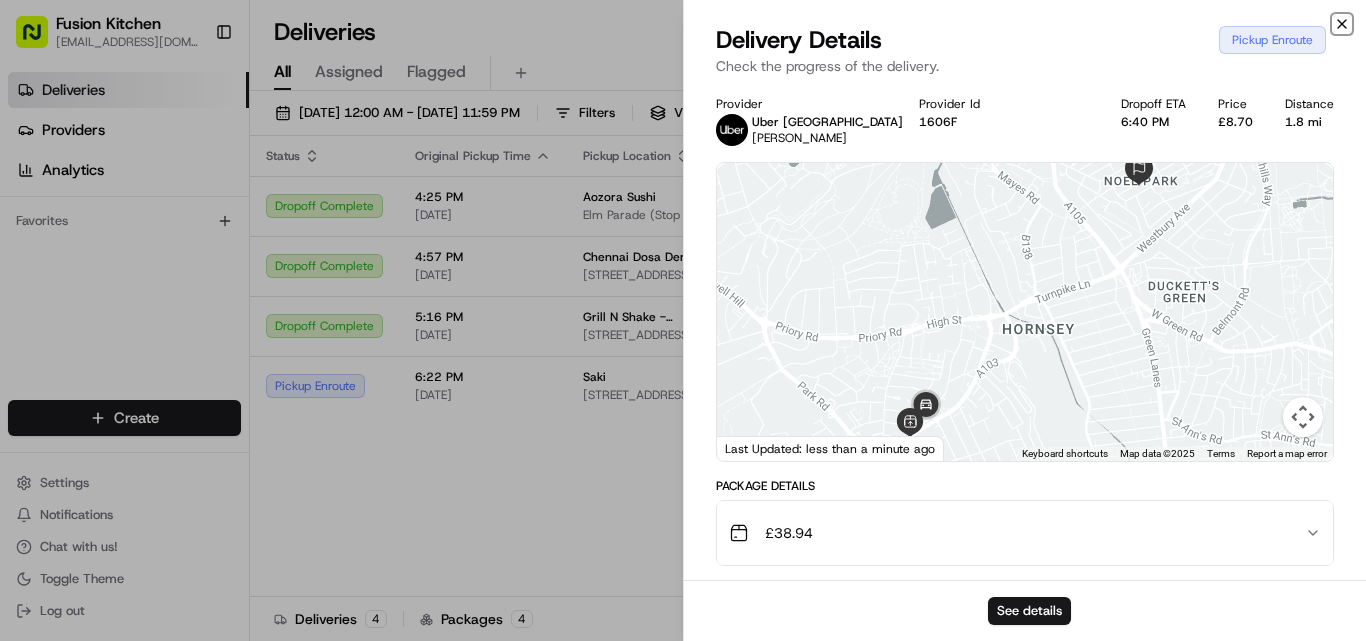 click 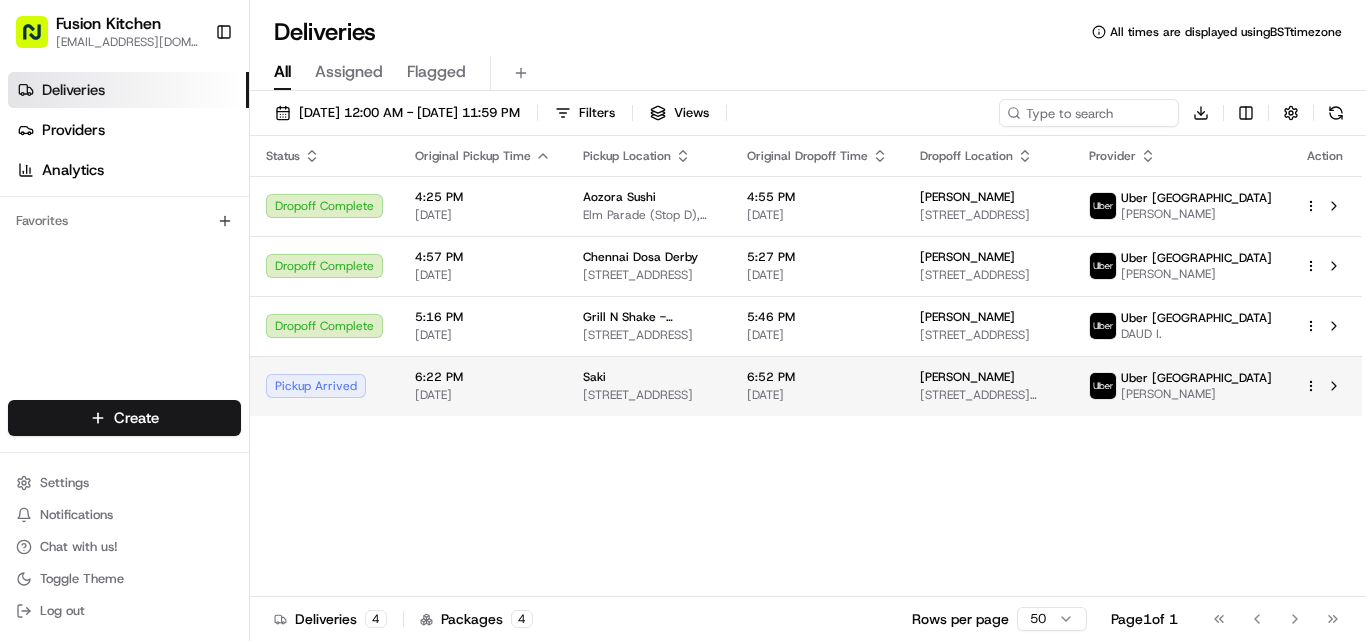 click on "Pickup Arrived" at bounding box center [324, 386] 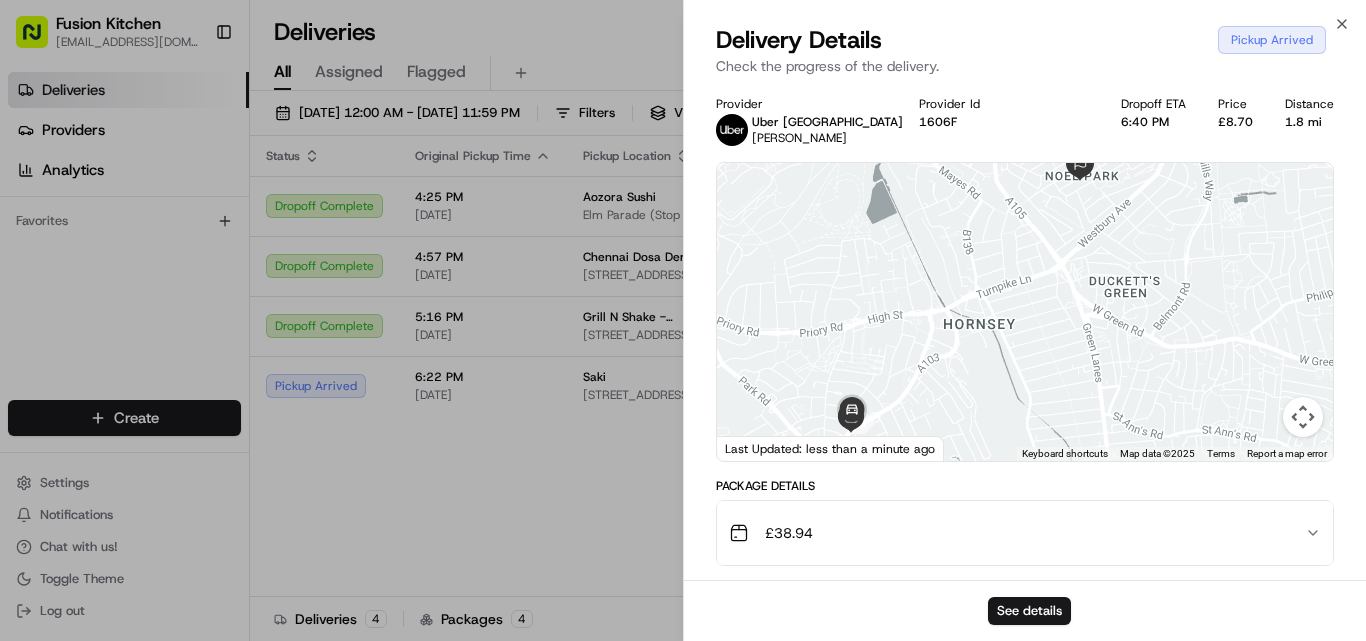 drag, startPoint x: 1014, startPoint y: 319, endPoint x: 951, endPoint y: 315, distance: 63.126858 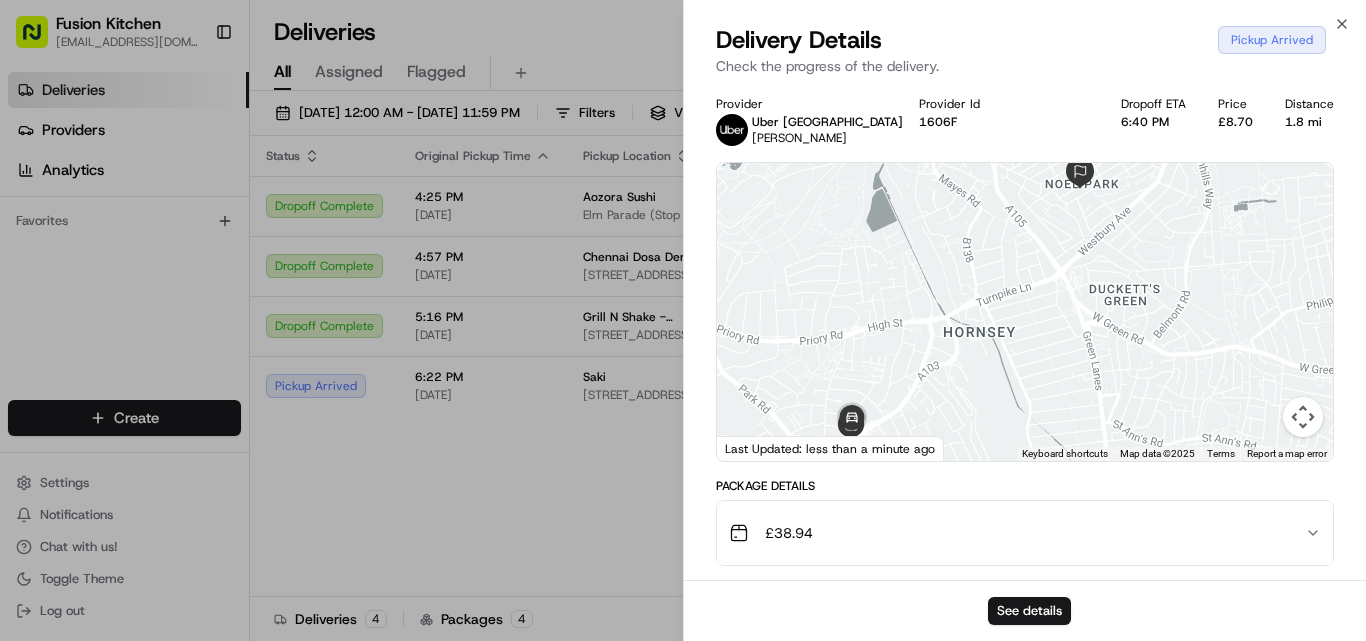 drag, startPoint x: 974, startPoint y: 297, endPoint x: 972, endPoint y: 312, distance: 15.132746 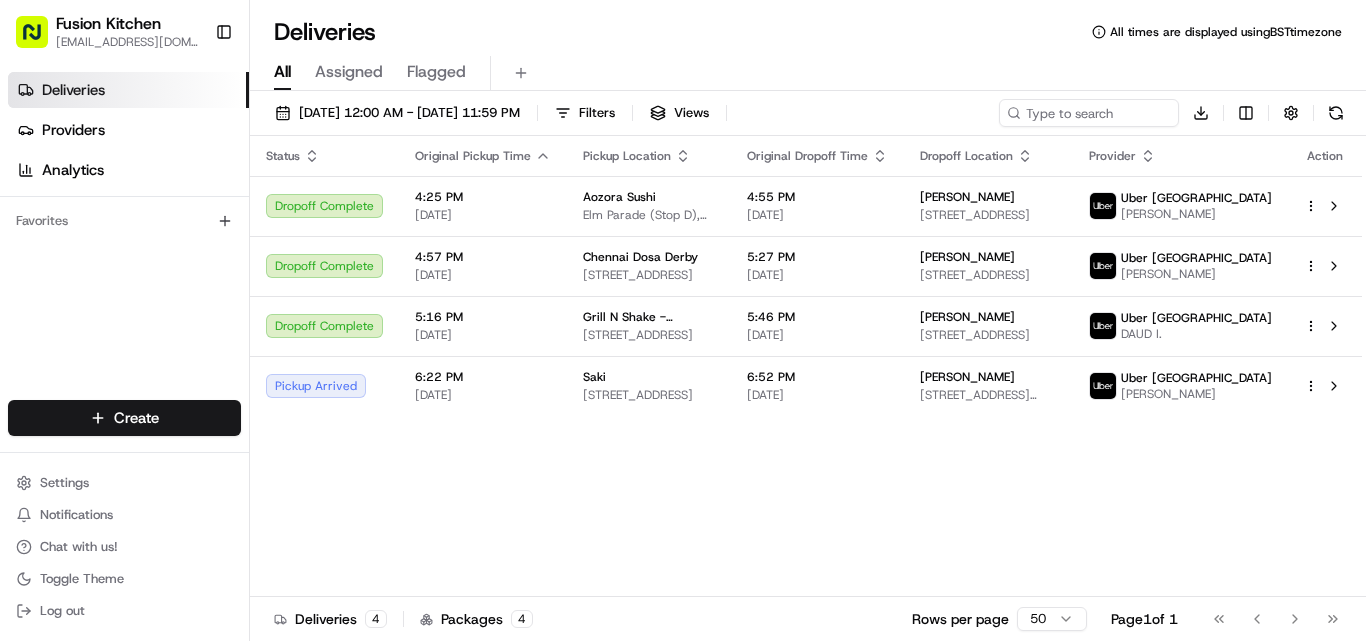 click on "Pickup Arrived" at bounding box center [324, 386] 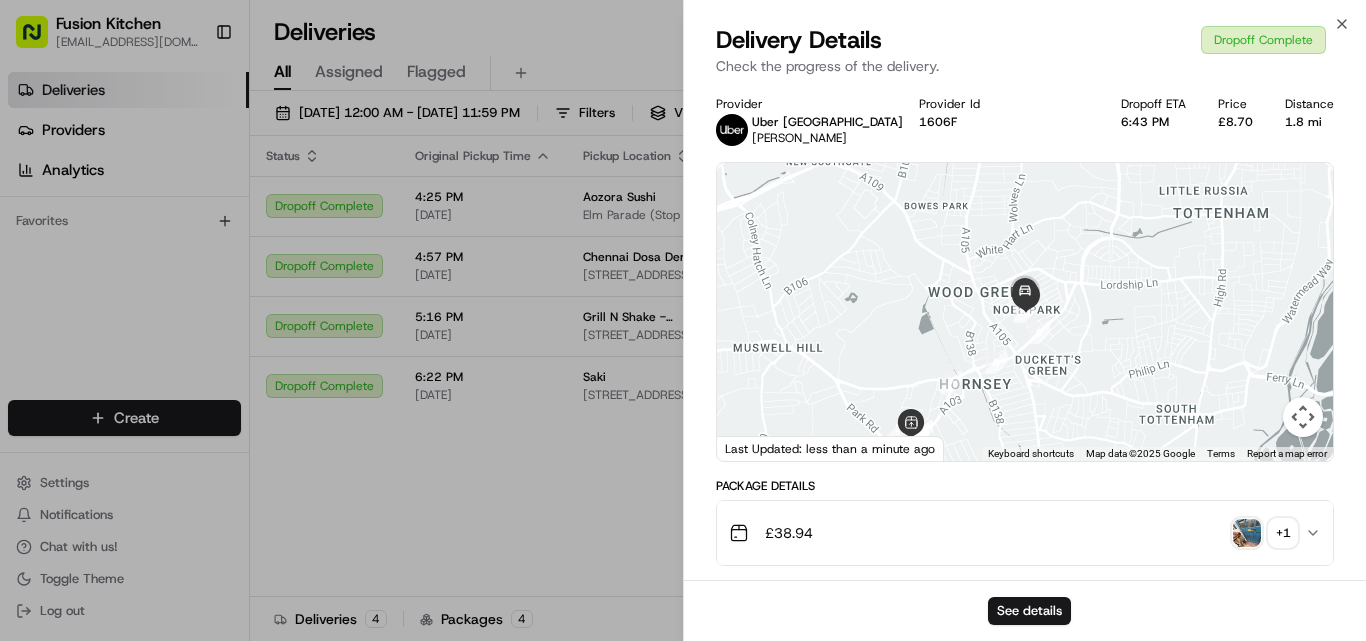 click at bounding box center [1247, 533] 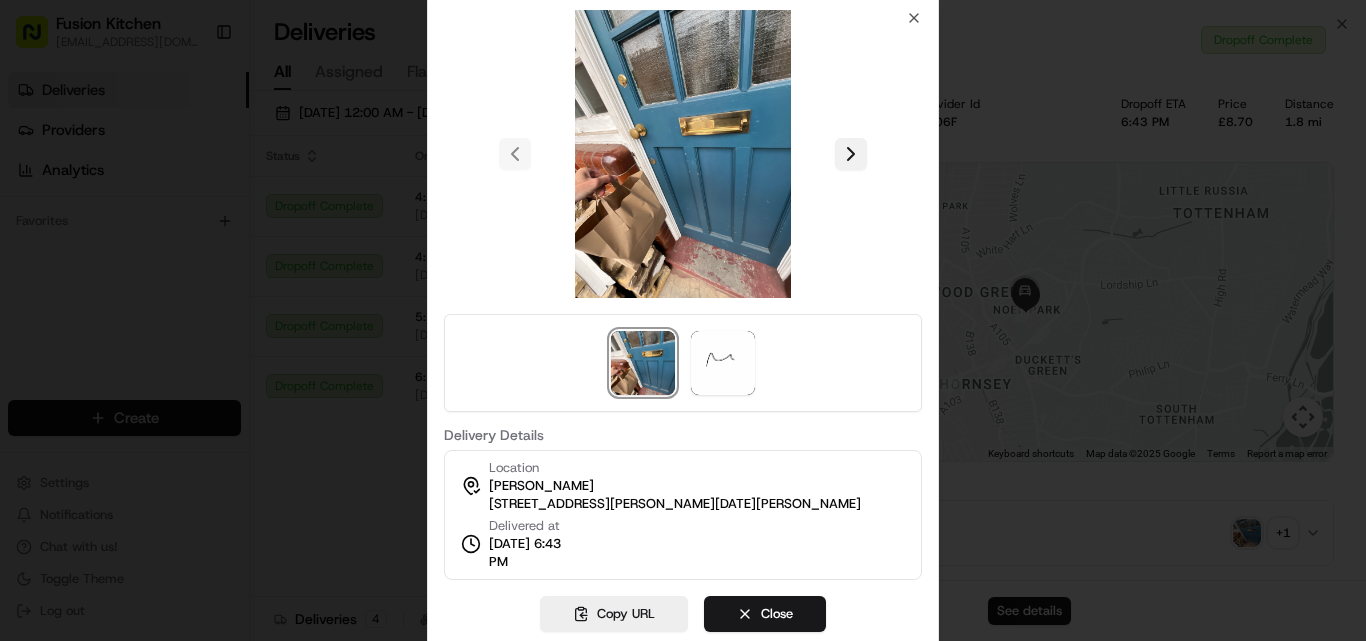 click at bounding box center (851, 154) 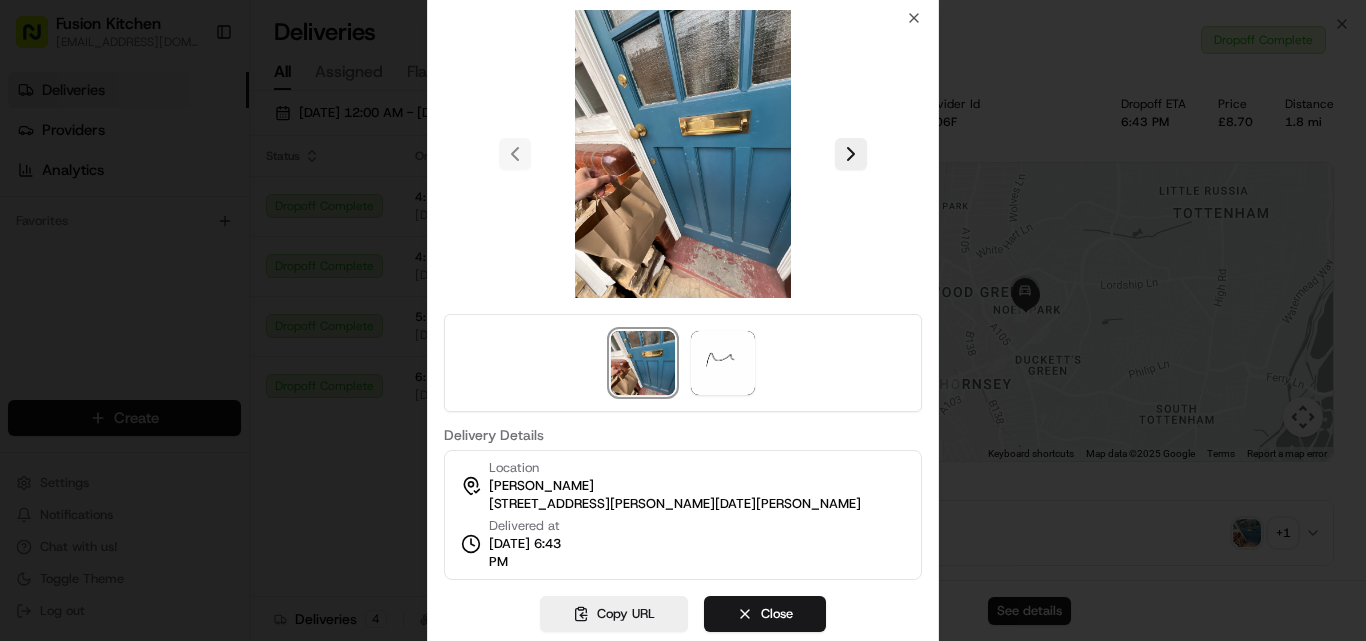 click at bounding box center (683, 320) 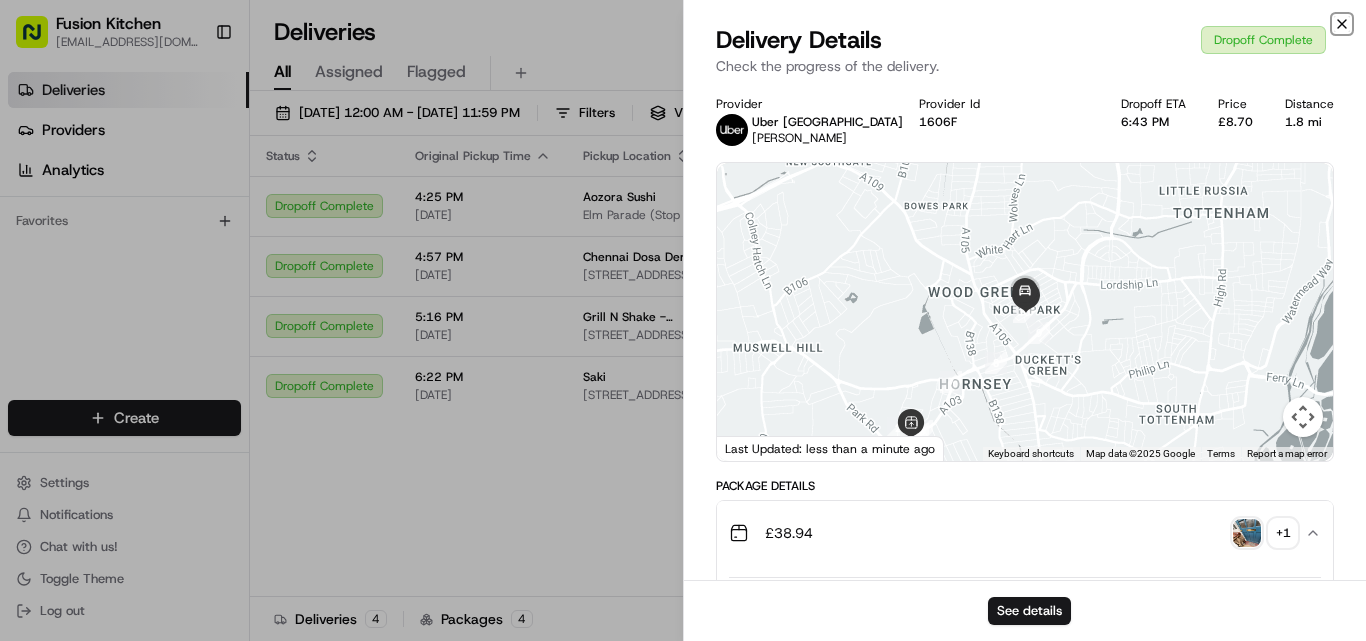 click 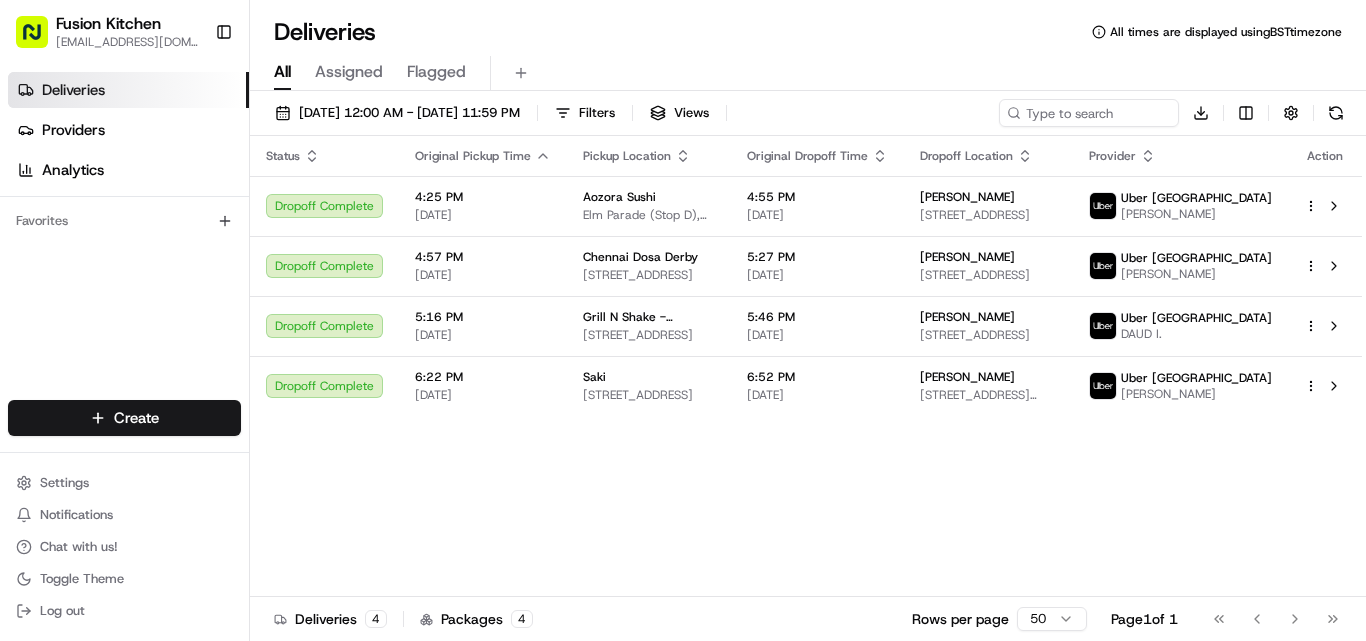 click on "Status Original Pickup Time Pickup Location Original Dropoff Time Dropoff Location Provider Action Dropoff Complete 4:25 PM [DATE] Aozora Sushi Elm Parade (Stop D), [STREET_ADDRESS] 4:55 PM [DATE] [PERSON_NAME] [STREET_ADDRESS] [PERSON_NAME] Dropoff Complete 4:57 PM [DATE] [GEOGRAPHIC_DATA] Dosa [GEOGRAPHIC_DATA] [STREET_ADDRESS] 5:27 PM [DATE] [PERSON_NAME] [STREET_ADDRESS] [PERSON_NAME] Dropoff Complete 5:16 PM [DATE] Grill N Shake - [GEOGRAPHIC_DATA] [STREET_ADDRESS] 5:46 PM [DATE] Mark [STREET_ADDRESS], [GEOGRAPHIC_DATA] Uber UK DAUD I. Dropoff Complete 6:22 PM [DATE][GEOGRAPHIC_DATA][STREET_ADDRESS] 6:52 PM [DATE] [PERSON_NAME] [STREET_ADDRESS][PERSON_NAME][DATE][PERSON_NAME] [PERSON_NAME]" at bounding box center [806, 366] 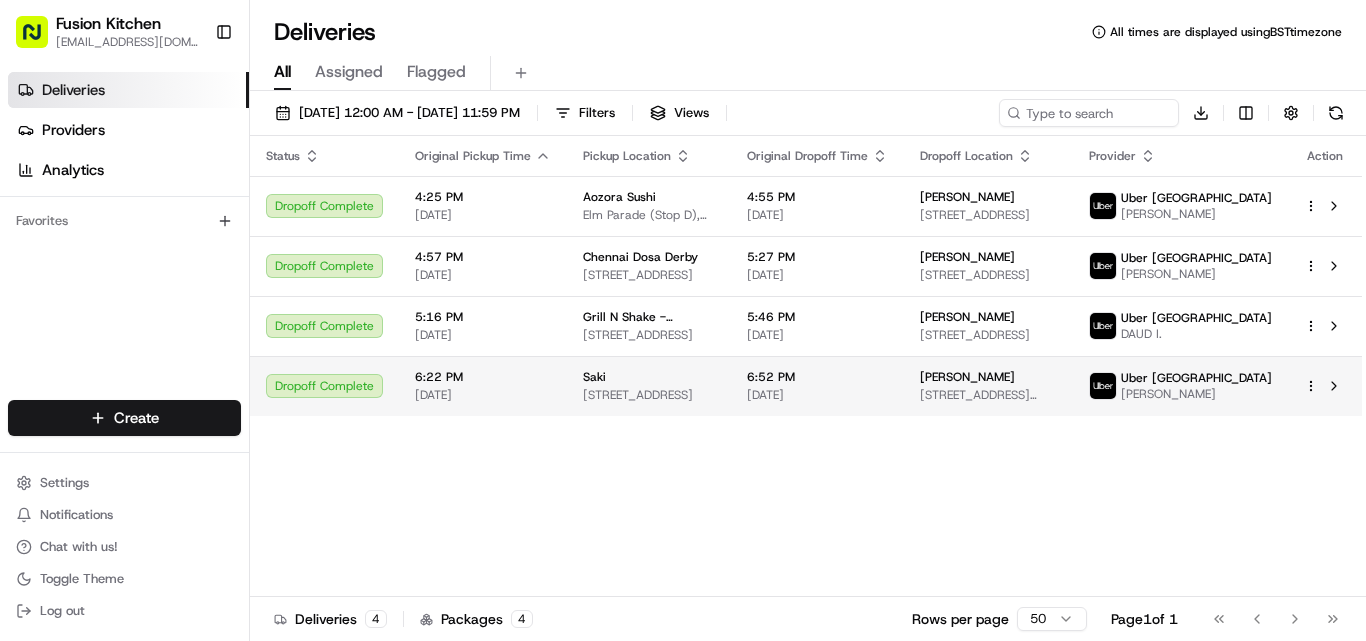 click on "Dropoff Complete" at bounding box center (324, 386) 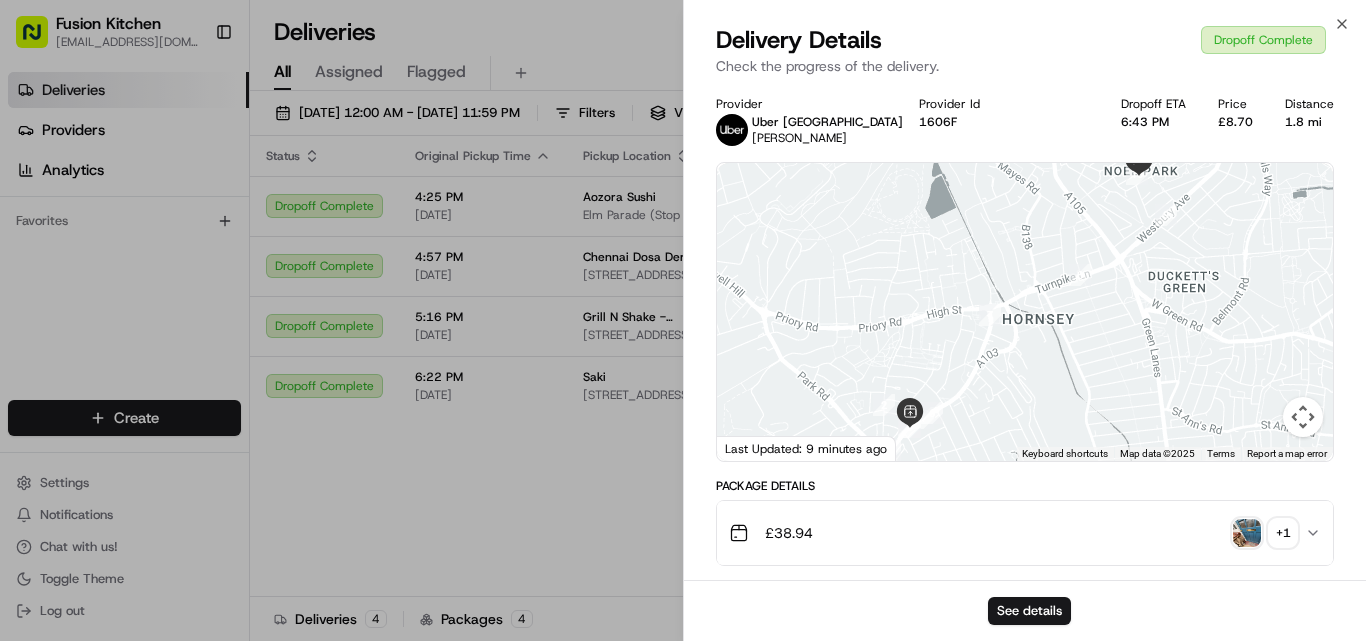click at bounding box center (1247, 533) 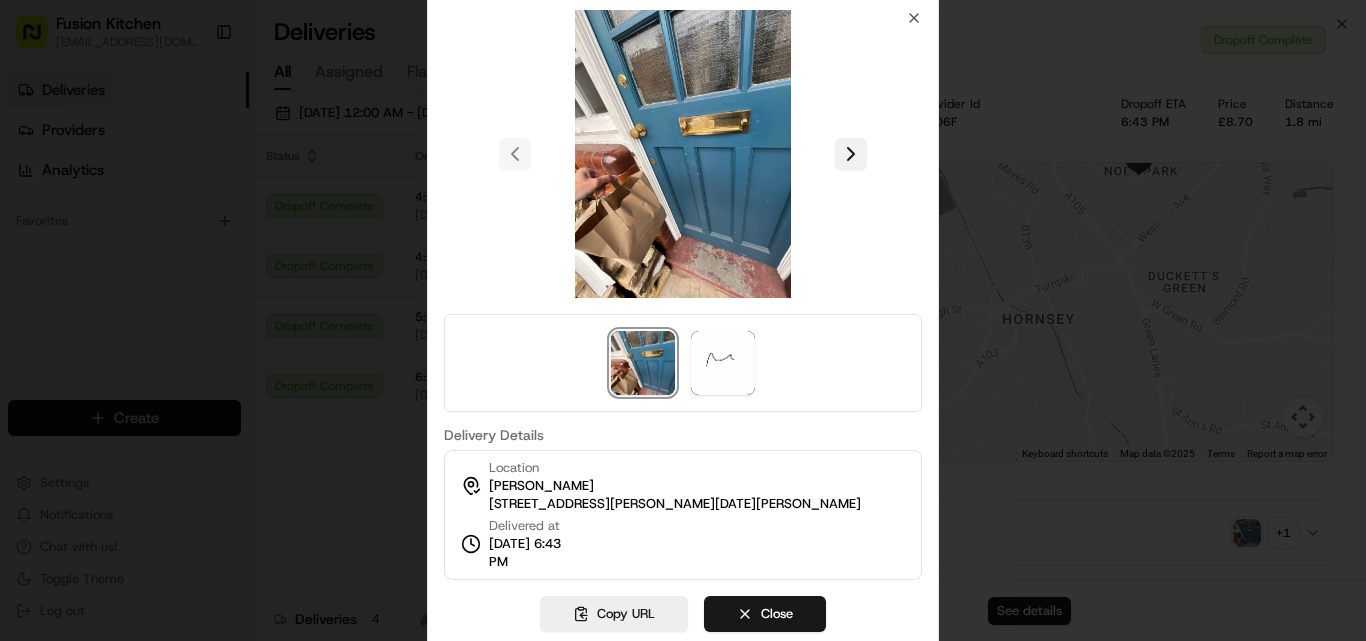 click at bounding box center (851, 154) 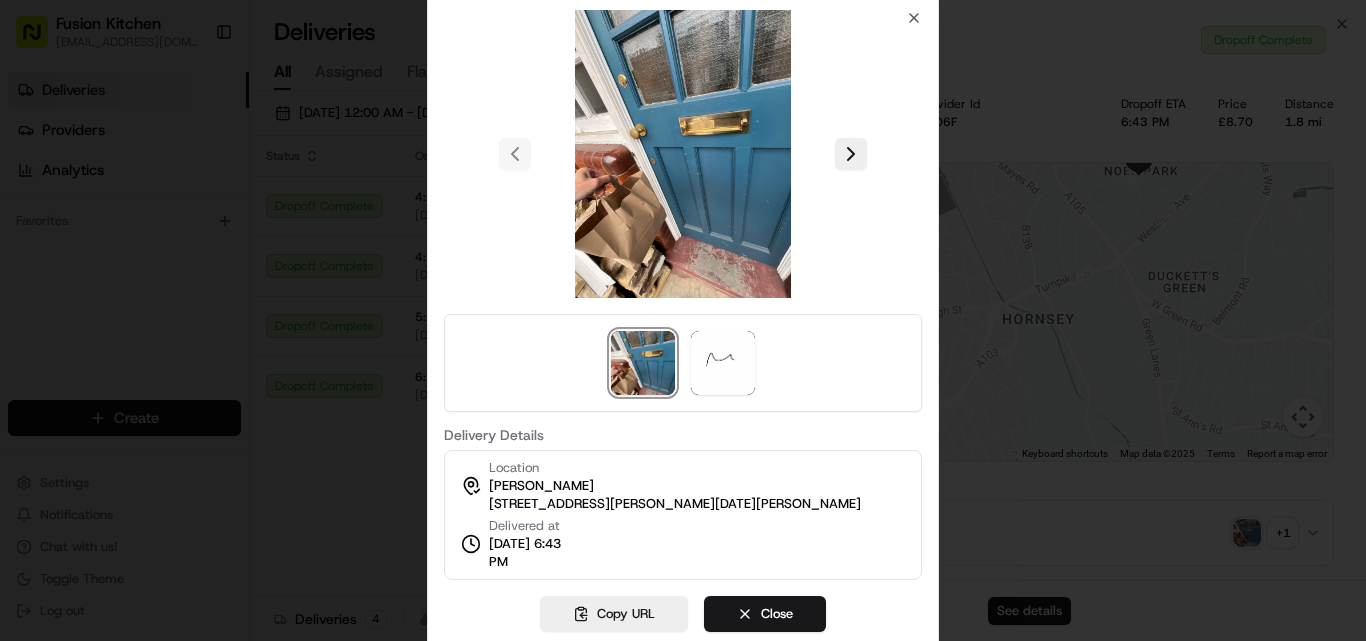 click at bounding box center [683, 320] 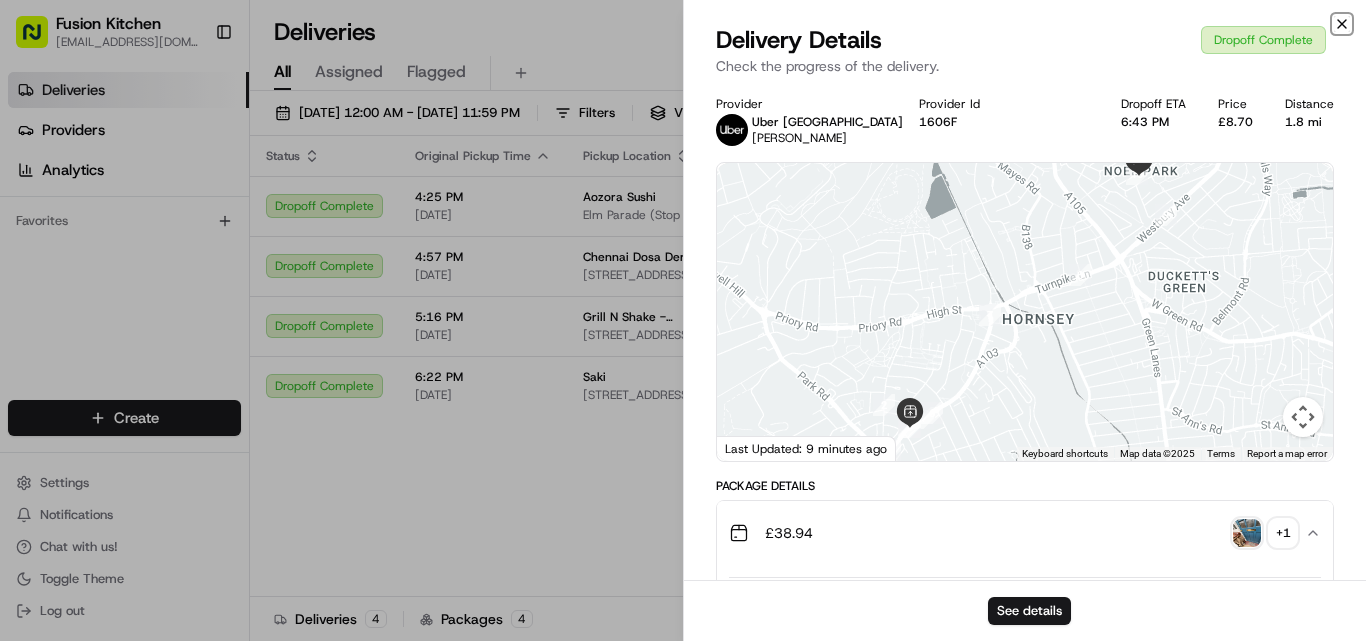 click 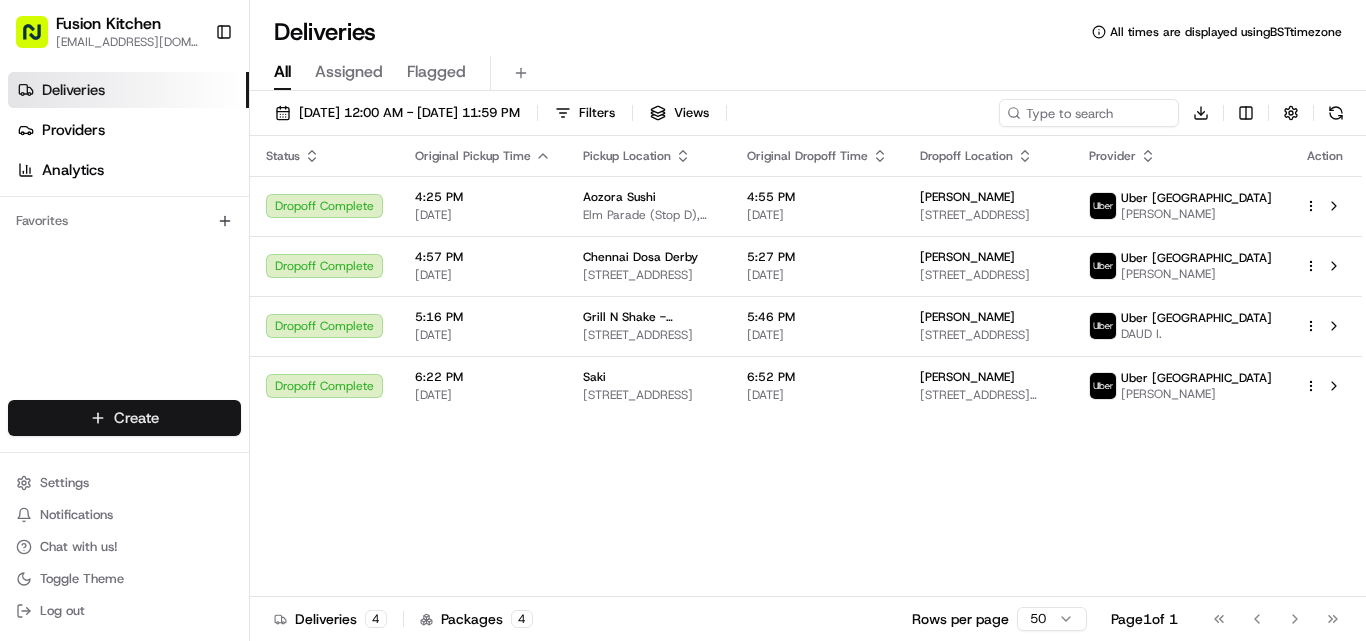 click on "Fusion Kitchen [EMAIL_ADDRESS][DOMAIN_NAME] Toggle Sidebar Deliveries Providers Analytics Favorites Main Menu Members & Organization Organization Users Roles Preferences Customization Tracking Orchestration Automations Dispatch Strategy Locations Pickup Locations Dropoff Locations Billing Billing Refund Requests Integrations Notification Triggers Webhooks API Keys Request Logs Create Settings Notifications Chat with us! Toggle Theme Log out Deliveries All times are displayed using  BST  timezone All Assigned Flagged [DATE] 12:00 AM - [DATE] 11:59 PM Filters Views Download Status Original Pickup Time Pickup Location Original Dropoff Time Dropoff Location Provider Action Dropoff Complete 4:25 PM [DATE] Aozora Sushi Elm Parade (Stop D), [STREET_ADDRESS] 4:55 PM [DATE] [PERSON_NAME] [STREET_ADDRESS] [PERSON_NAME] Dropoff Complete 4:57 PM [DATE] [GEOGRAPHIC_DATA] Dosa [GEOGRAPHIC_DATA] [STREET_ADDRESS] 5:27 PM [DATE] [PERSON_NAME] Uber [GEOGRAPHIC_DATA]" at bounding box center [683, 320] 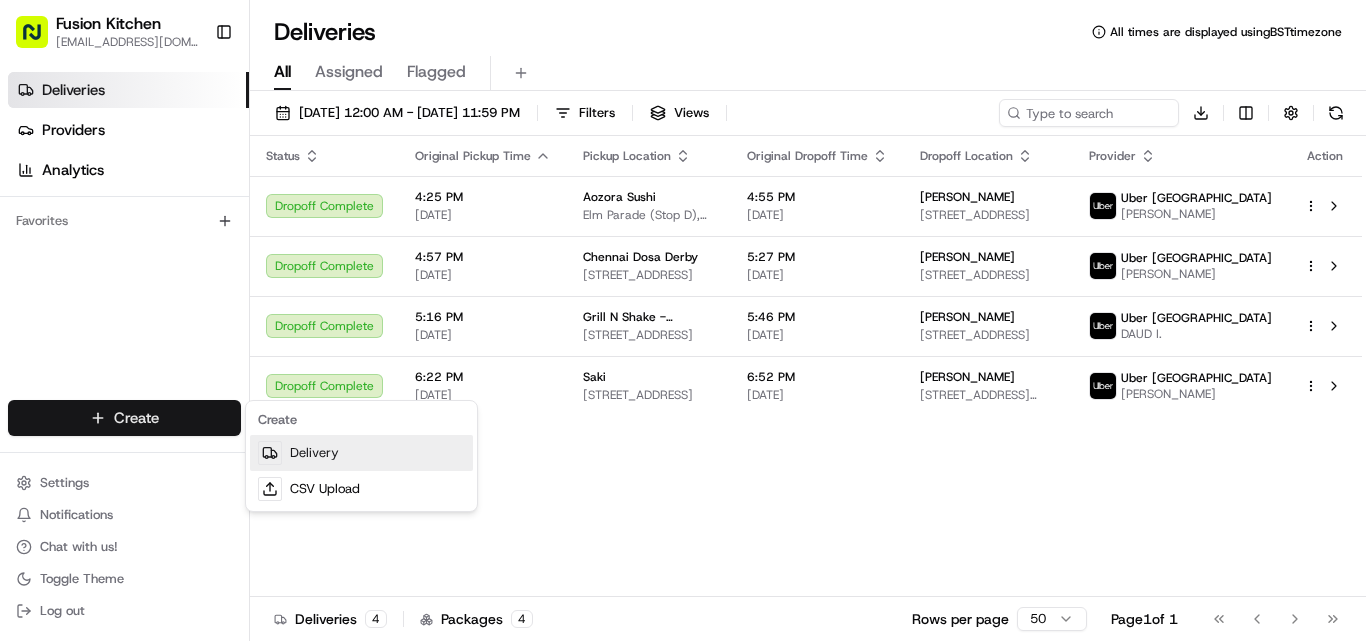 click on "Delivery" at bounding box center (361, 453) 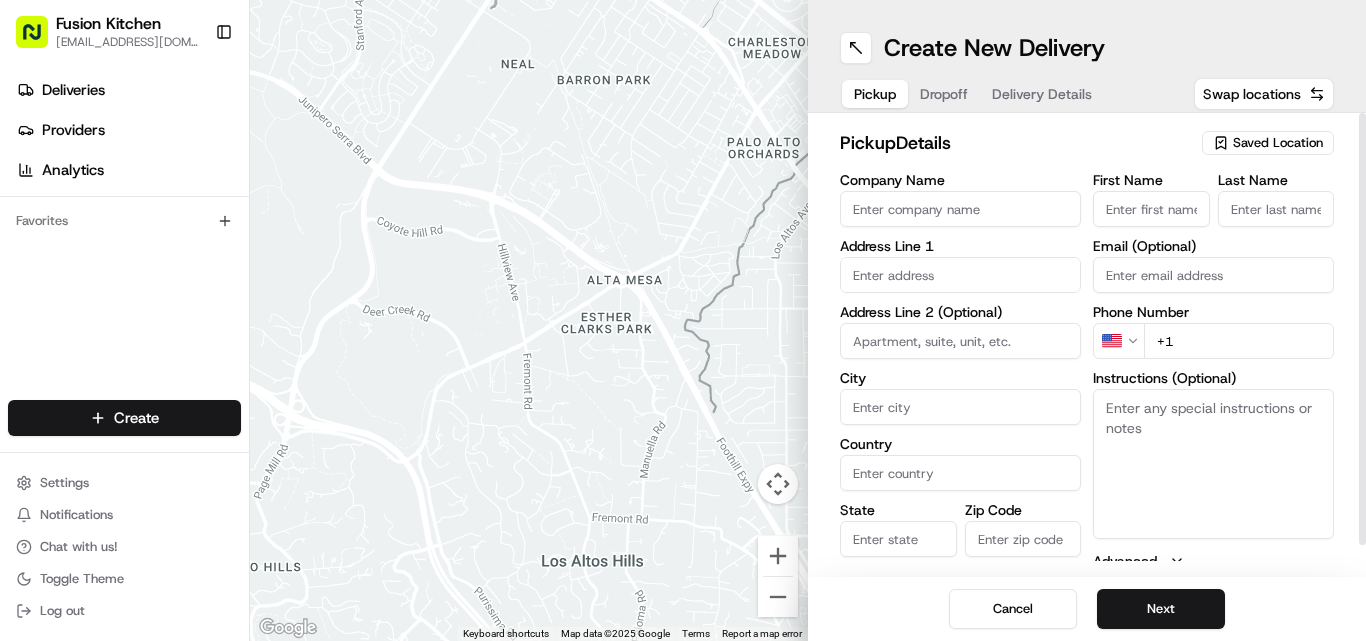 click on "Company Name" at bounding box center [960, 209] 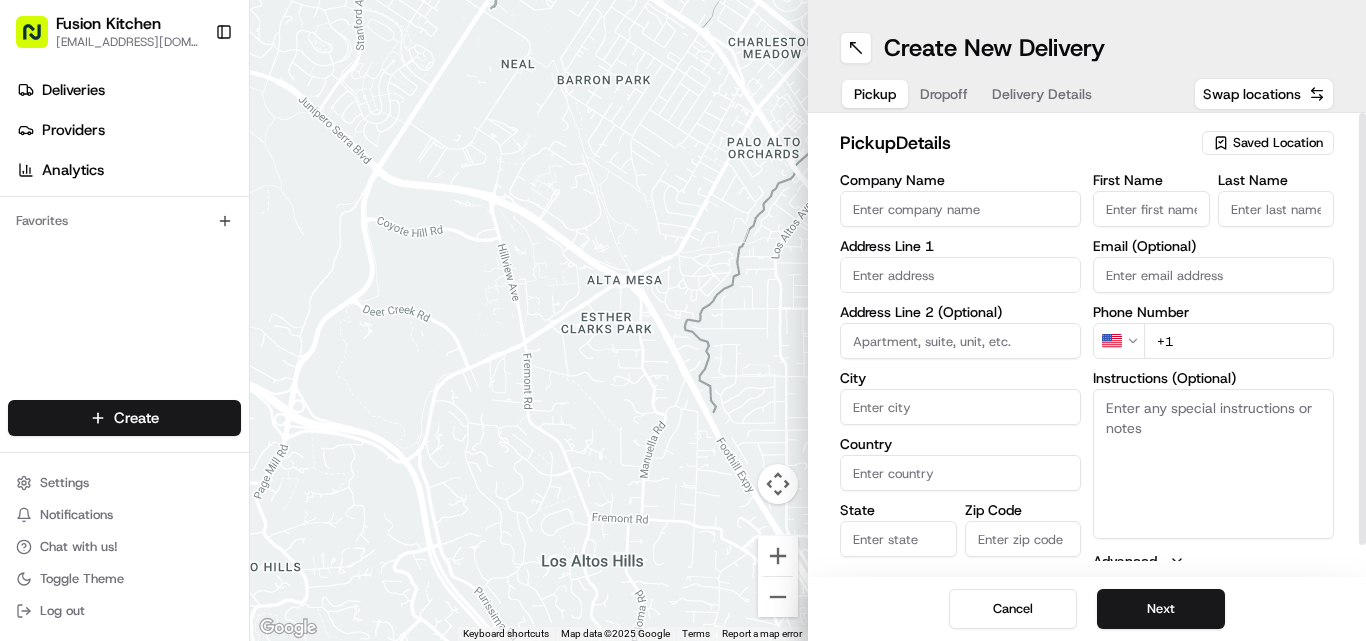 paste on "Chennai Dosa Derby" 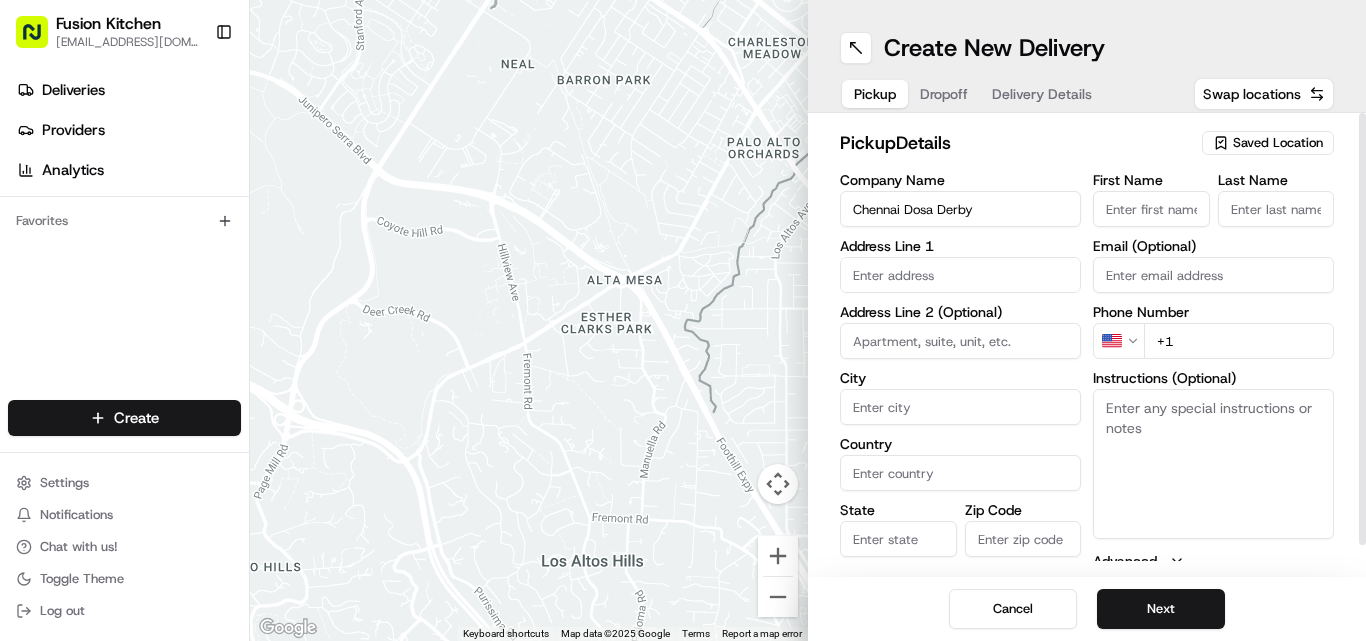 type on "Chennai Dosa Derby" 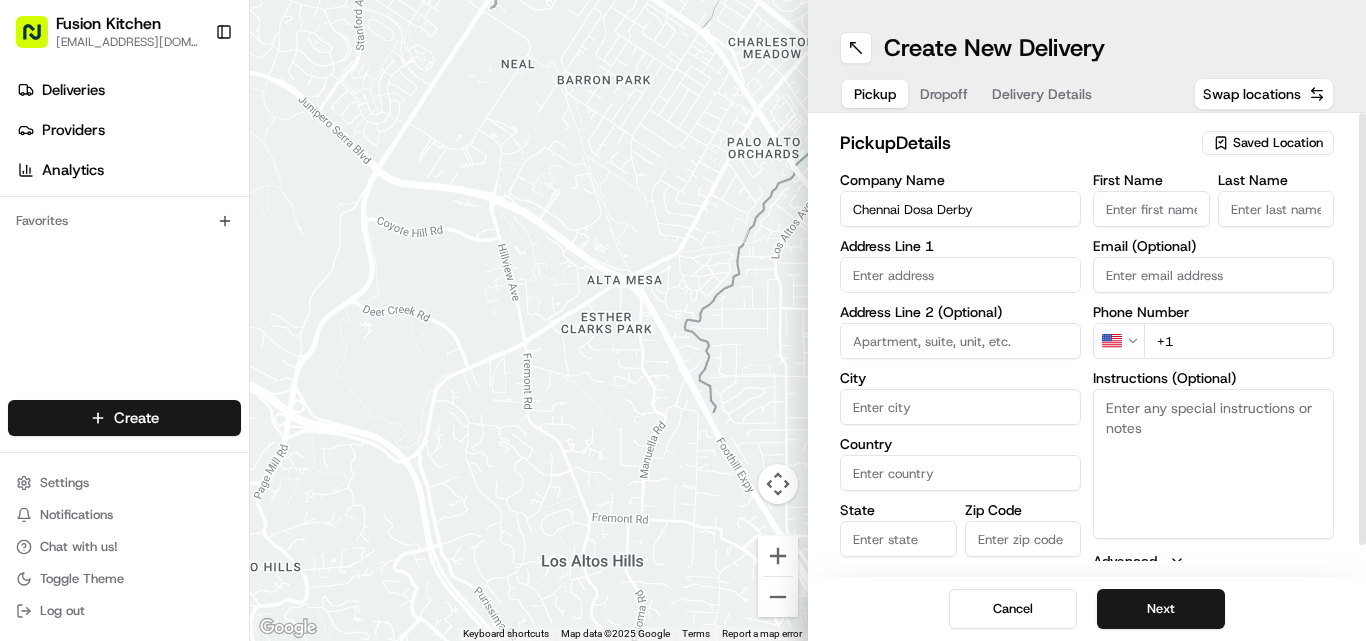 paste on "[PERSON_NAME]" 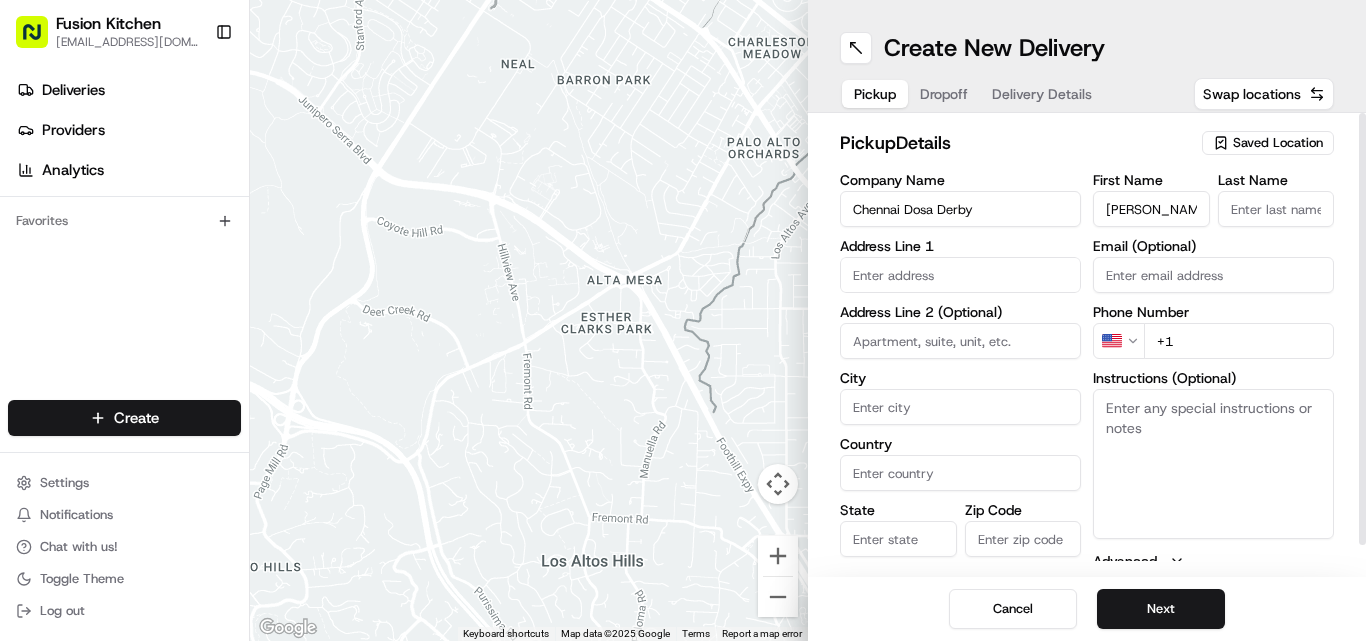 scroll, scrollTop: 0, scrollLeft: 18, axis: horizontal 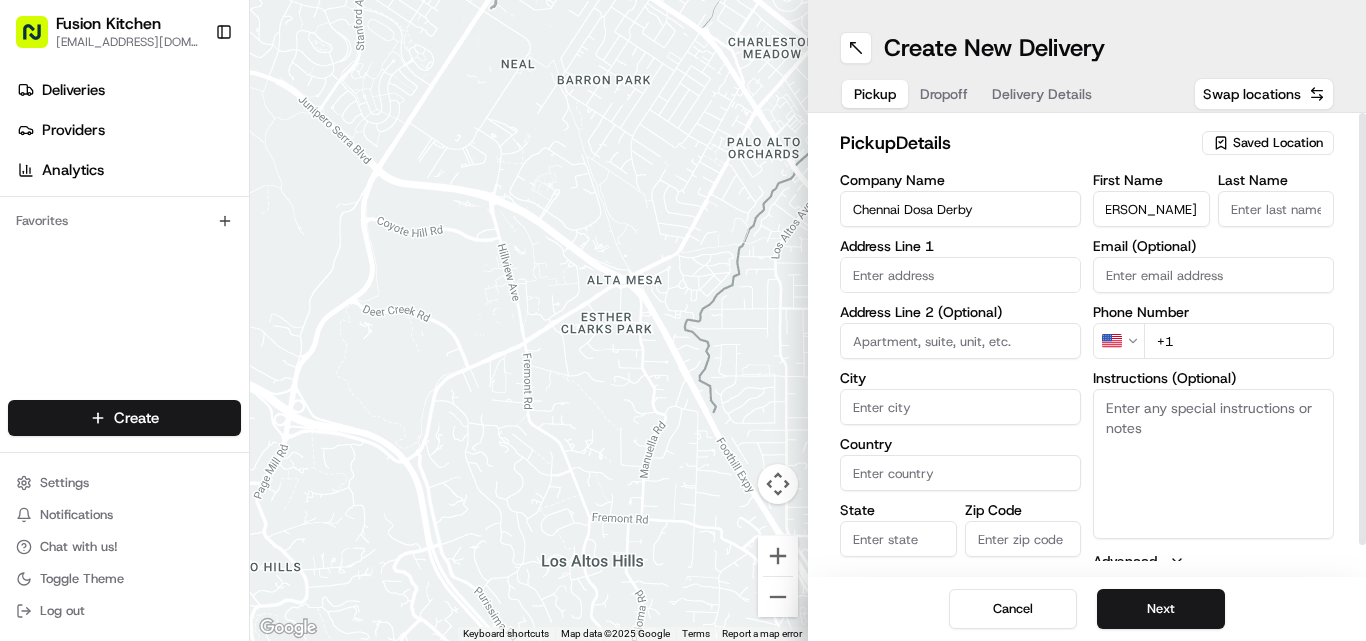 click on "[PERSON_NAME]" at bounding box center (1151, 209) 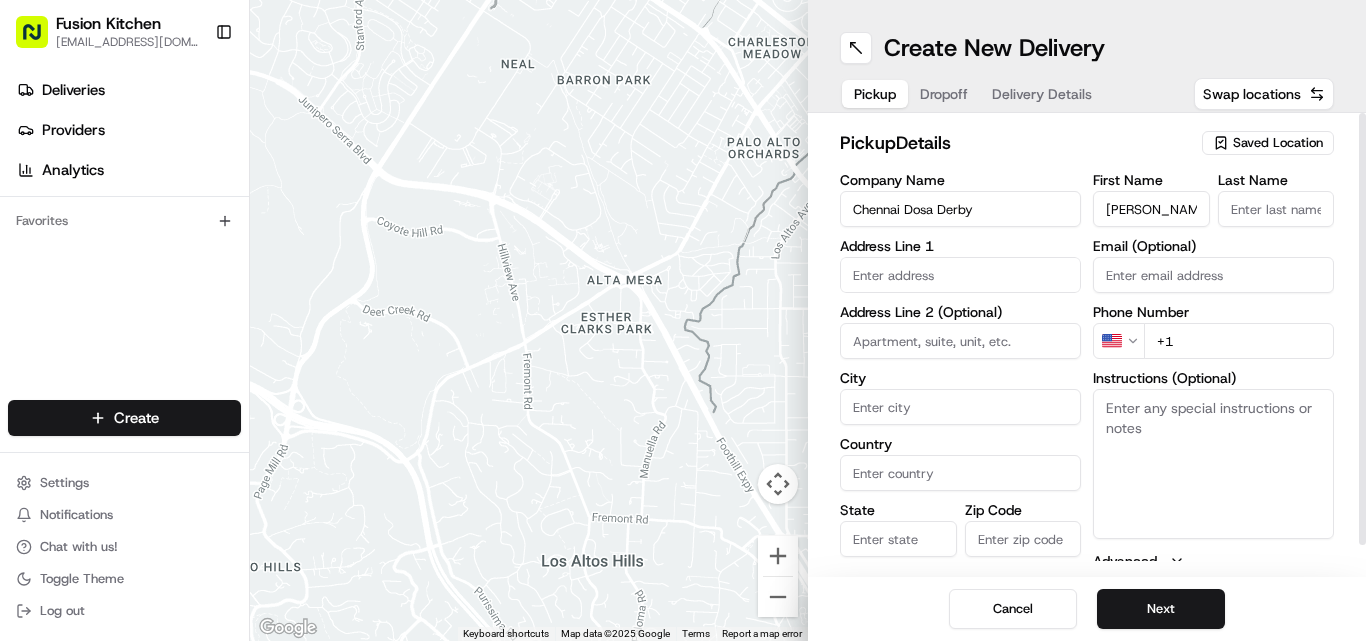 type on "[PERSON_NAME]" 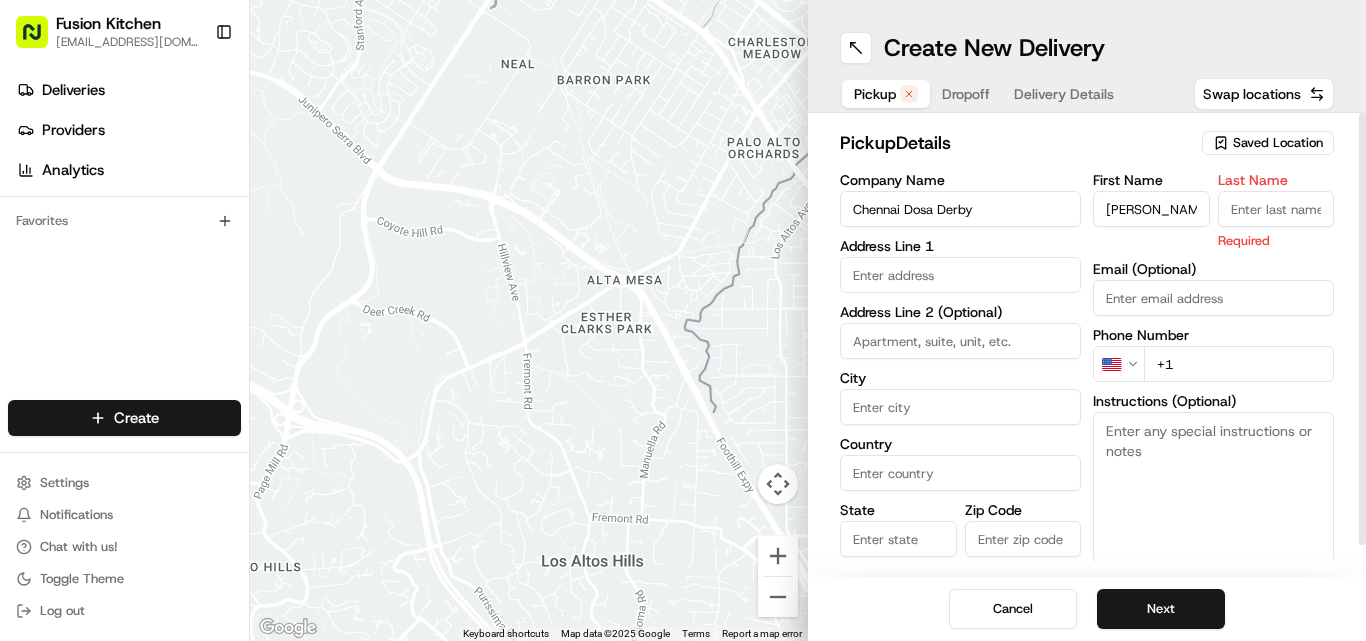 click on "Last Name" at bounding box center (1276, 209) 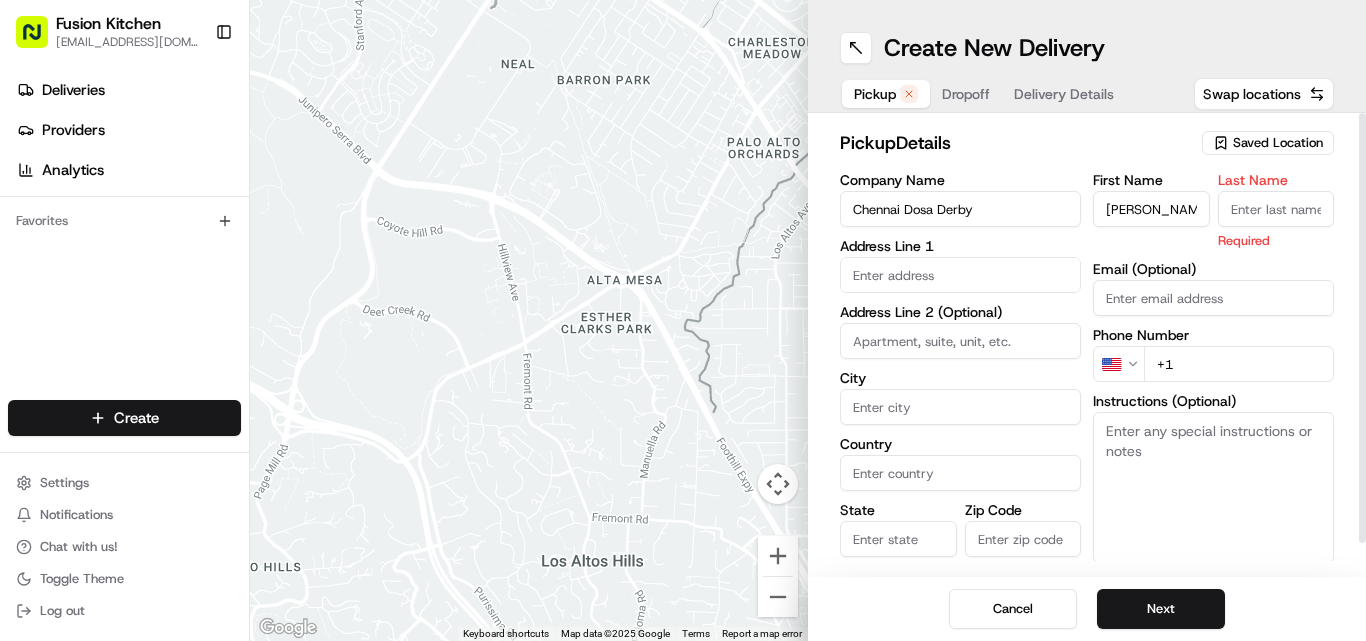 paste on "Sadiq" 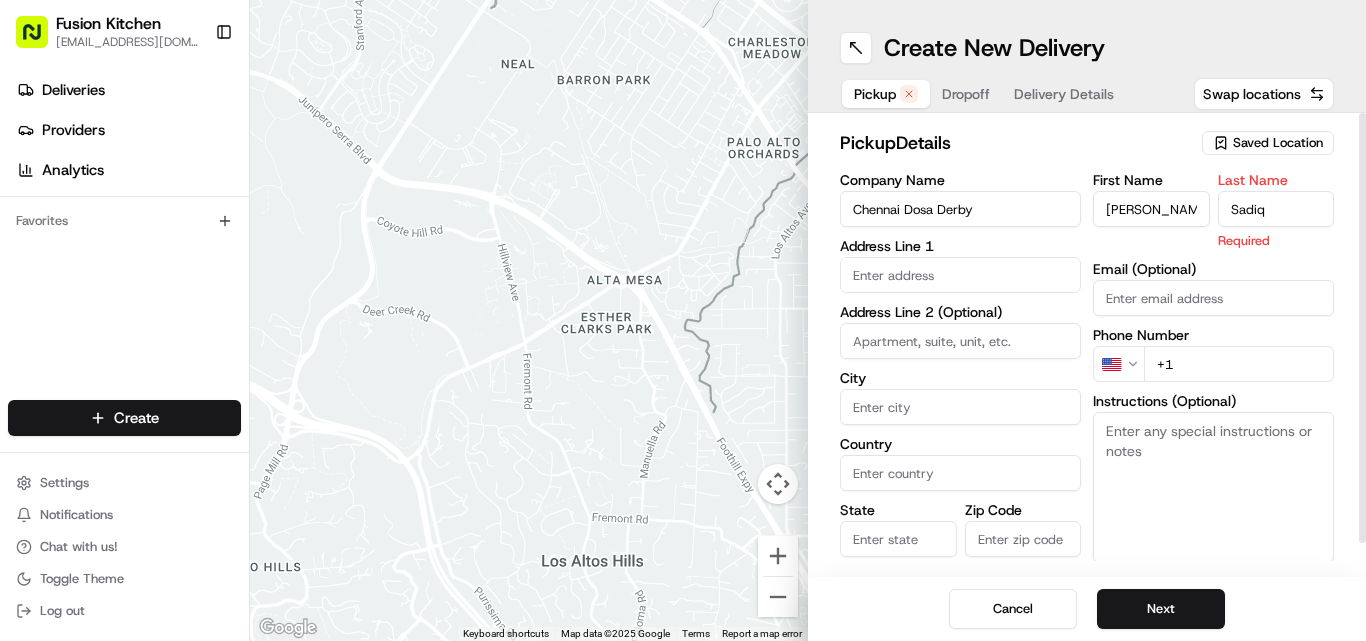 type on "Sadiq" 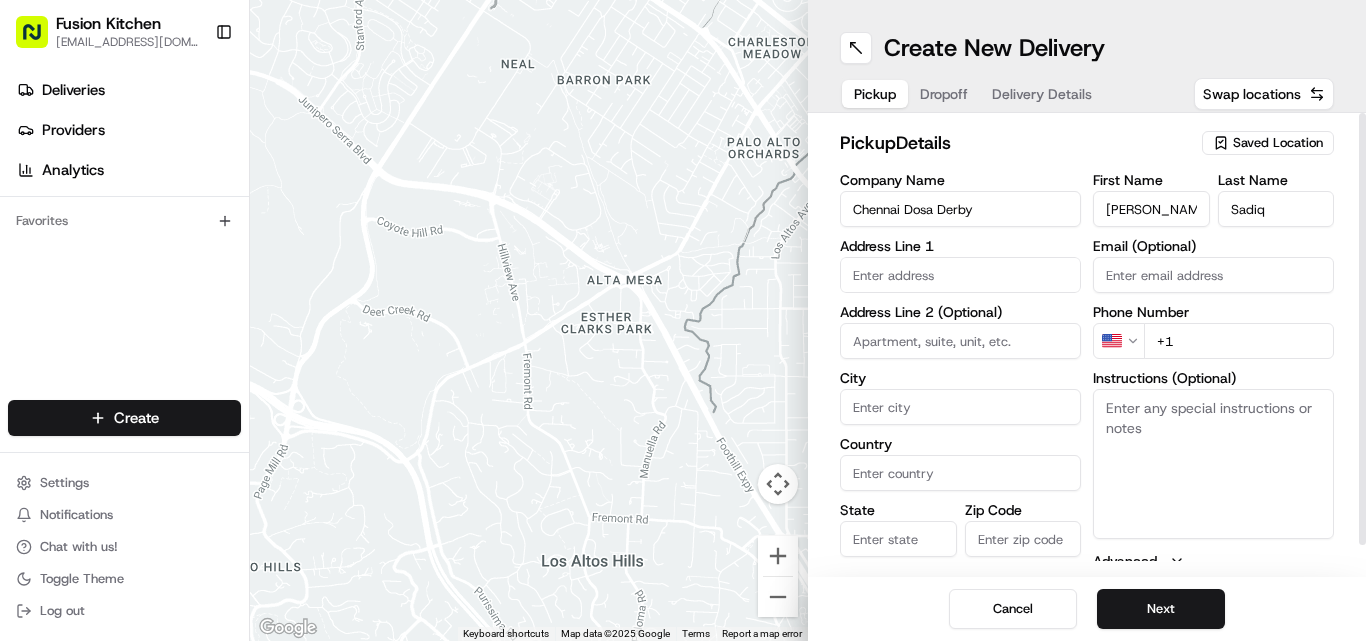 click at bounding box center [960, 275] 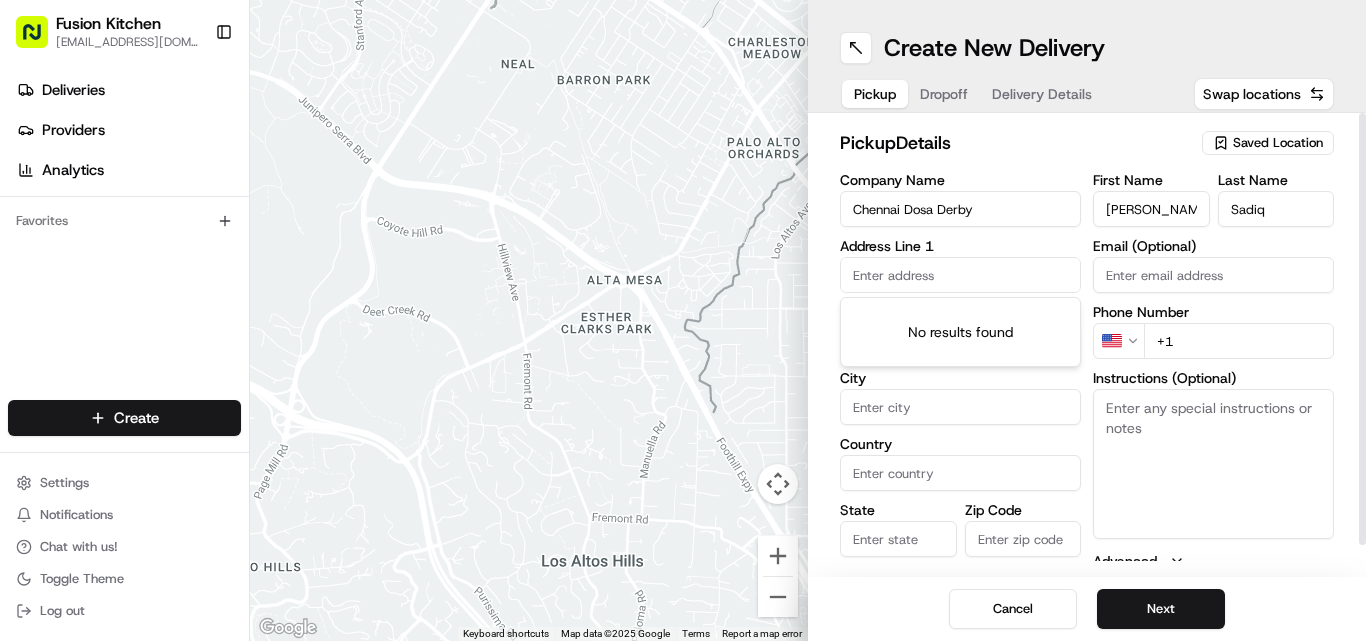 paste on "[STREET_ADDRESS]." 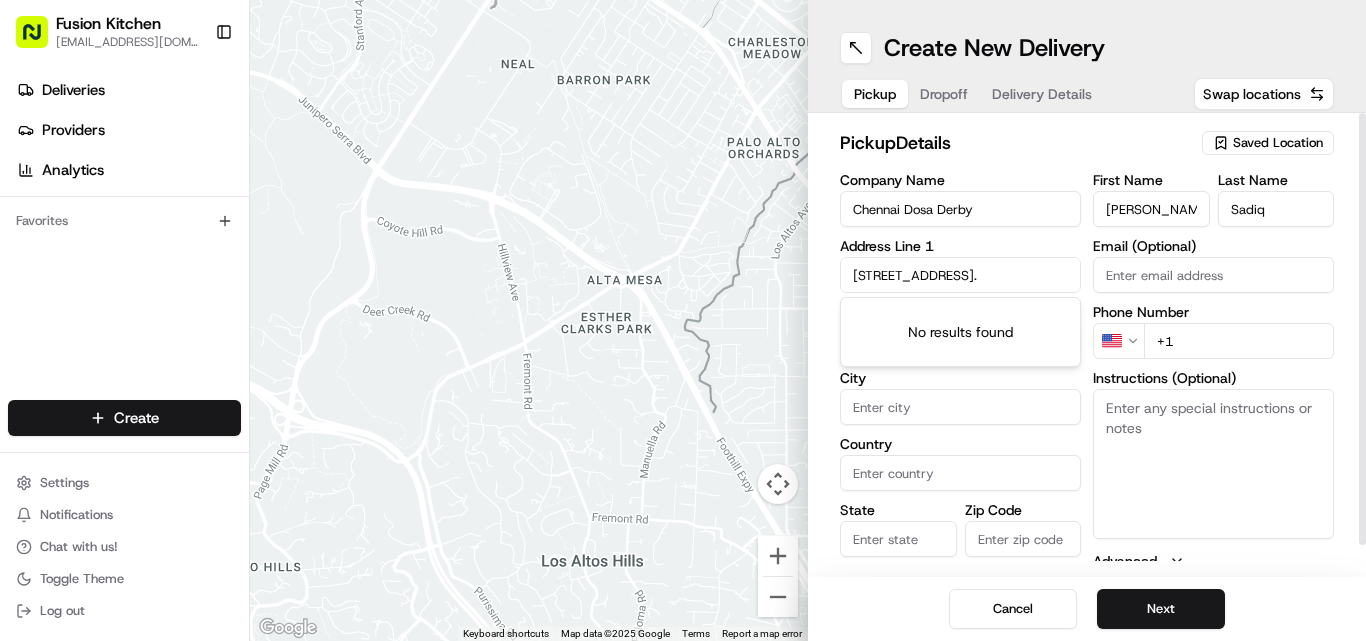 scroll, scrollTop: 0, scrollLeft: 52, axis: horizontal 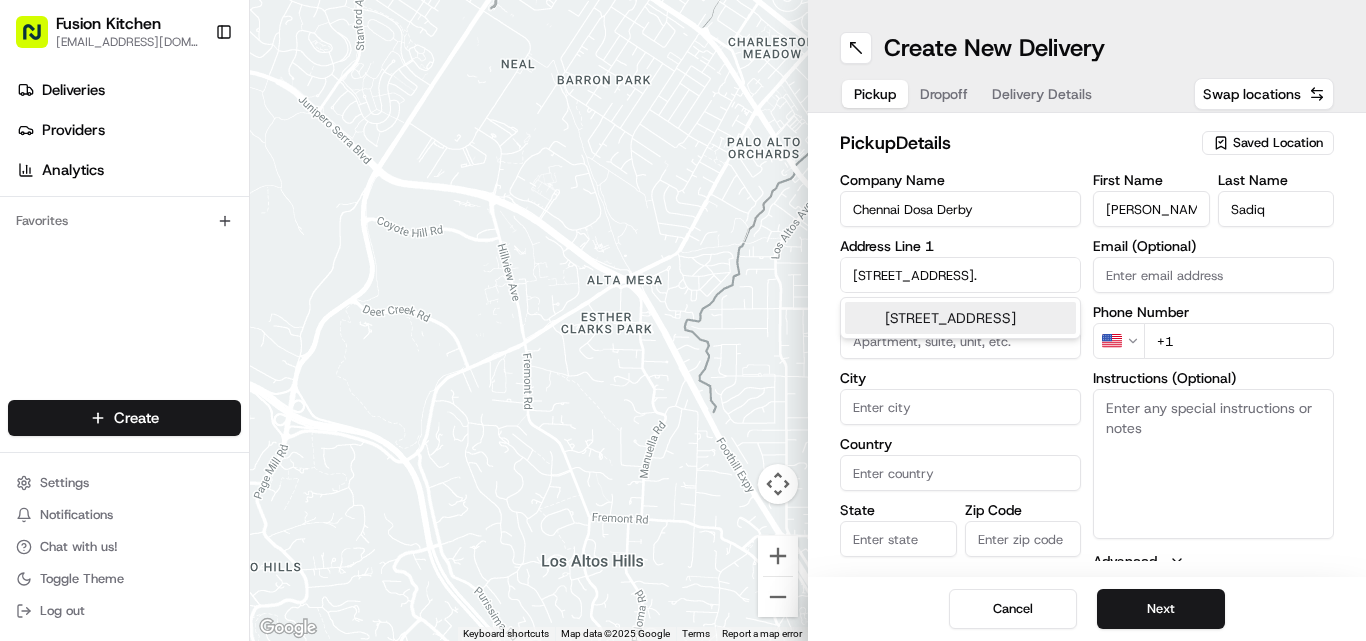 click on "[STREET_ADDRESS]" at bounding box center (960, 318) 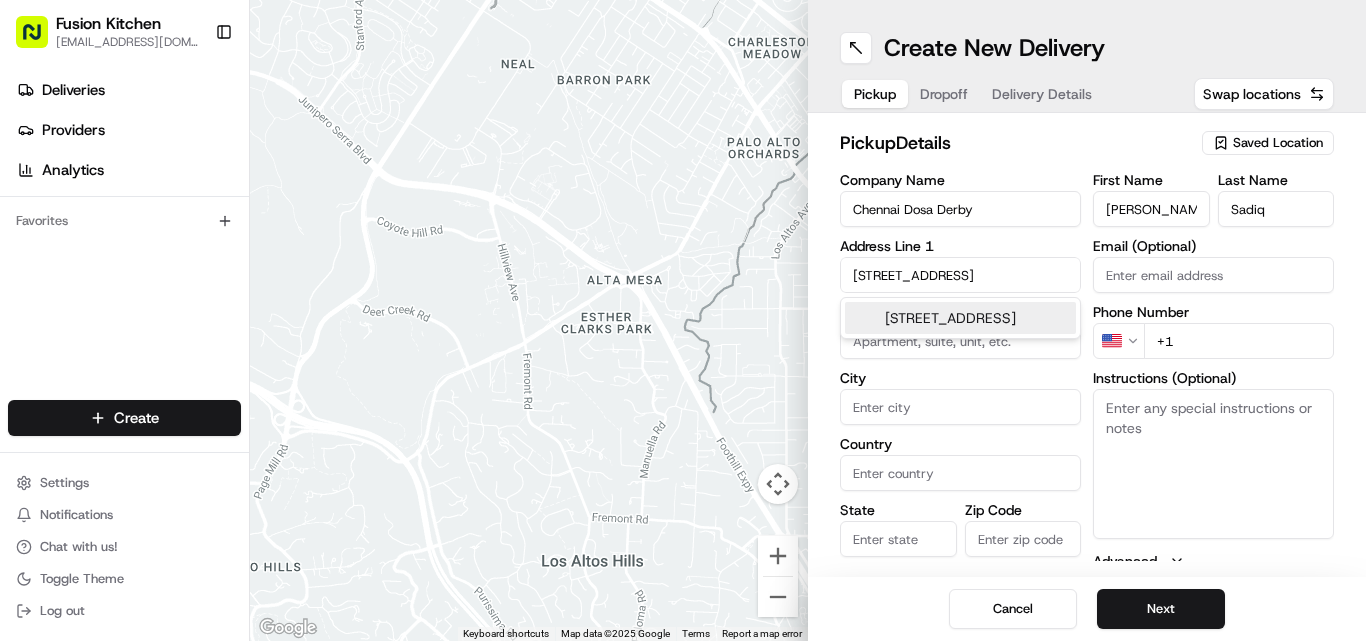 scroll, scrollTop: 0, scrollLeft: 0, axis: both 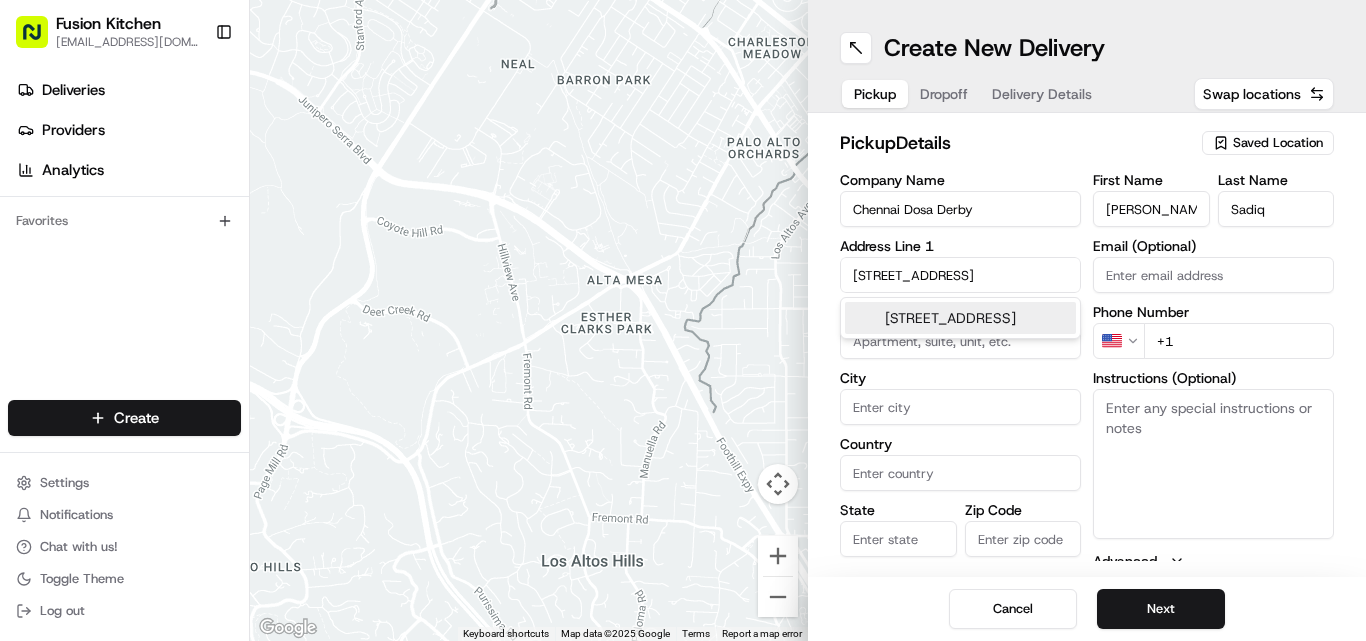 type on "[STREET_ADDRESS]" 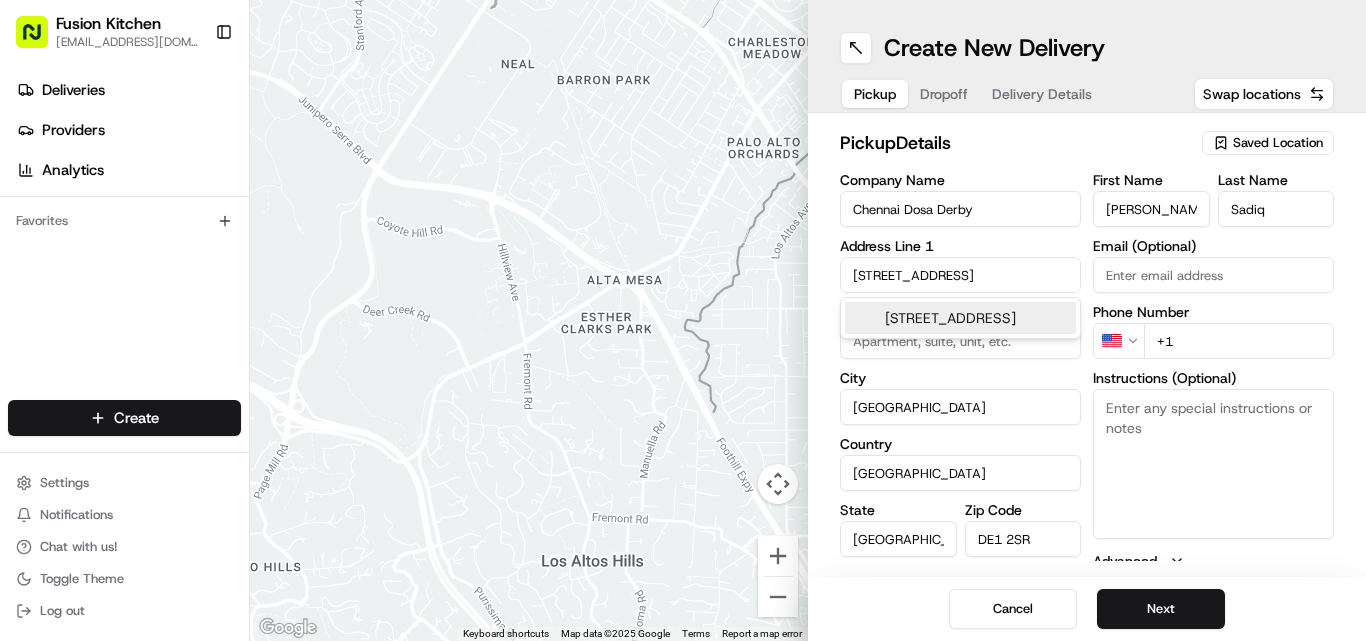 type on "[STREET_ADDRESS]" 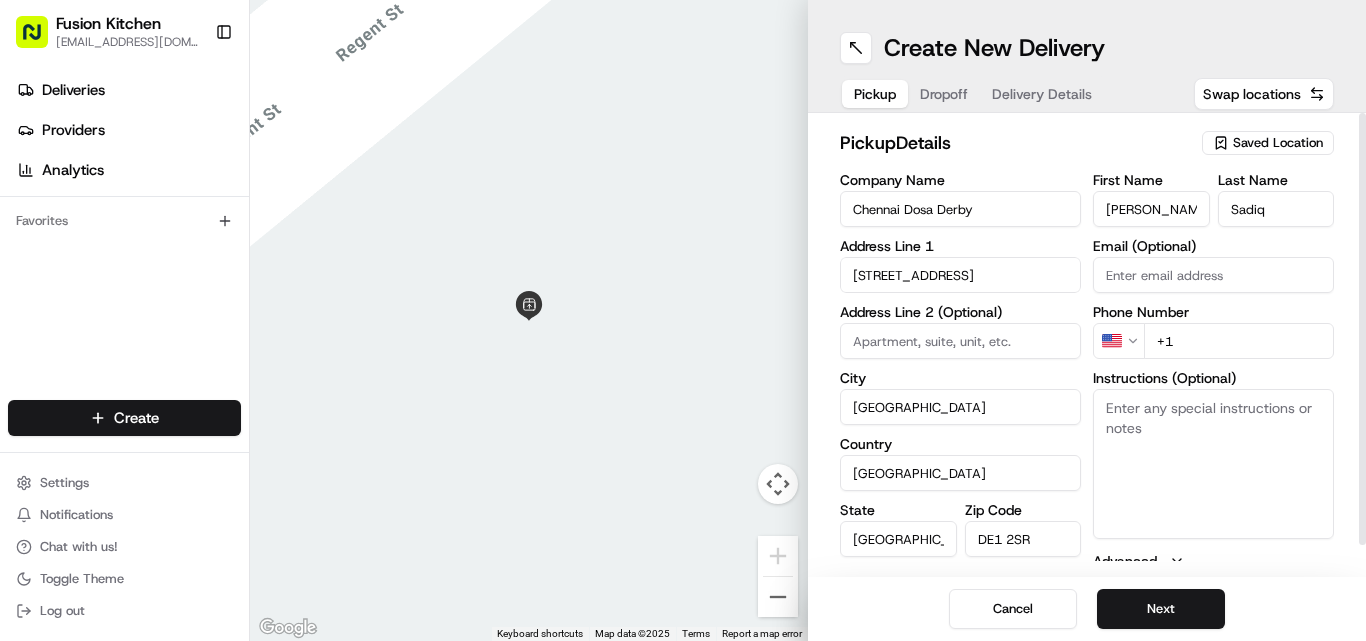 click on "Instructions (Optional)" at bounding box center (1213, 464) 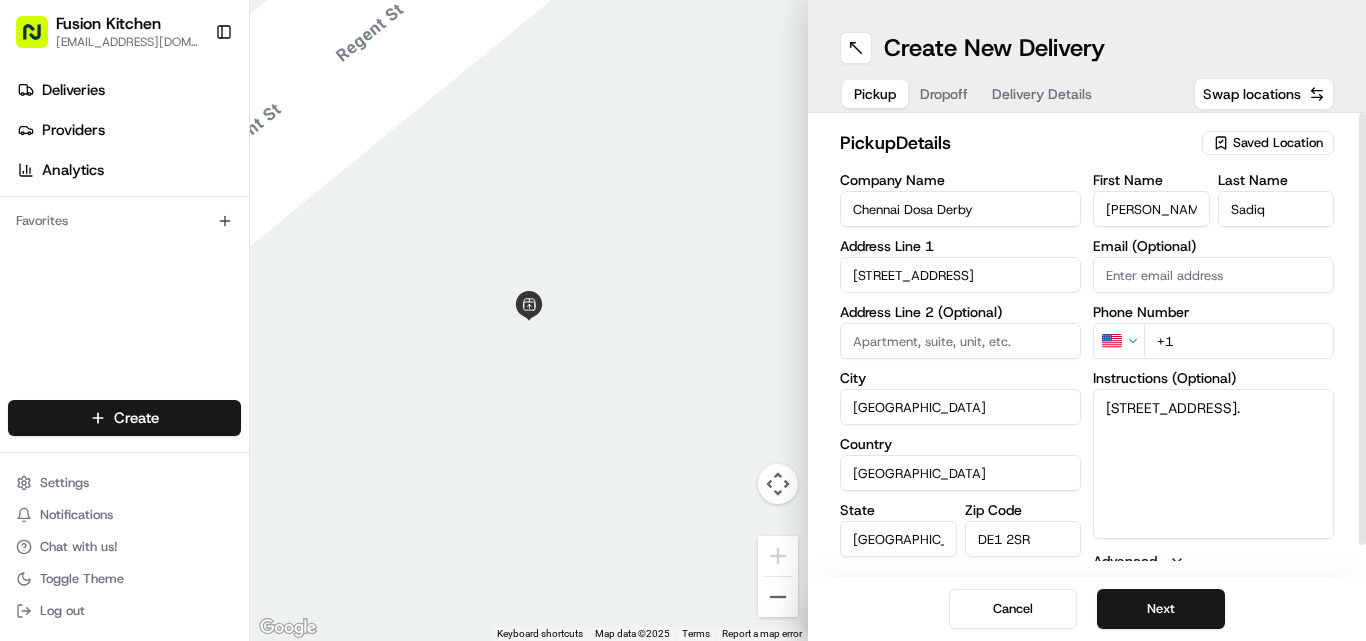 type on "[STREET_ADDRESS]." 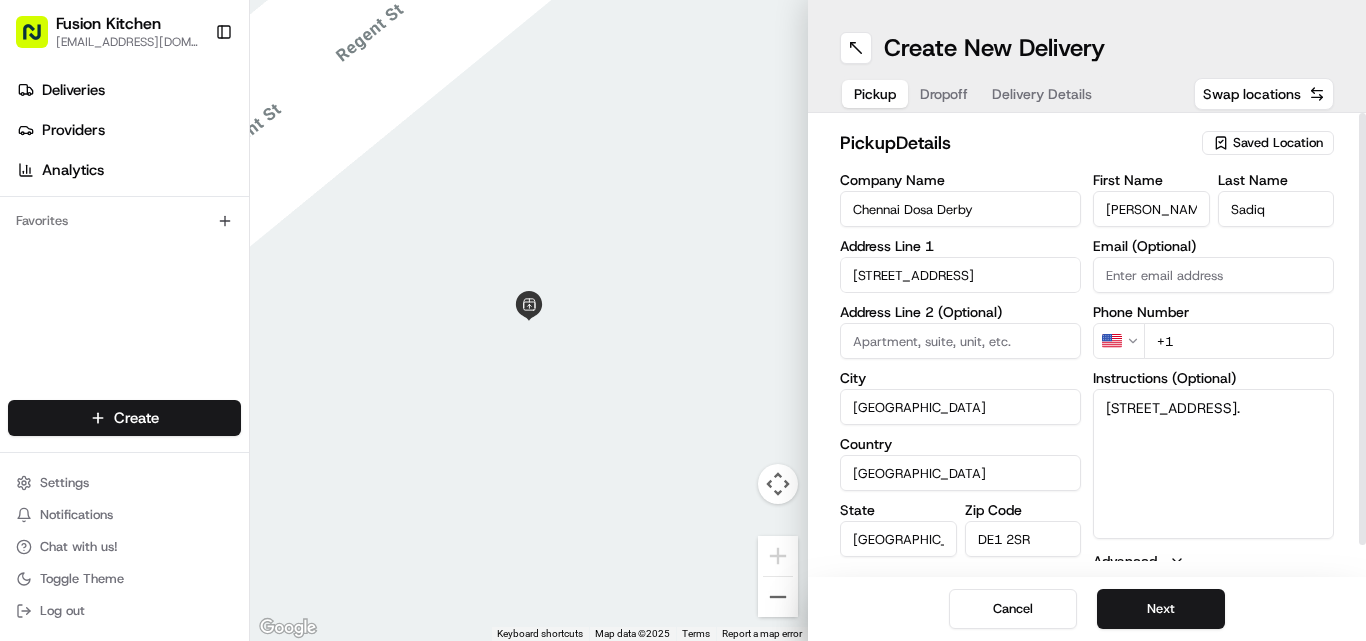 click on "Fusion Kitchen [EMAIL_ADDRESS][DOMAIN_NAME] Toggle Sidebar Deliveries Providers Analytics Favorites Main Menu Members & Organization Organization Users Roles Preferences Customization Tracking Orchestration Automations Dispatch Strategy Locations Pickup Locations Dropoff Locations Billing Billing Refund Requests Integrations Notification Triggers Webhooks API Keys Request Logs Create Settings Notifications Chat with us! Toggle Theme Log out ← Move left → Move right ↑ Move up ↓ Move down + Zoom in - Zoom out Home Jump left by 75% End Jump right by 75% Page Up Jump up by 75% Page Down Jump down by 75% Keyboard shortcuts Map Data Map data ©2025 Map data ©2025 1 m  Click to toggle between metric and imperial units Terms Report a map error Create New Delivery Pickup Dropoff Delivery Details Swap locations pickup  Details Saved Location Company Name [GEOGRAPHIC_DATA] Dosa Derby Address Line [GEOGRAPHIC_DATA] Address Line 2 (Optional) [GEOGRAPHIC_DATA] Country [GEOGRAPHIC_DATA] State [GEOGRAPHIC_DATA] Zip Code DE1 2SR First Name" at bounding box center (683, 320) 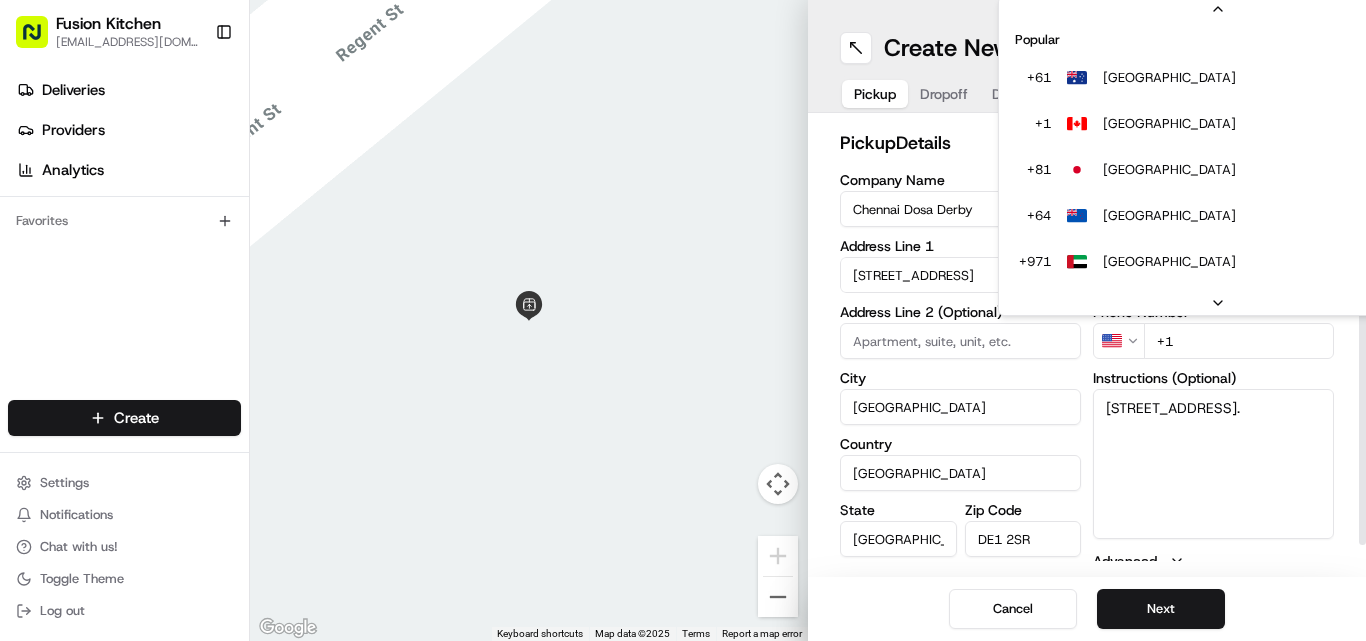 scroll, scrollTop: 86, scrollLeft: 0, axis: vertical 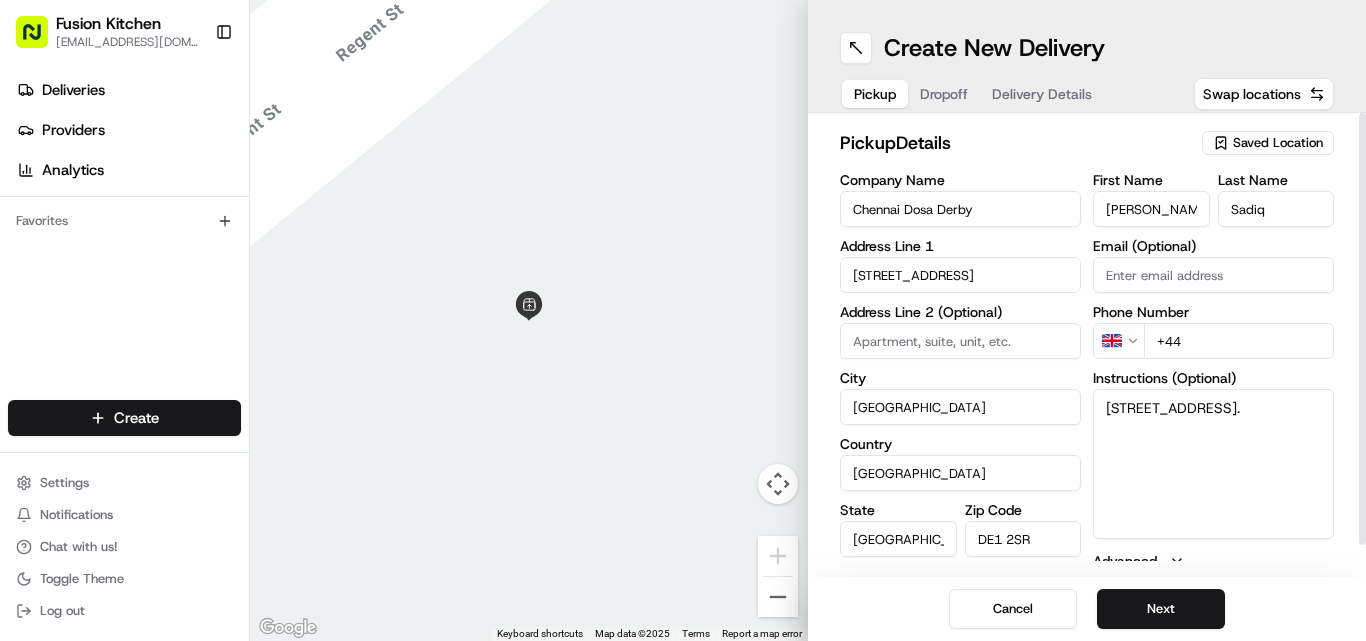 click on "+44" at bounding box center [1239, 341] 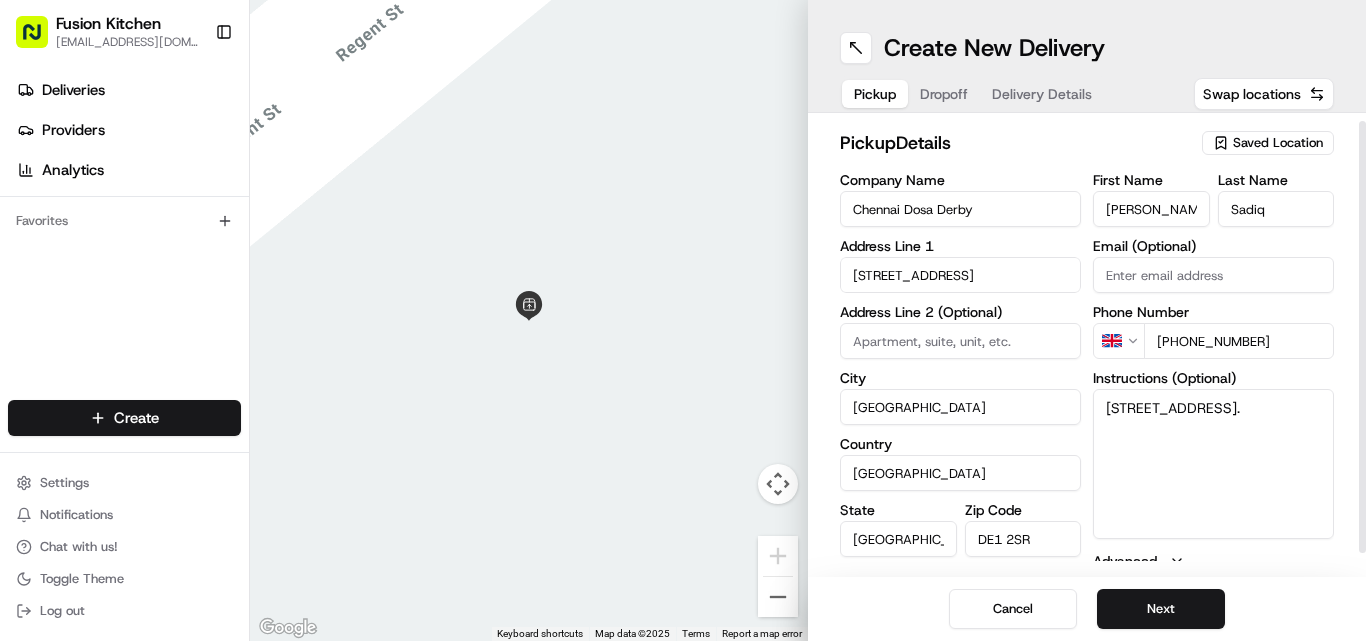 scroll, scrollTop: 32, scrollLeft: 0, axis: vertical 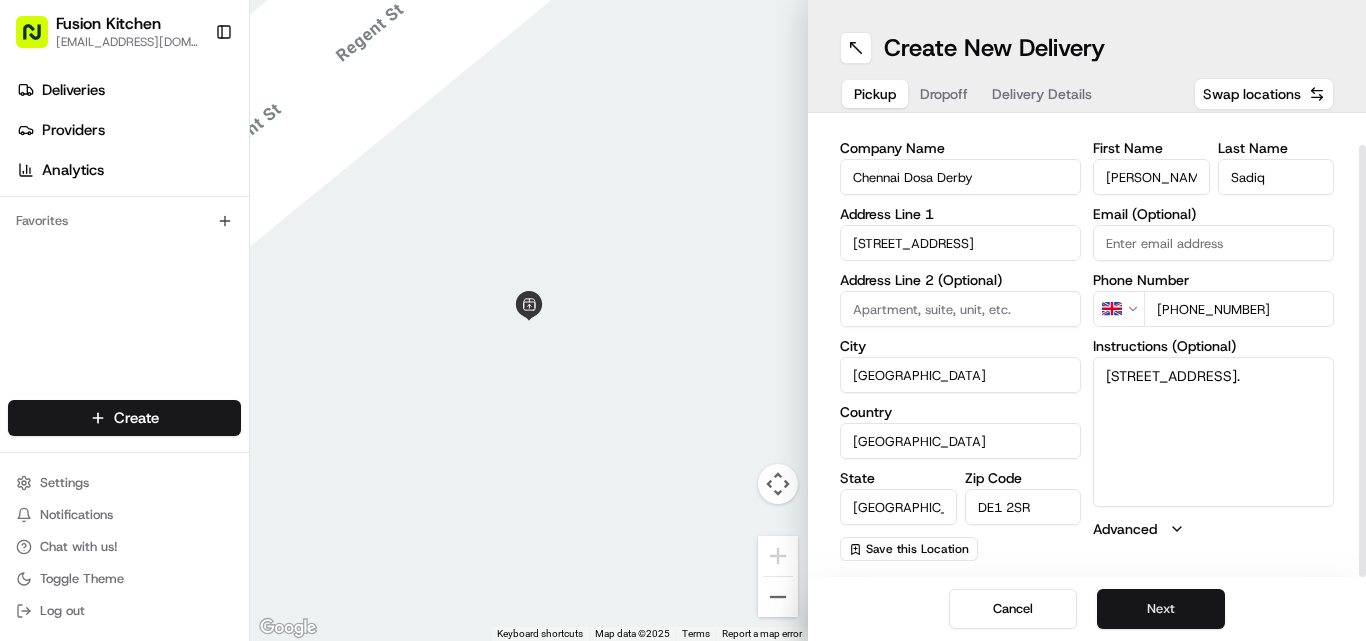 type on "[PHONE_NUMBER]" 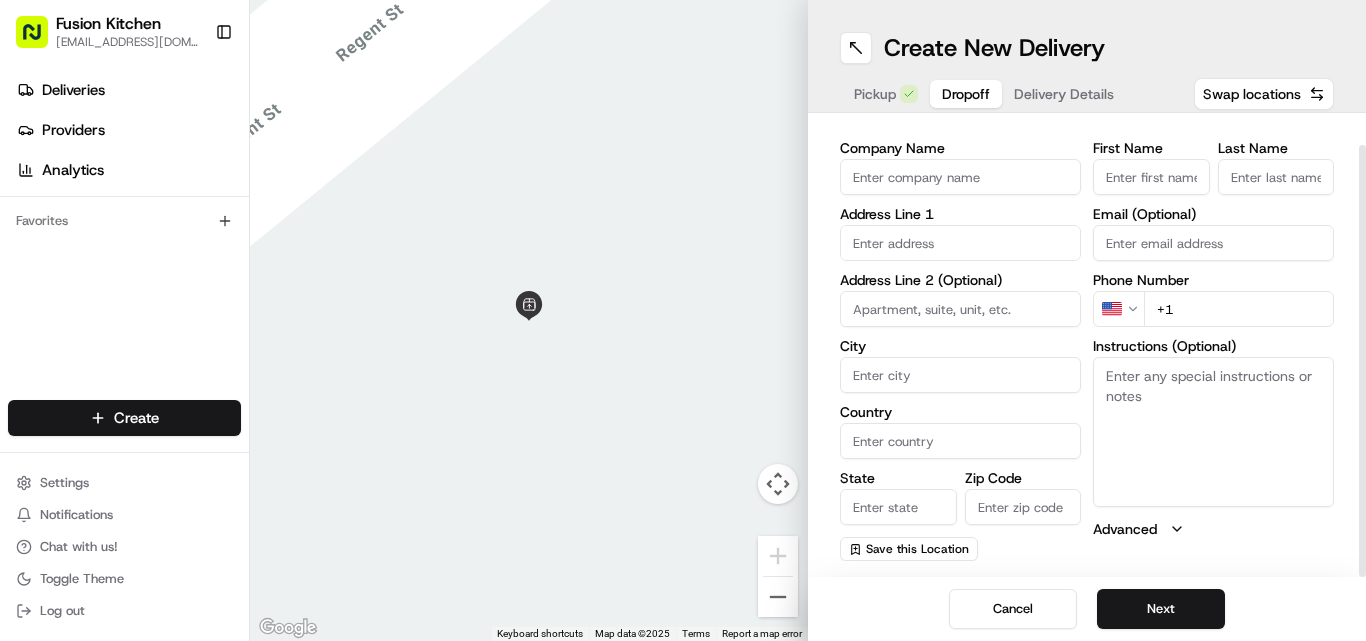 click on "Company Name" at bounding box center [960, 177] 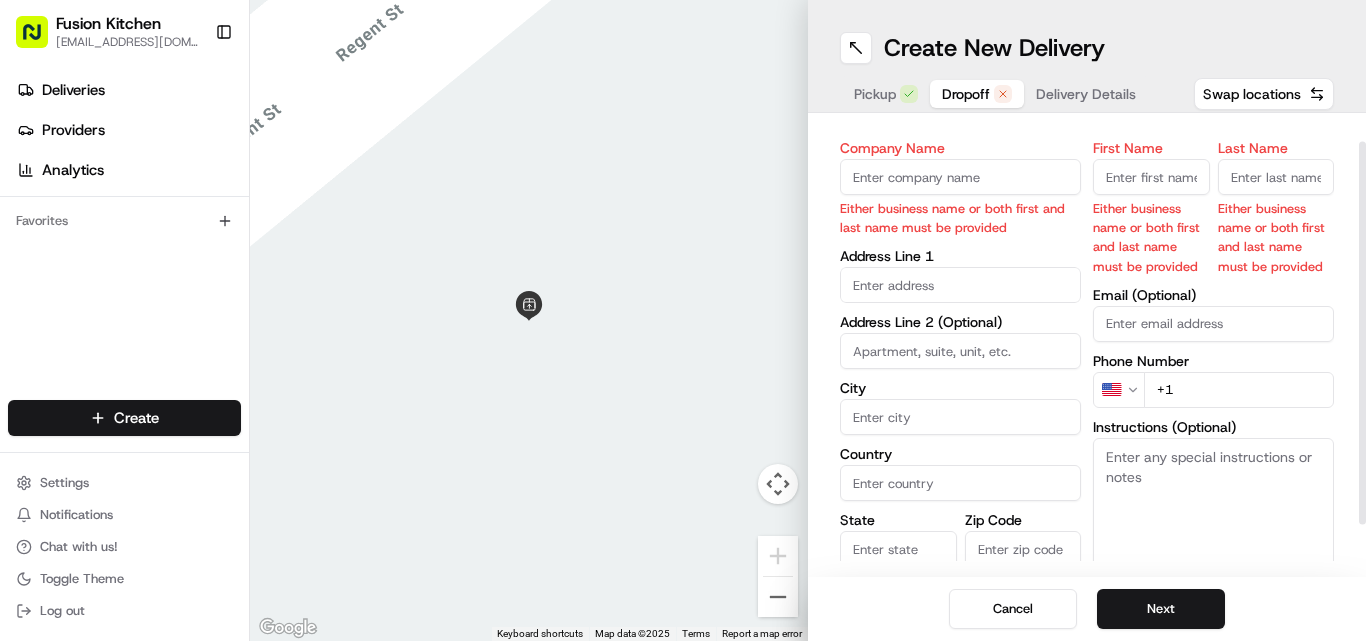 paste on "[PERSON_NAME]" 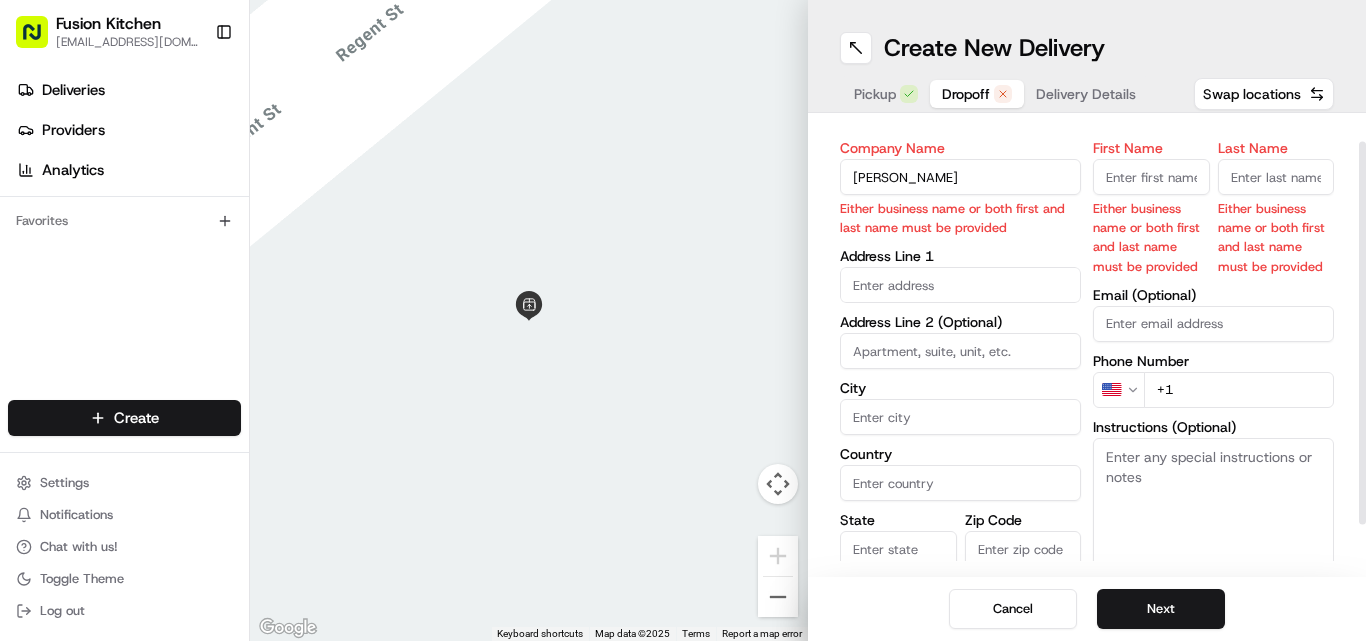 type on "[PERSON_NAME]" 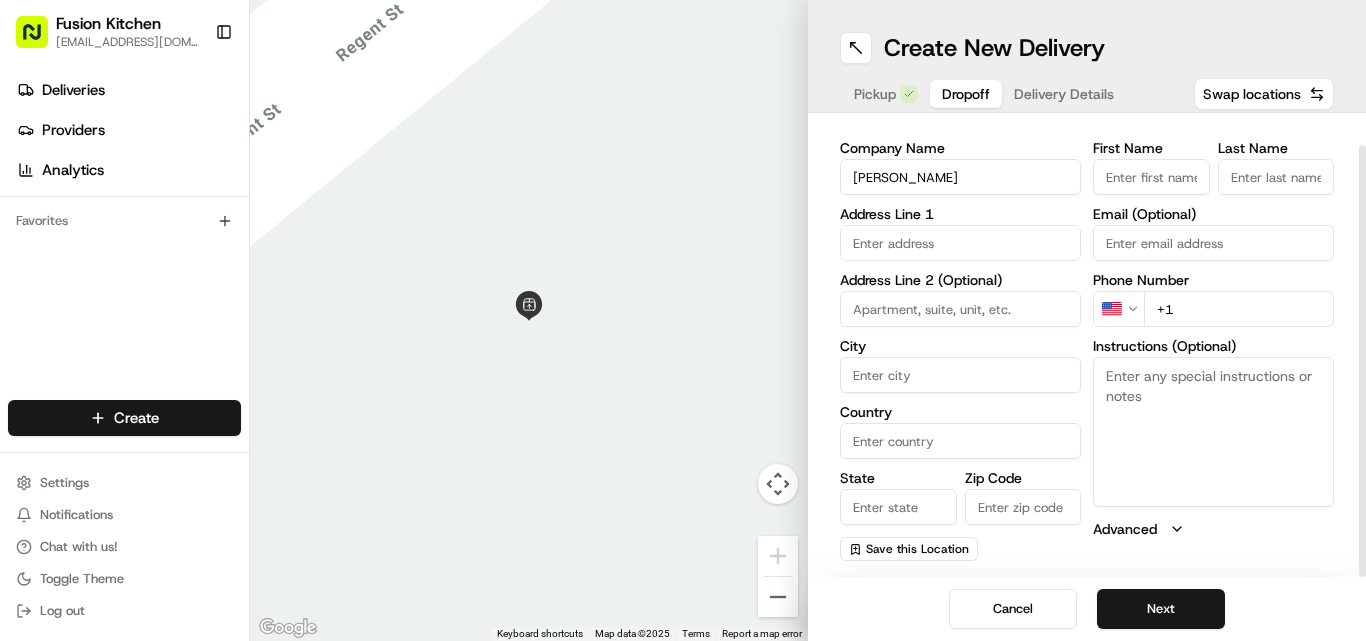 paste on "[PERSON_NAME]" 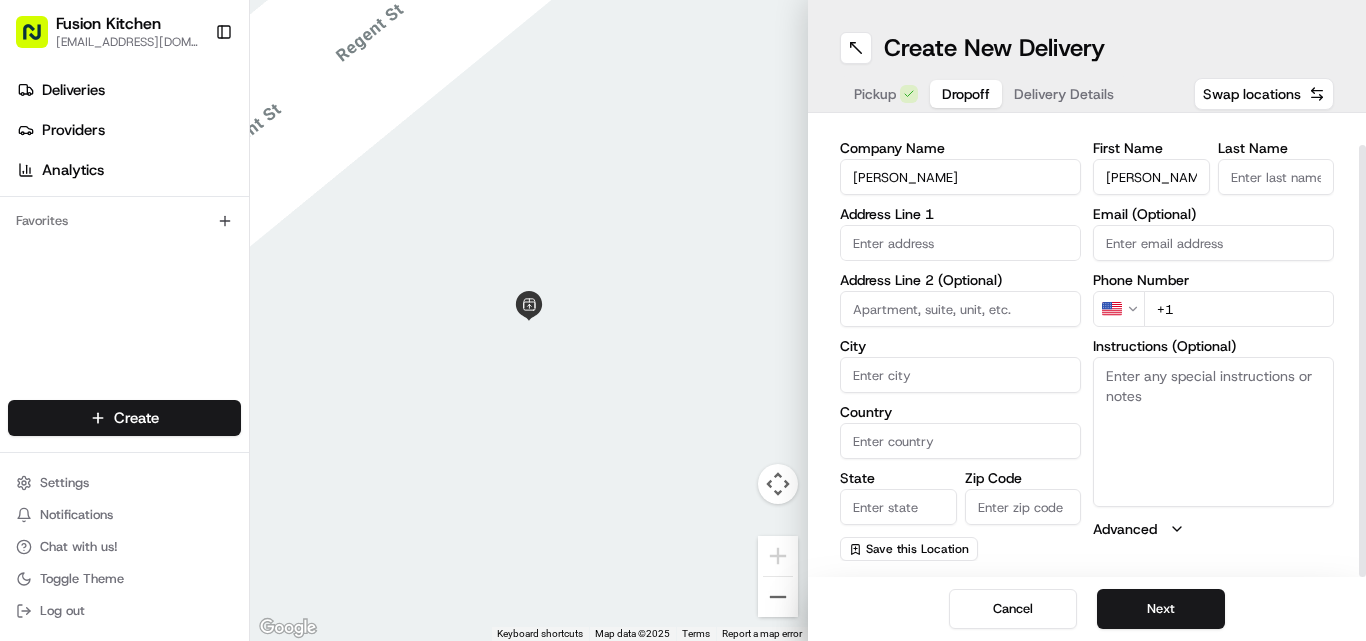 click on "[PERSON_NAME]" at bounding box center (1151, 177) 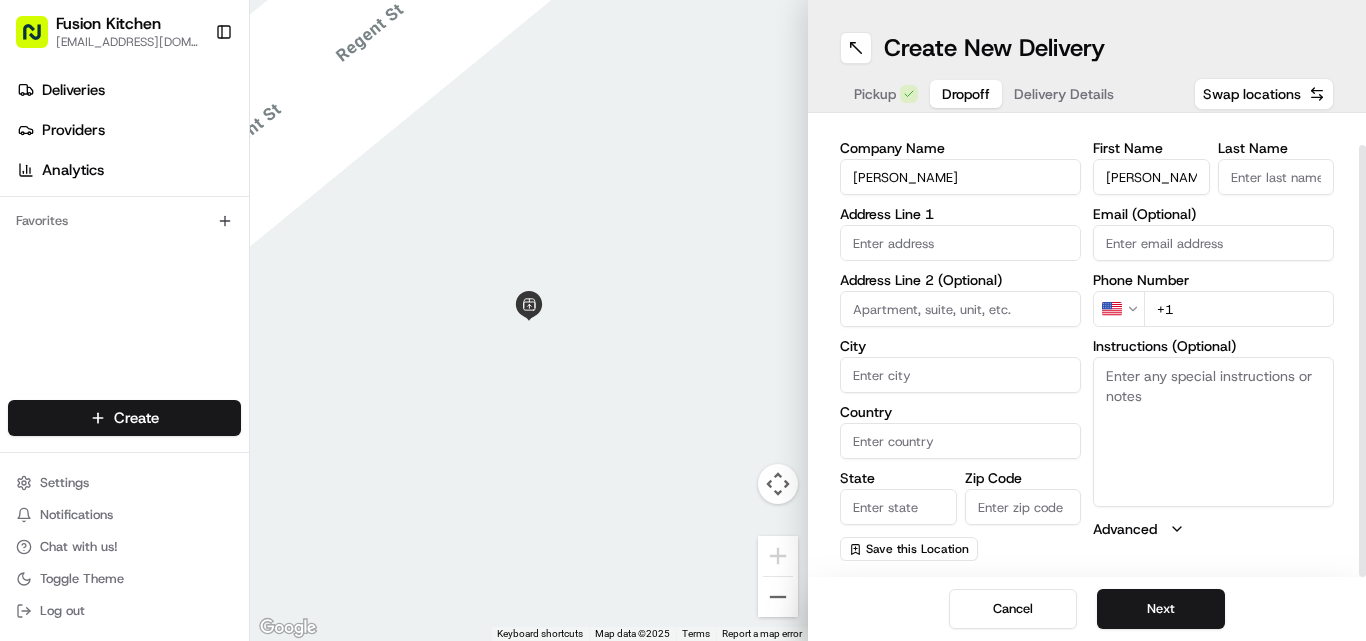 type on "[PERSON_NAME]" 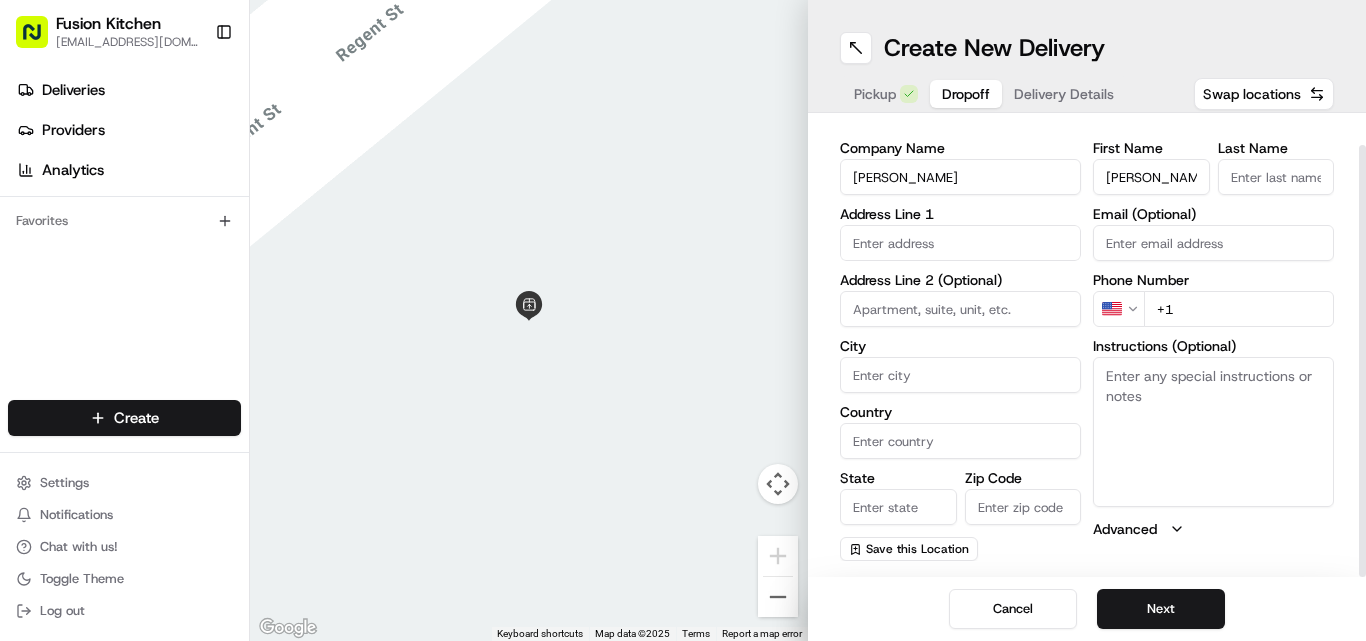 click on "Last Name" at bounding box center (1276, 177) 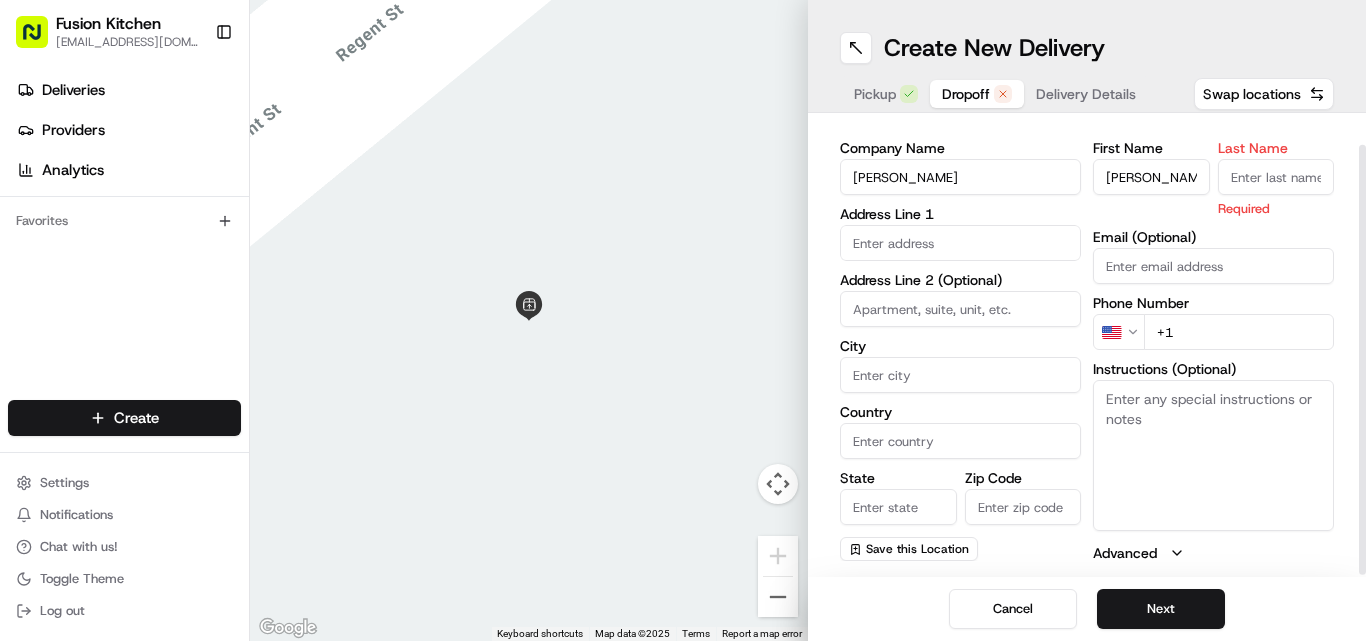 paste on "[PERSON_NAME]" 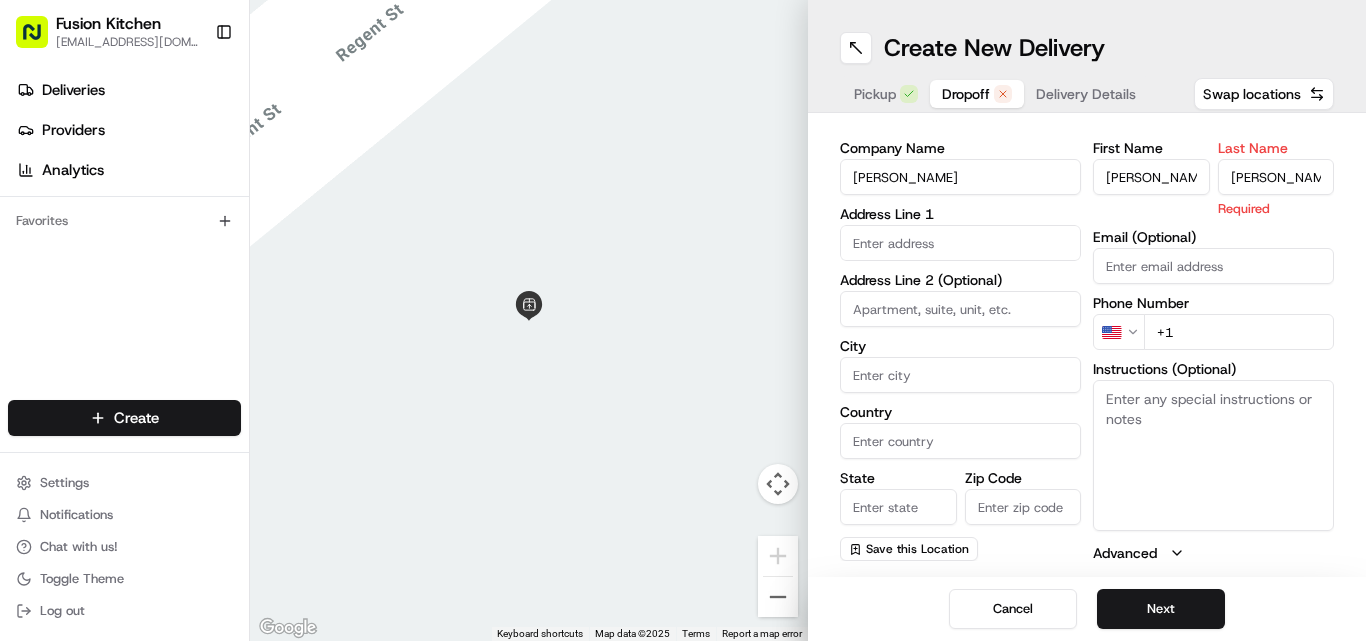 type on "[PERSON_NAME]" 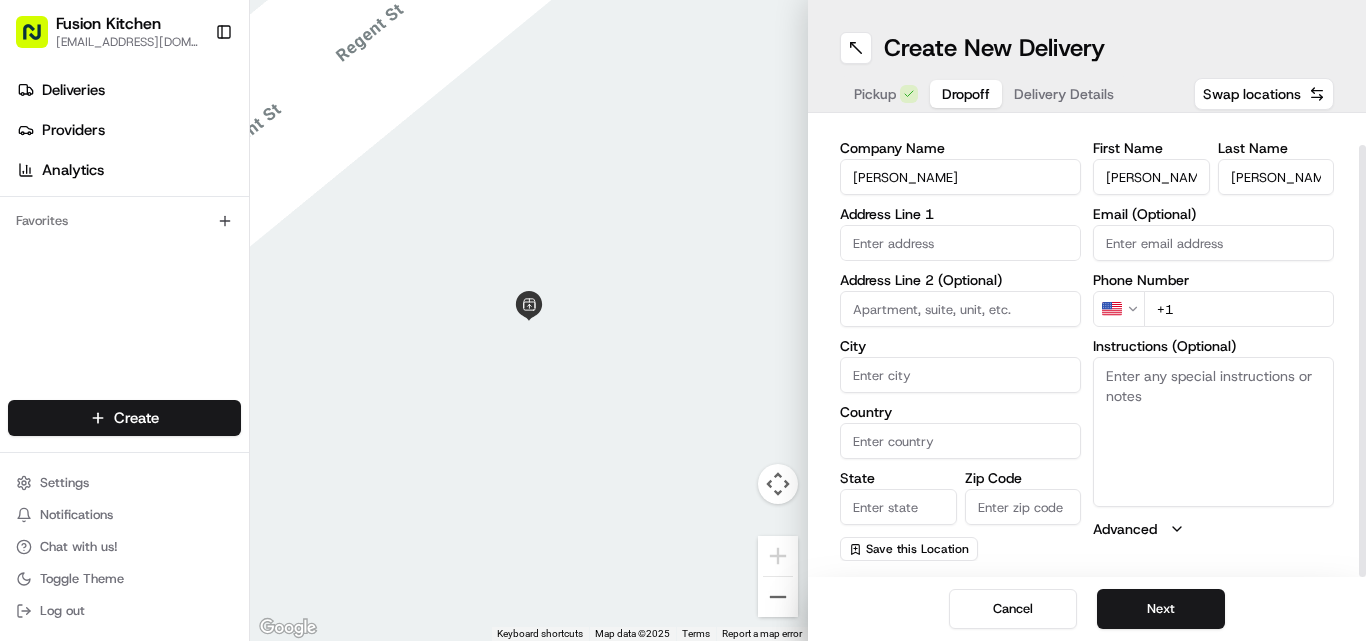 click at bounding box center [960, 243] 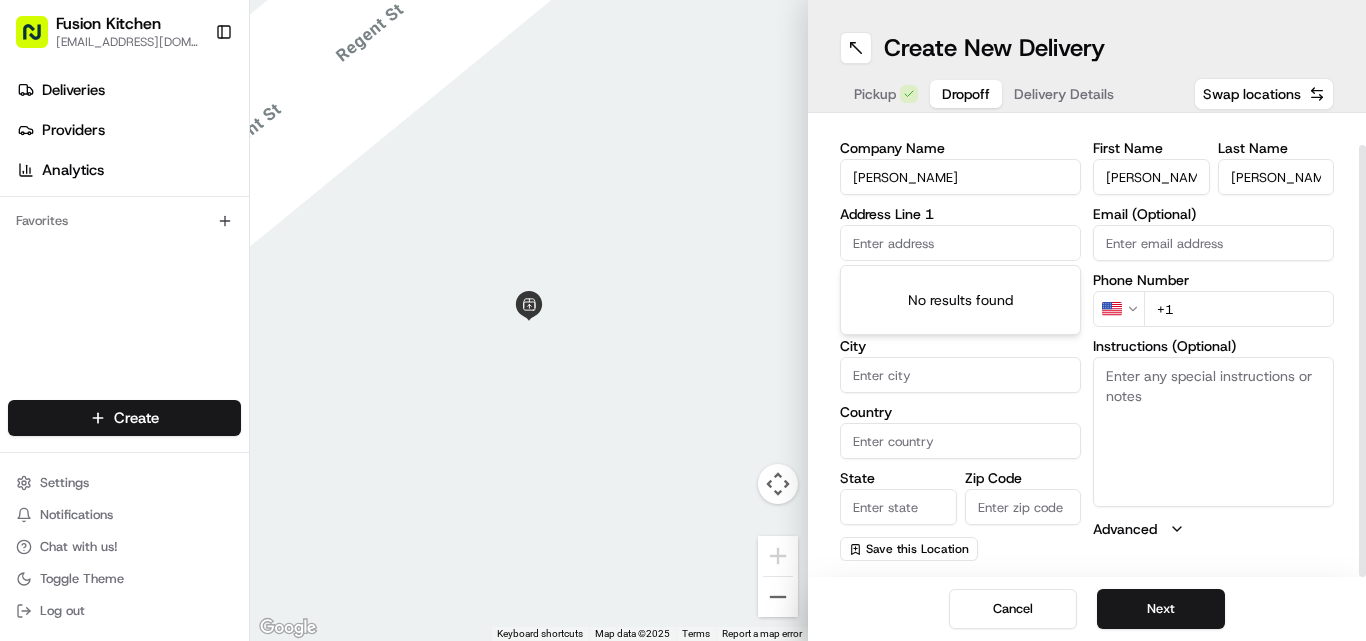 paste on "[STREET_ADDRESS]" 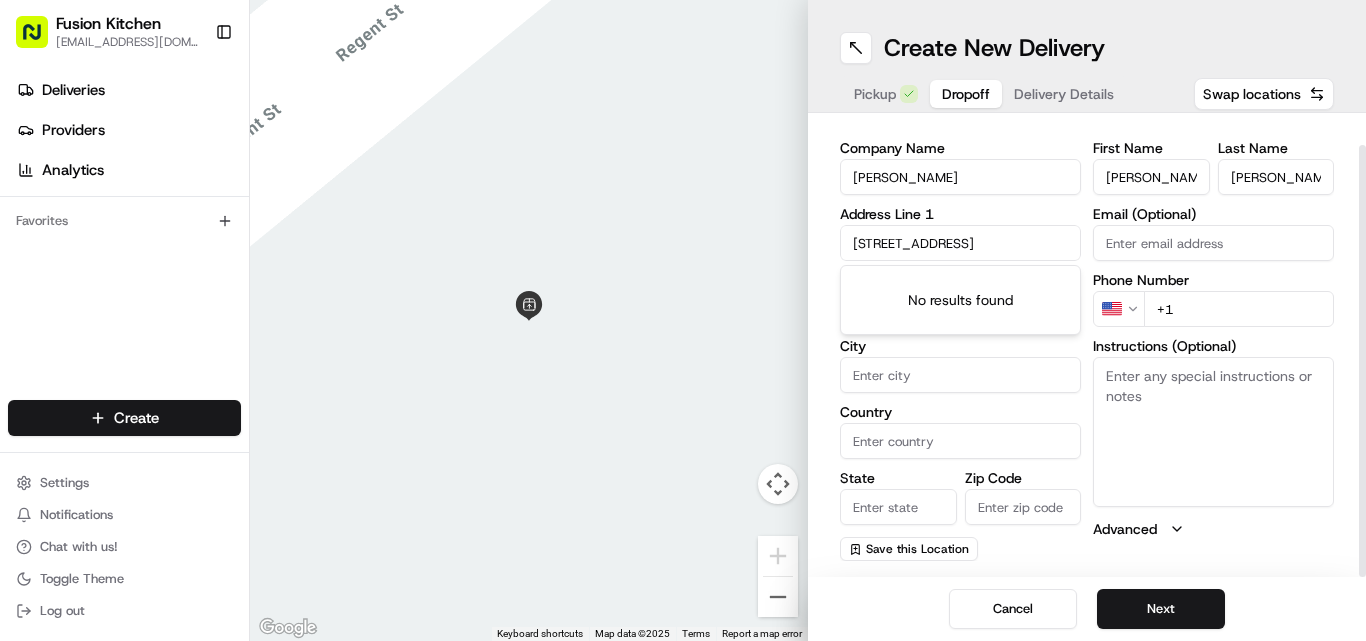 scroll, scrollTop: 0, scrollLeft: 66, axis: horizontal 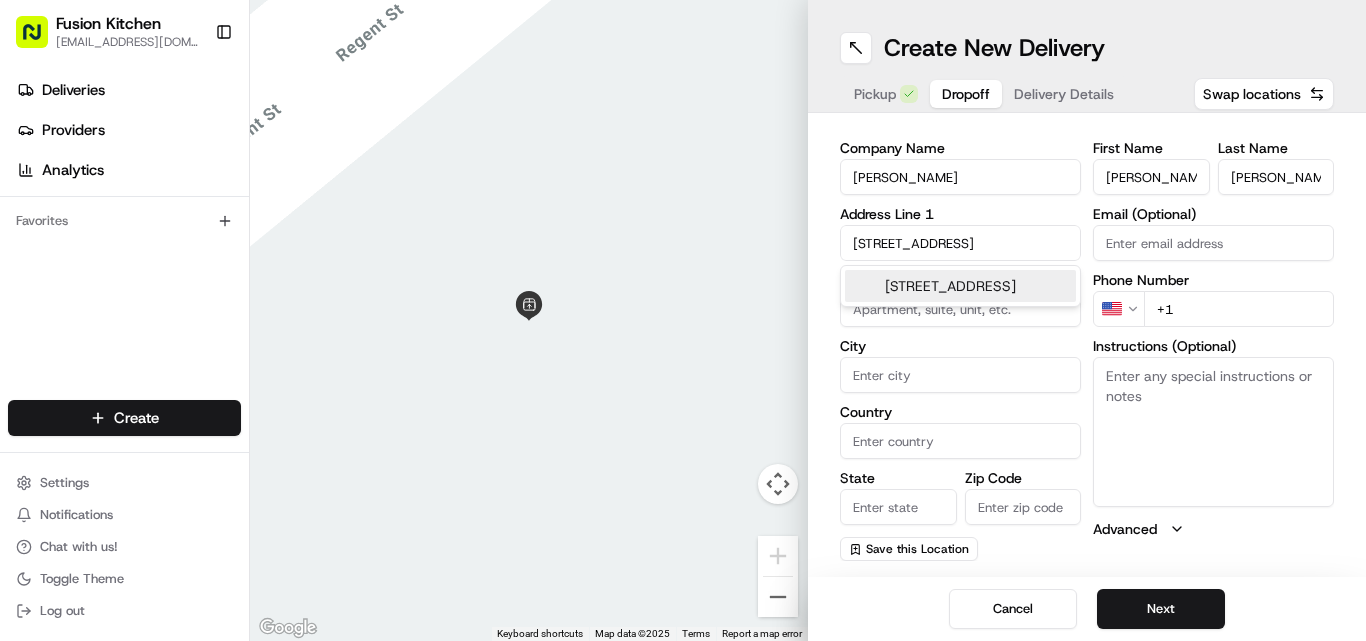 click on "[STREET_ADDRESS]" at bounding box center (960, 286) 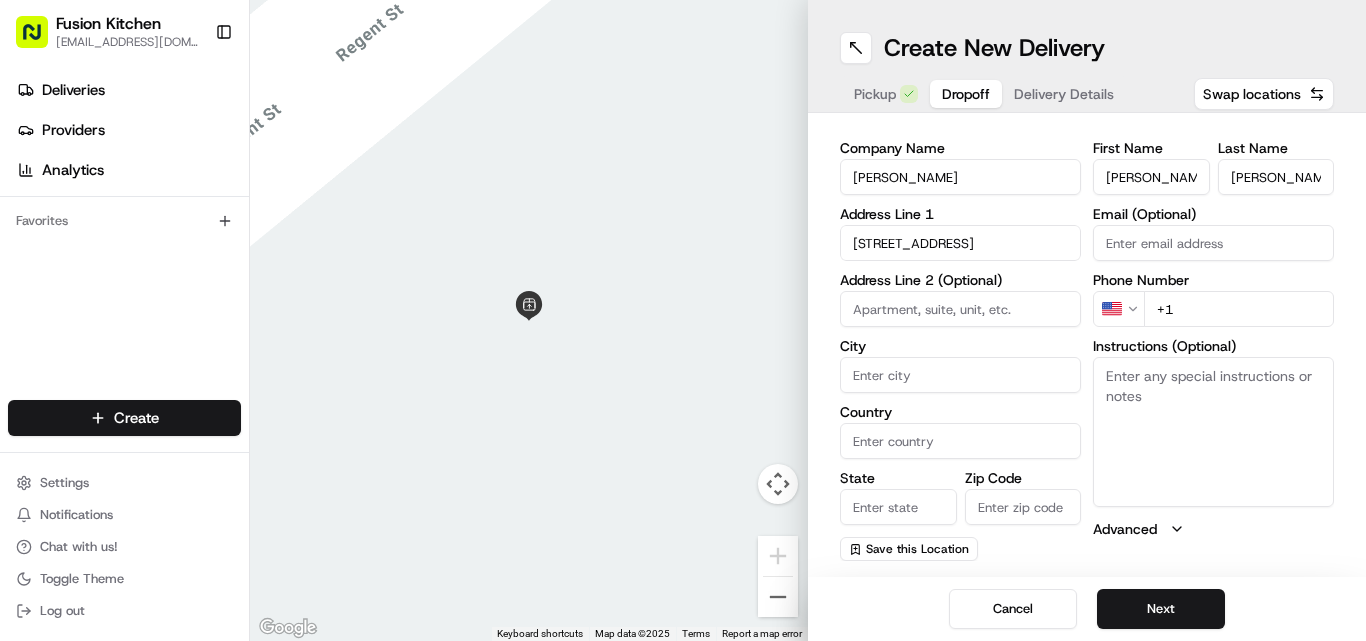 type on "[STREET_ADDRESS]" 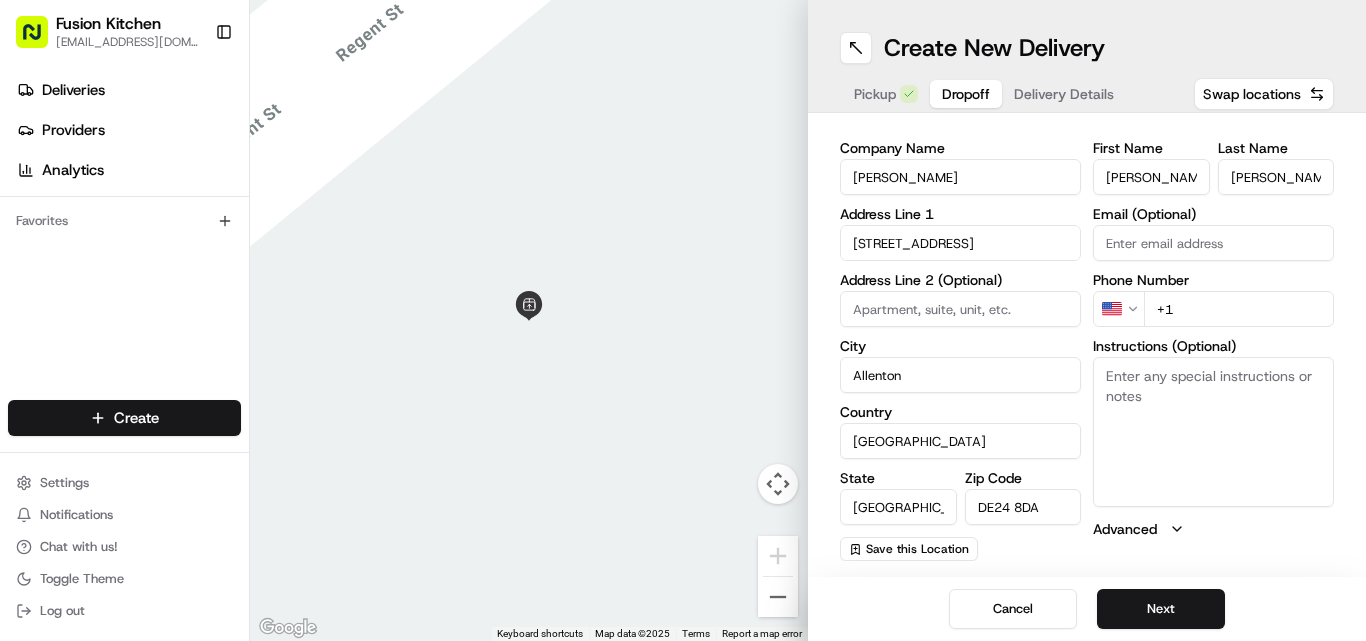 type on "[STREET_ADDRESS]" 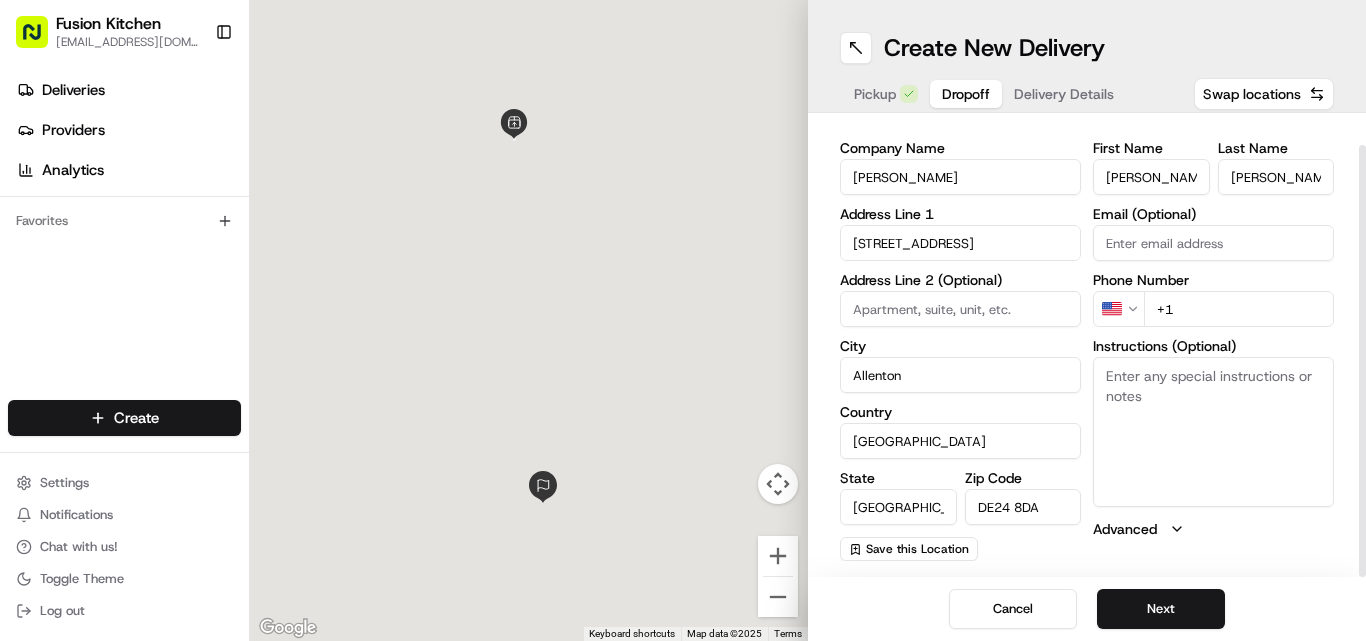 click on "Instructions (Optional)" at bounding box center (1213, 432) 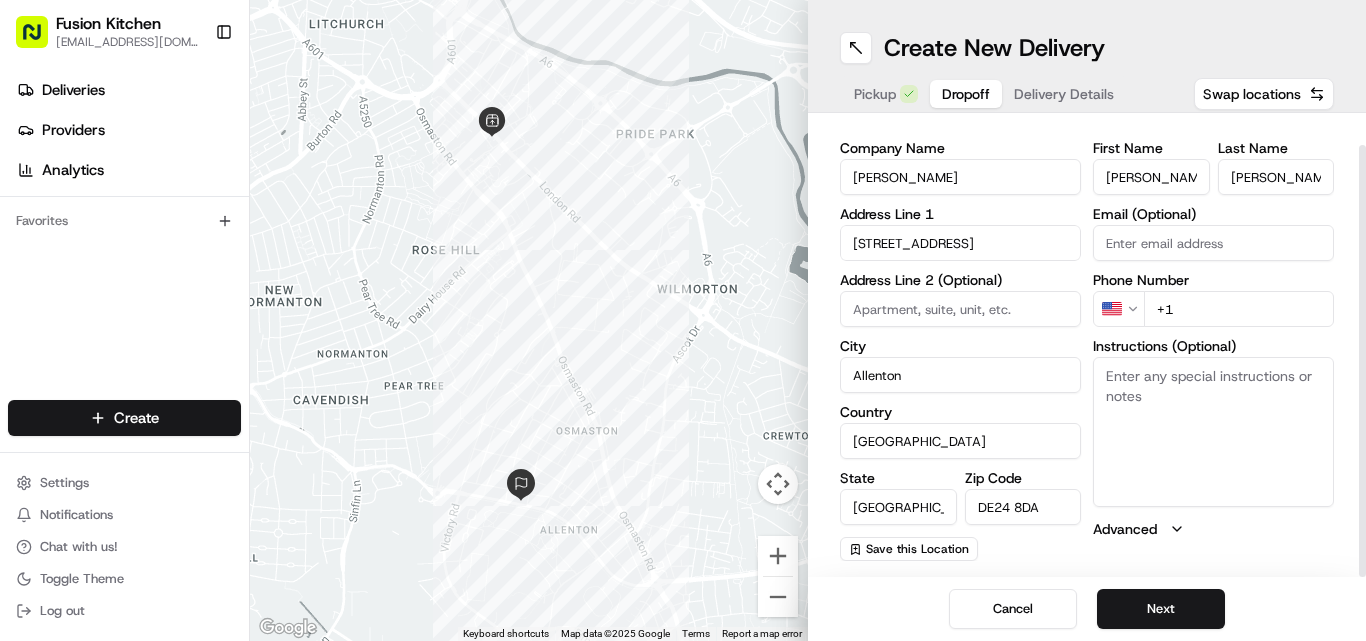 paste on "[STREET_ADDRESS]" 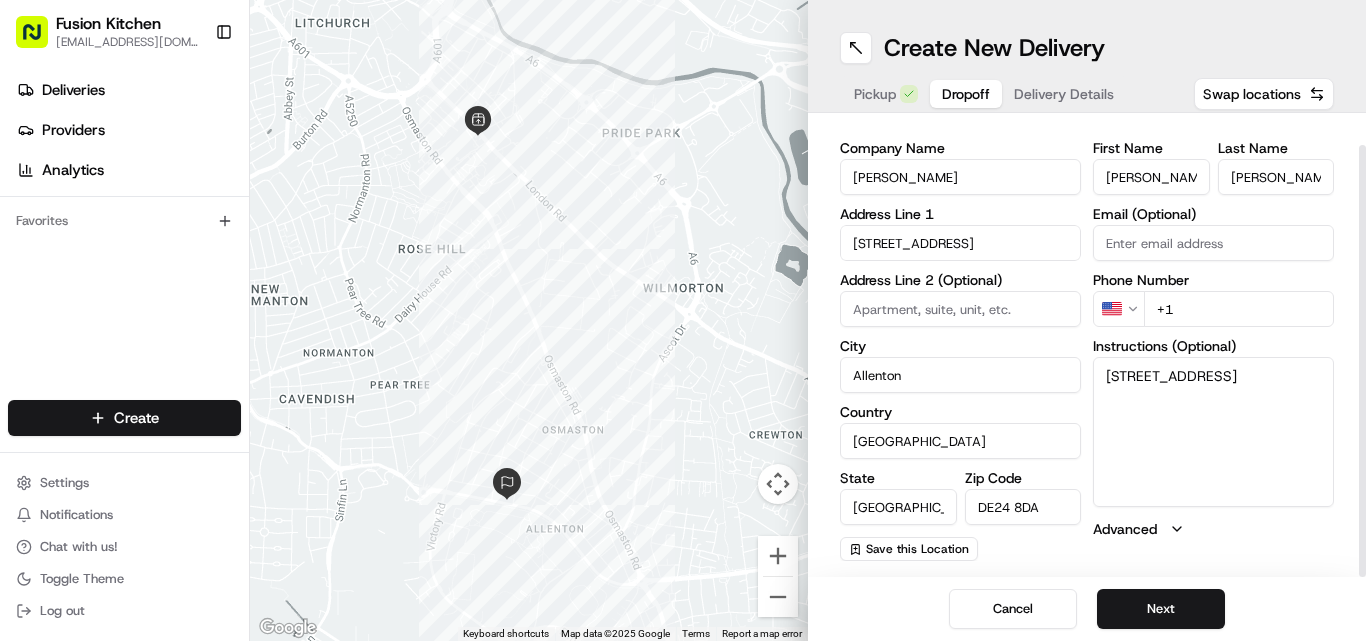 type on "[STREET_ADDRESS]" 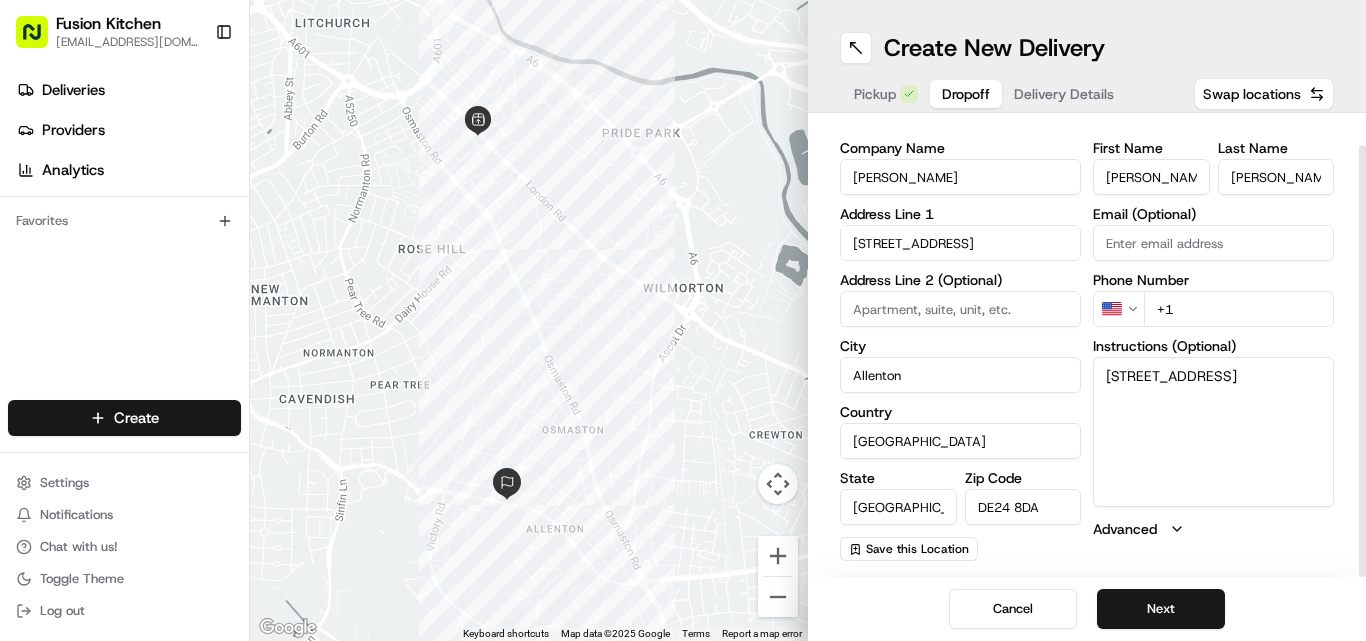 click on "Fusion Kitchen [EMAIL_ADDRESS][DOMAIN_NAME] Toggle Sidebar Deliveries Providers Analytics Favorites Main Menu Members & Organization Organization Users Roles Preferences Customization Tracking Orchestration Automations Dispatch Strategy Locations Pickup Locations Dropoff Locations Billing Billing Refund Requests Integrations Notification Triggers Webhooks API Keys Request Logs Create Settings Notifications Chat with us! Toggle Theme Log out ← Move left → Move right ↑ Move up ↓ Move down + Zoom in - Zoom out Home Jump left by 75% End Jump right by 75% Page Up Jump up by 75% Page Down Jump down by 75% Keyboard shortcuts Map Data Map data ©2025 Google Map data ©2025 Google 200 m  Click to toggle between metric and imperial units Terms Report a map error Create New Delivery Pickup Dropoff Delivery Details Swap locations dropoff  Details Saved Location Company Name [PERSON_NAME] Address Line [GEOGRAPHIC_DATA][STREET_ADDRESS] Address Line 2 (Optional) [GEOGRAPHIC_DATA] [GEOGRAPHIC_DATA] State [GEOGRAPHIC_DATA] [PERSON_NAME]" at bounding box center [683, 320] 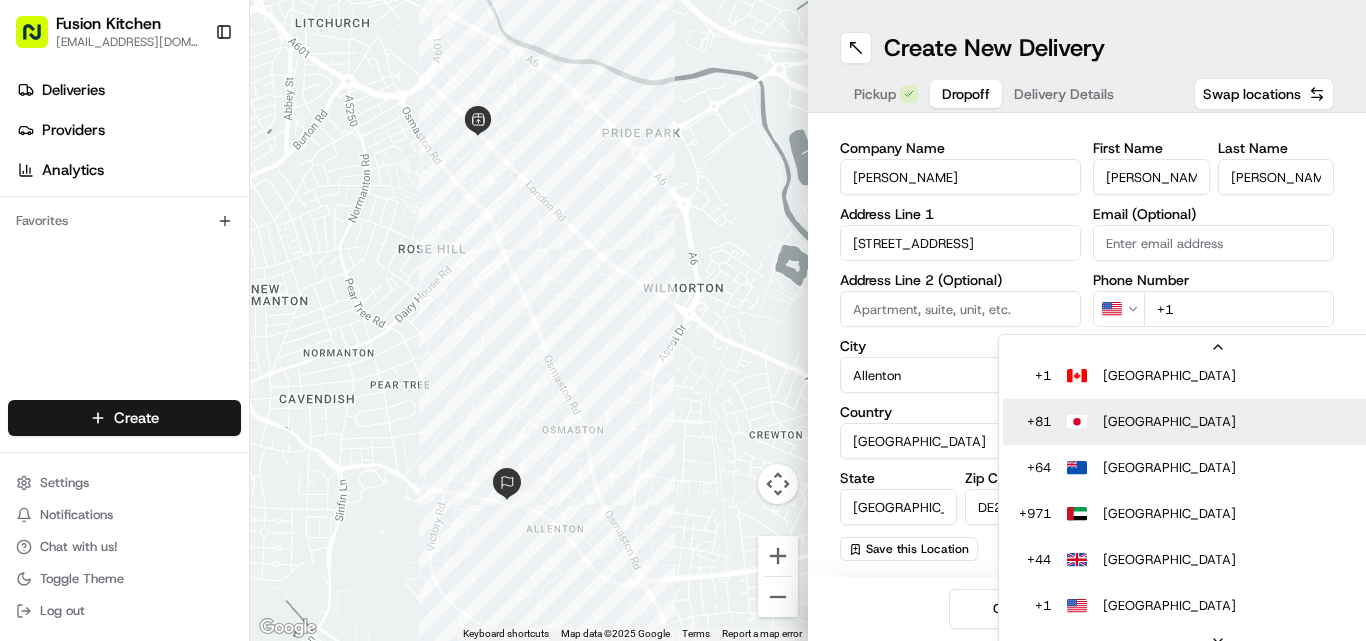 scroll, scrollTop: 40, scrollLeft: 0, axis: vertical 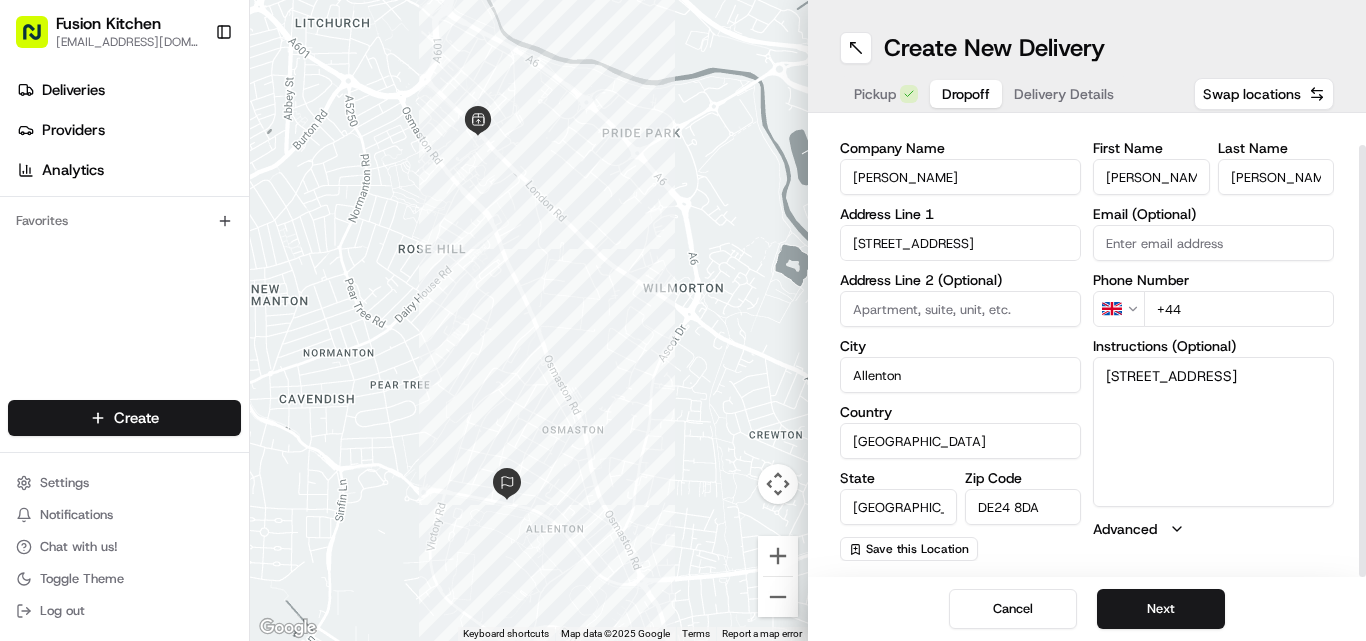 click on "+44" at bounding box center [1239, 309] 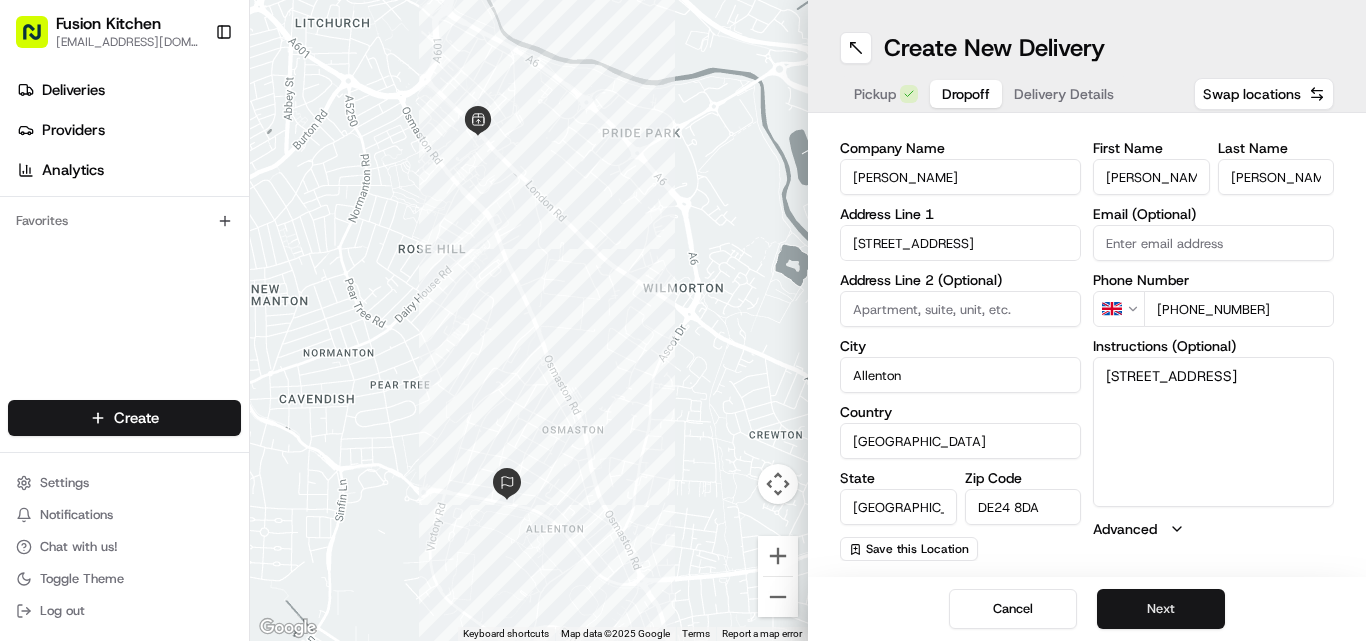 type on "[PHONE_NUMBER]" 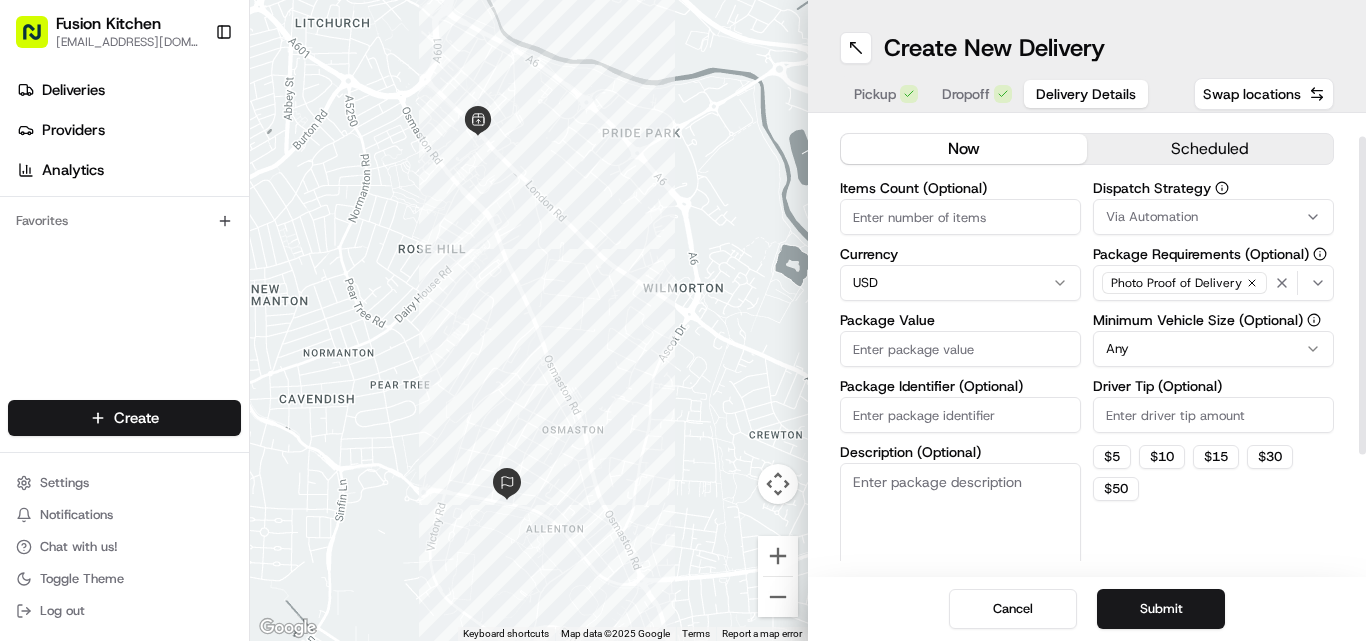 click on "Fusion Kitchen [EMAIL_ADDRESS][DOMAIN_NAME] Toggle Sidebar Deliveries Providers Analytics Favorites Main Menu Members & Organization Organization Users Roles Preferences Customization Tracking Orchestration Automations Dispatch Strategy Locations Pickup Locations Dropoff Locations Billing Billing Refund Requests Integrations Notification Triggers Webhooks API Keys Request Logs Create Settings Notifications Chat with us! Toggle Theme Log out ← Move left → Move right ↑ Move up ↓ Move down + Zoom in - Zoom out Home Jump left by 75% End Jump right by 75% Page Up Jump up by 75% Page Down Jump down by 75% Keyboard shortcuts Map Data Map data ©2025 Google Map data ©2025 Google 200 m  Click to toggle between metric and imperial units Terms Report a map error Create New Delivery Pickup Dropoff Delivery Details Swap locations Delivery Details now scheduled Items Count (Optional) Currency USD Package Value Package Identifier (Optional) Description (Optional) Dispatch Strategy Via Automation Any $ 5 $ 10" at bounding box center (683, 320) 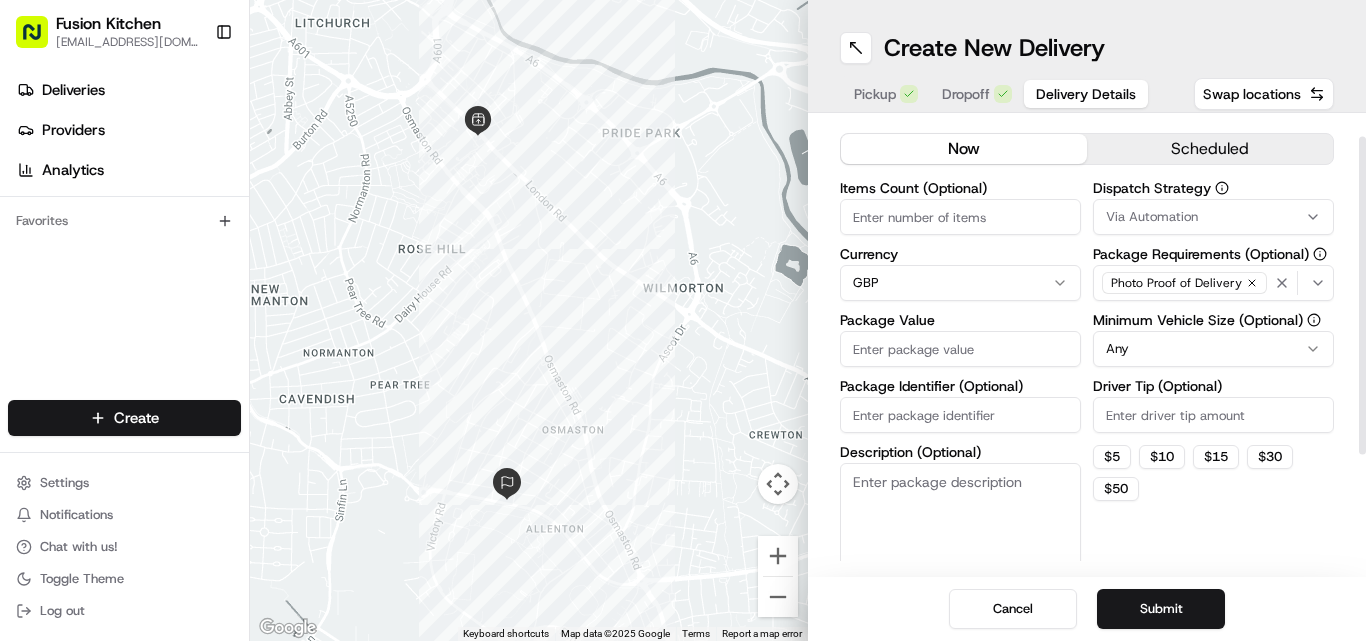 click on "Package Value" at bounding box center (960, 349) 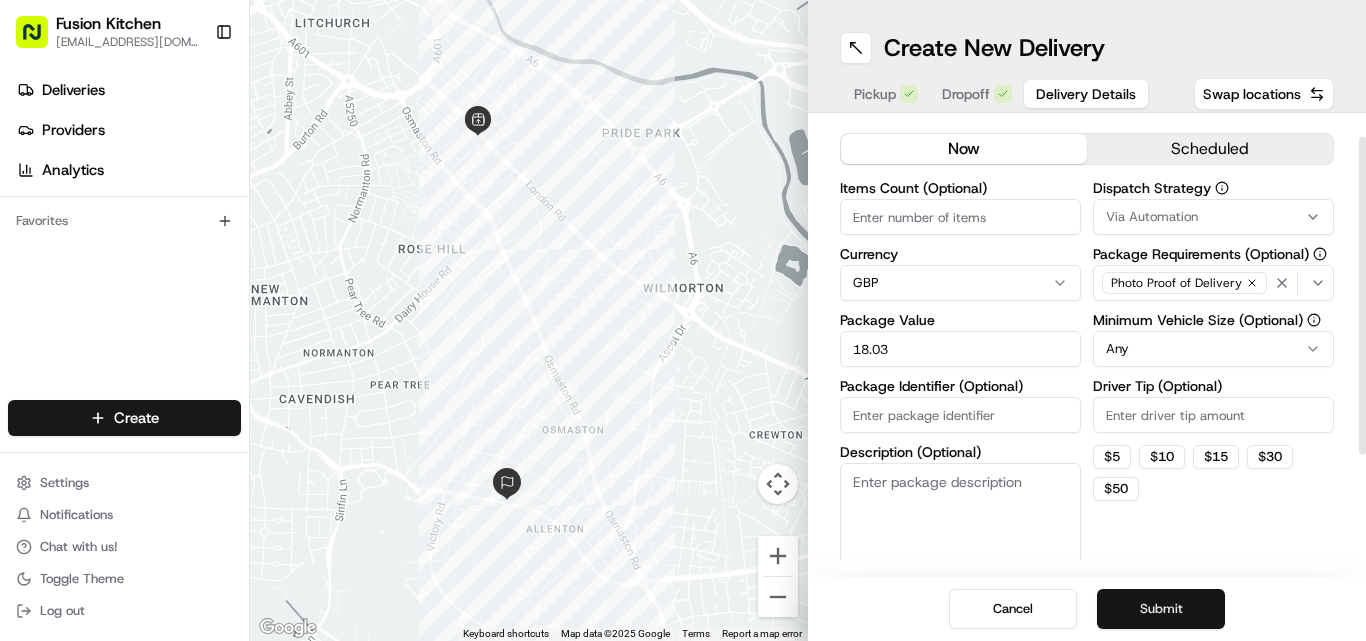 type on "18.03" 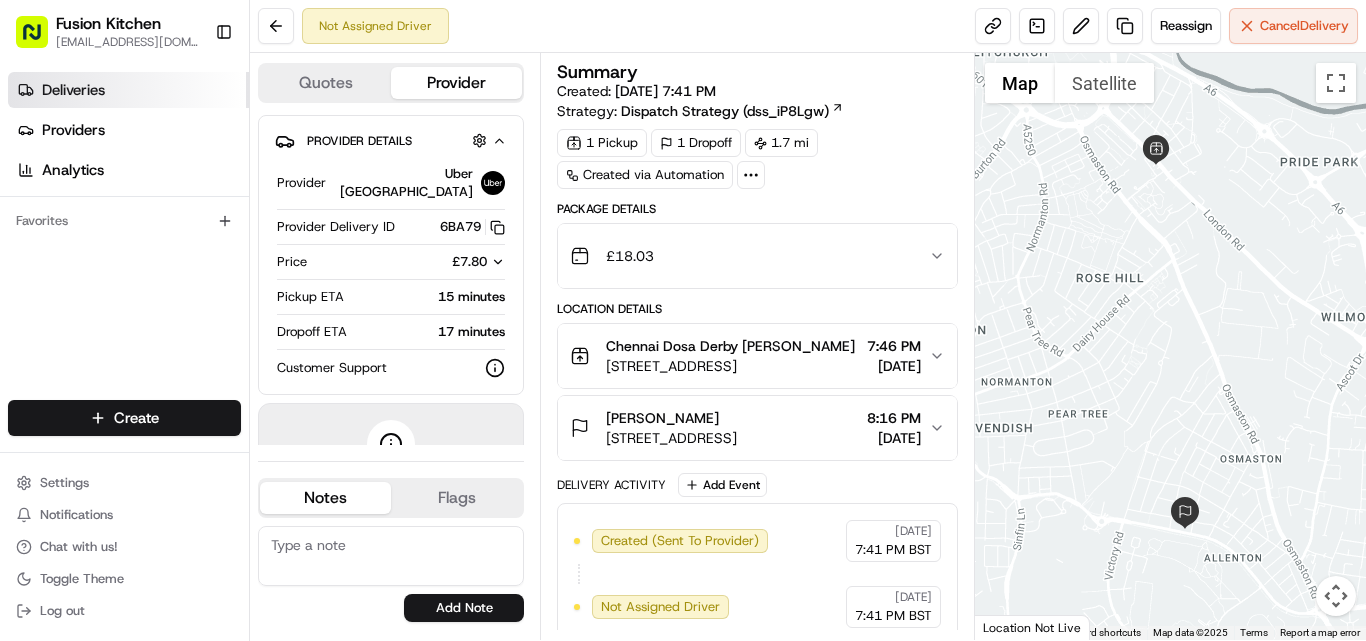 click on "Deliveries" at bounding box center (73, 90) 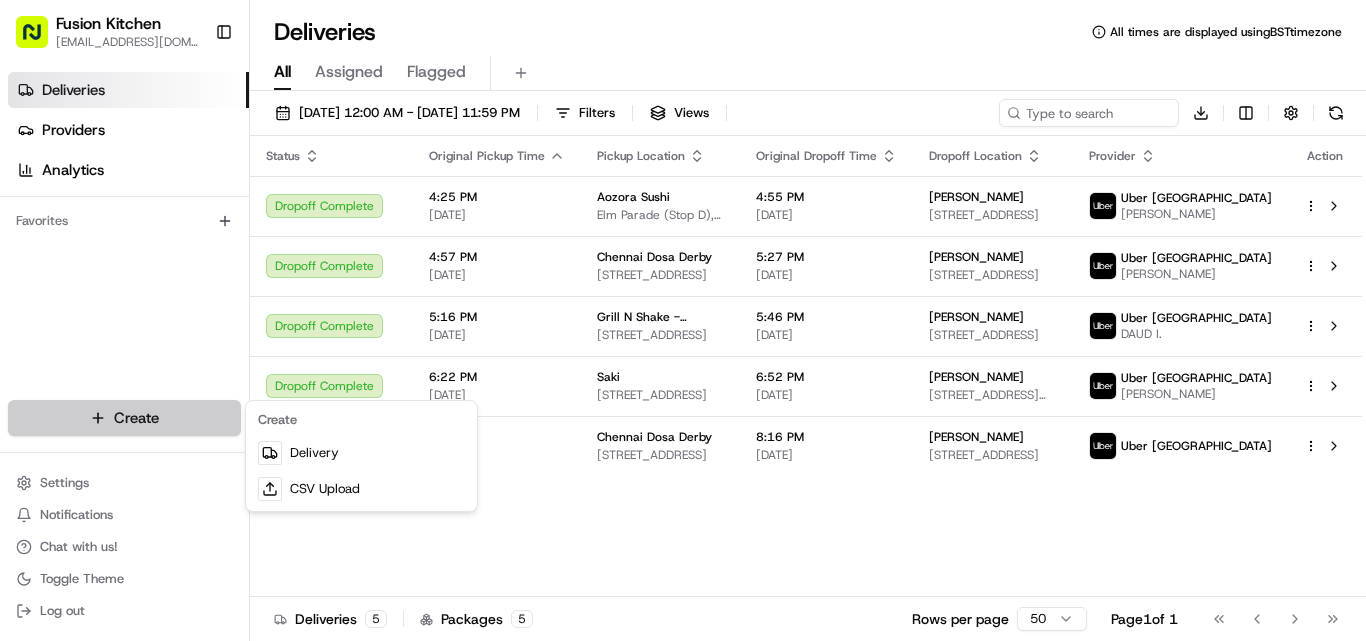 click on "Fusion Kitchen [EMAIL_ADDRESS][DOMAIN_NAME] Toggle Sidebar Deliveries Providers Analytics Favorites Main Menu Members & Organization Organization Users Roles Preferences Customization Tracking Orchestration Automations Dispatch Strategy Locations Pickup Locations Dropoff Locations Billing Billing Refund Requests Integrations Notification Triggers Webhooks API Keys Request Logs Create Settings Notifications Chat with us! Toggle Theme Log out Deliveries All times are displayed using  BST  timezone All Assigned Flagged [DATE] 12:00 AM - [DATE] 11:59 PM Filters Views Download Status Original Pickup Time Pickup Location Original Dropoff Time Dropoff Location Provider Action Dropoff Complete 4:25 PM [DATE] Aozora Sushi Elm Parade (Stop D), [STREET_ADDRESS] 4:55 PM [DATE] [PERSON_NAME] [STREET_ADDRESS] [PERSON_NAME] Dropoff Complete 4:57 PM [DATE] [GEOGRAPHIC_DATA] Dosa [GEOGRAPHIC_DATA] [STREET_ADDRESS] 5:27 PM [DATE] [PERSON_NAME] Uber [GEOGRAPHIC_DATA]" at bounding box center [683, 320] 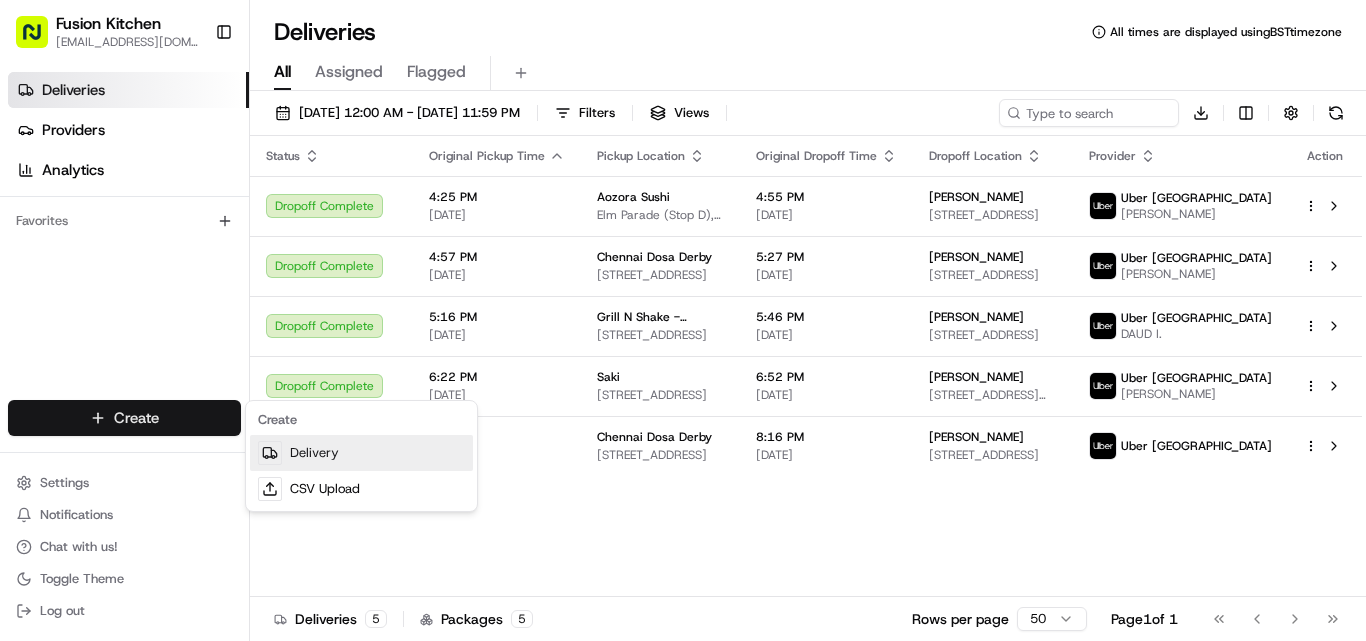 click on "Delivery" at bounding box center [361, 453] 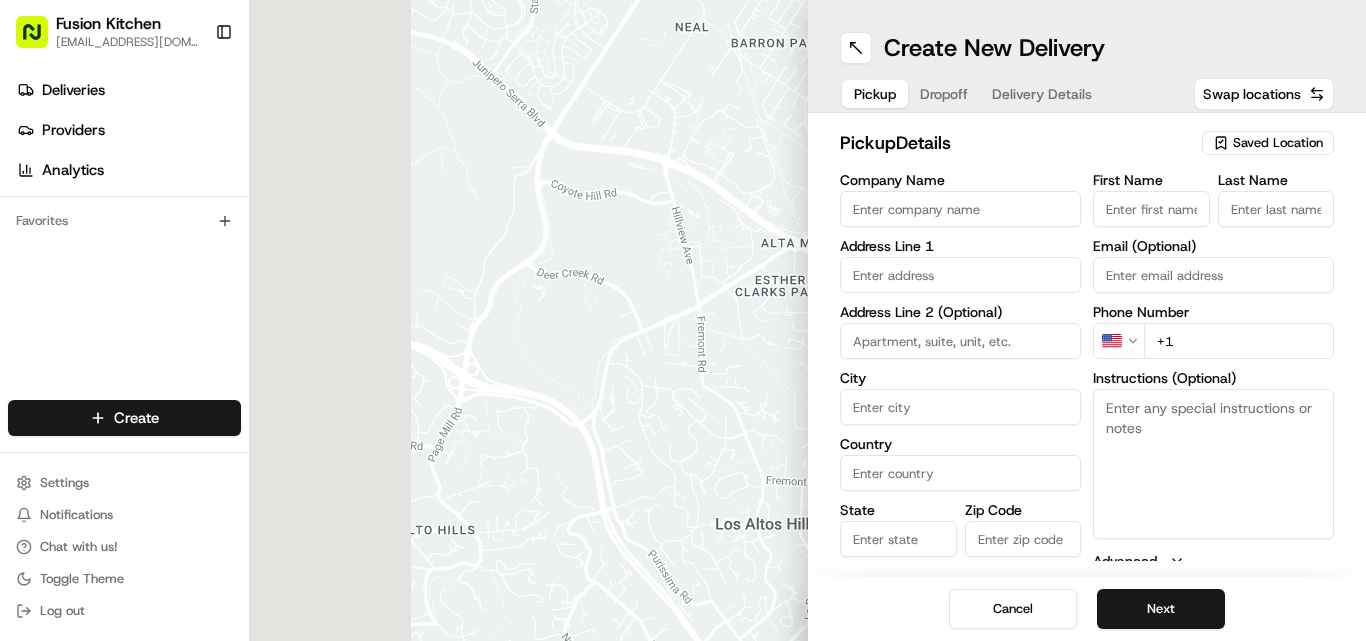 drag, startPoint x: 834, startPoint y: 459, endPoint x: 892, endPoint y: 288, distance: 180.56854 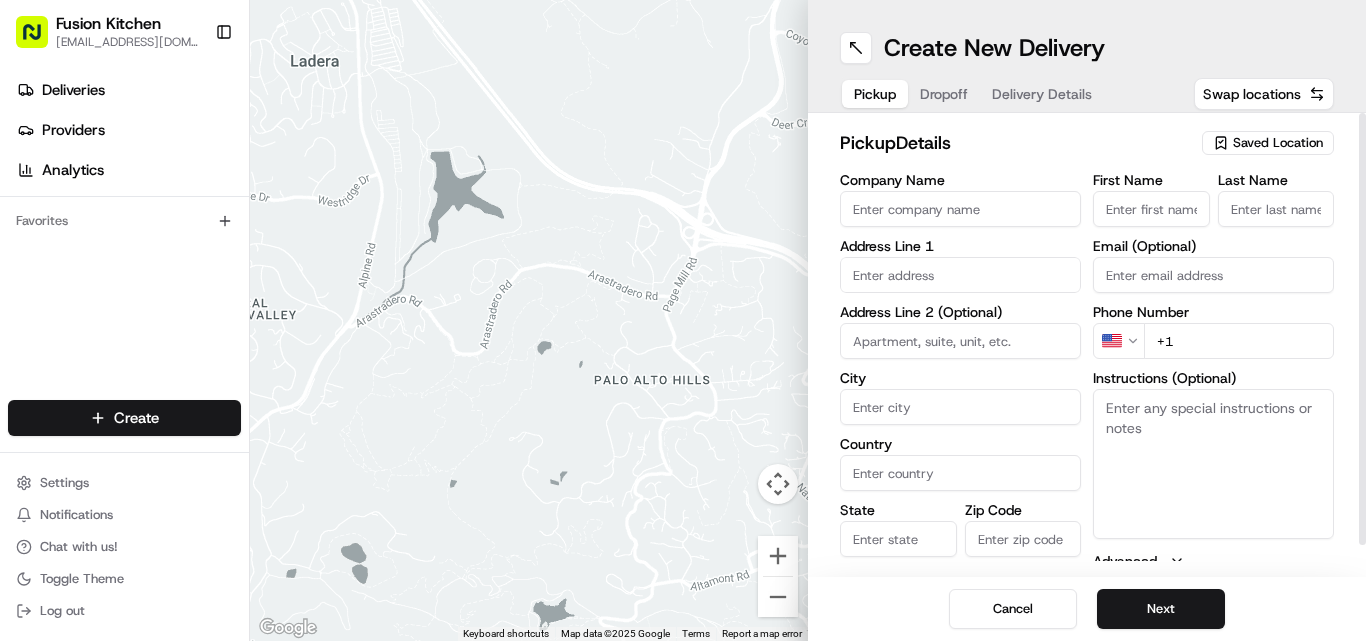 click on "Company Name" at bounding box center [960, 209] 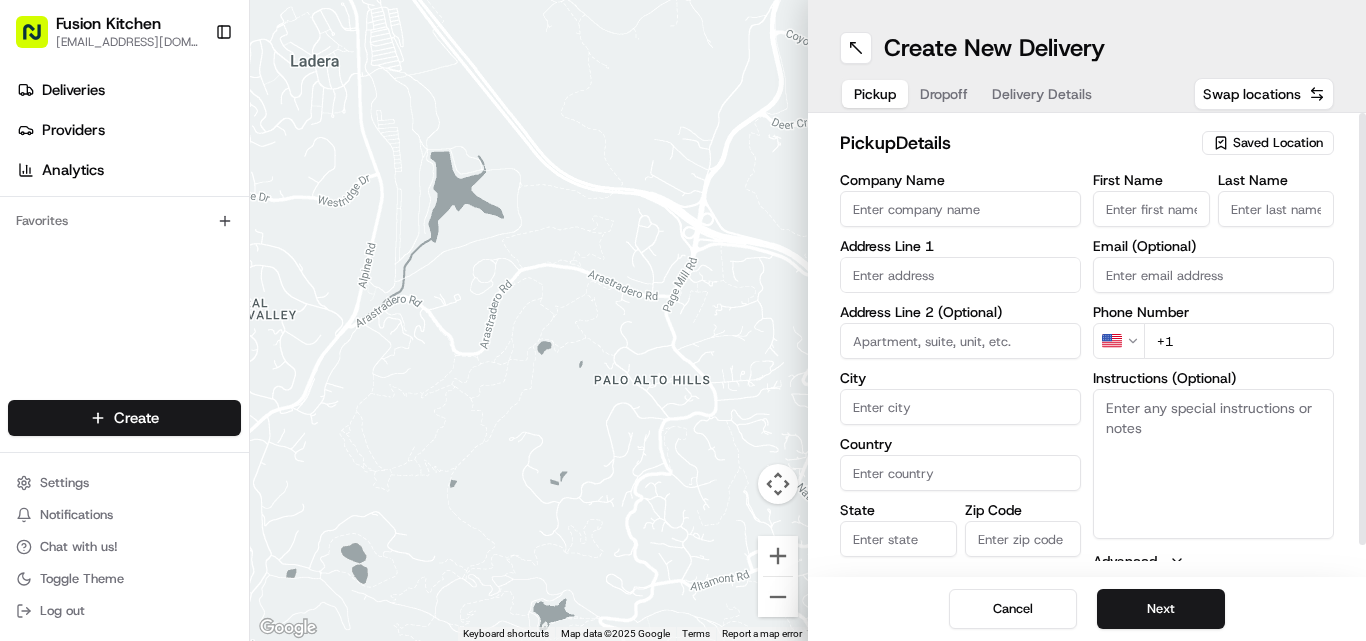 paste on "Chennai Dosa [GEOGRAPHIC_DATA]" 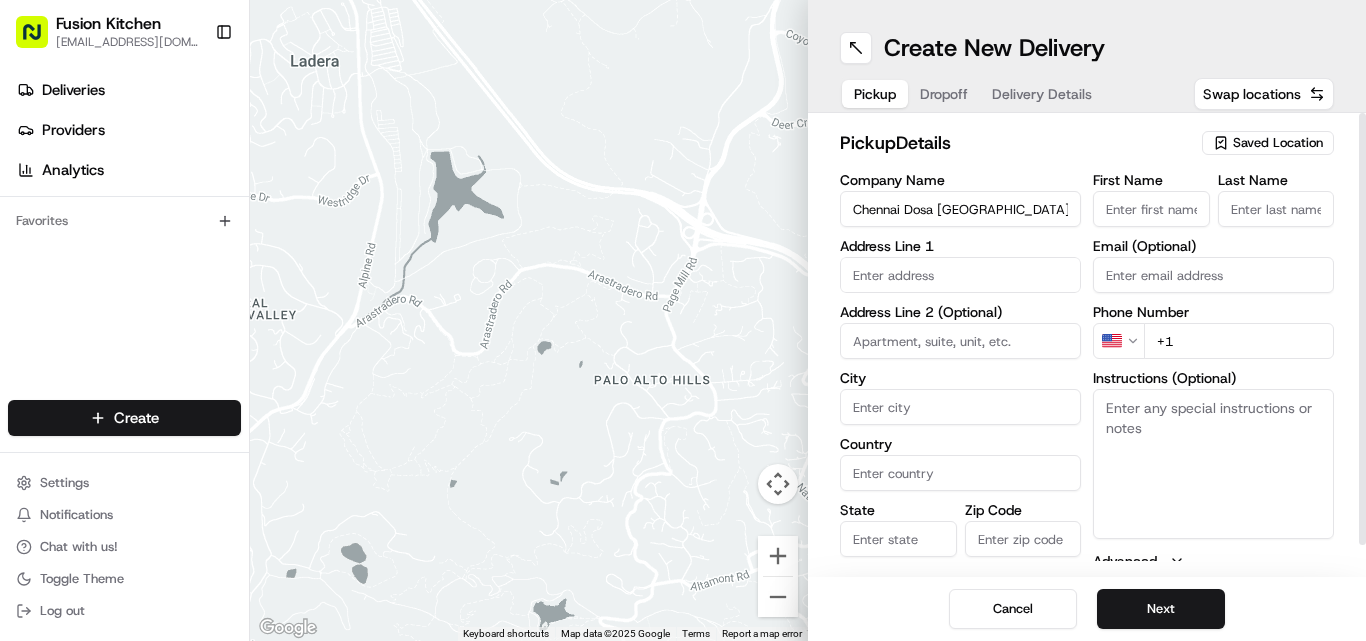 type on "Chennai Dosa [GEOGRAPHIC_DATA]" 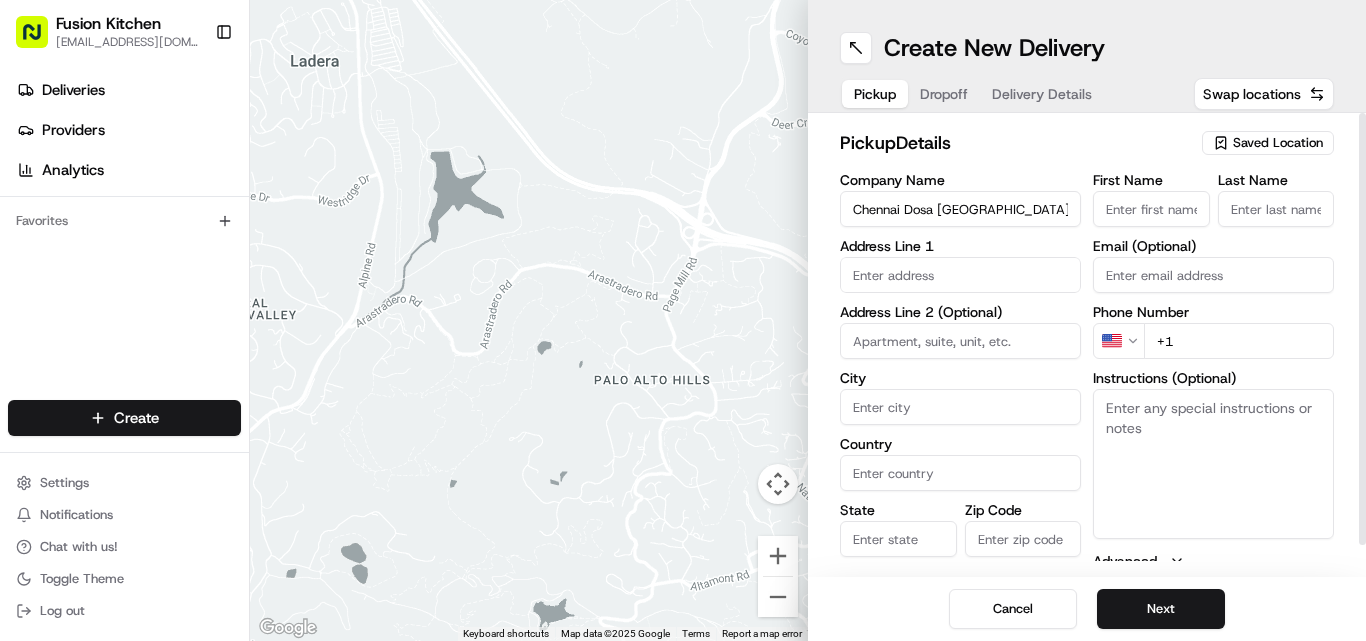 click on "First Name" at bounding box center [1151, 209] 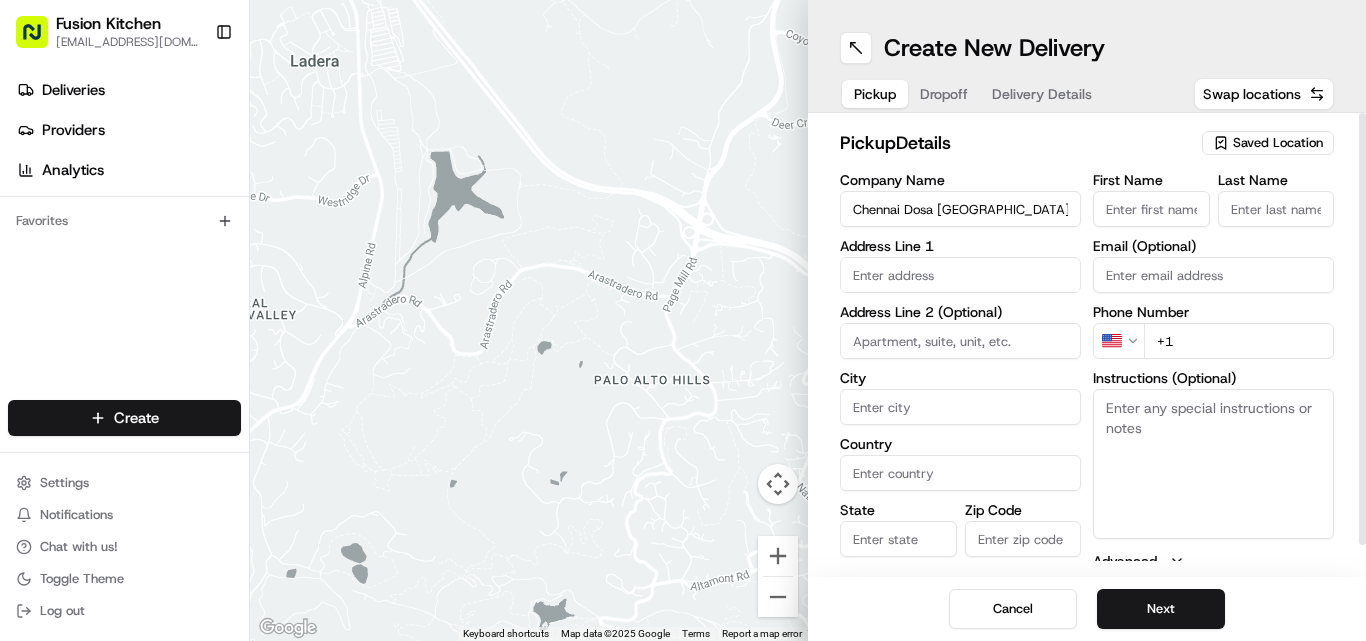 type on "[PERSON_NAME]" 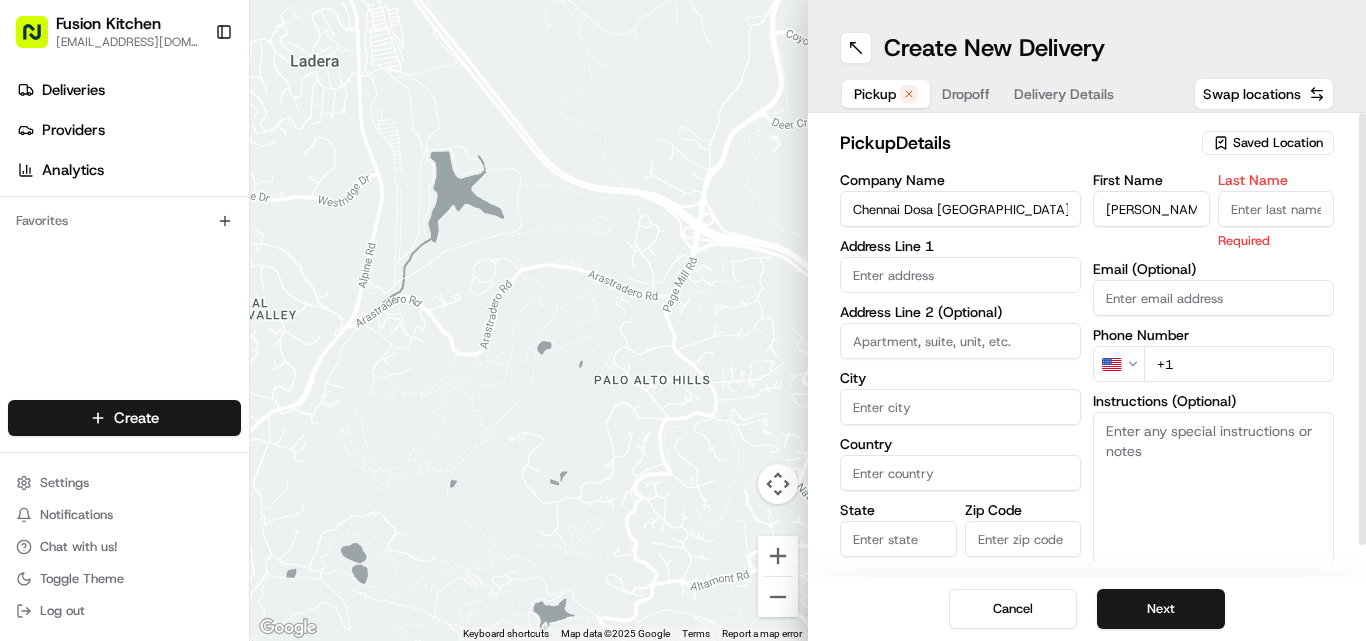 click on "Last Name" at bounding box center [1276, 209] 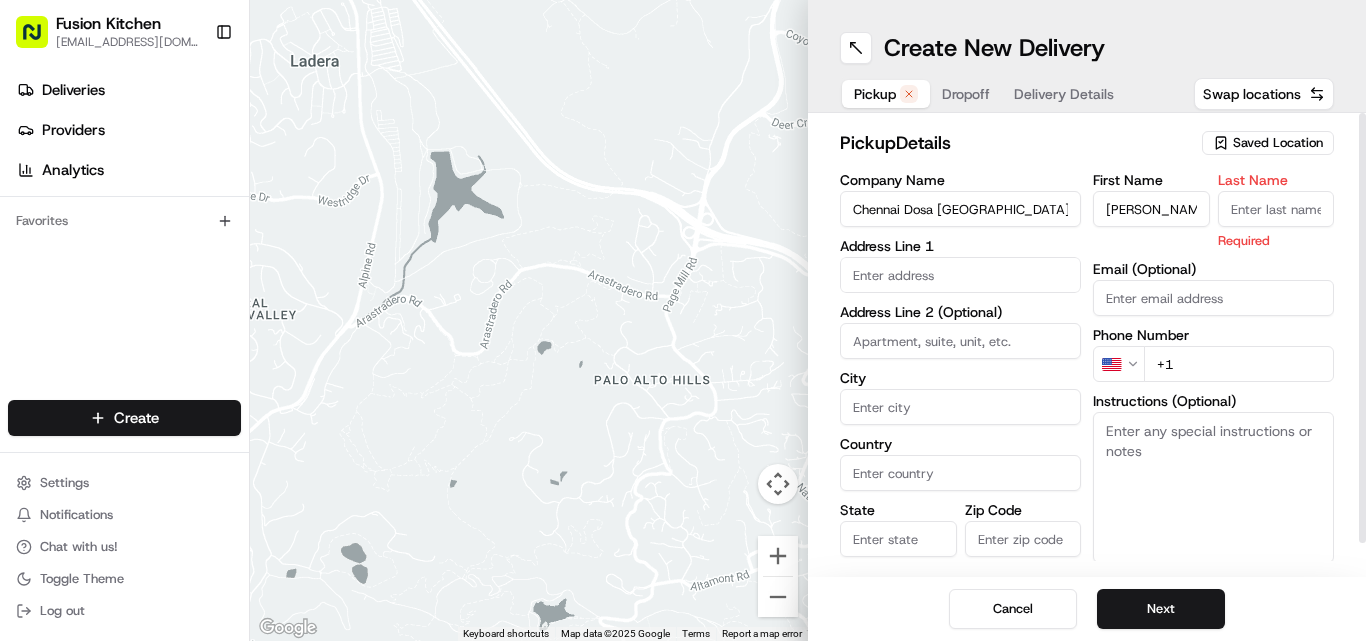 type on "Sadiq" 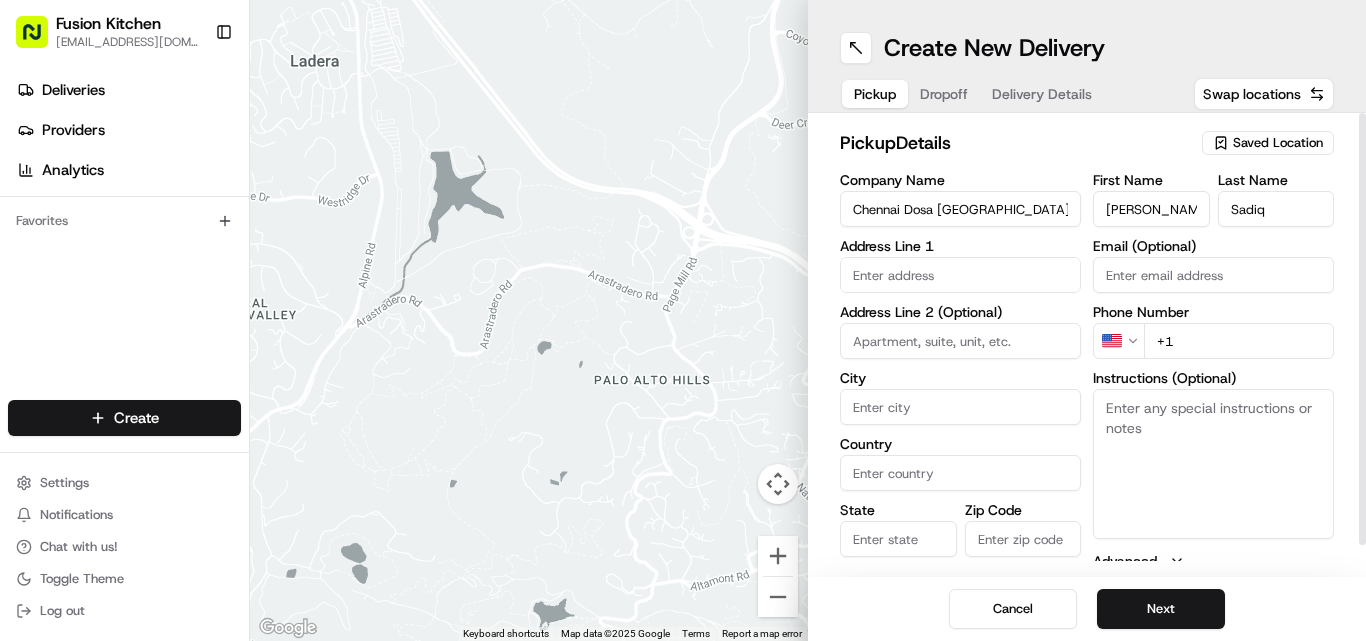 click at bounding box center [960, 275] 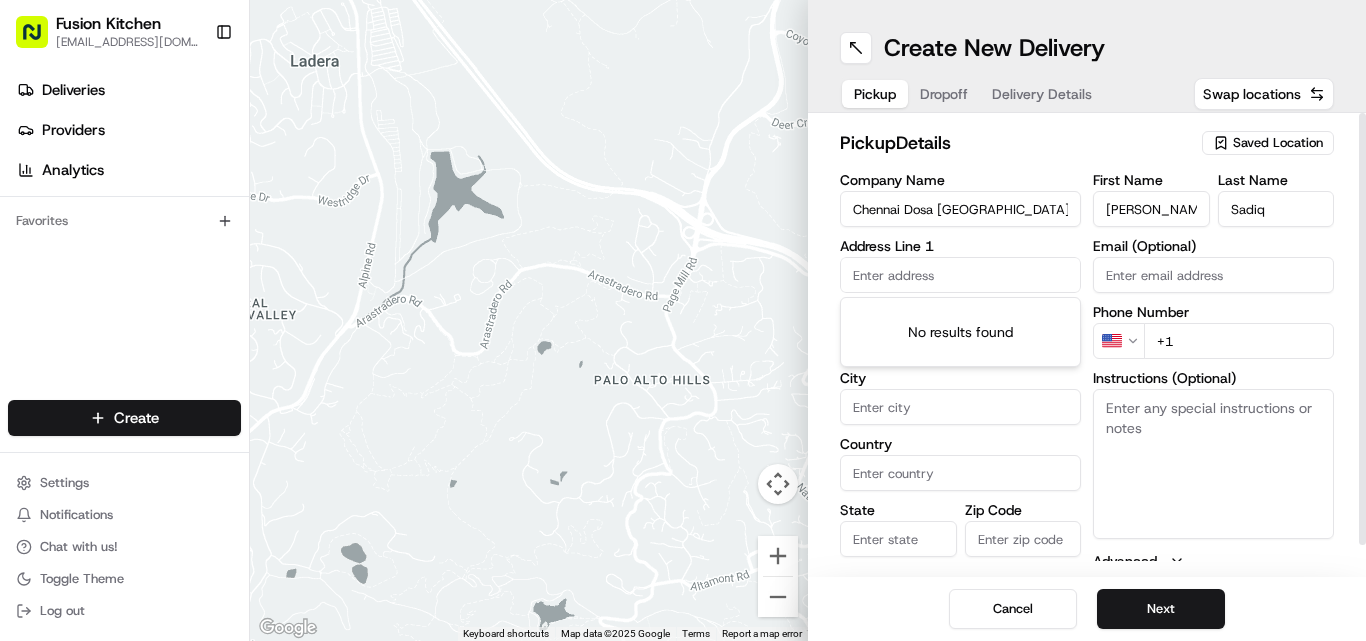 paste on "[STREET_ADDRESS][PERSON_NAME]." 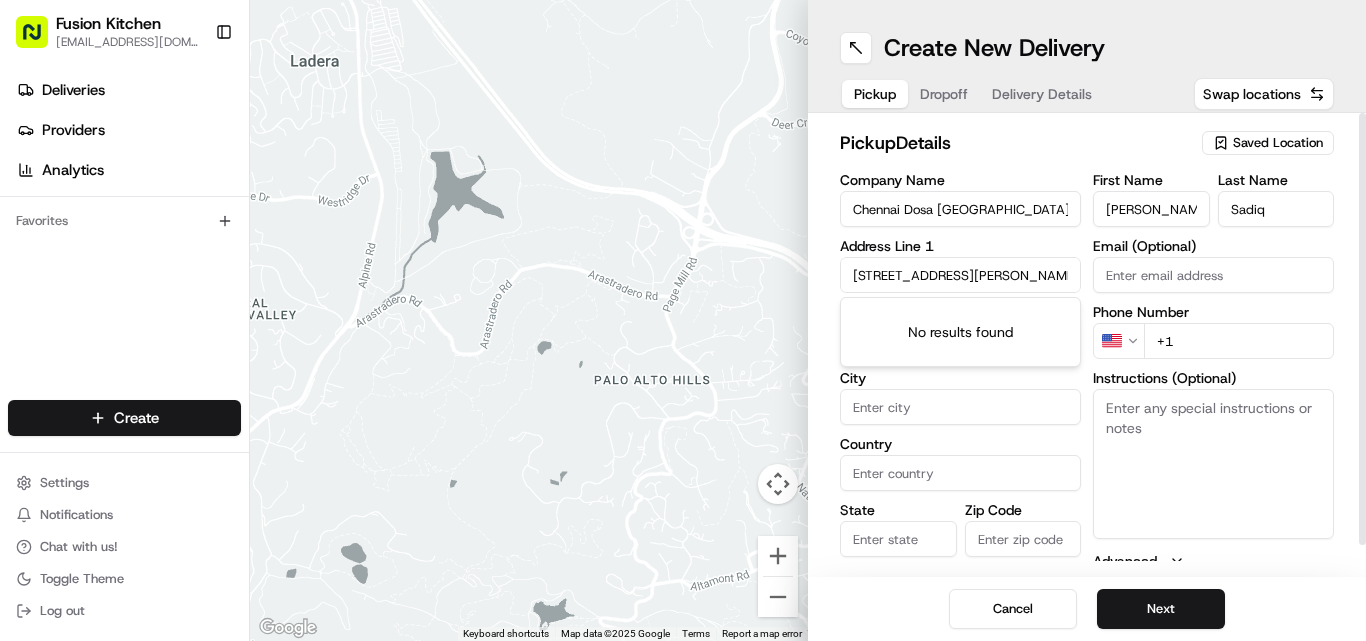 scroll, scrollTop: 0, scrollLeft: 89, axis: horizontal 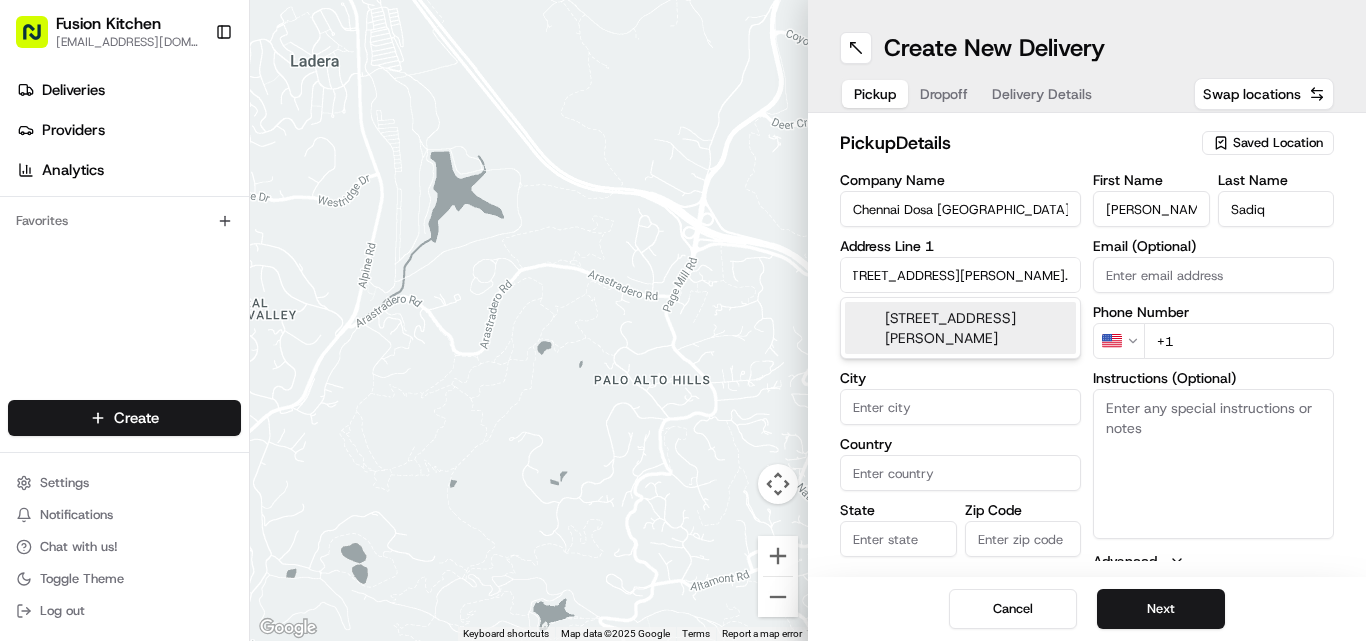click on "[STREET_ADDRESS][PERSON_NAME]" at bounding box center (960, 328) 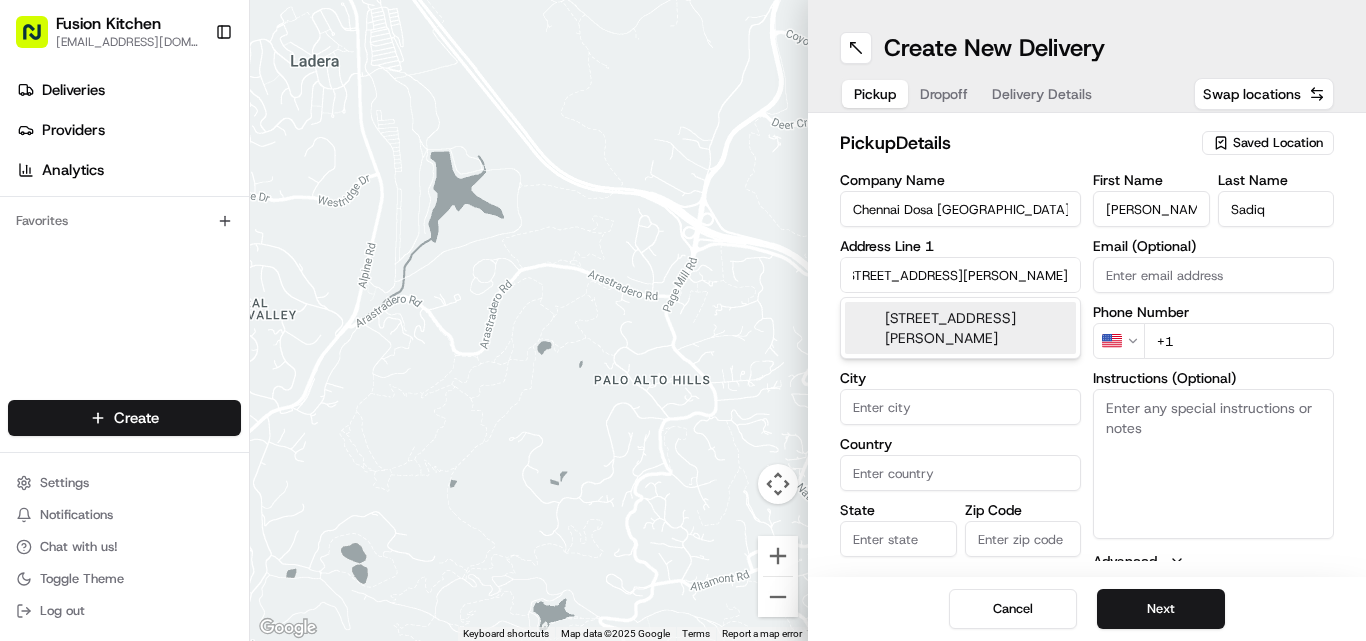 type on "[STREET_ADDRESS][PERSON_NAME]" 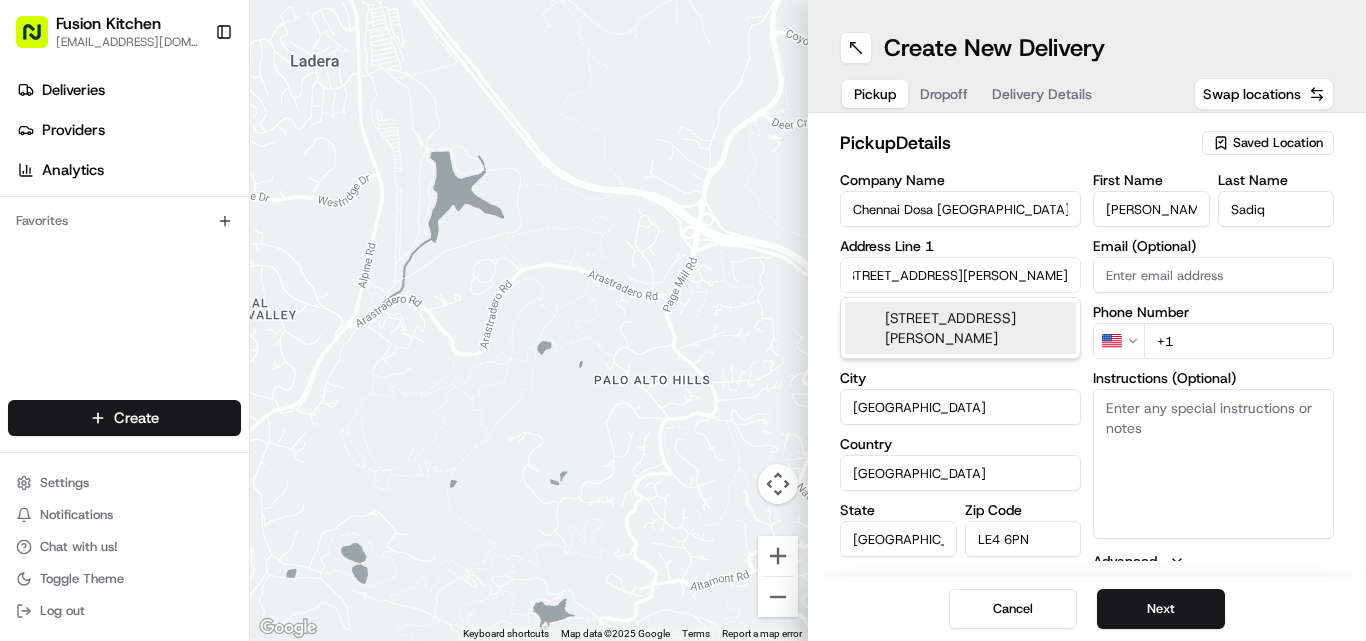 type on "[STREET_ADDRESS][PERSON_NAME]" 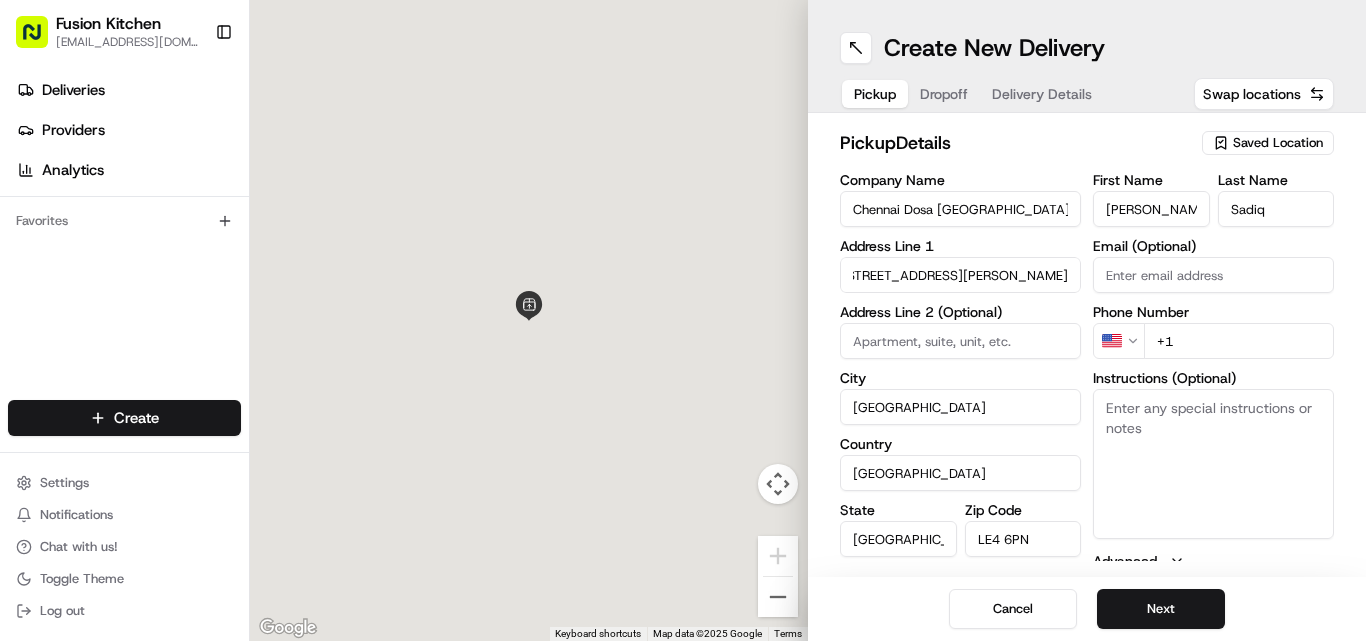 scroll, scrollTop: 0, scrollLeft: 0, axis: both 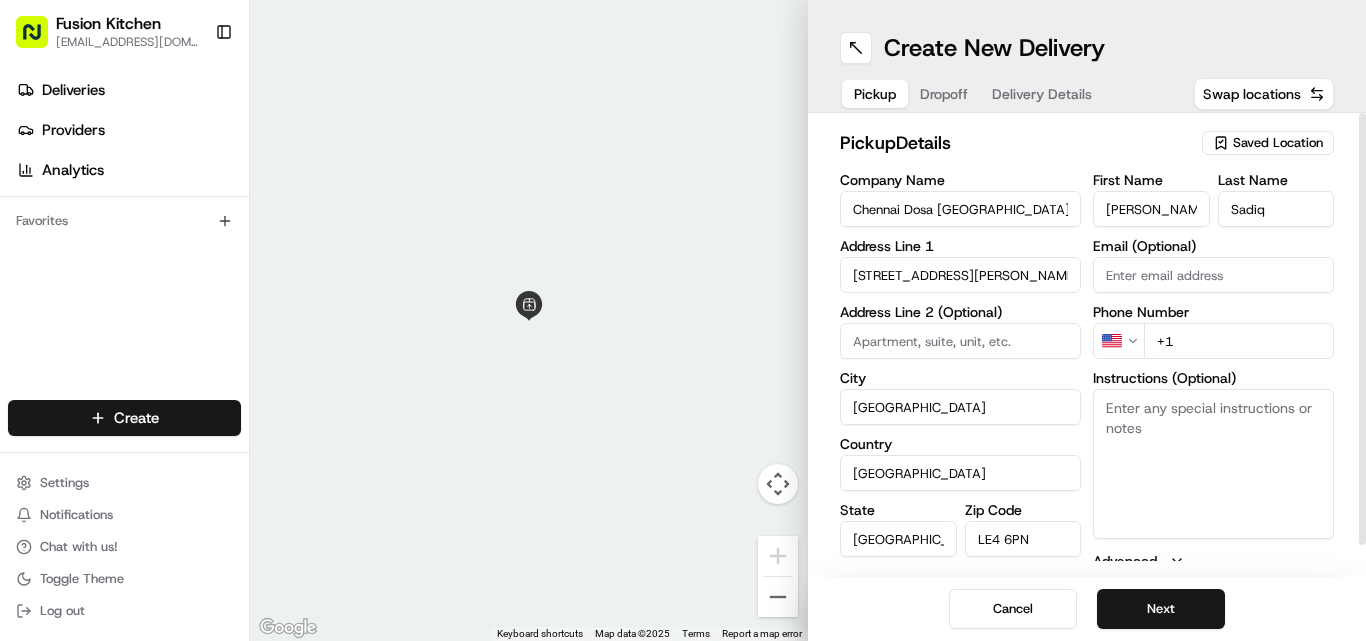 click on "Instructions (Optional)" at bounding box center (1213, 464) 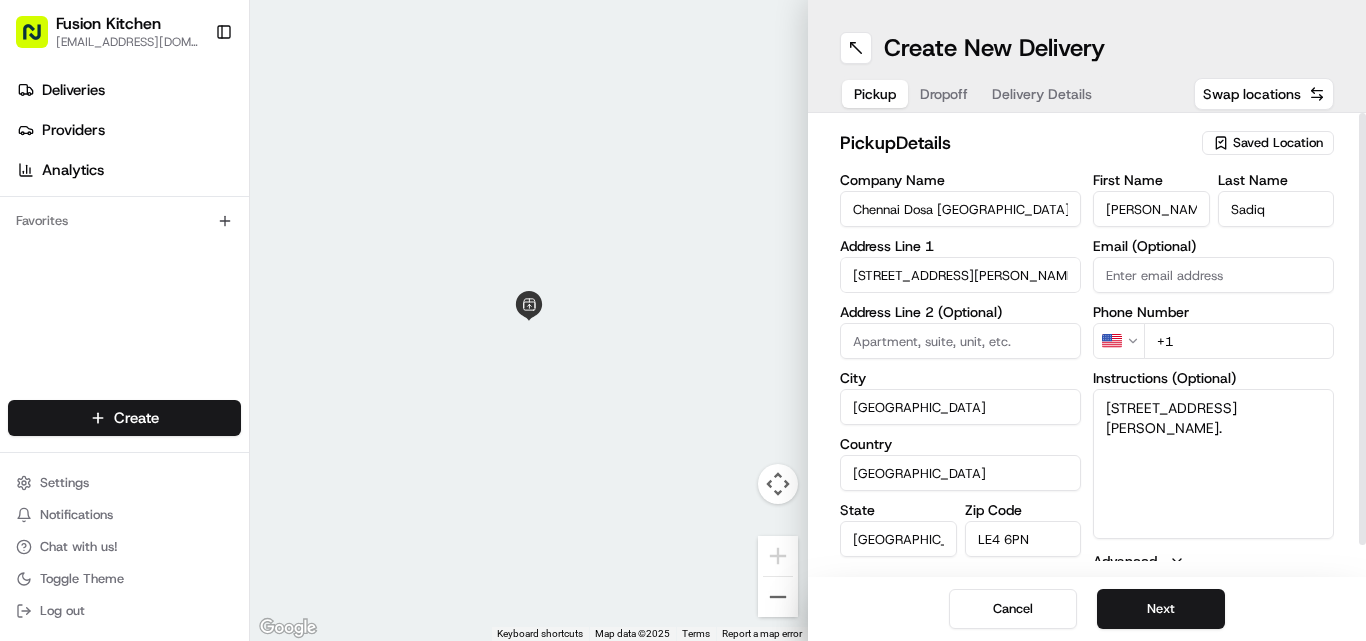 type on "[STREET_ADDRESS][PERSON_NAME]." 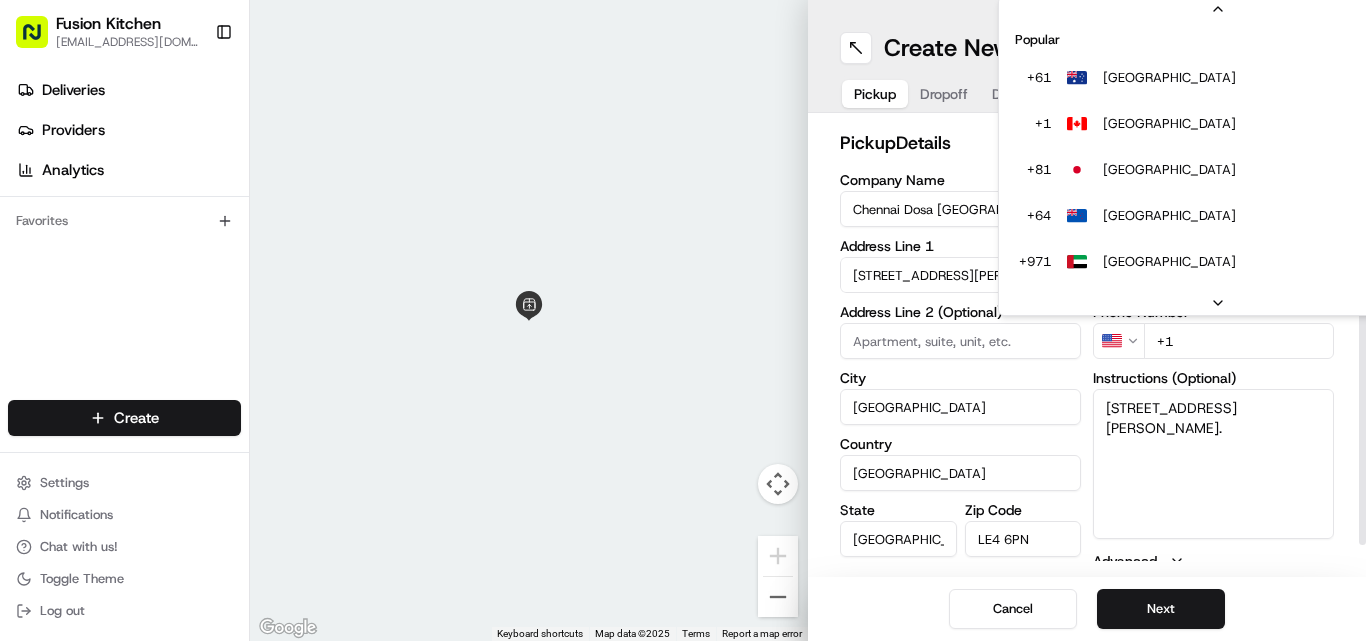 scroll, scrollTop: 86, scrollLeft: 0, axis: vertical 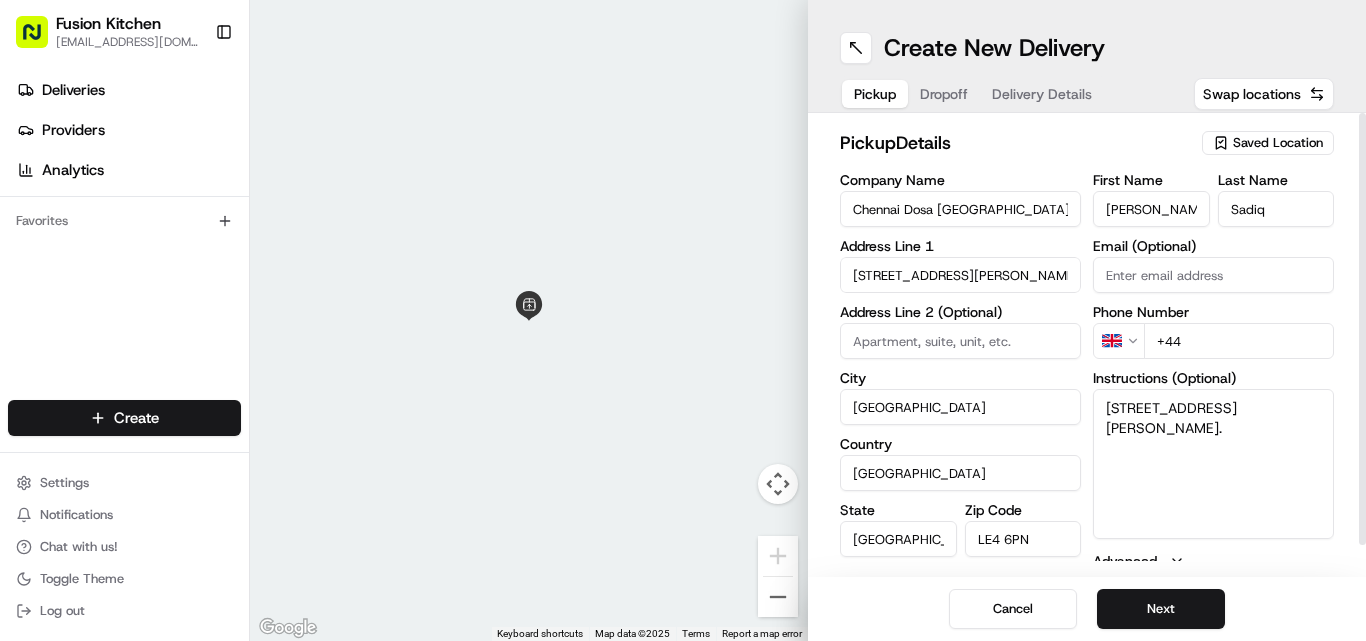 click on "+44" at bounding box center [1239, 341] 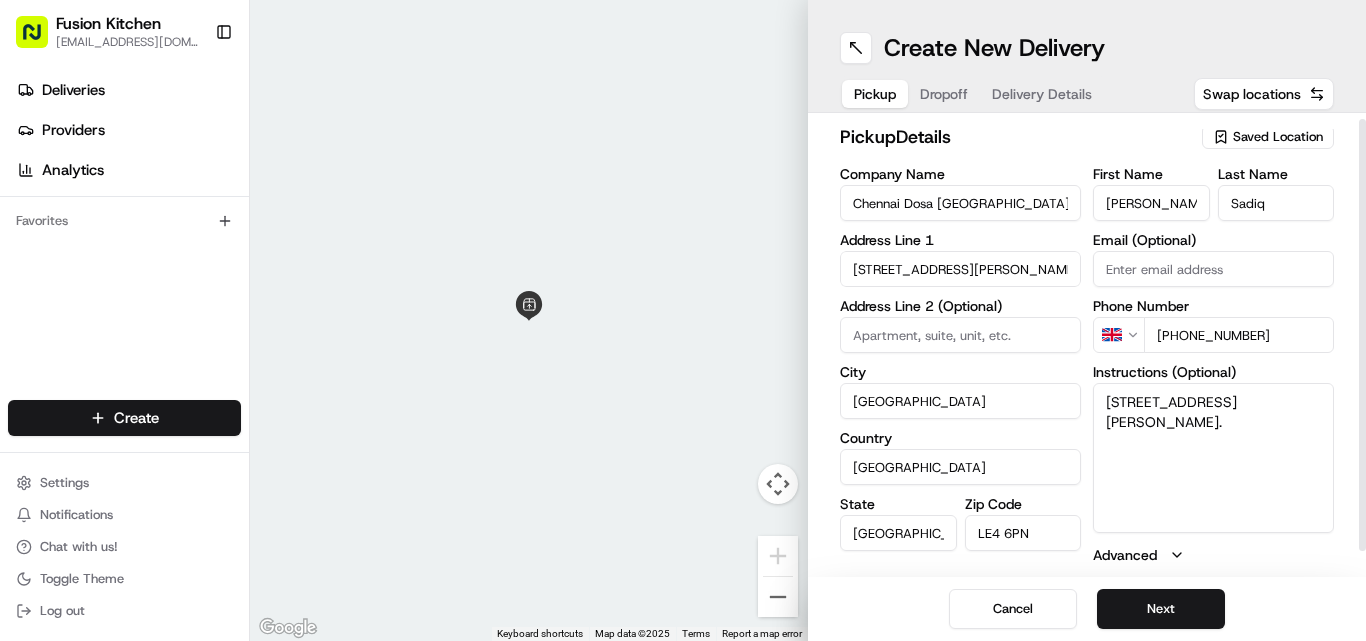 scroll, scrollTop: 0, scrollLeft: 0, axis: both 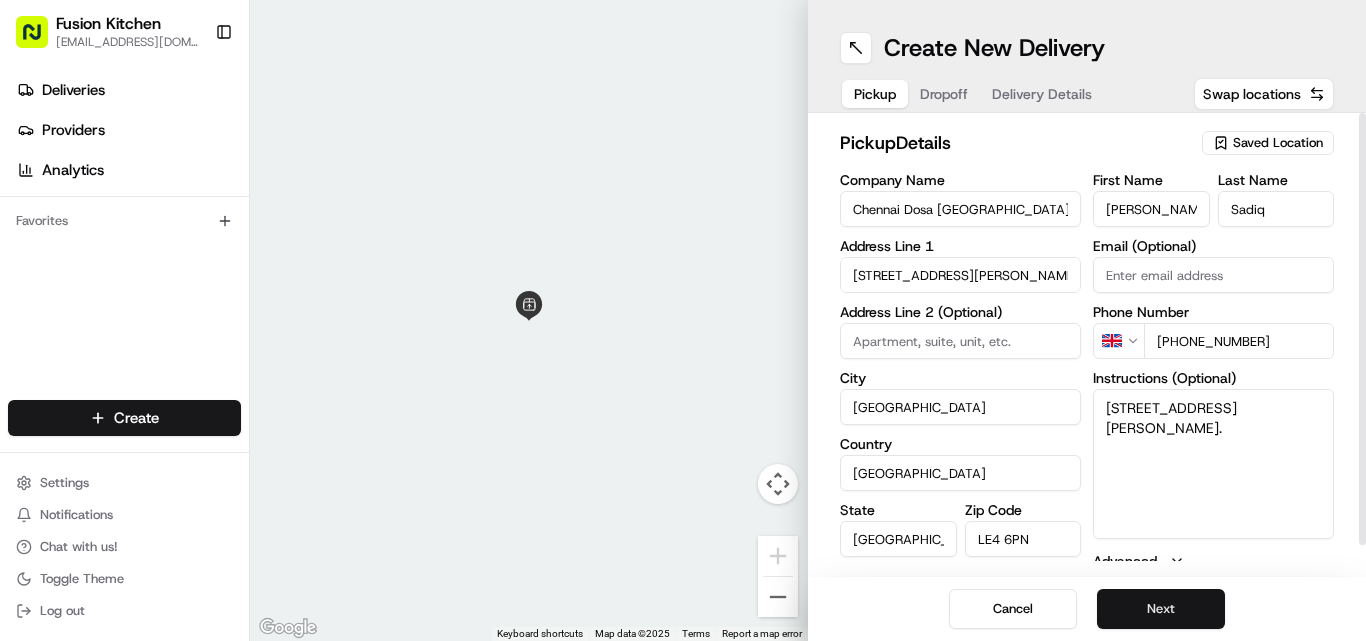 type on "[PHONE_NUMBER]" 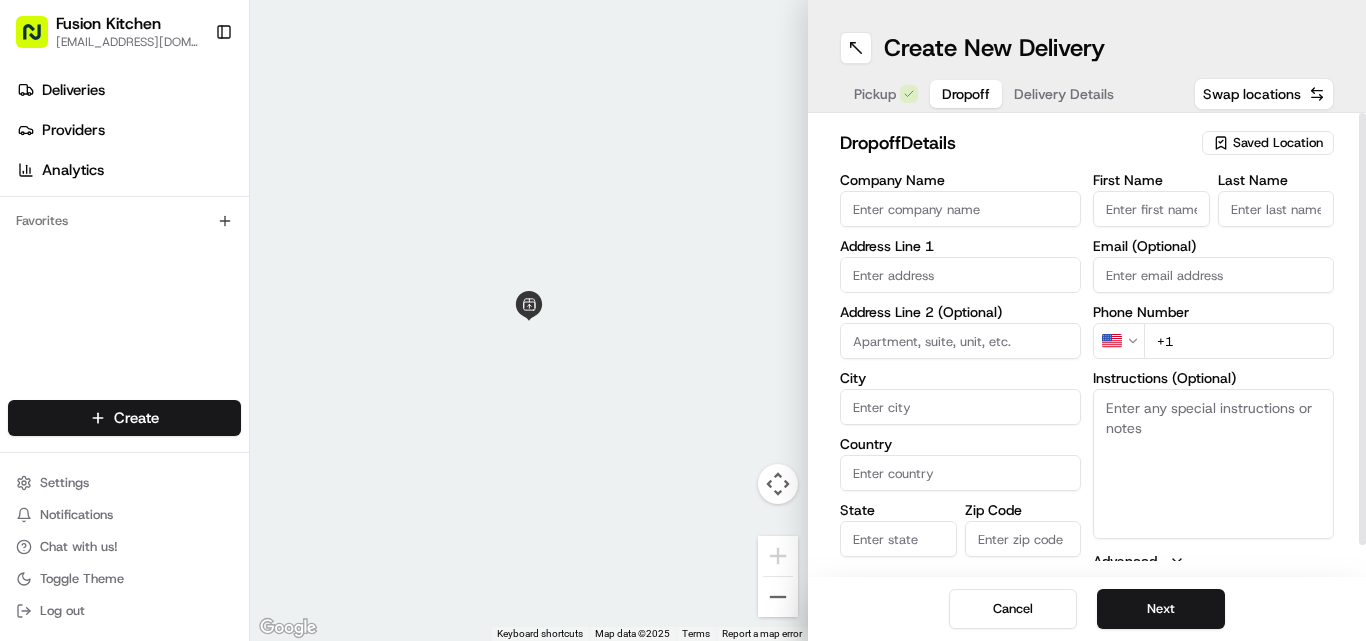 click on "Company Name" at bounding box center [960, 209] 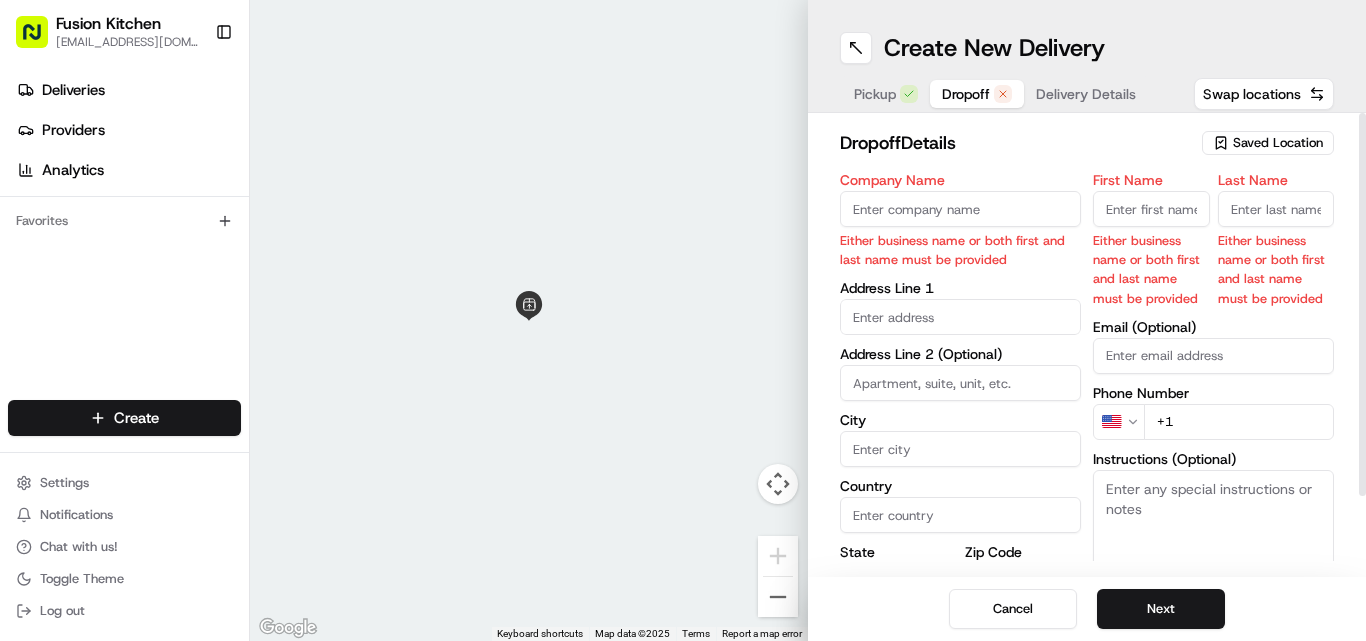paste on "[PERSON_NAME]" 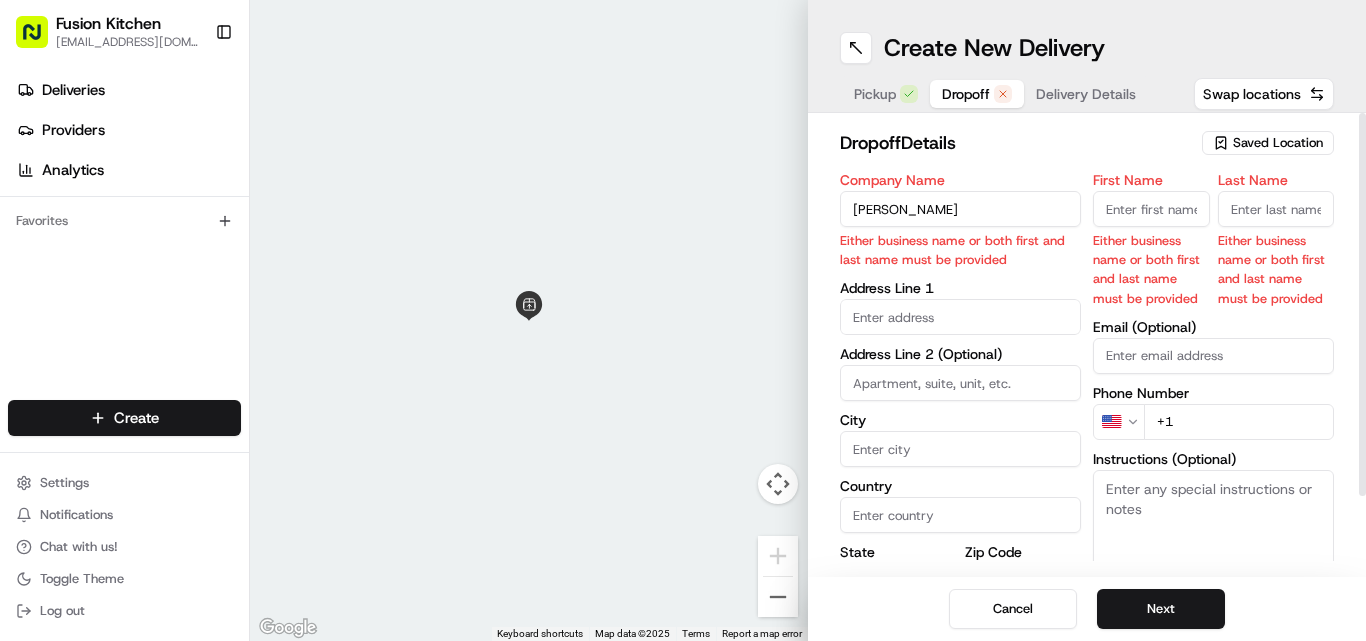 type on "[PERSON_NAME]" 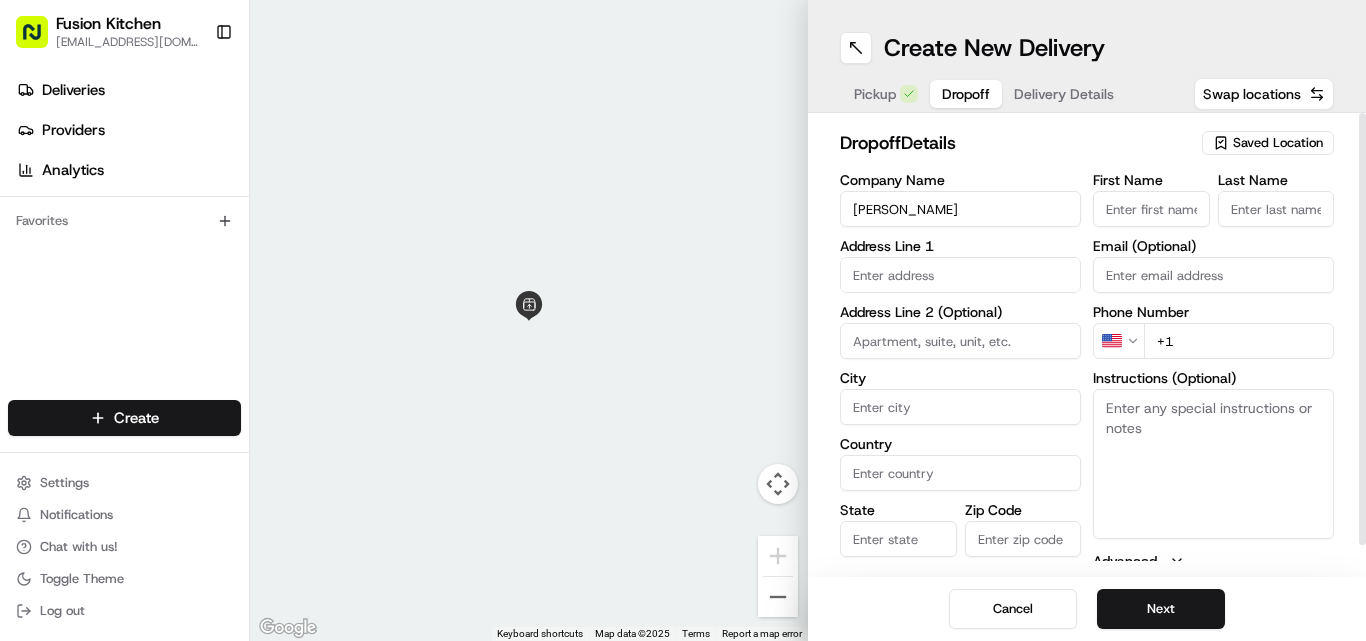 paste on "[PERSON_NAME]" 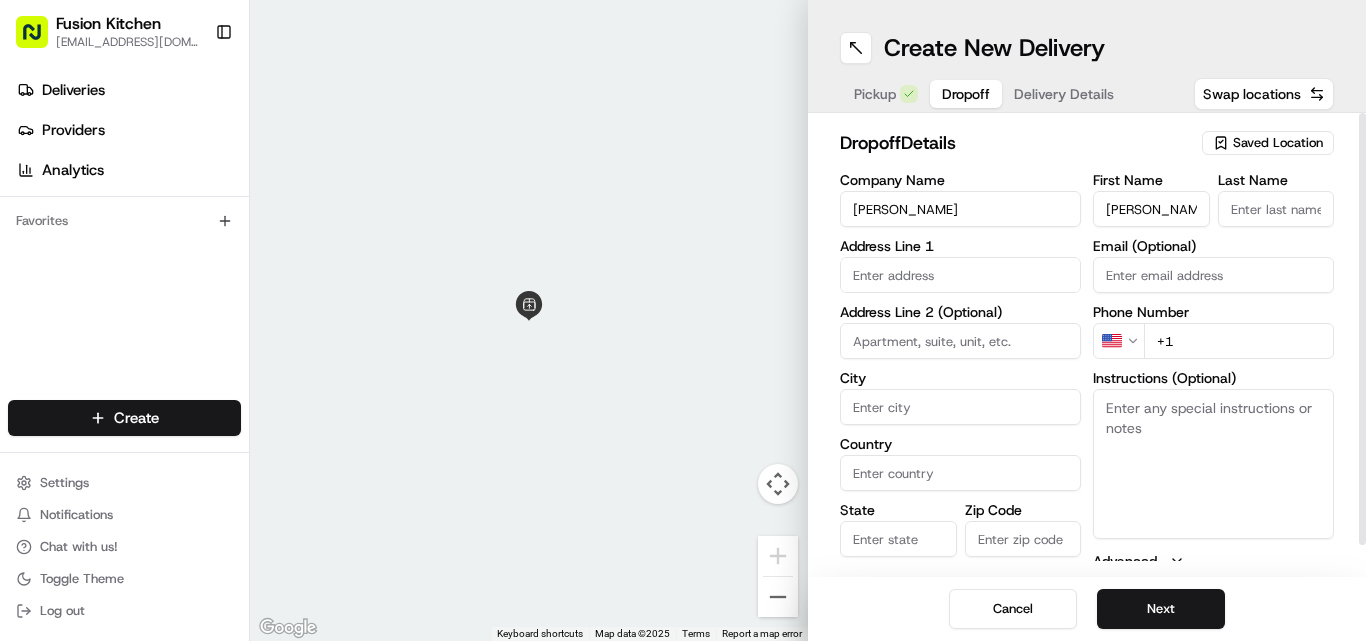 click on "[PERSON_NAME]" at bounding box center [1151, 209] 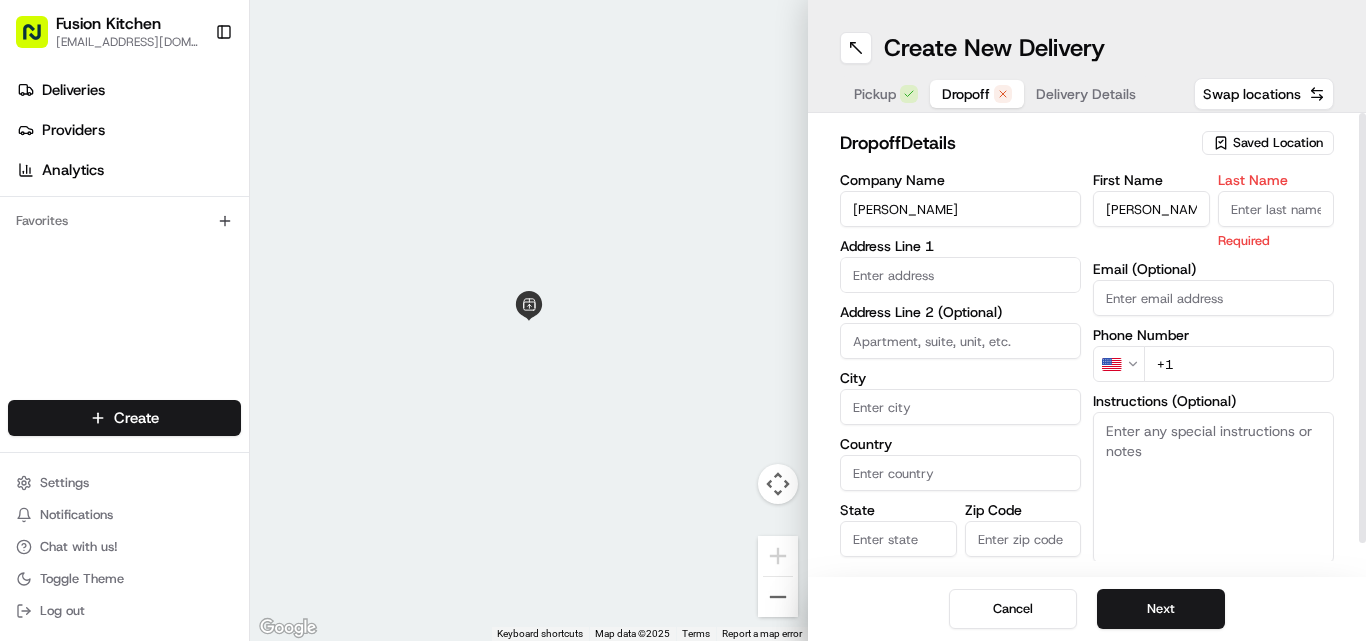paste on "Sun" 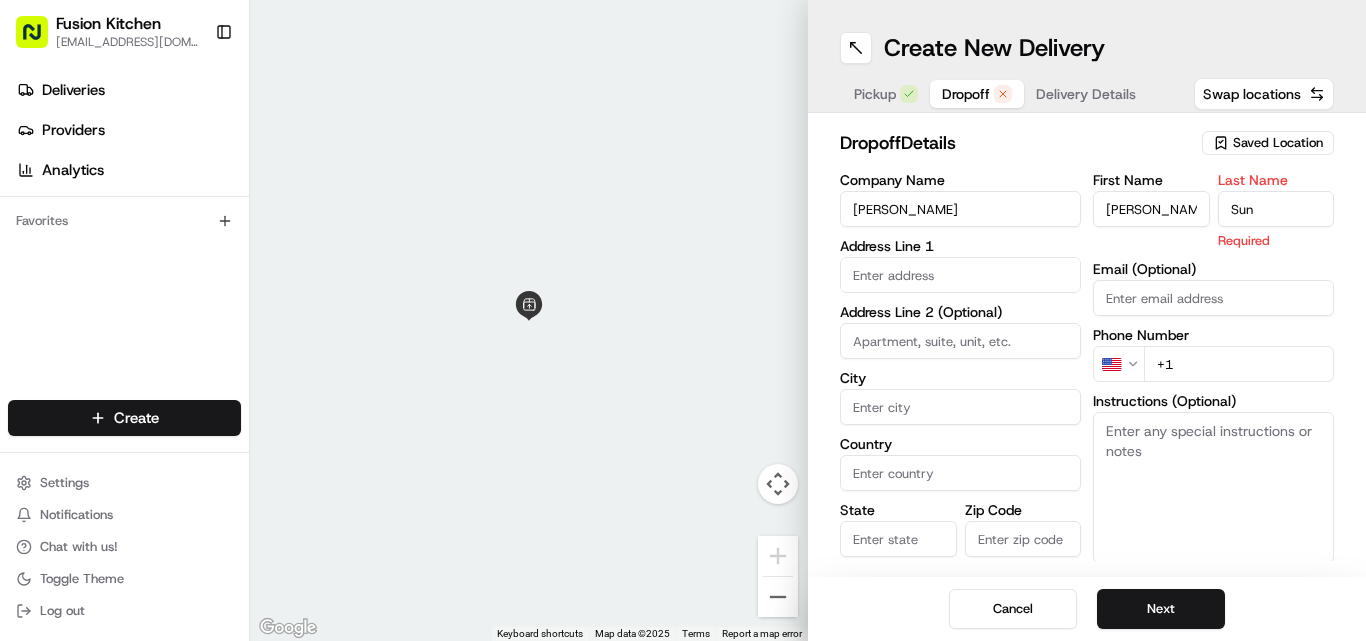 type on "Sun" 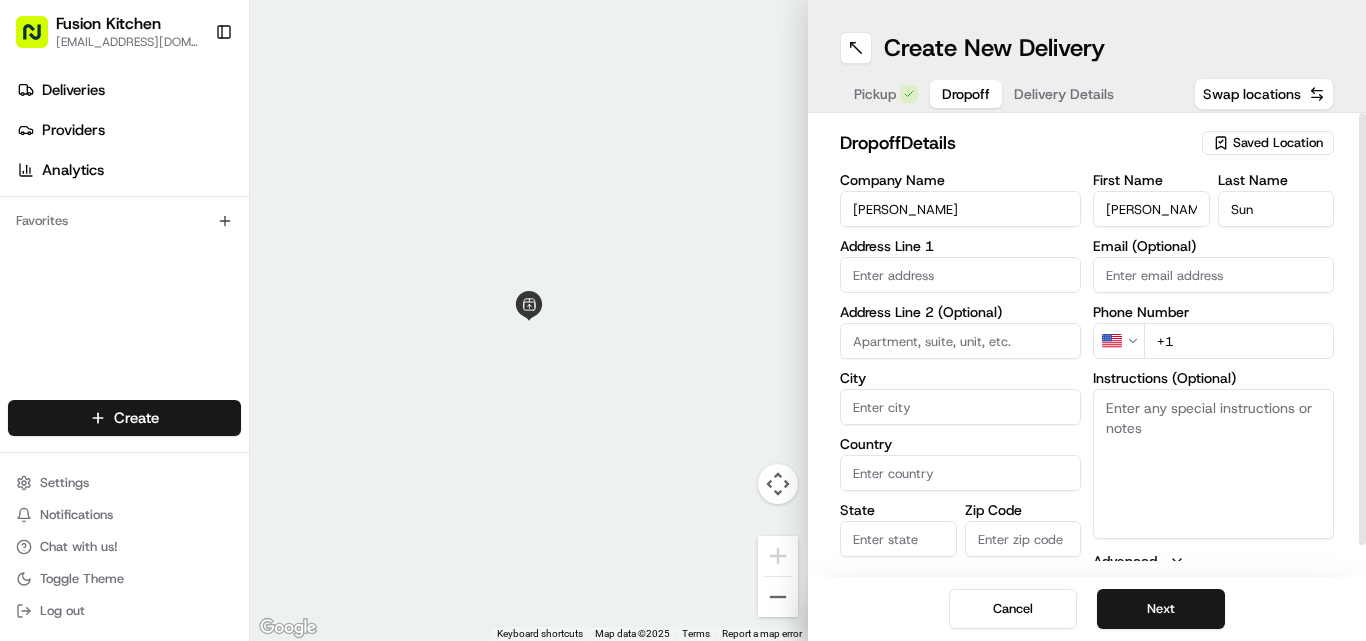 click at bounding box center [960, 275] 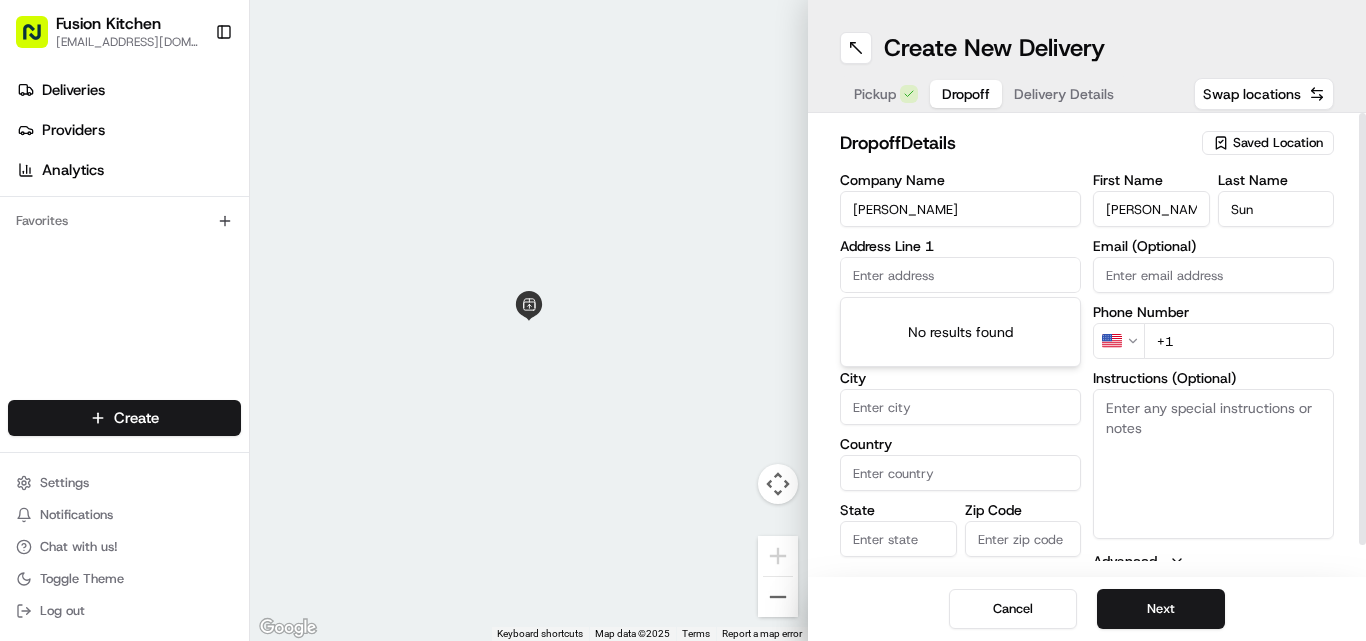 paste on "[STREET_ADDRESS]" 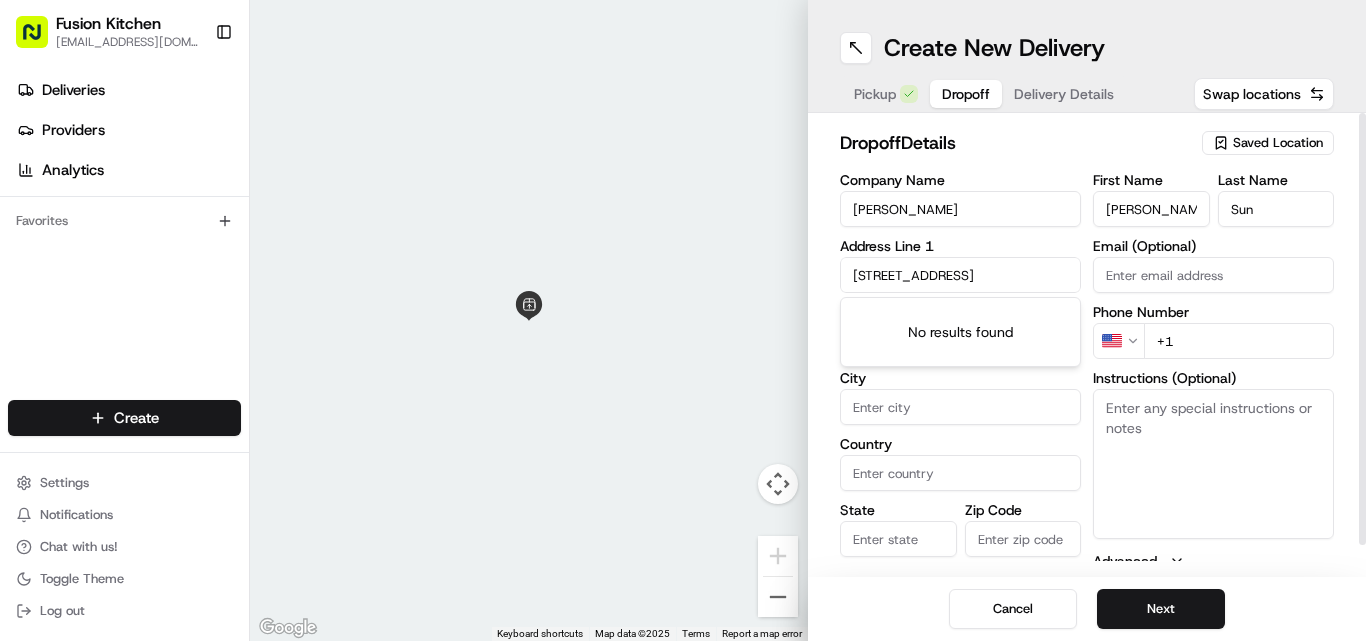 scroll, scrollTop: 0, scrollLeft: 6, axis: horizontal 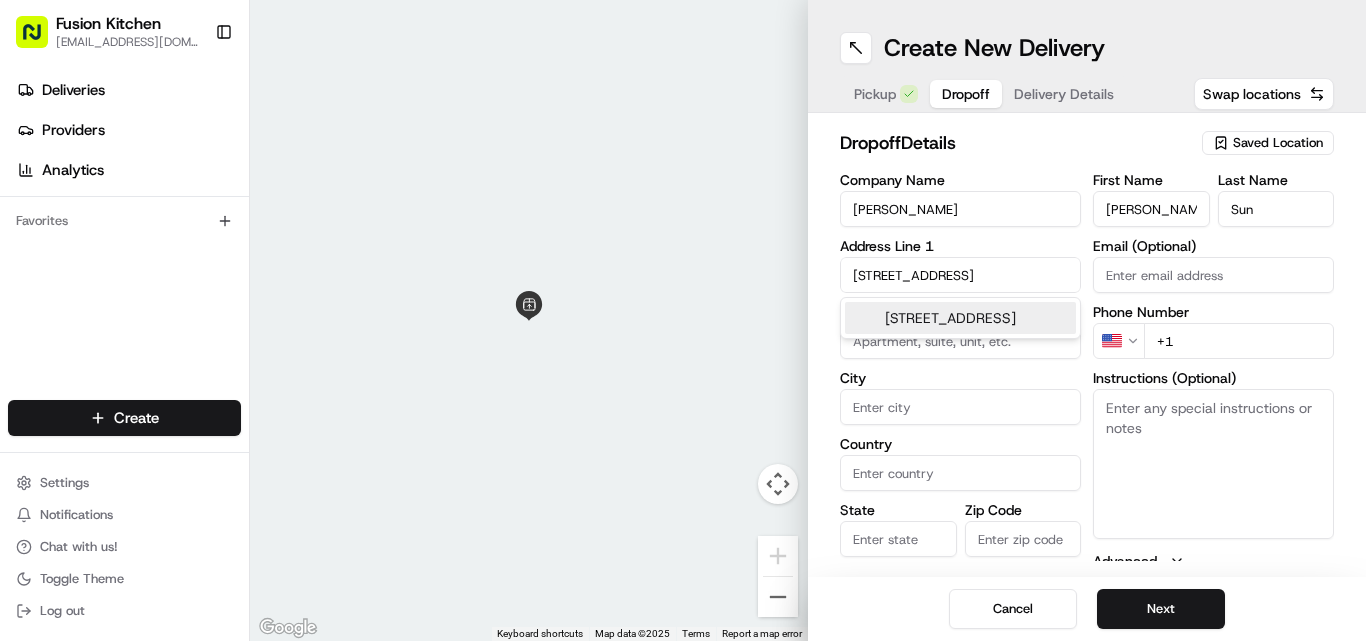 click on "[STREET_ADDRESS]" at bounding box center [960, 318] 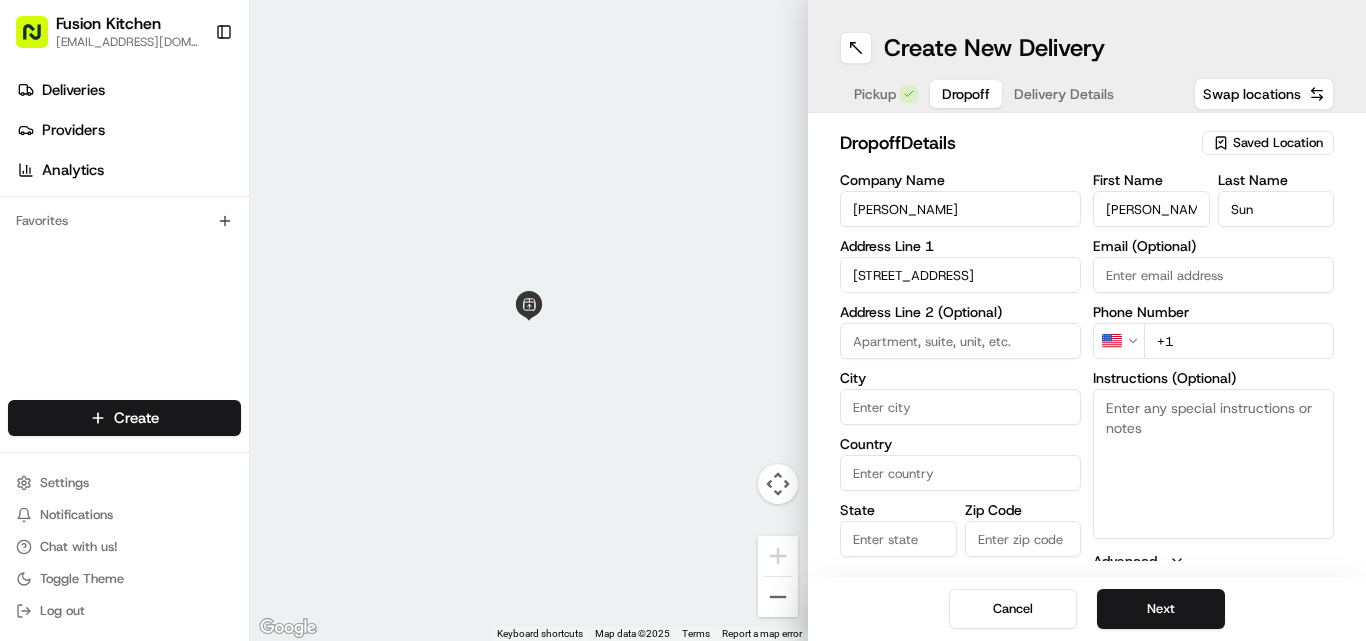 type on "[STREET_ADDRESS]" 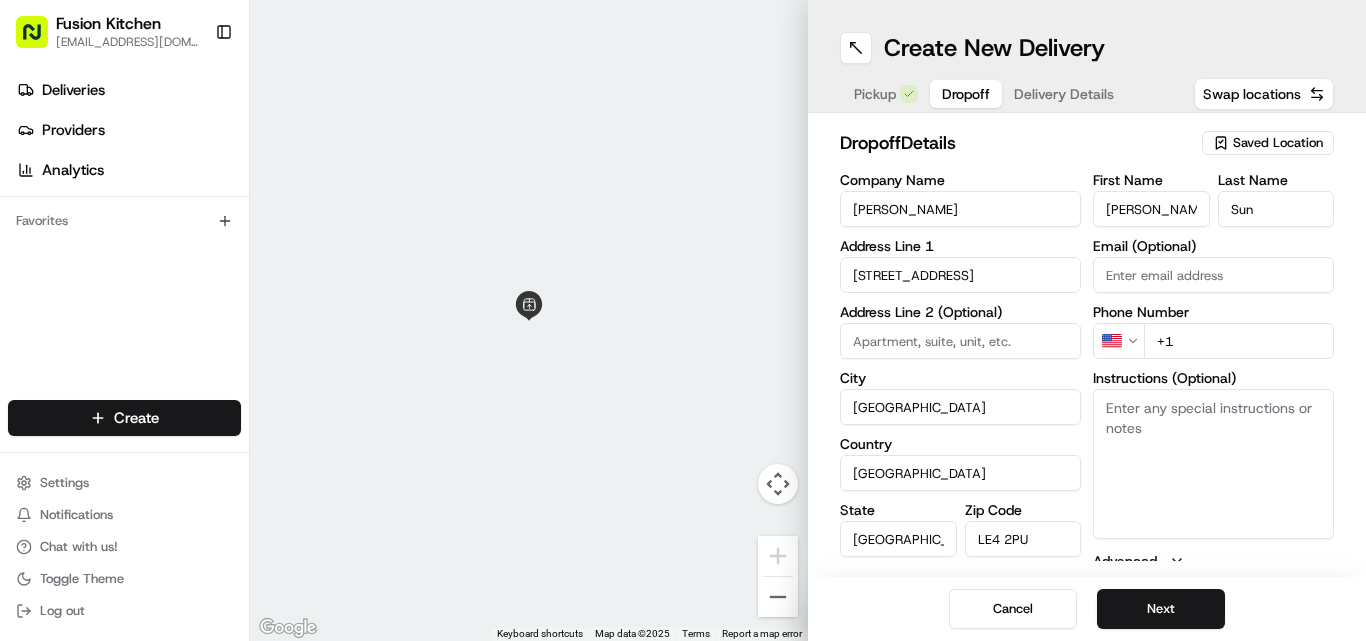 type on "[STREET_ADDRESS]" 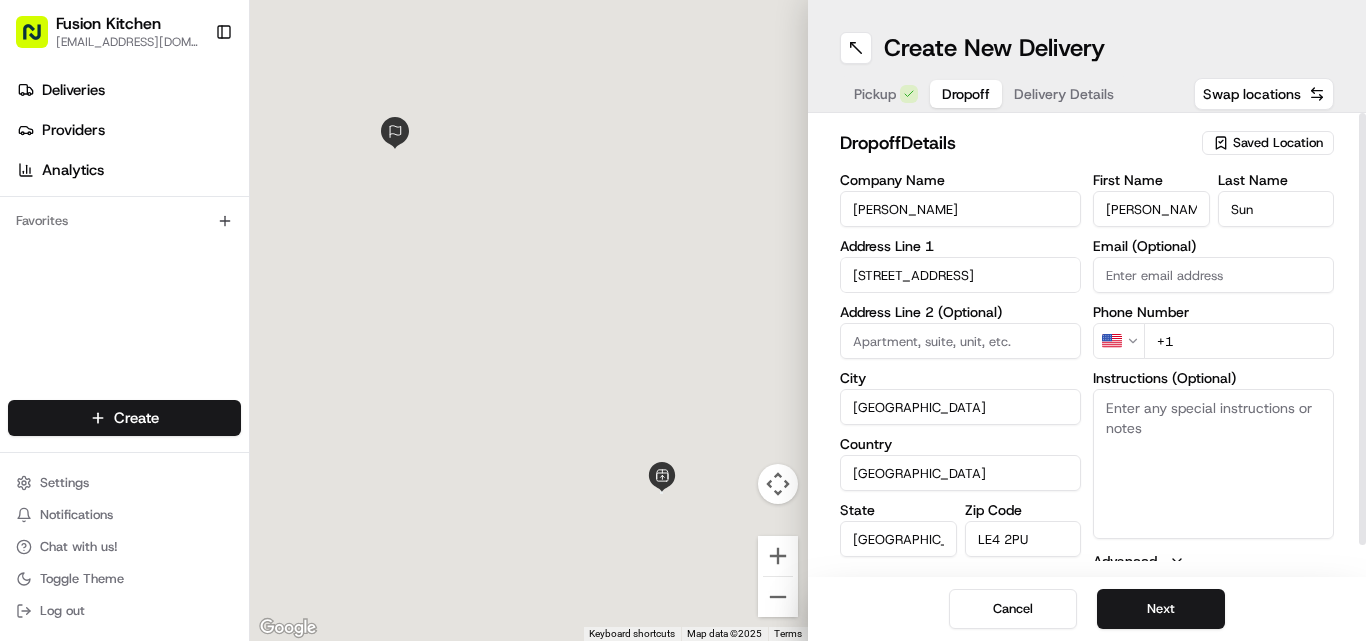 click on "Instructions (Optional)" at bounding box center [1213, 464] 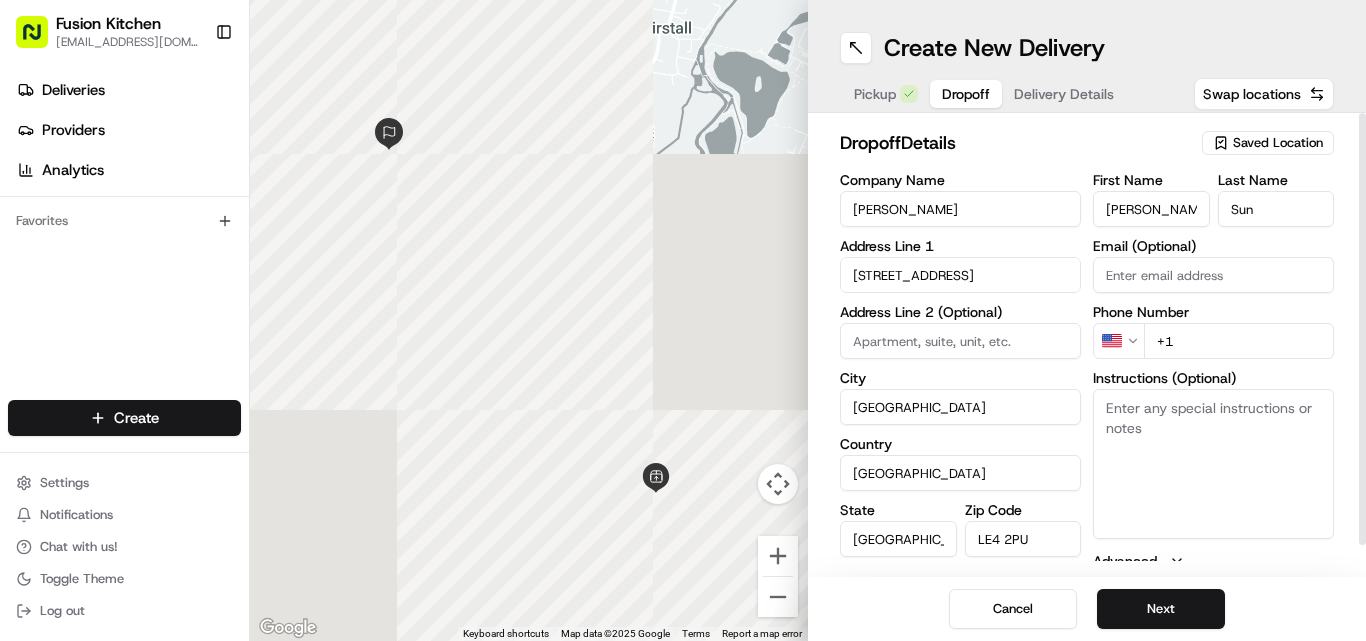 paste on "[STREET_ADDRESS]" 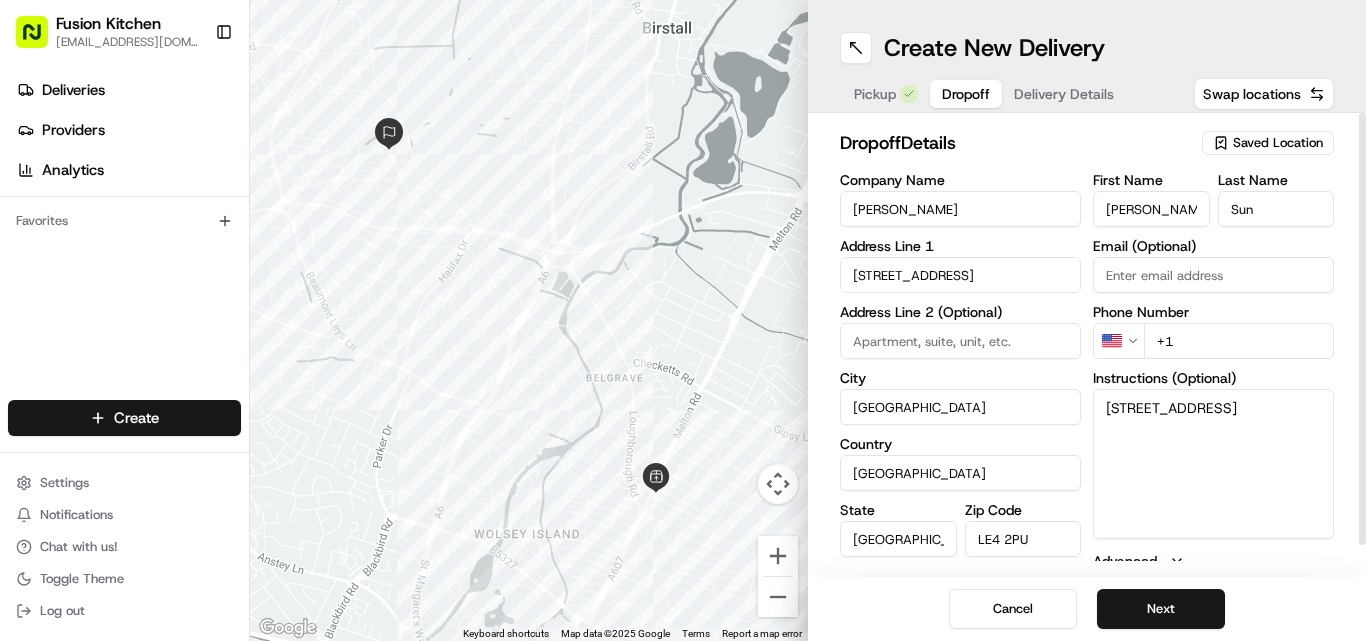 type on "[STREET_ADDRESS]" 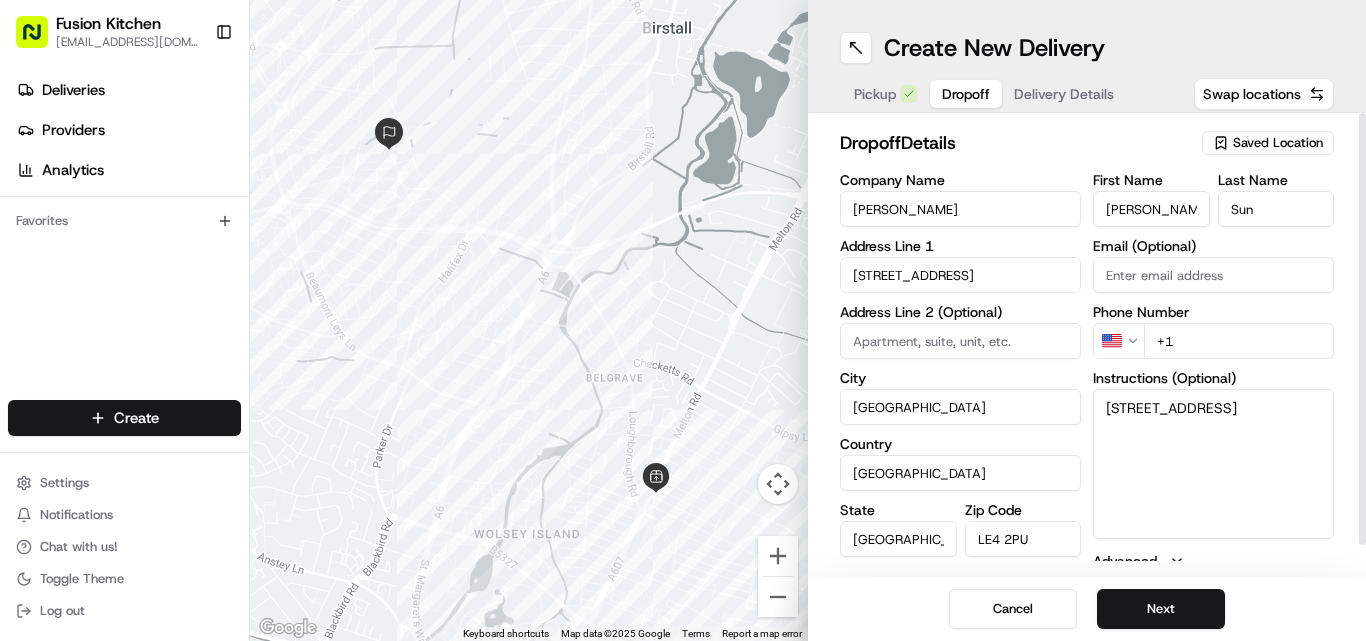 click on "Fusion Kitchen [EMAIL_ADDRESS][DOMAIN_NAME] Toggle Sidebar Deliveries Providers Analytics Favorites Main Menu Members & Organization Organization Users Roles Preferences Customization Tracking Orchestration Automations Dispatch Strategy Locations Pickup Locations Dropoff Locations Billing Billing Refund Requests Integrations Notification Triggers Webhooks API Keys Request Logs Create Settings Notifications Chat with us! Toggle Theme Log out ← Move left → Move right ↑ Move up ↓ Move down + Zoom in - Zoom out Home Jump left by 75% End Jump right by 75% Page Up Jump up by 75% Page Down Jump down by 75% Keyboard shortcuts Map Data Map data ©2025 Google Map data ©2025 Google 200 m  Click to toggle between metric and imperial units Terms Report a map error Create New Delivery Pickup Dropoff Delivery Details Swap locations dropoff  Details Saved Location Company Name [PERSON_NAME] Address Line 1 57 Hadrian Road Address Line 2 (Optional) City [GEOGRAPHIC_DATA] [GEOGRAPHIC_DATA] State [GEOGRAPHIC_DATA] Zip Code Sun" at bounding box center [683, 320] 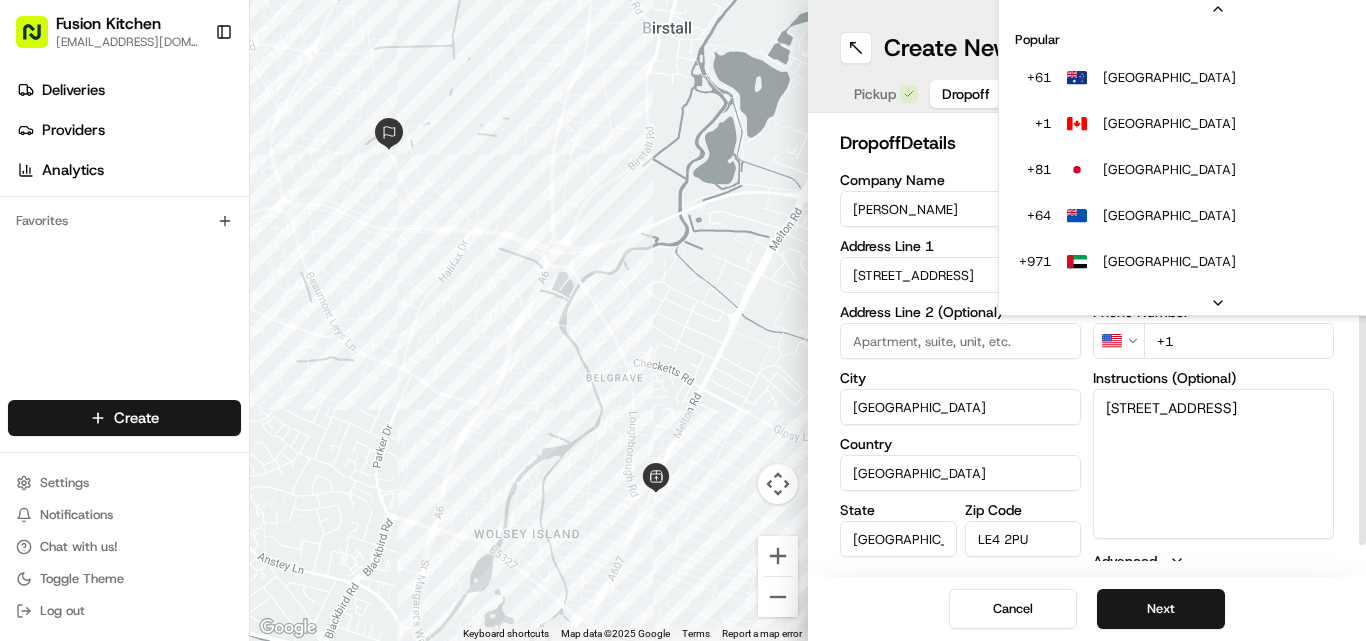 scroll, scrollTop: 86, scrollLeft: 0, axis: vertical 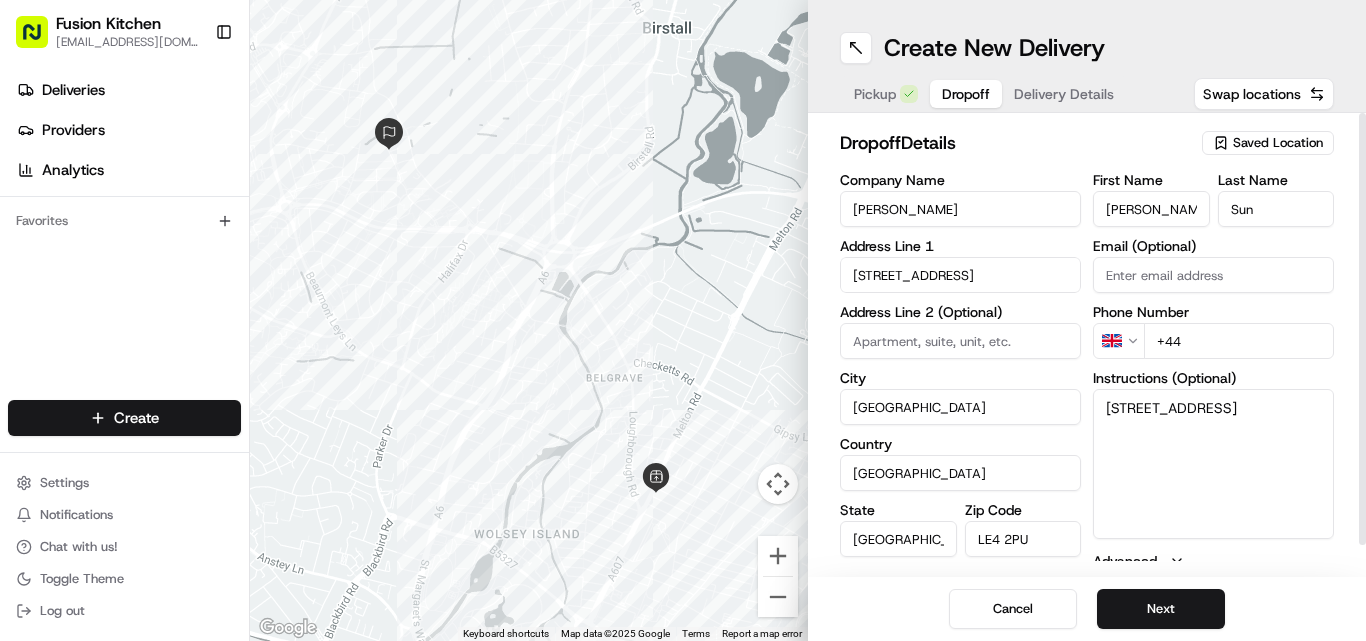 click on "+44" at bounding box center (1239, 341) 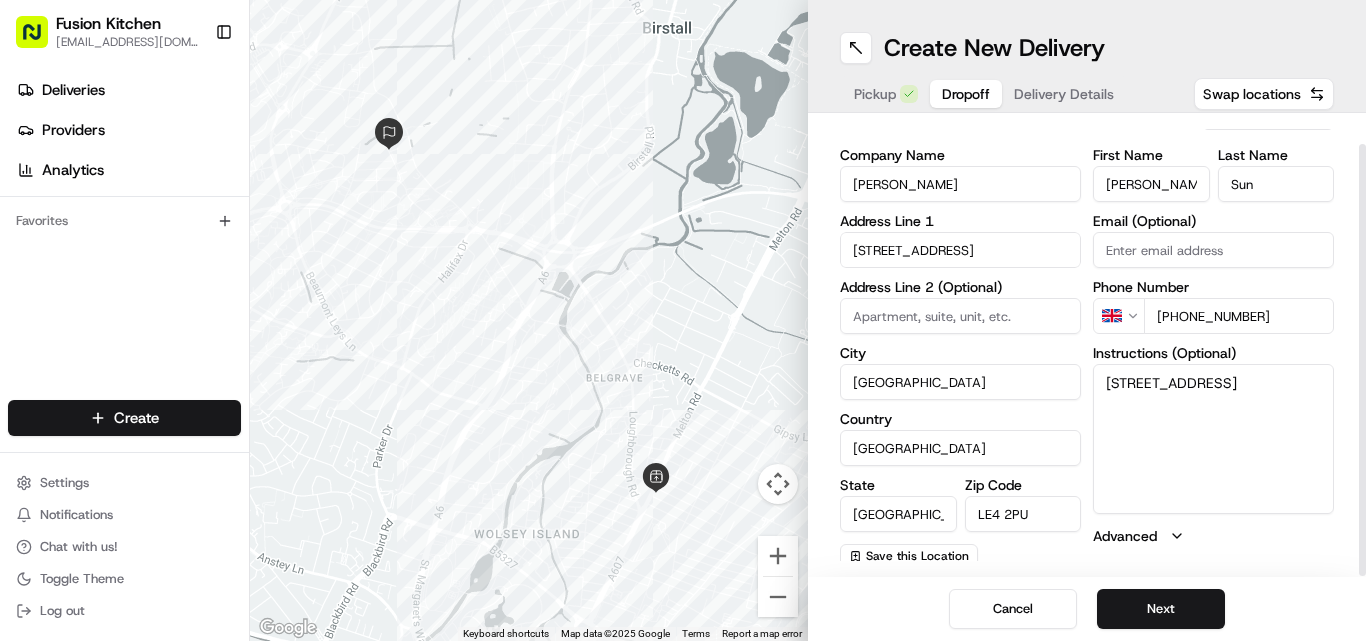 scroll, scrollTop: 32, scrollLeft: 0, axis: vertical 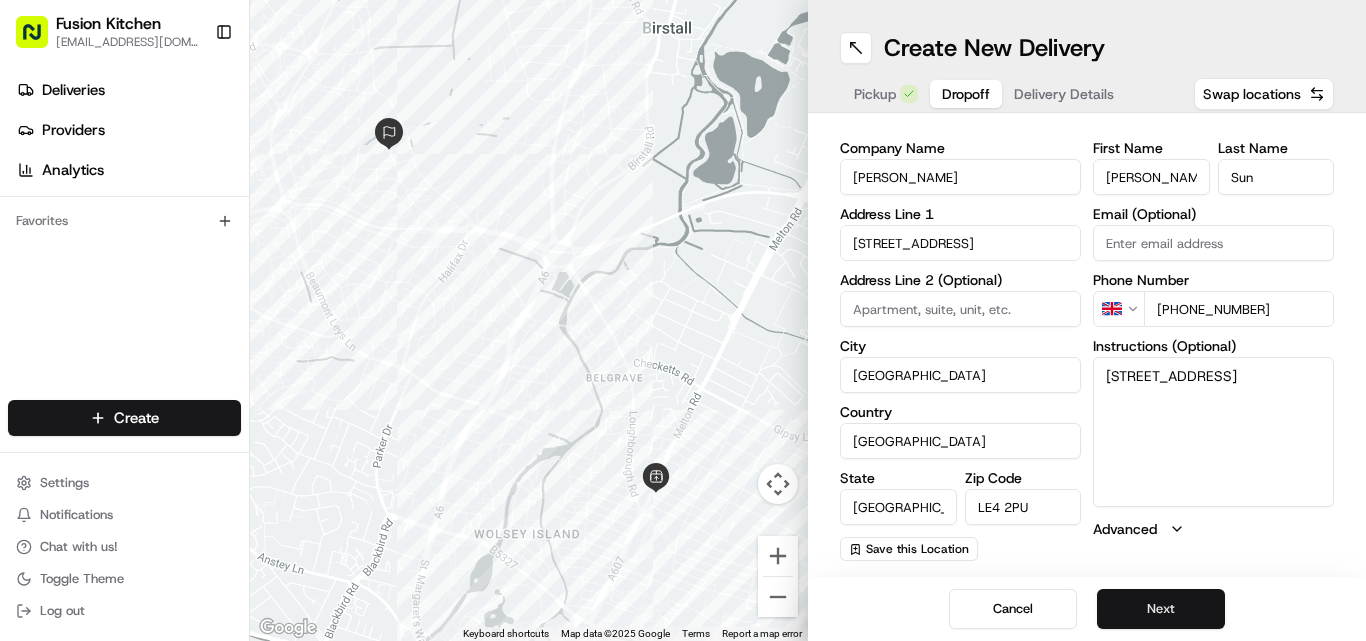 type on "[PHONE_NUMBER]" 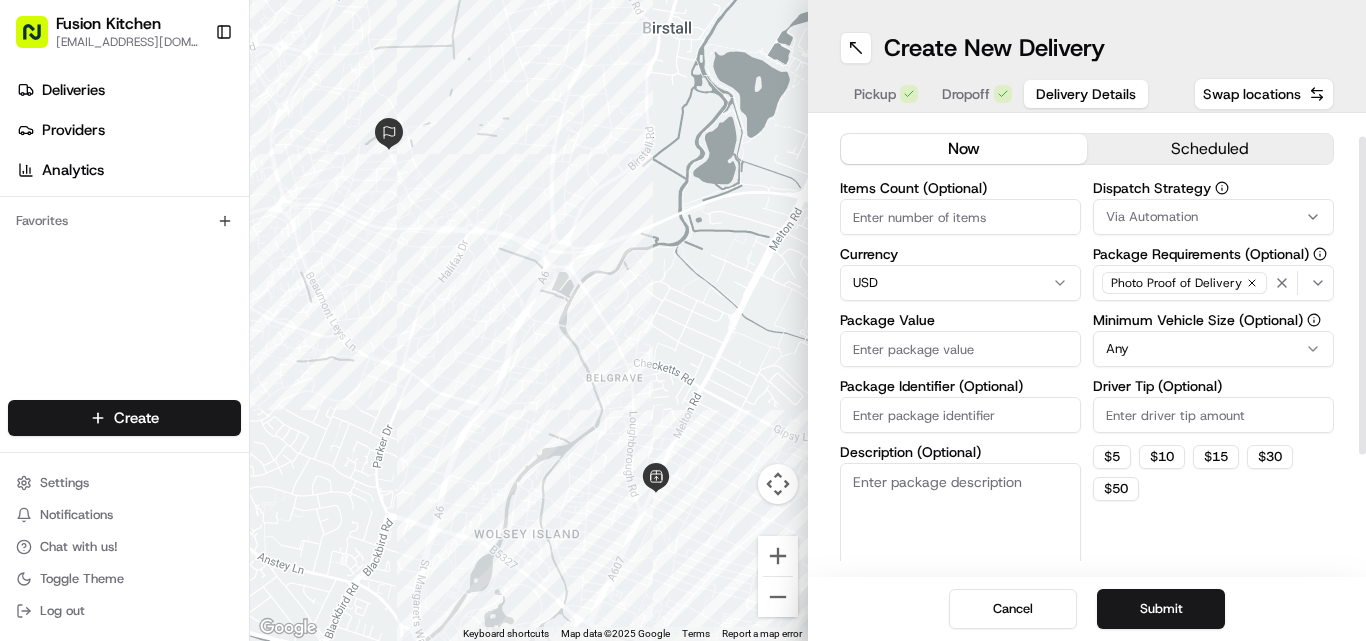 click on "Fusion Kitchen [EMAIL_ADDRESS][DOMAIN_NAME] Toggle Sidebar Deliveries Providers Analytics Favorites Main Menu Members & Organization Organization Users Roles Preferences Customization Tracking Orchestration Automations Dispatch Strategy Locations Pickup Locations Dropoff Locations Billing Billing Refund Requests Integrations Notification Triggers Webhooks API Keys Request Logs Create Settings Notifications Chat with us! Toggle Theme Log out ← Move left → Move right ↑ Move up ↓ Move down + Zoom in - Zoom out Home Jump left by 75% End Jump right by 75% Page Up Jump up by 75% Page Down Jump down by 75% Keyboard shortcuts Map Data Map data ©2025 Google Map data ©2025 Google 200 m  Click to toggle between metric and imperial units Terms Report a map error Create New Delivery Pickup Dropoff Delivery Details Swap locations Delivery Details now scheduled Items Count (Optional) Currency USD Package Value Package Identifier (Optional) Description (Optional) Dispatch Strategy Via Automation Any $ 5 $ 10" at bounding box center (683, 320) 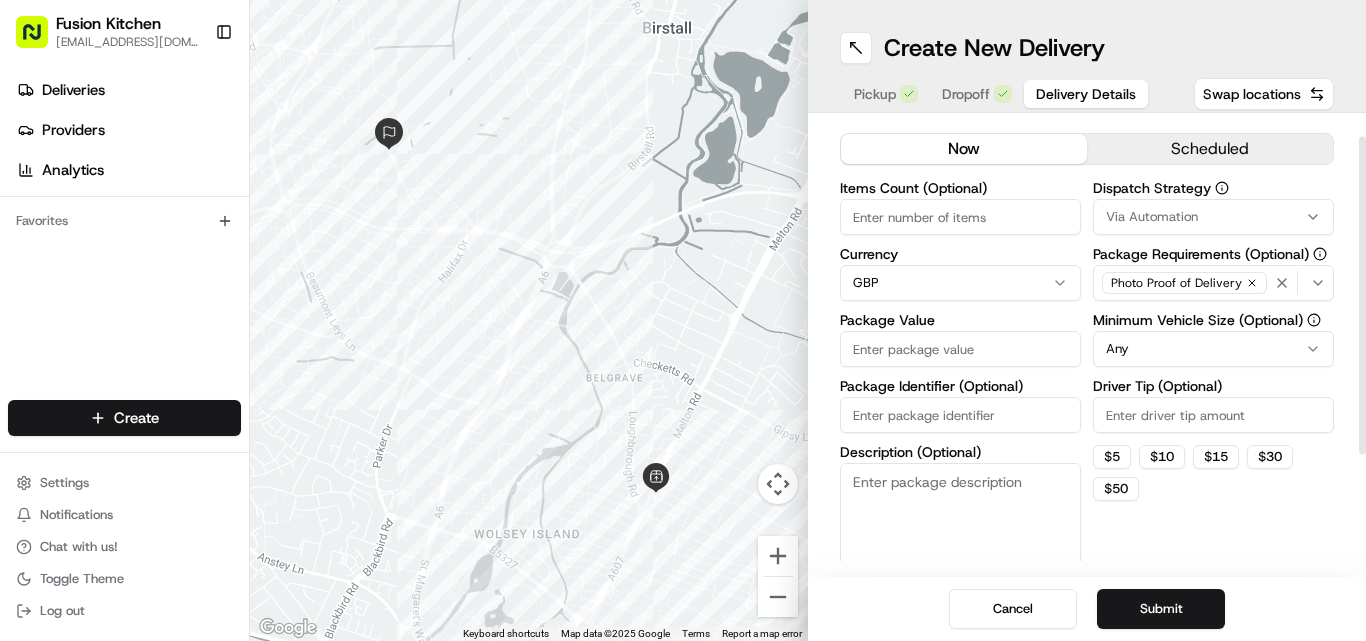 click on "Package Value" at bounding box center (960, 349) 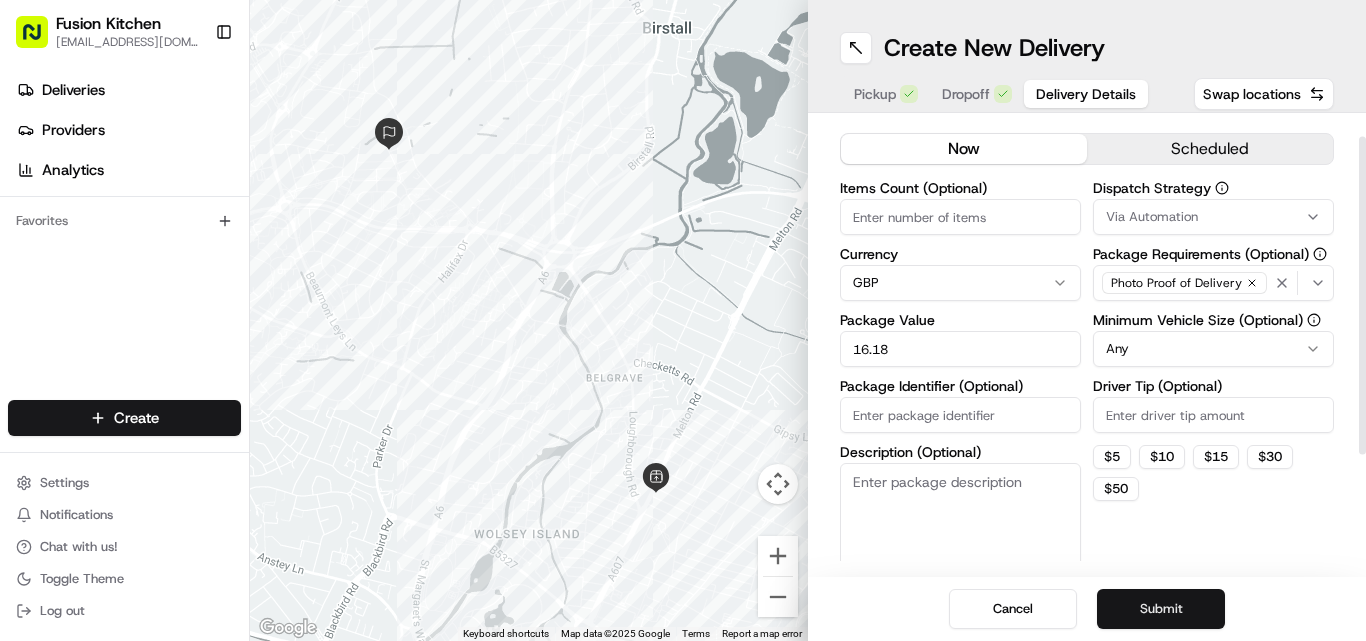 type on "16.18" 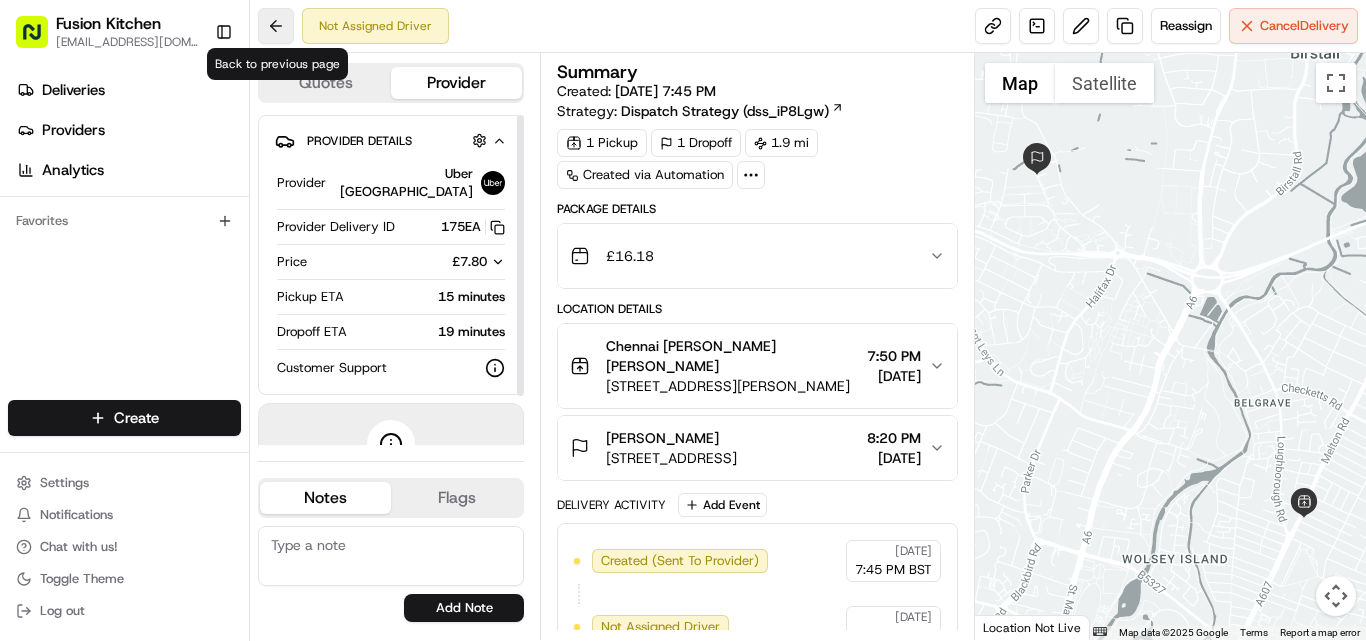 click at bounding box center (276, 26) 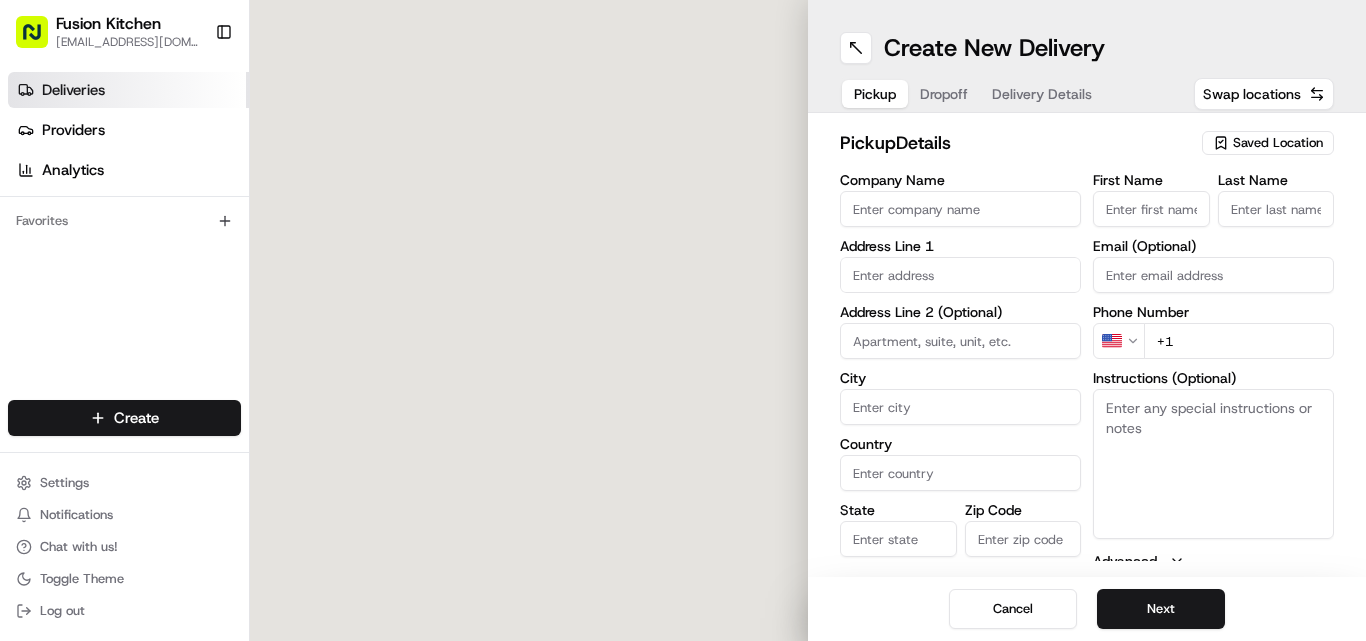click on "Deliveries" at bounding box center [128, 90] 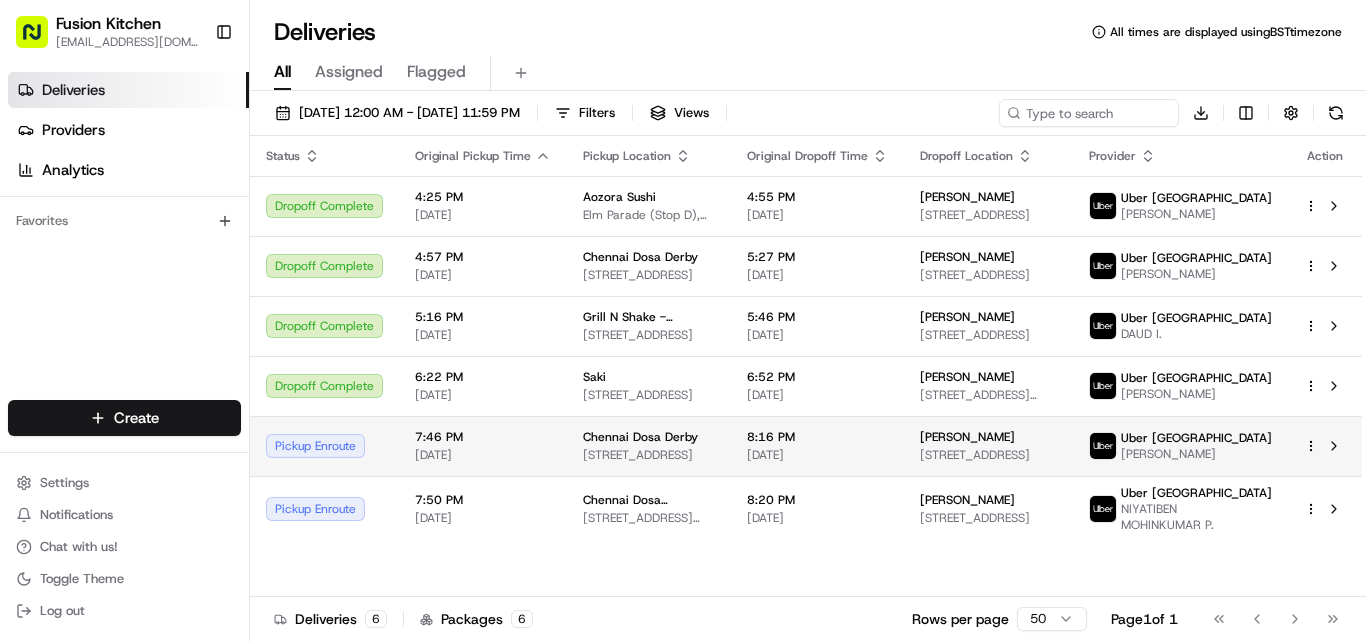 click on "7:46 PM [DATE]" at bounding box center (483, 446) 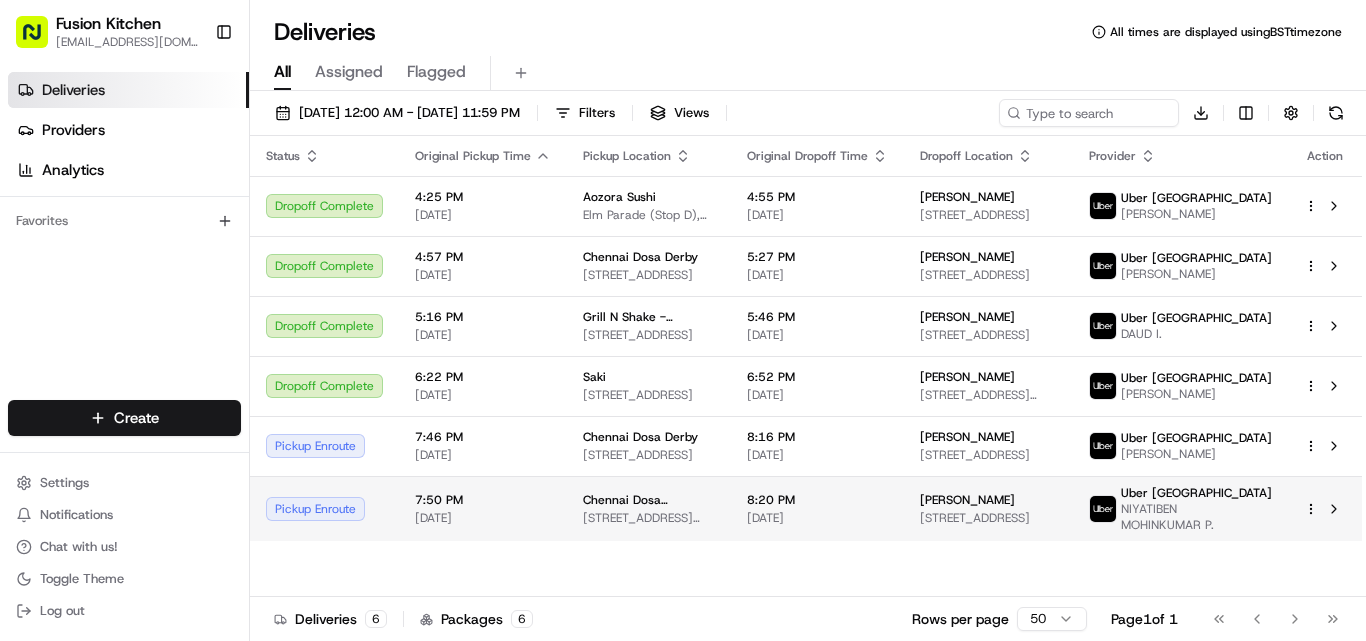 click on "Pickup Enroute" at bounding box center (324, 508) 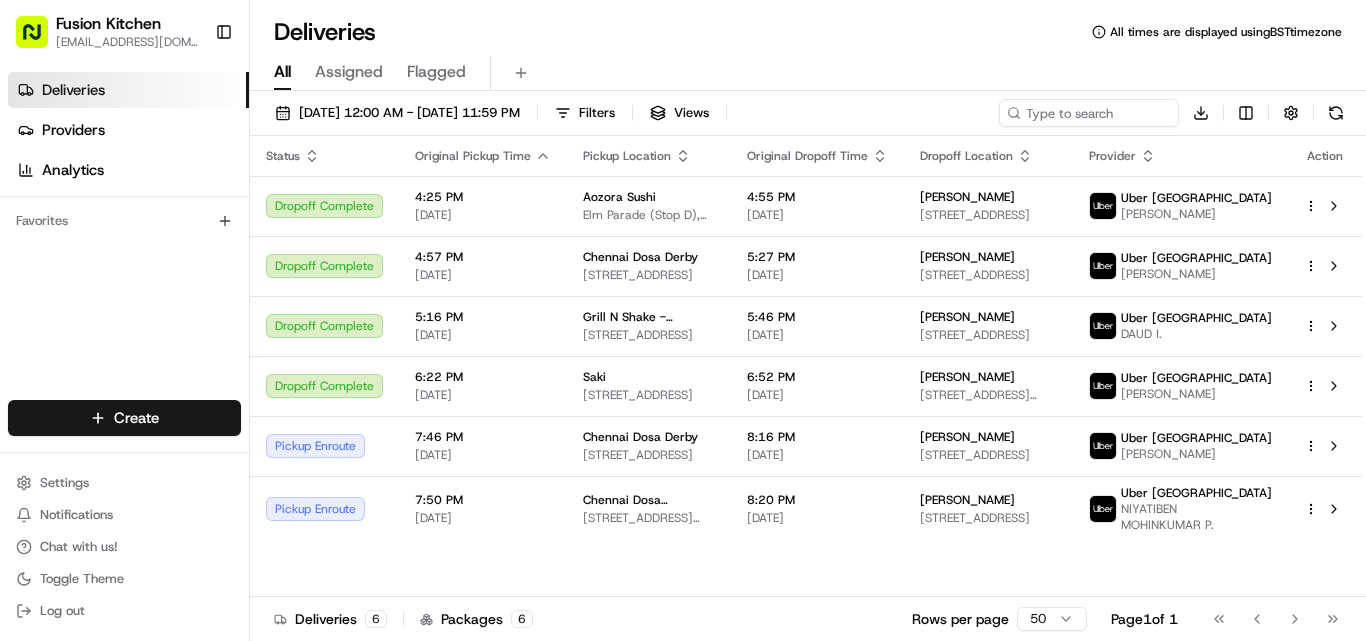 click on "Pickup Enroute" at bounding box center (324, 446) 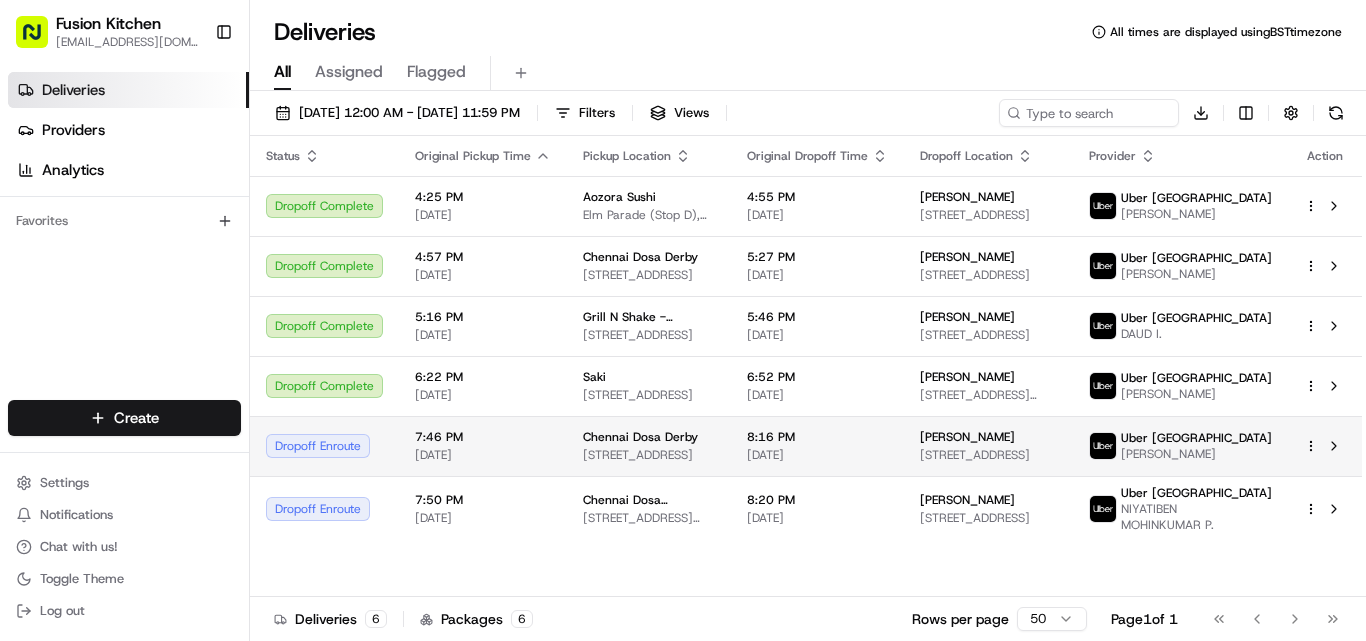 click on "Dropoff Enroute" at bounding box center [324, 446] 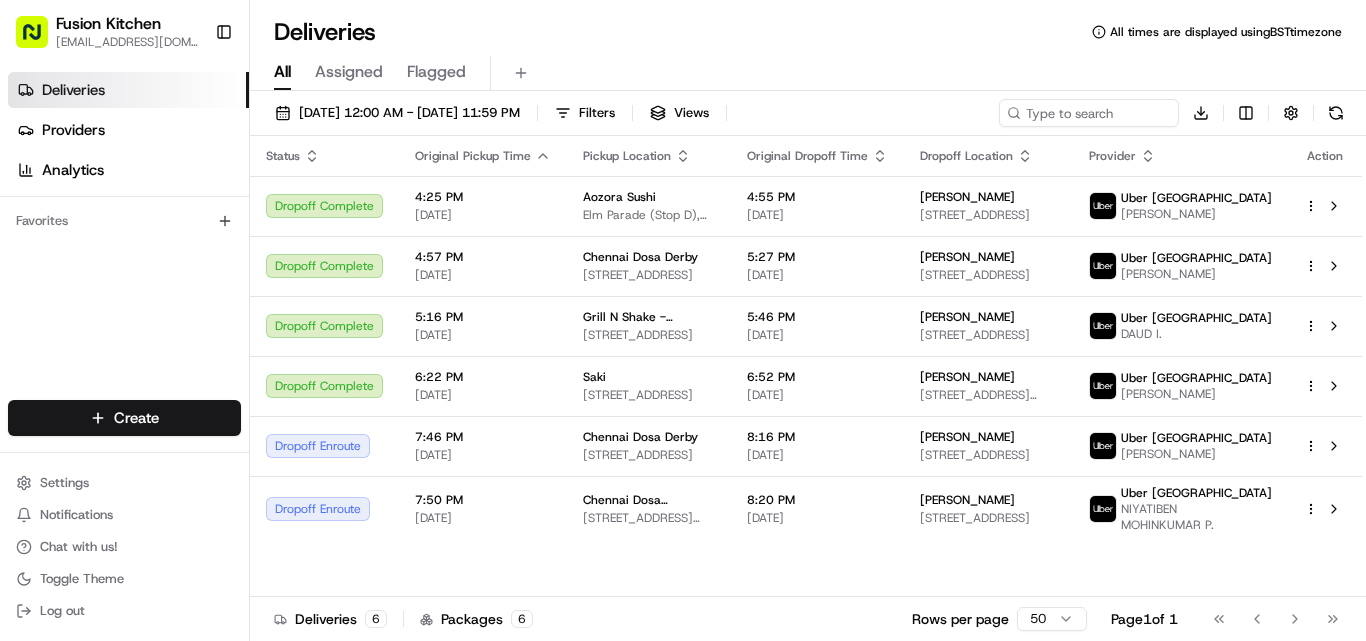 click on "7:50 PM [DATE]" at bounding box center [483, 508] 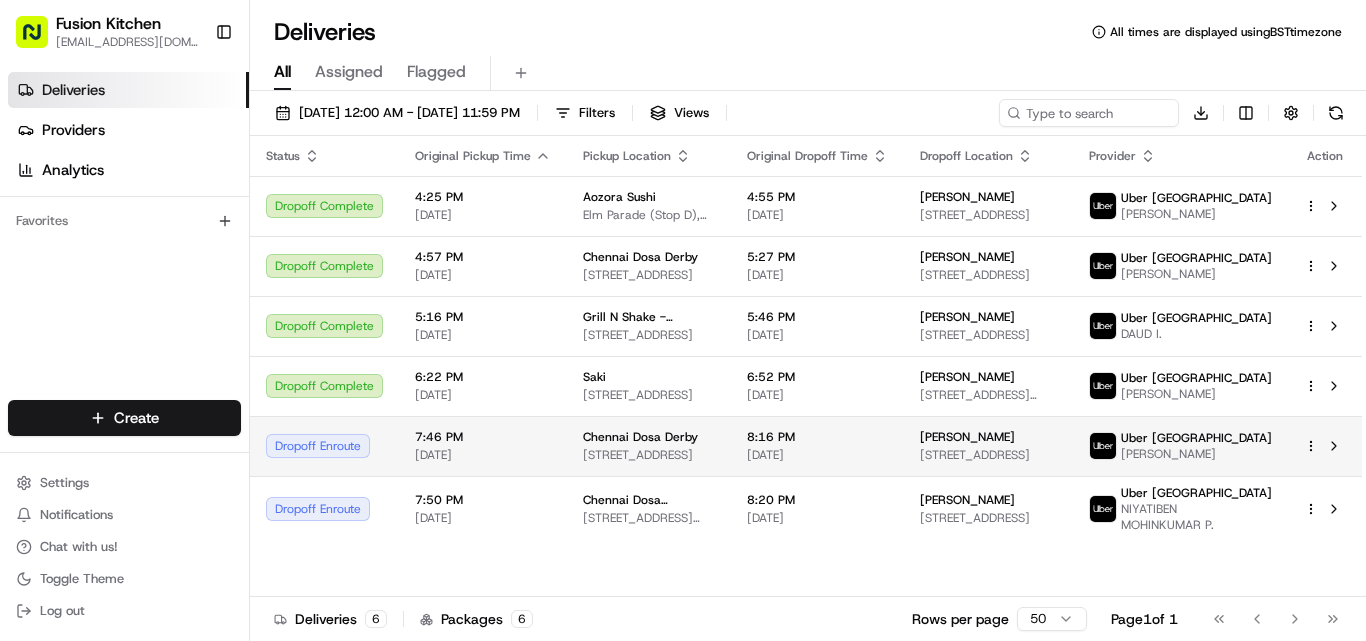 click on "Dropoff Enroute" at bounding box center (324, 446) 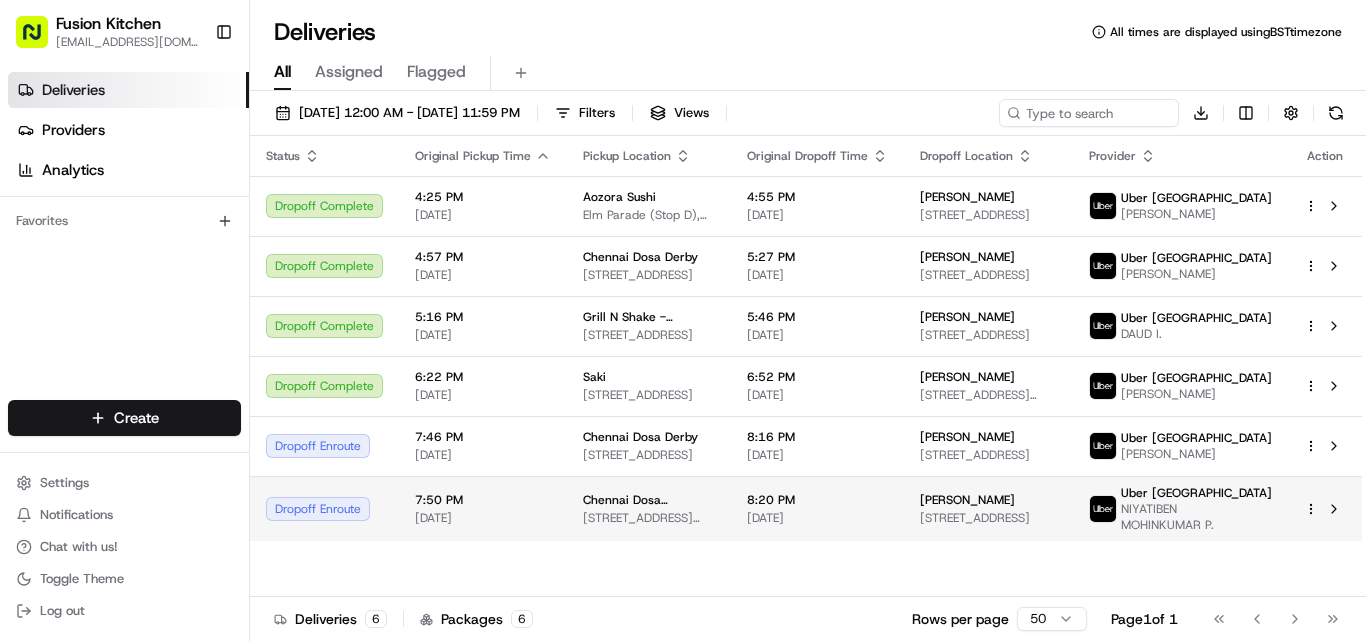 click on "Dropoff Enroute" at bounding box center (324, 508) 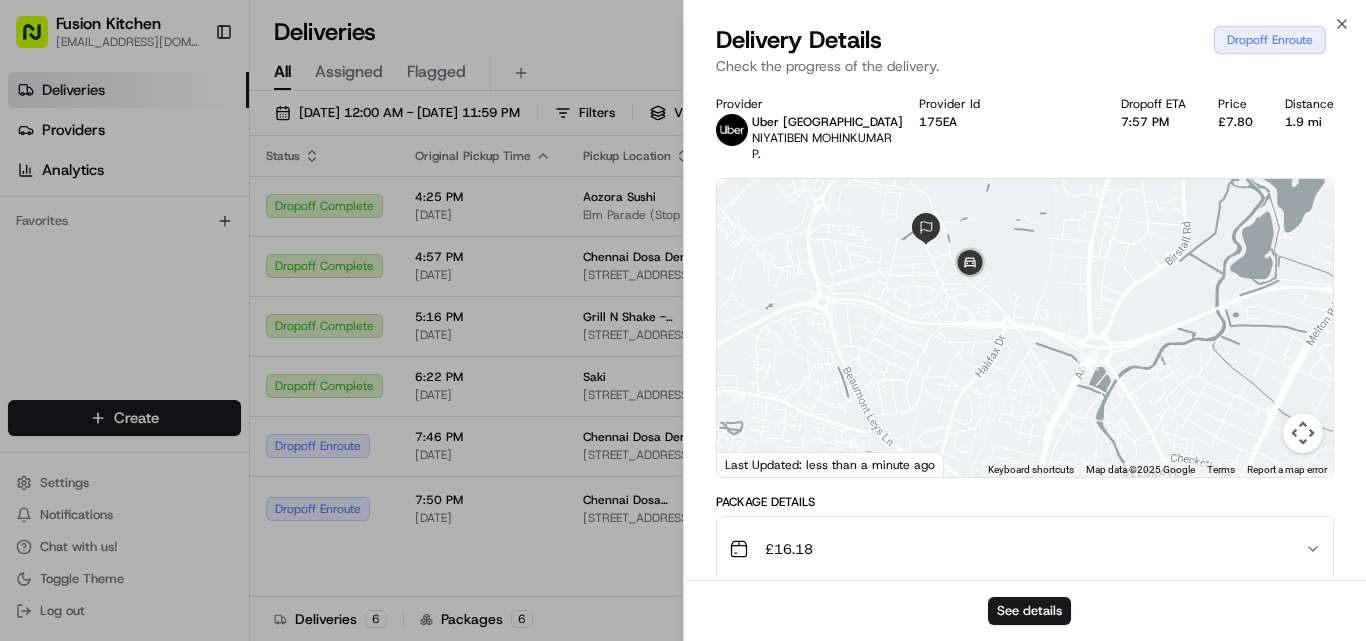 drag, startPoint x: 976, startPoint y: 245, endPoint x: 969, endPoint y: 340, distance: 95.257545 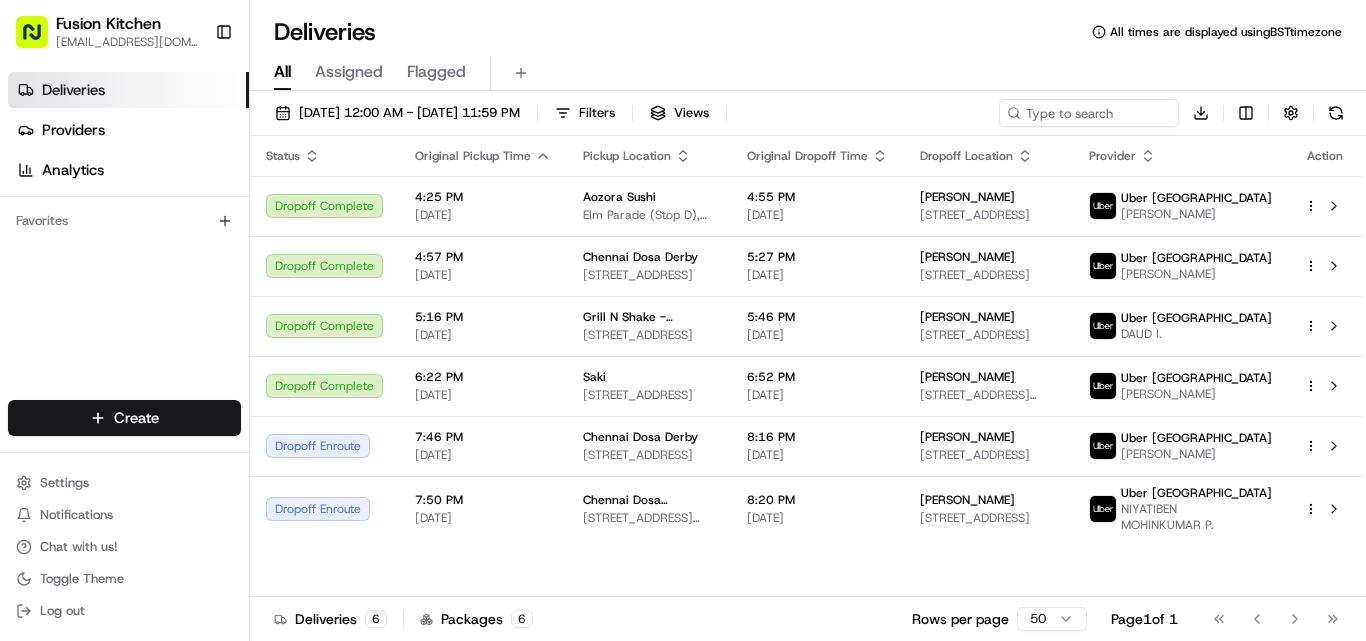 click on "Dropoff Enroute" at bounding box center (324, 446) 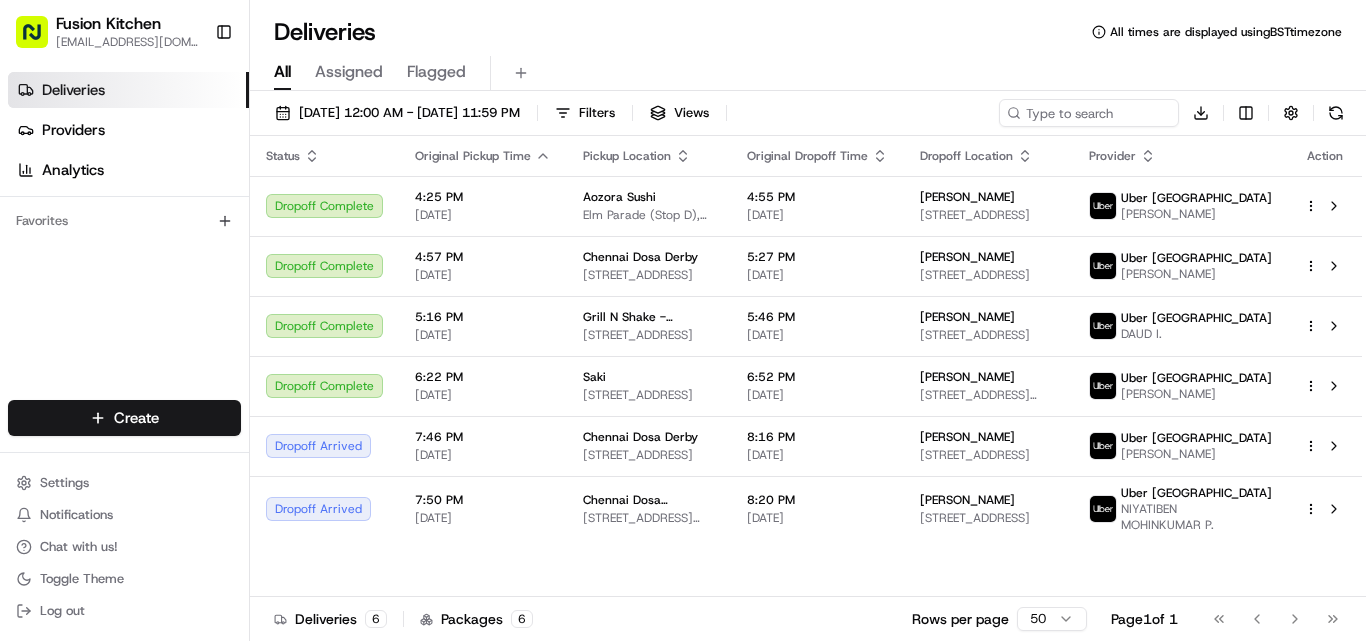 click on "Dropoff Arrived" at bounding box center (324, 446) 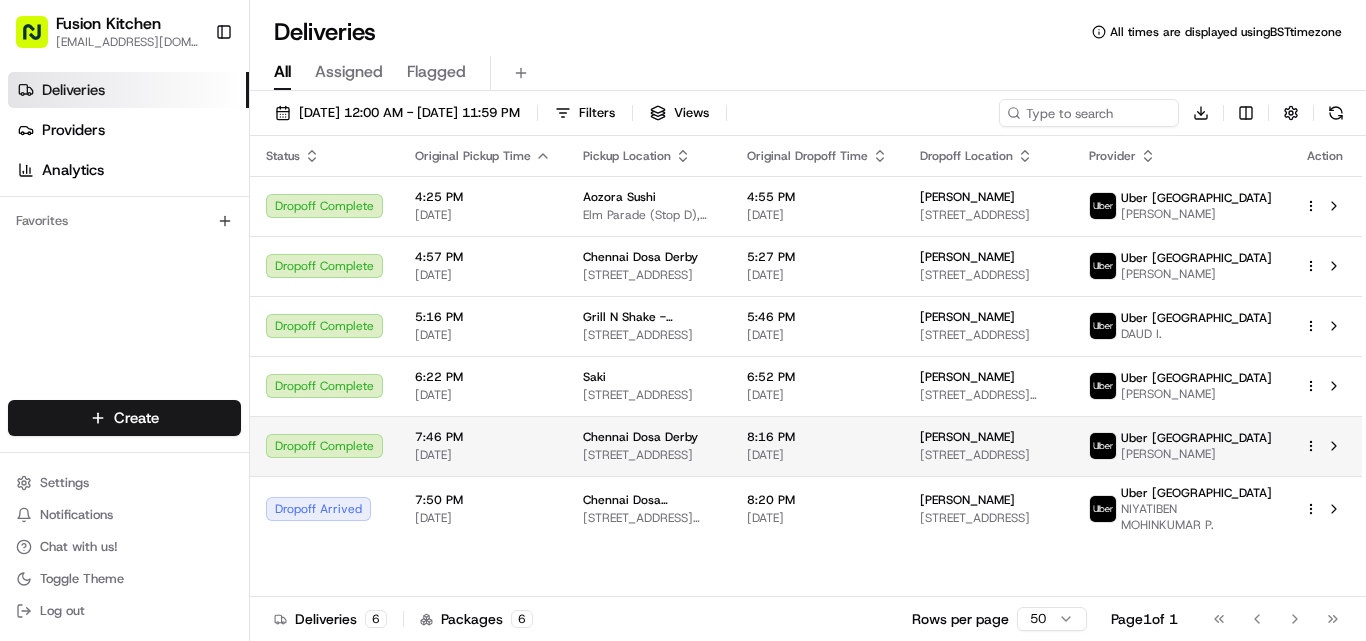 click on "7:46 PM [DATE]" at bounding box center (483, 446) 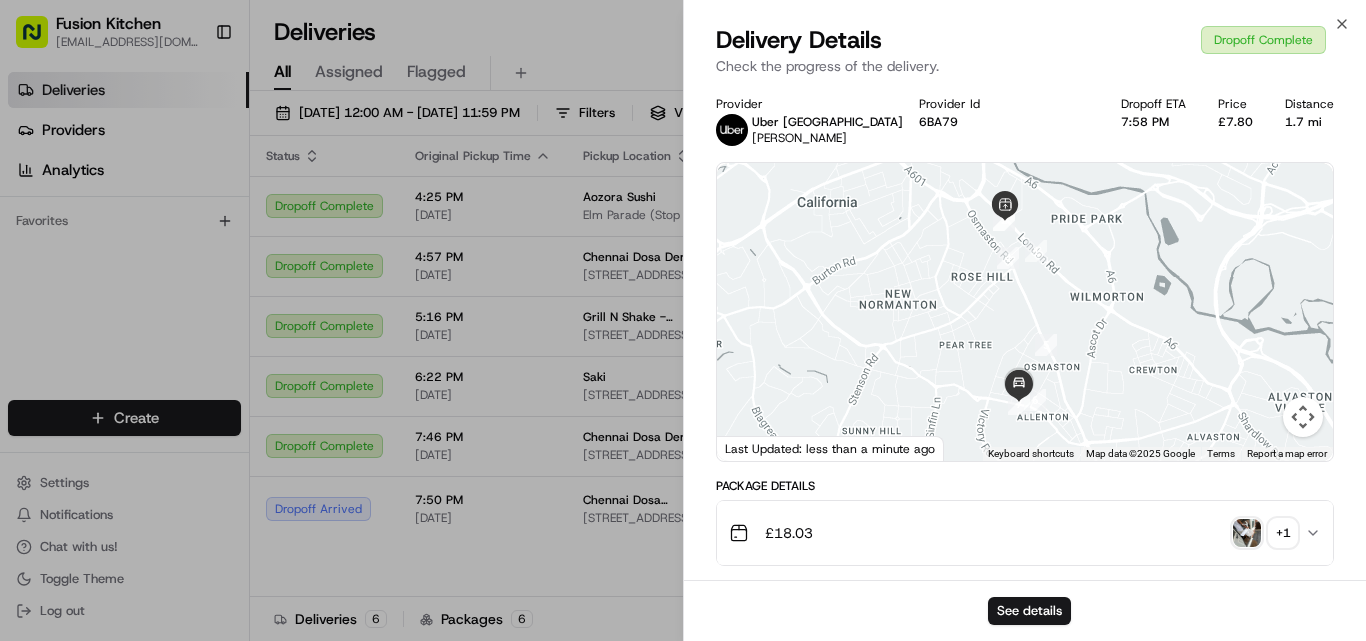 click at bounding box center (1247, 533) 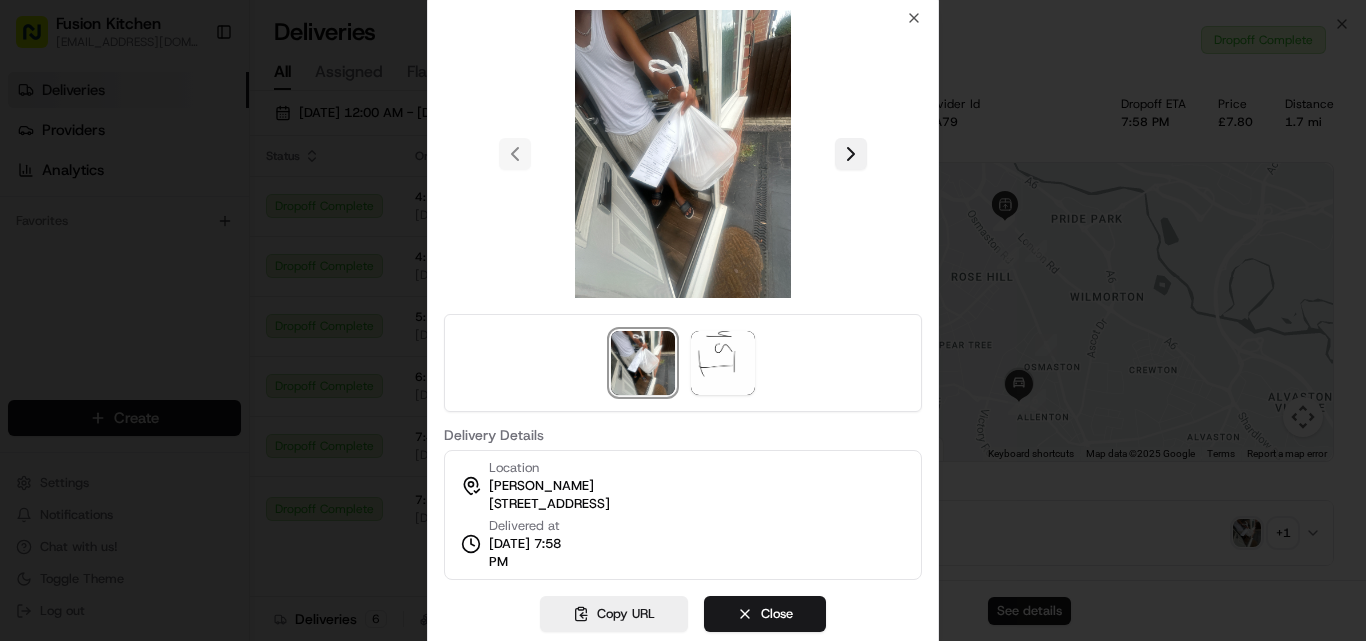 click at bounding box center [851, 154] 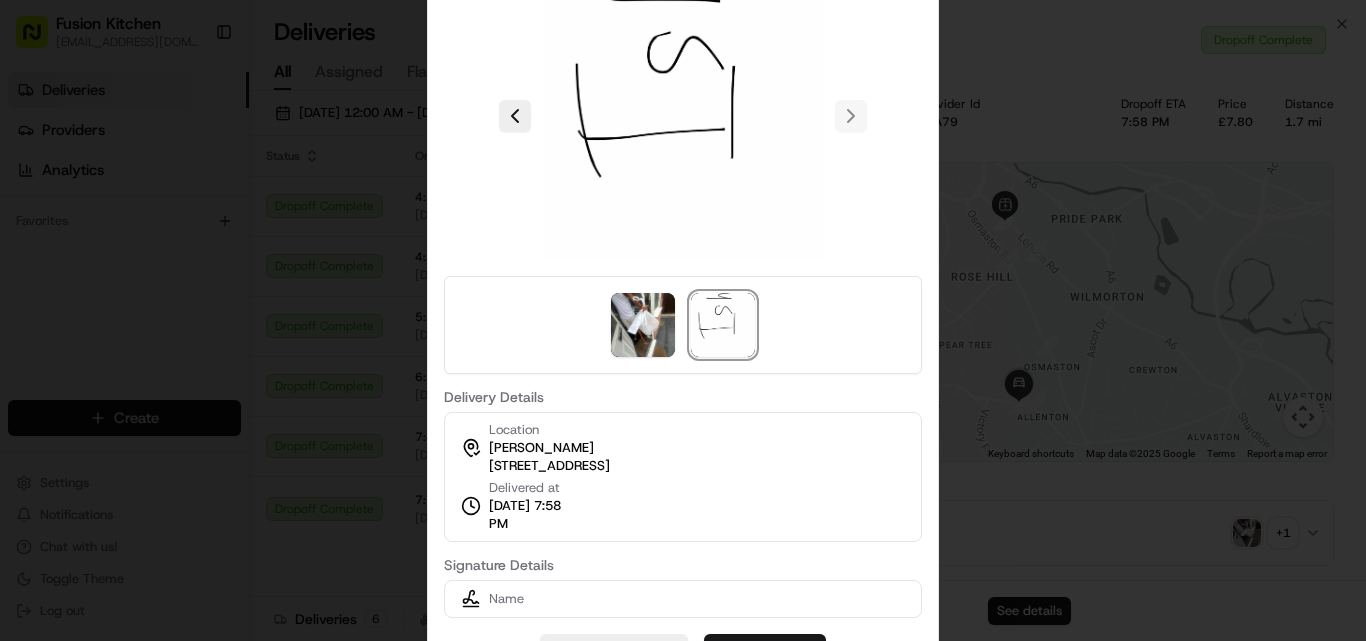 click at bounding box center (683, 320) 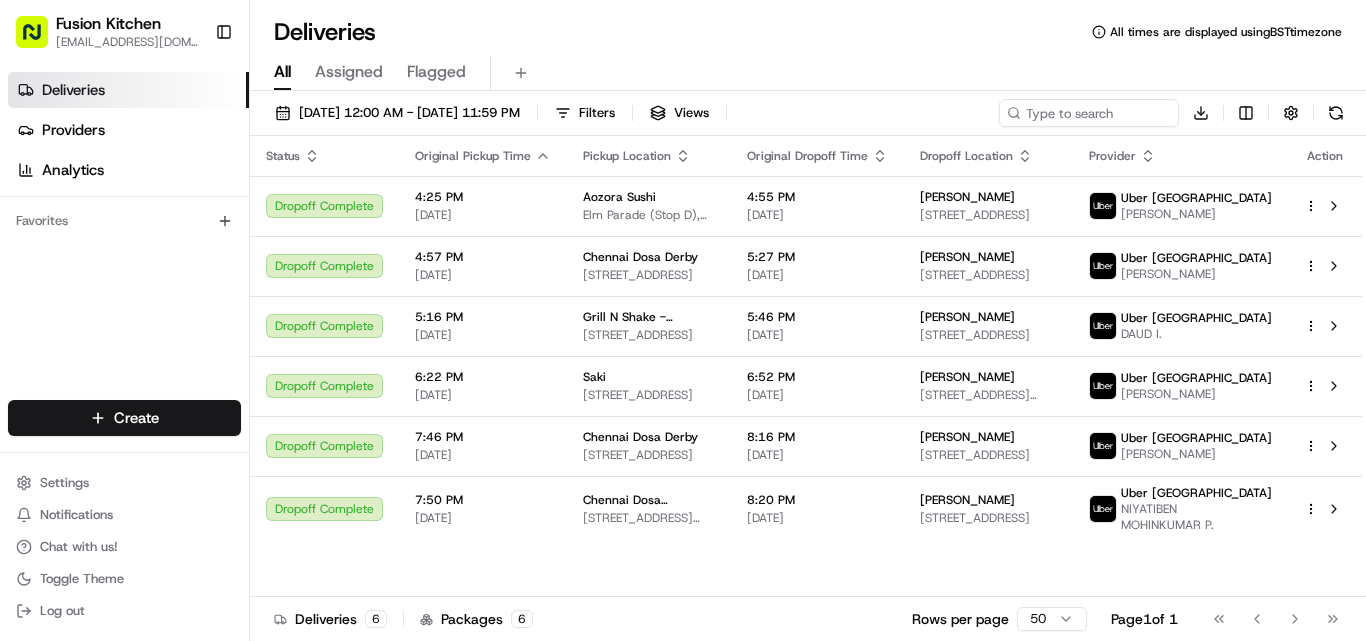 click on "Dropoff Complete" at bounding box center (324, 508) 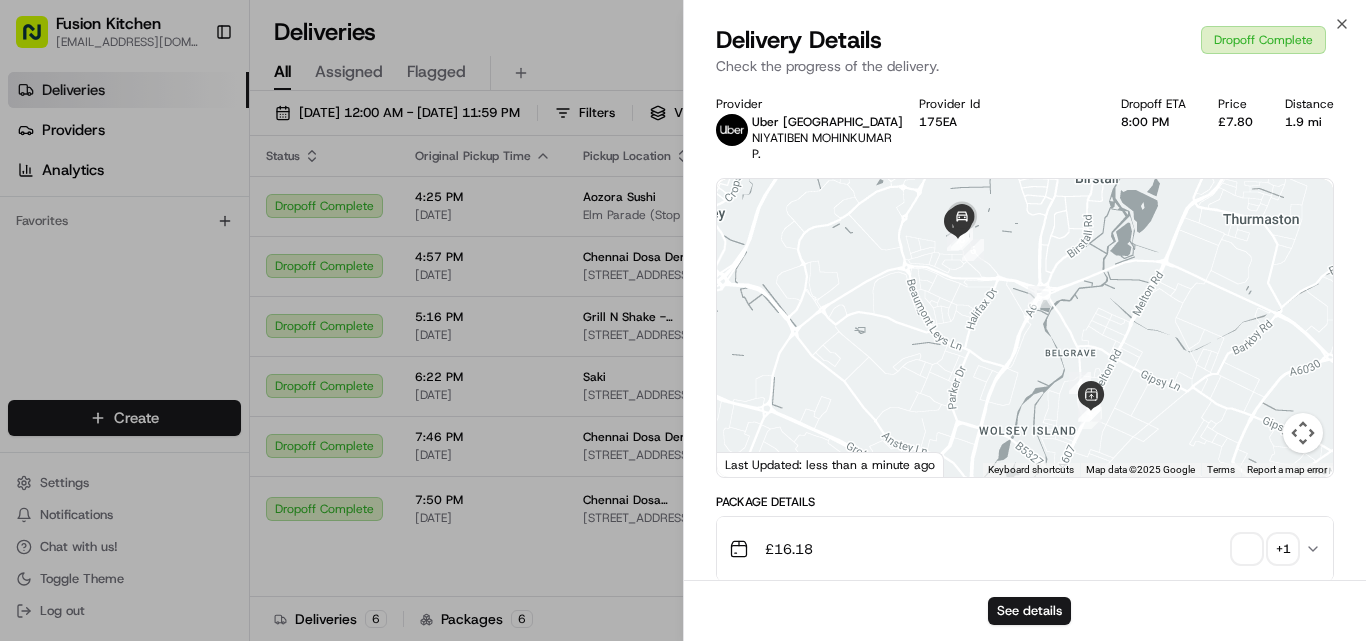 click at bounding box center [1247, 549] 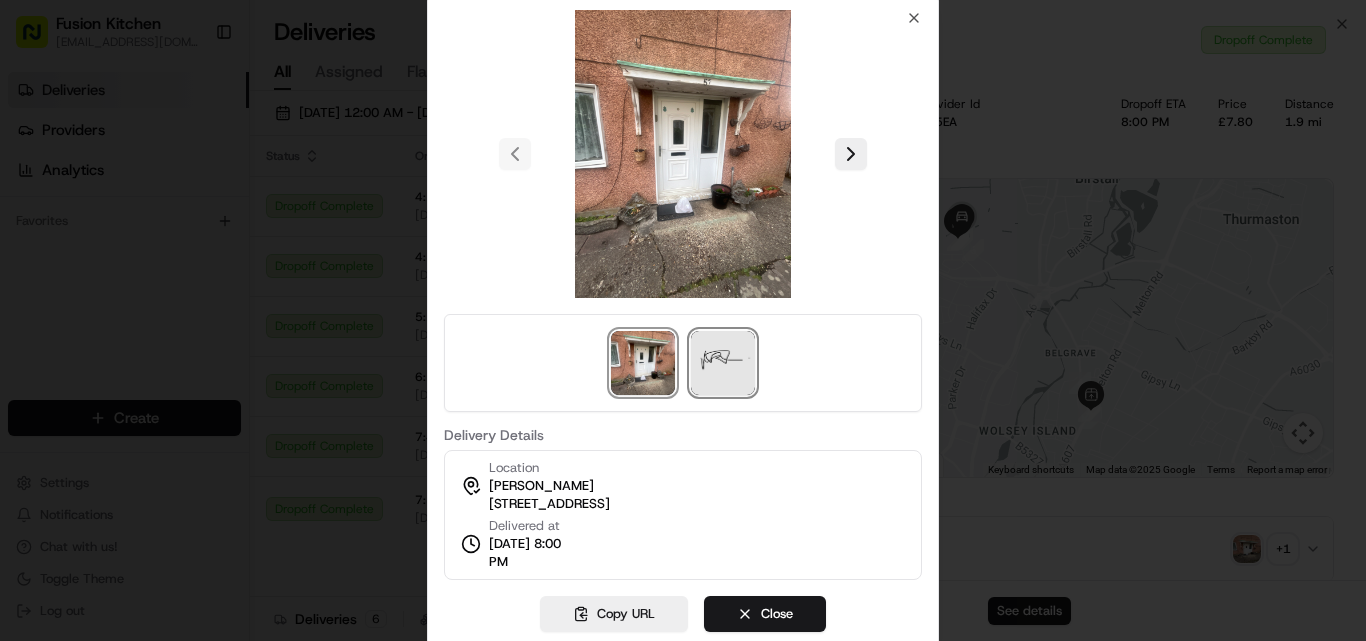 click at bounding box center (723, 363) 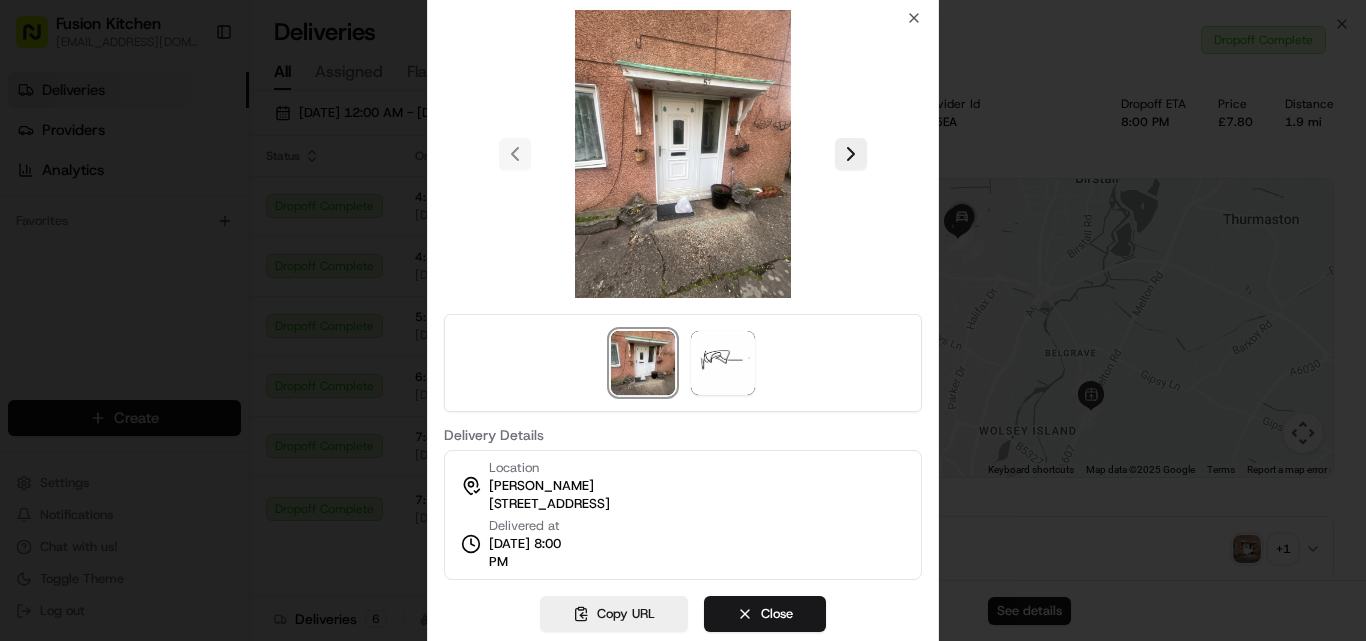 click at bounding box center [683, 320] 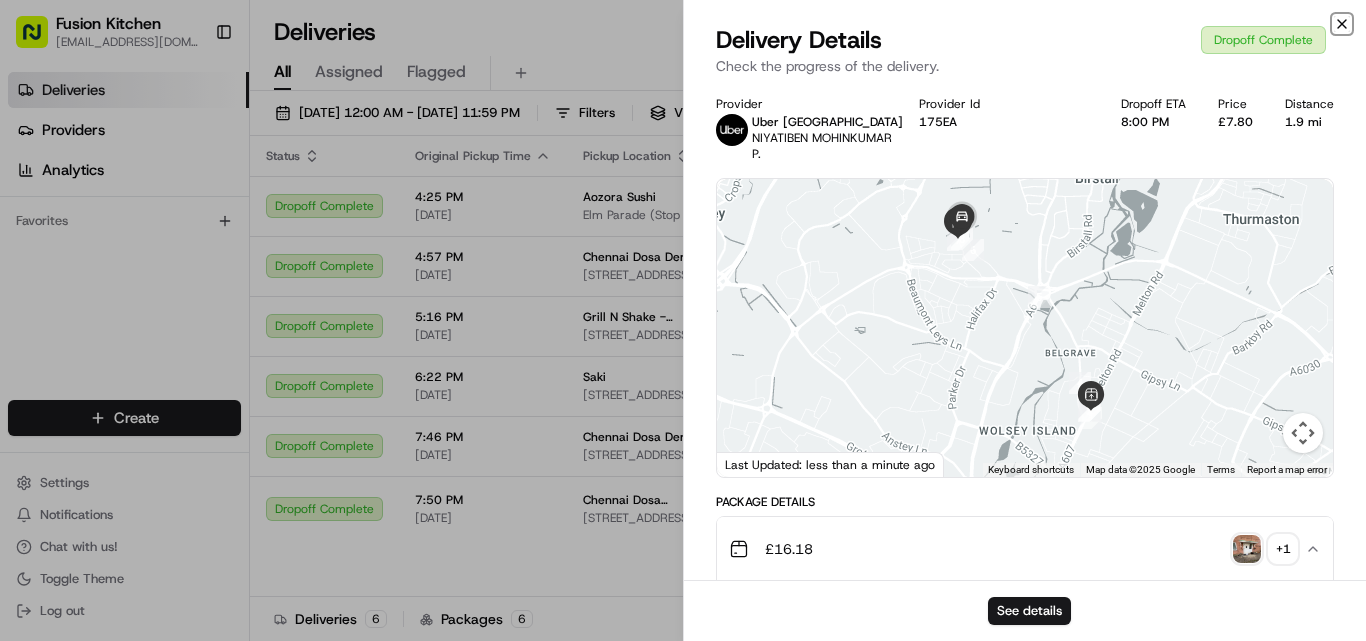 click 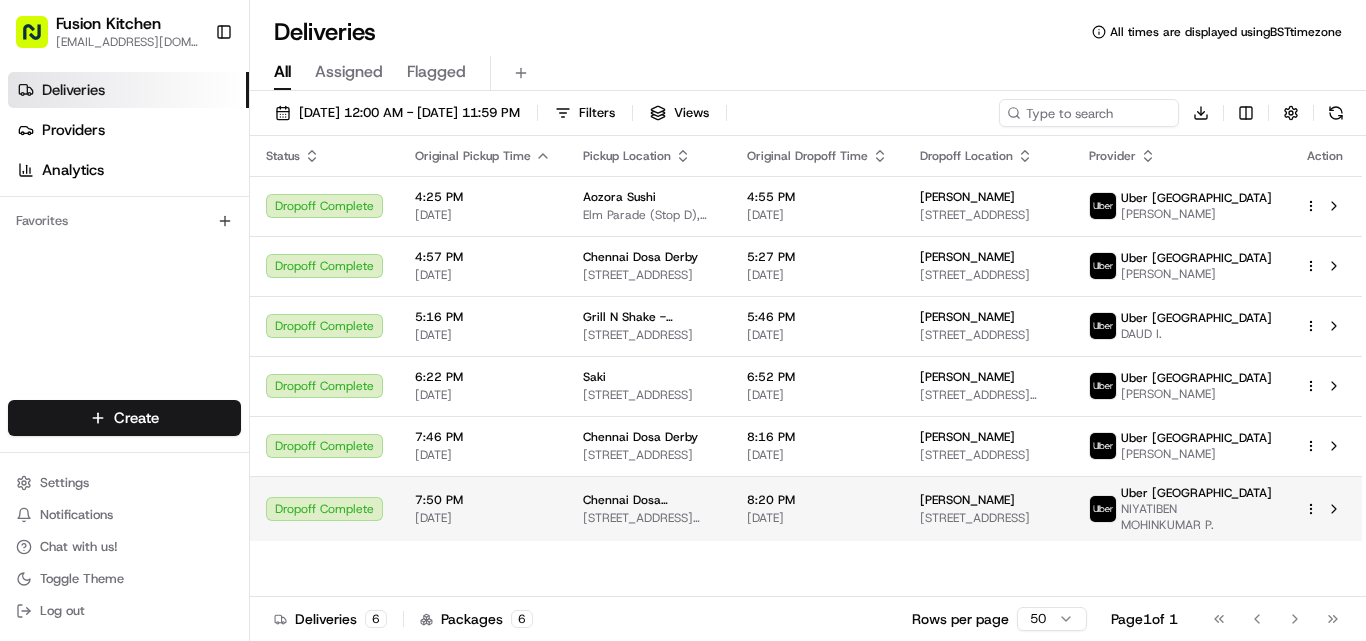 click on "Dropoff Complete" at bounding box center (324, 508) 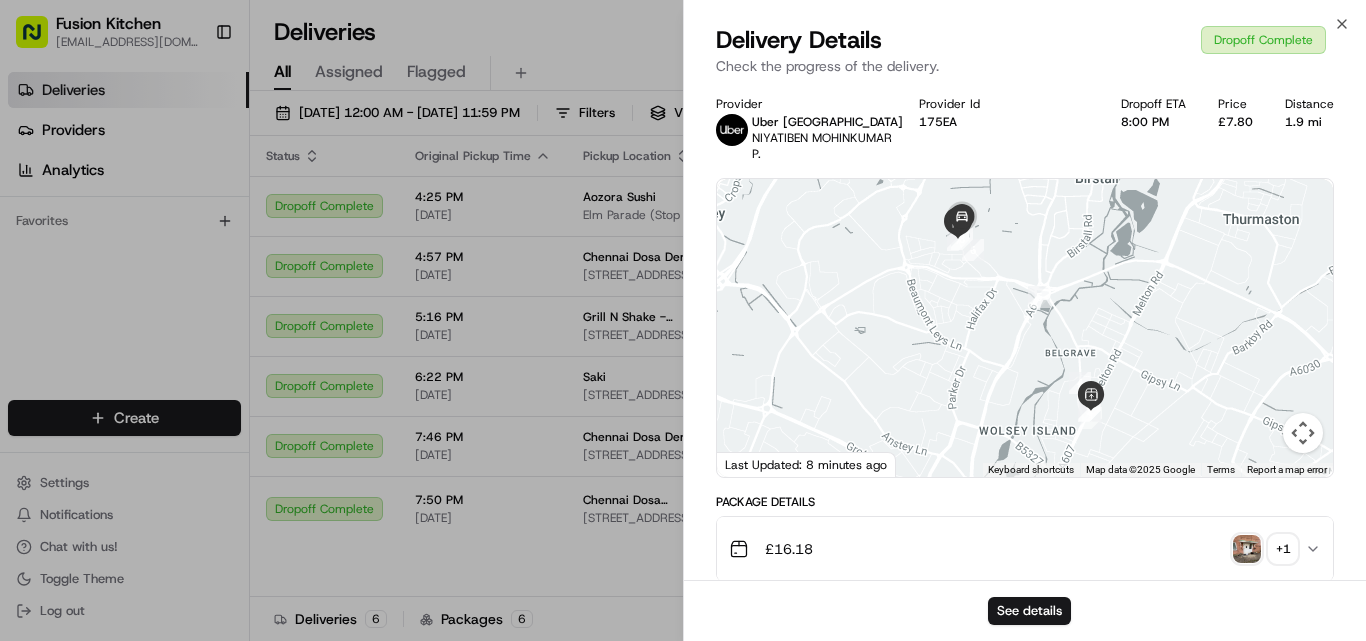 click at bounding box center (1247, 549) 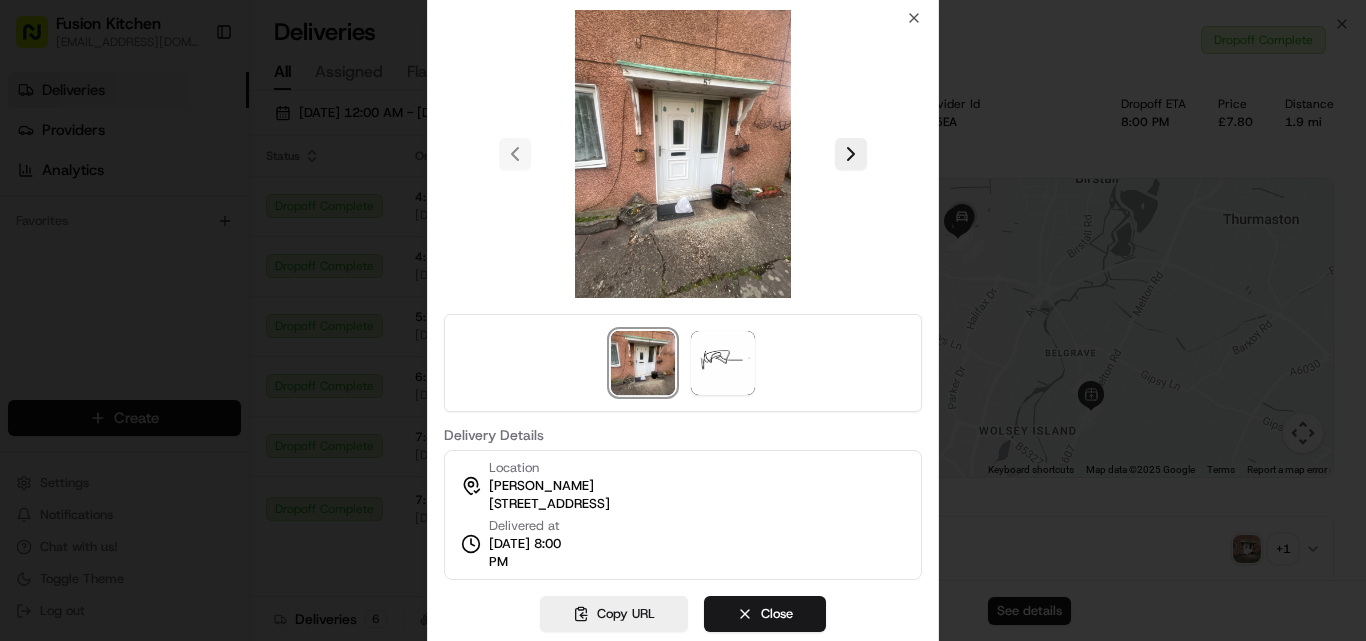 click at bounding box center [683, 154] 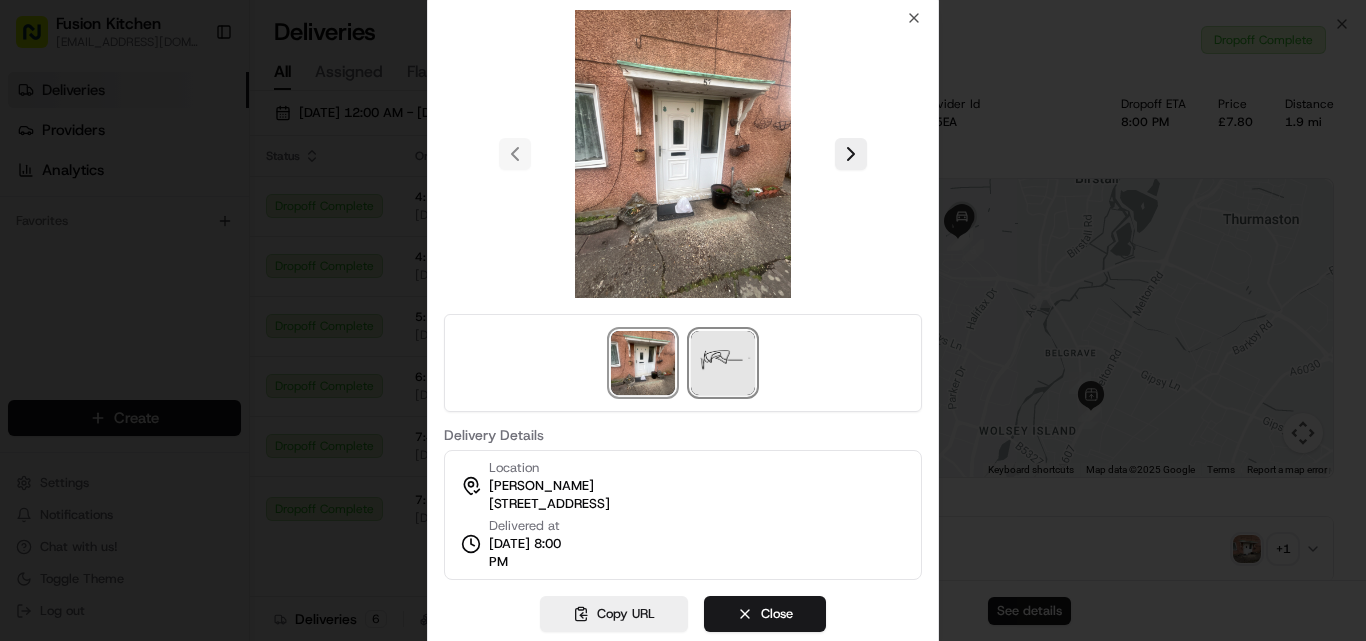 click at bounding box center (723, 363) 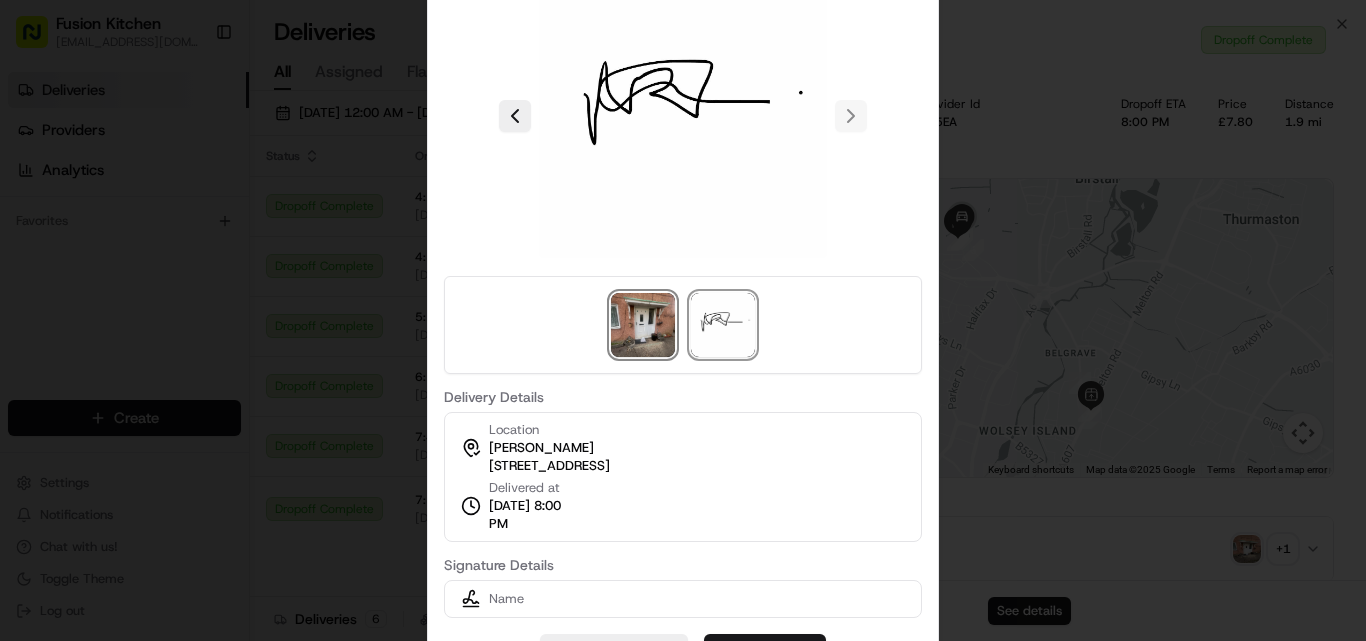 click at bounding box center (643, 325) 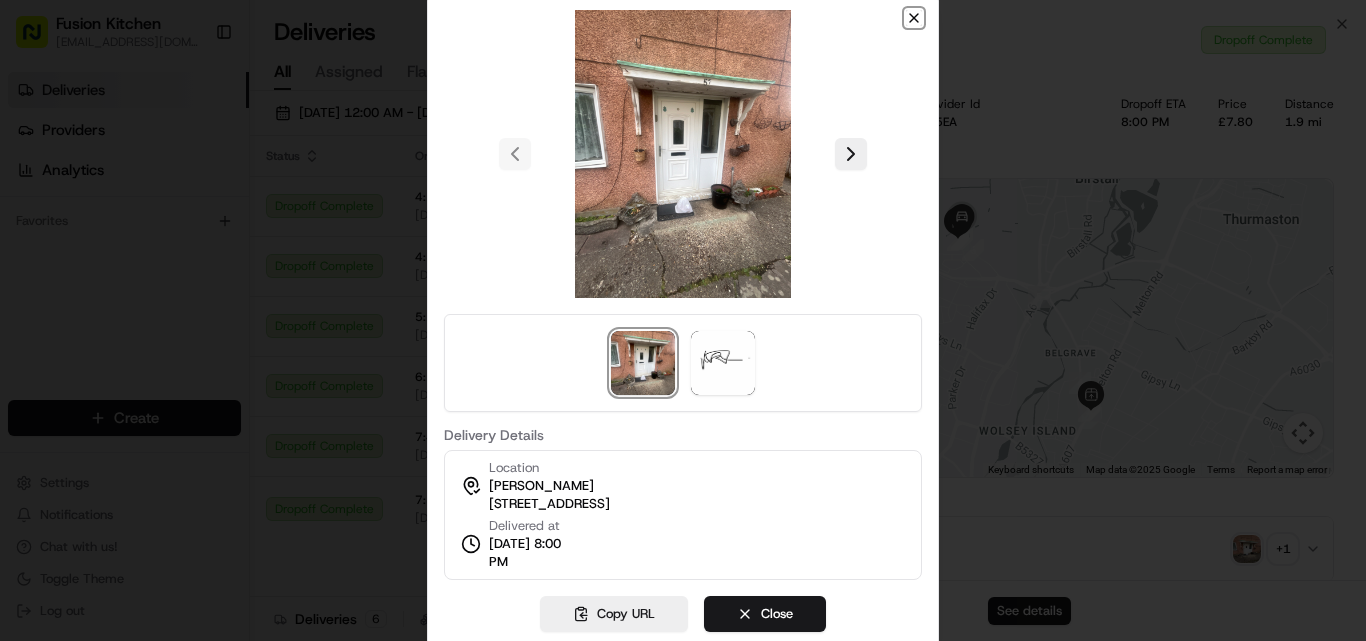 click 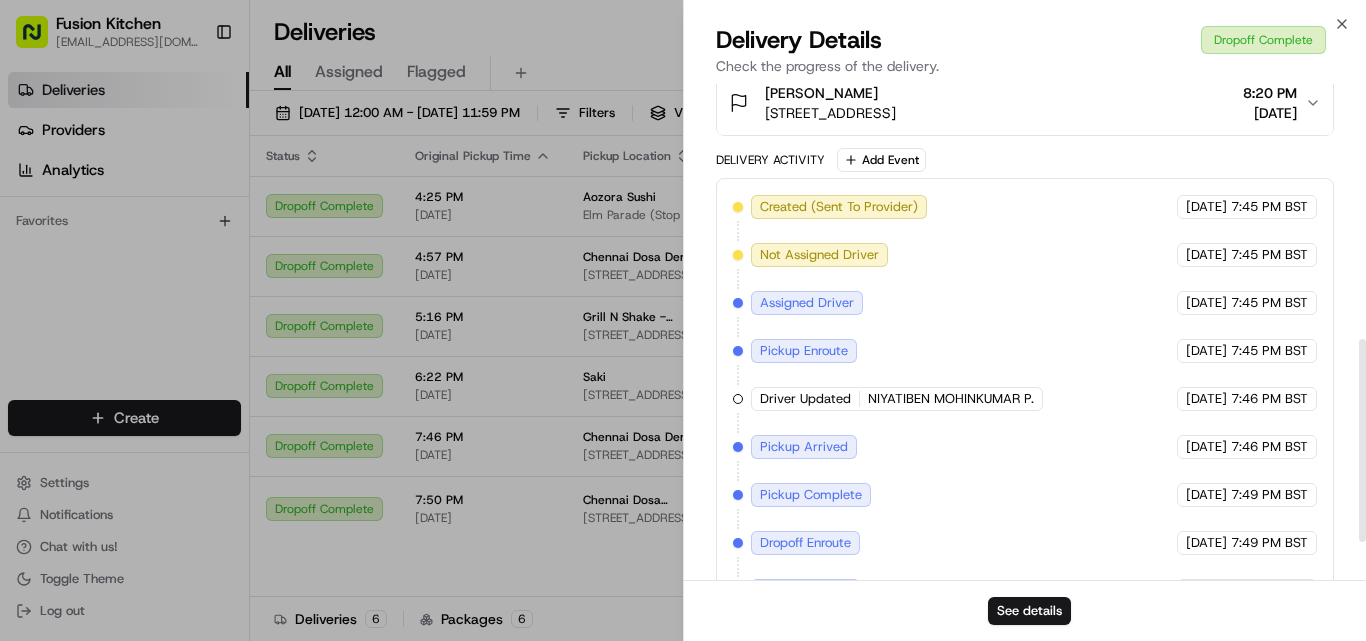 scroll, scrollTop: 718, scrollLeft: 0, axis: vertical 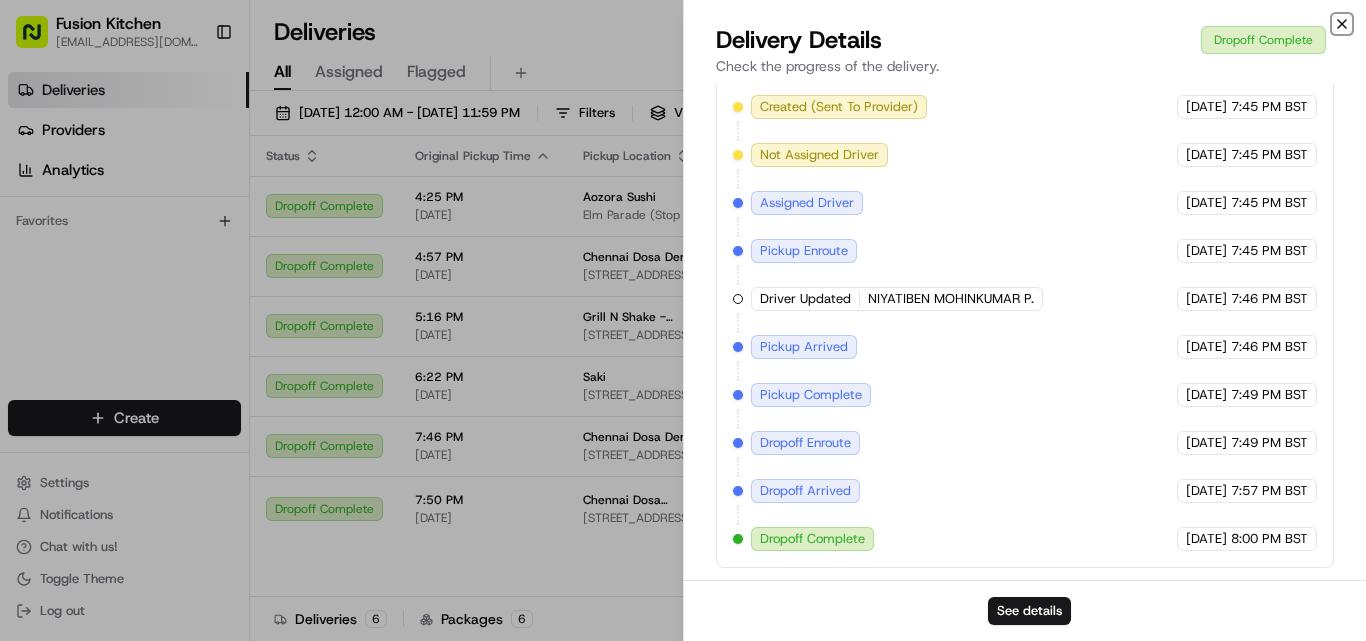 click 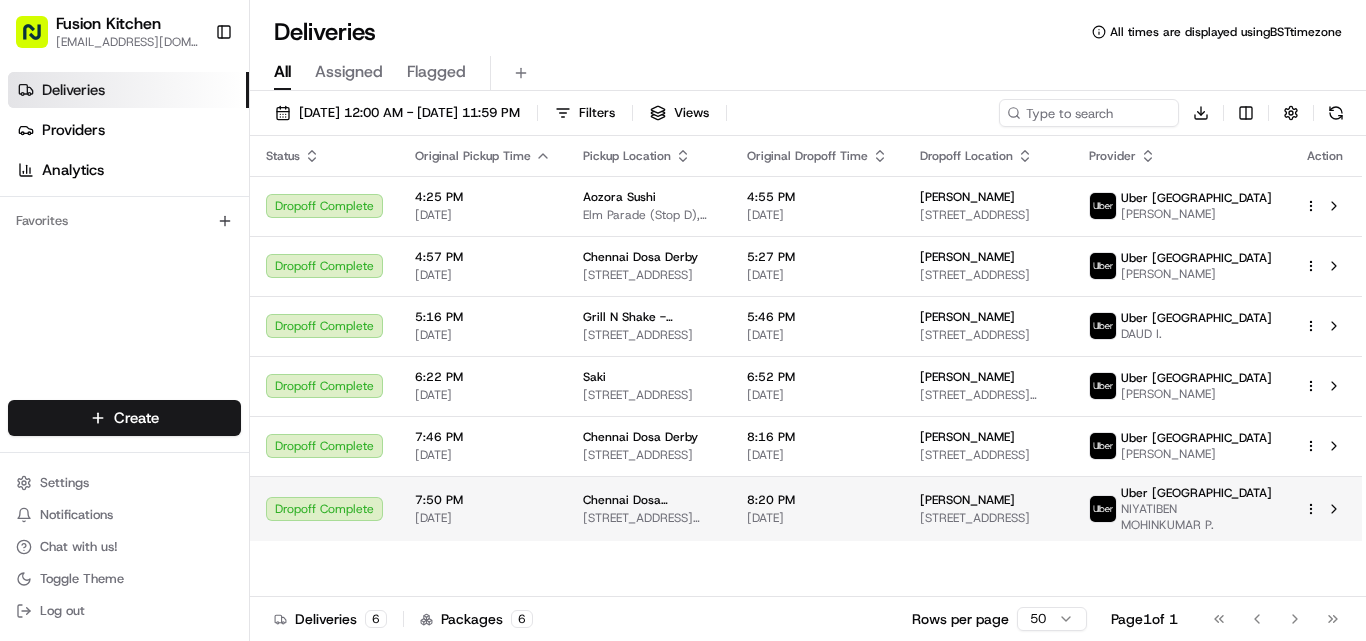 click on "7:50 PM [DATE]" at bounding box center (483, 508) 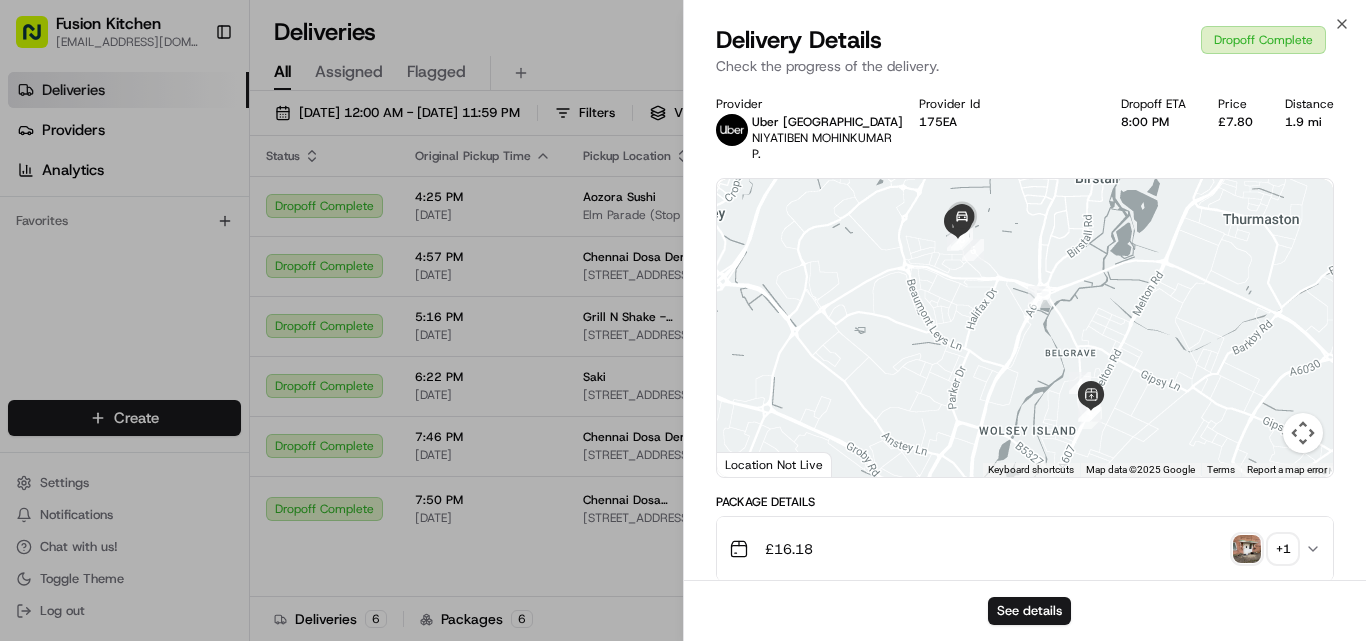 click at bounding box center (1247, 549) 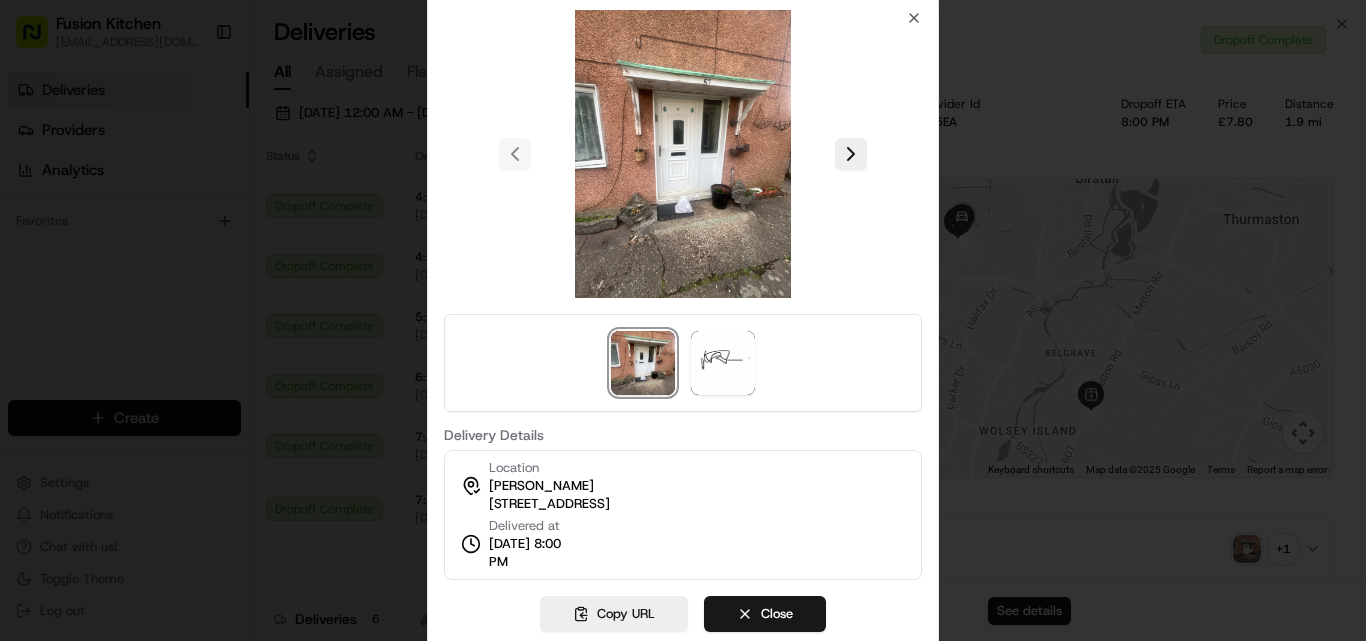 click at bounding box center [683, 320] 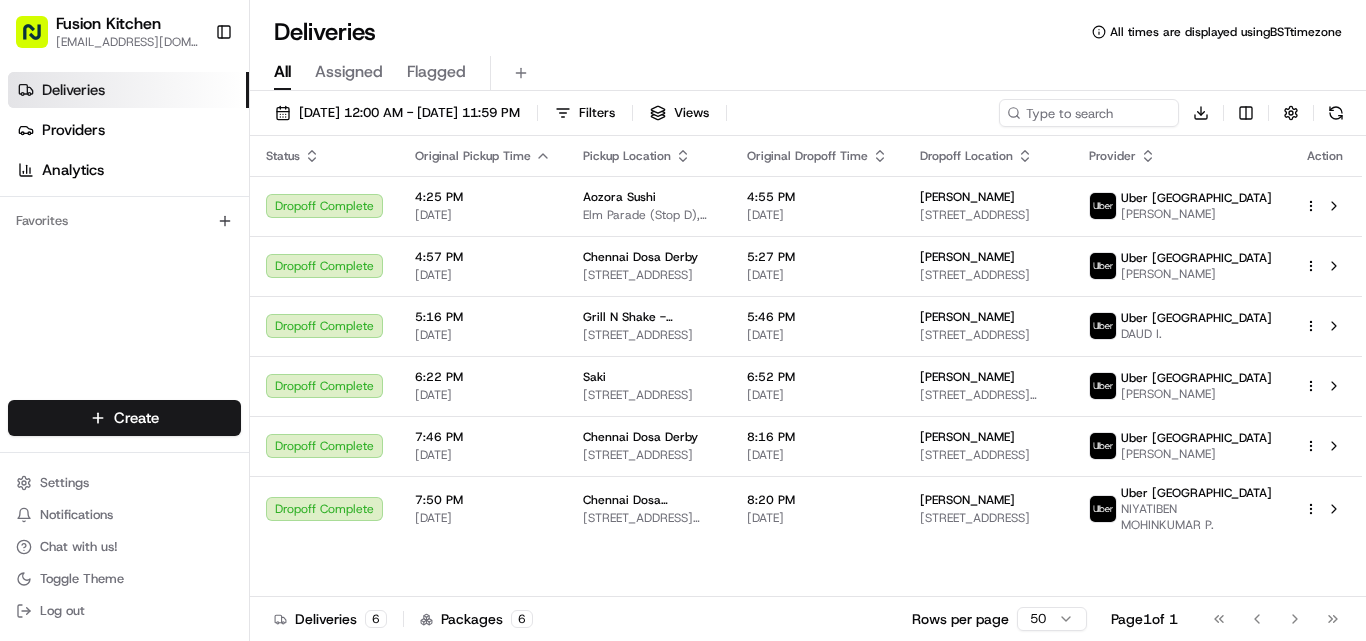 click on "Dropoff Complete" at bounding box center (324, 446) 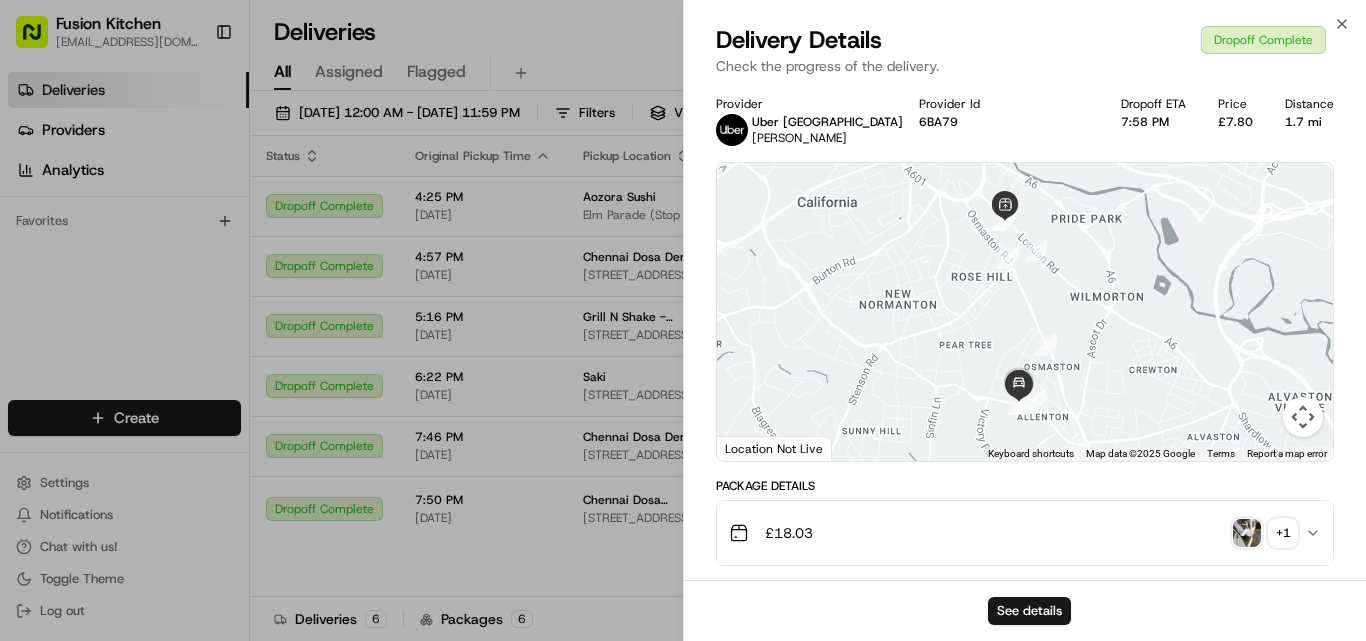 click at bounding box center [1247, 533] 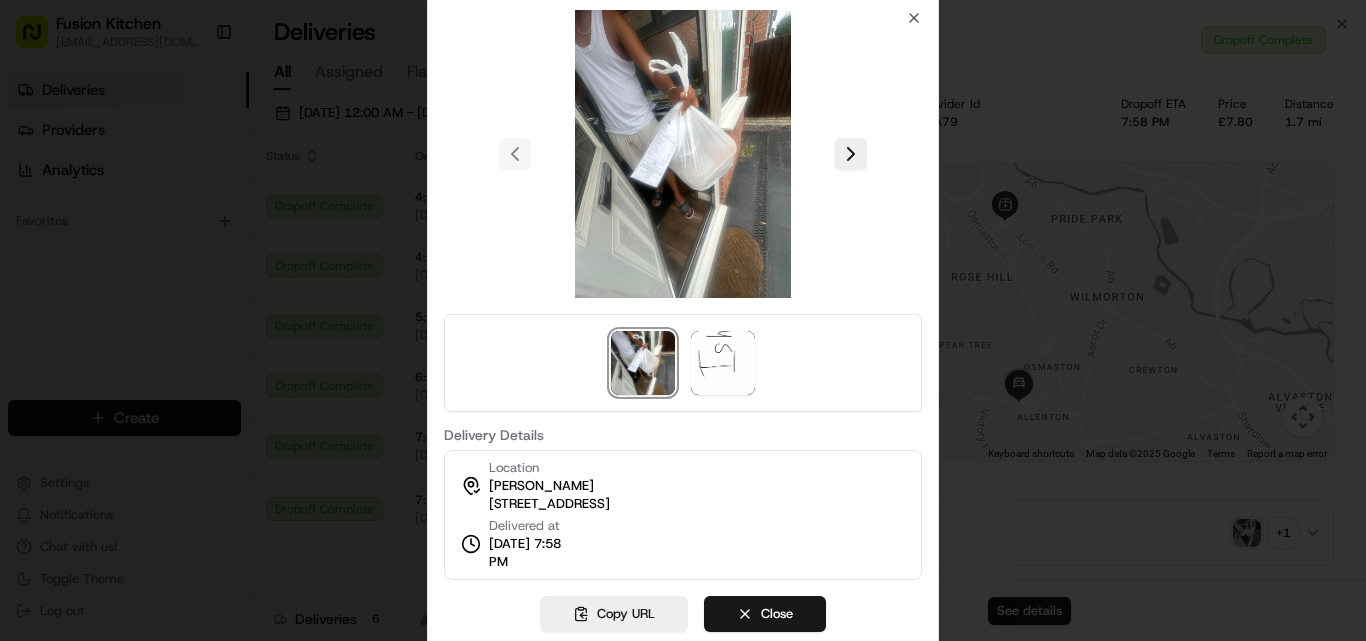 click at bounding box center (683, 320) 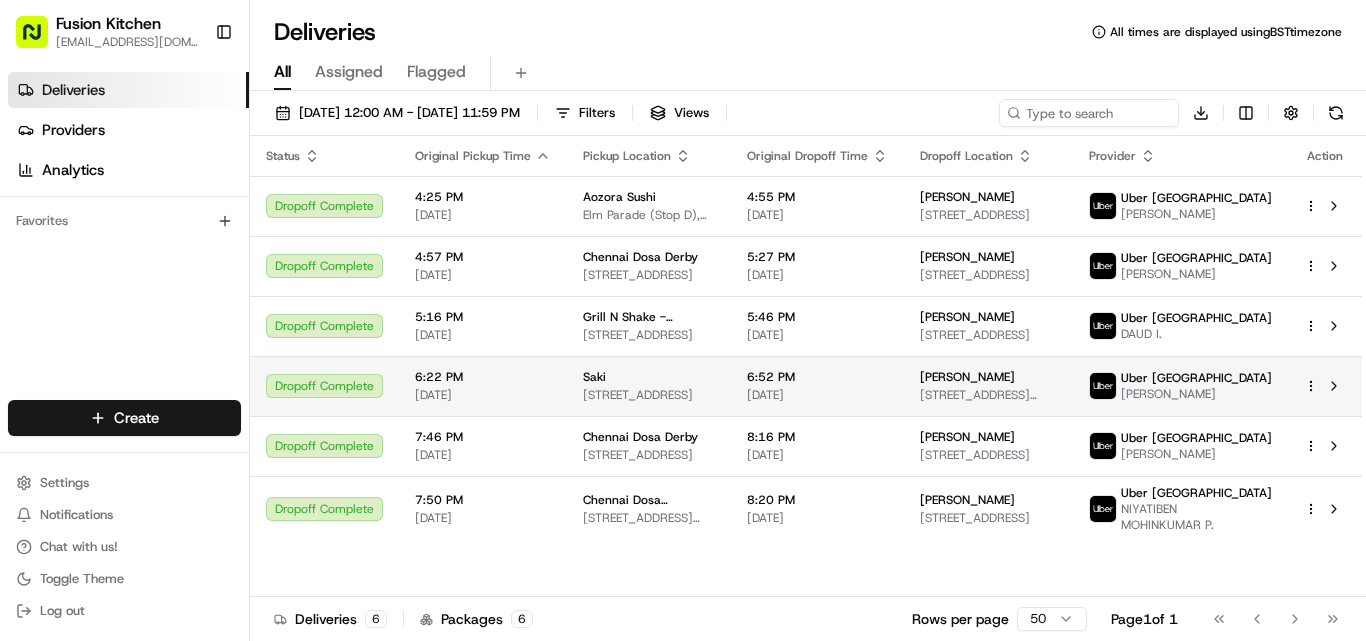 click on "6:22 PM" at bounding box center [483, 377] 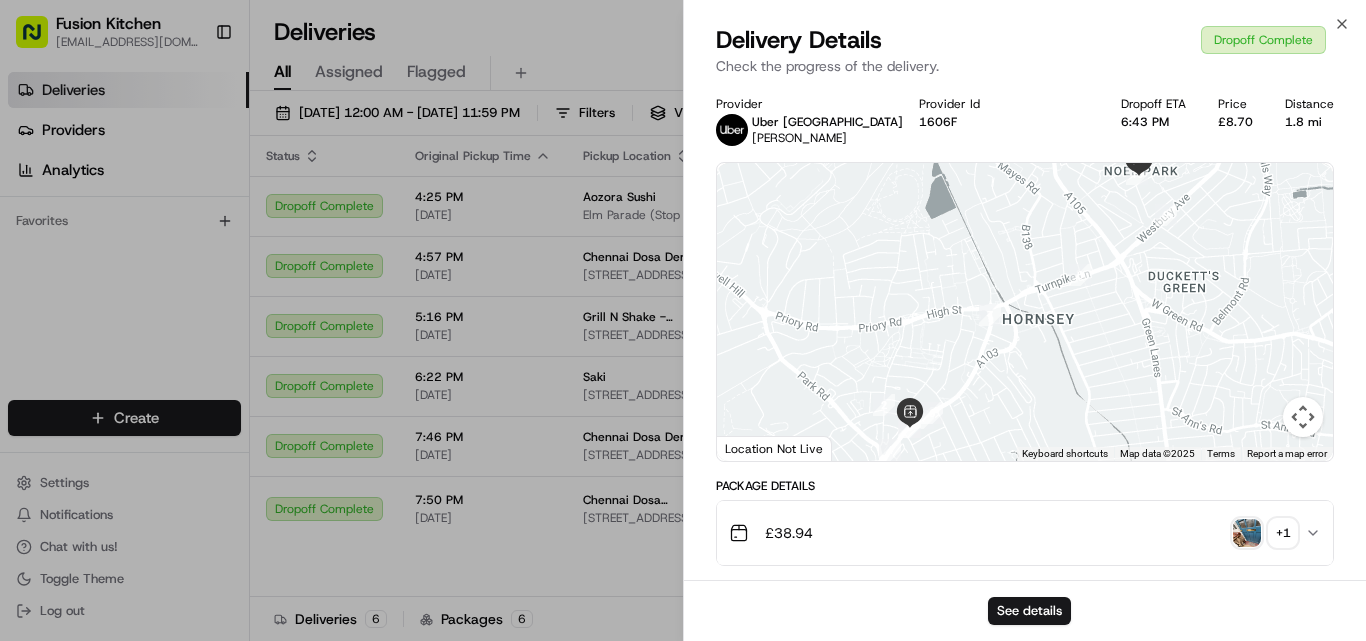 click at bounding box center (1247, 533) 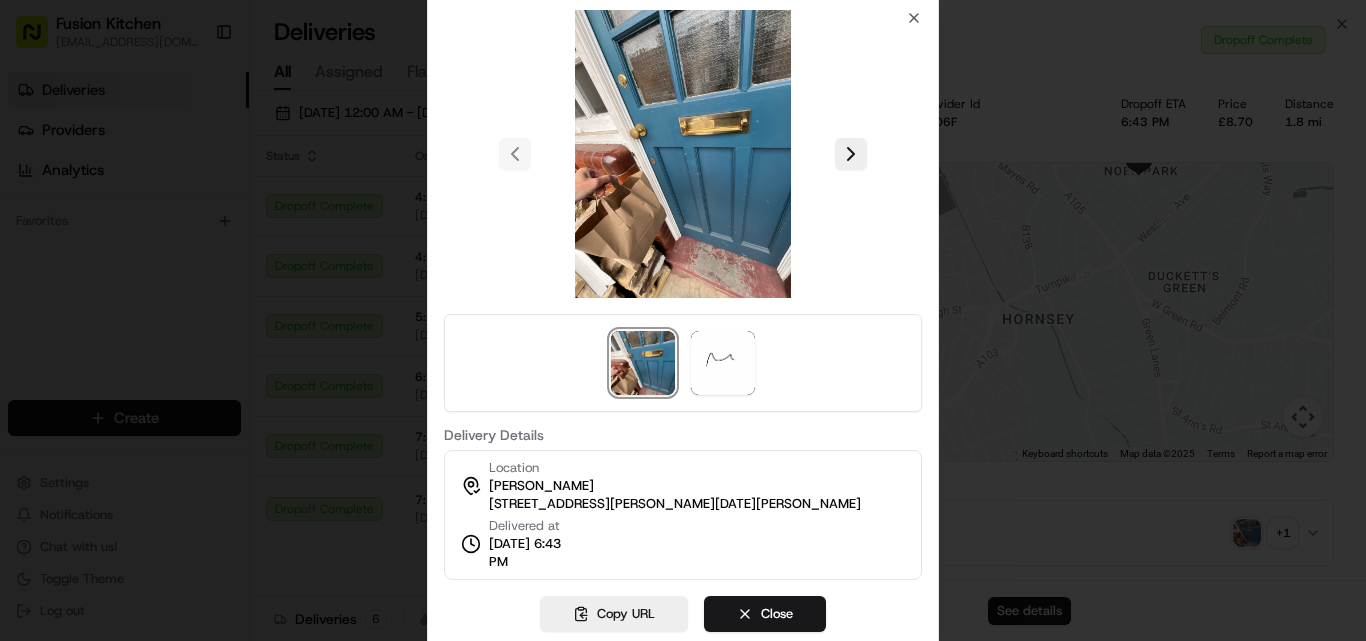 click at bounding box center [683, 320] 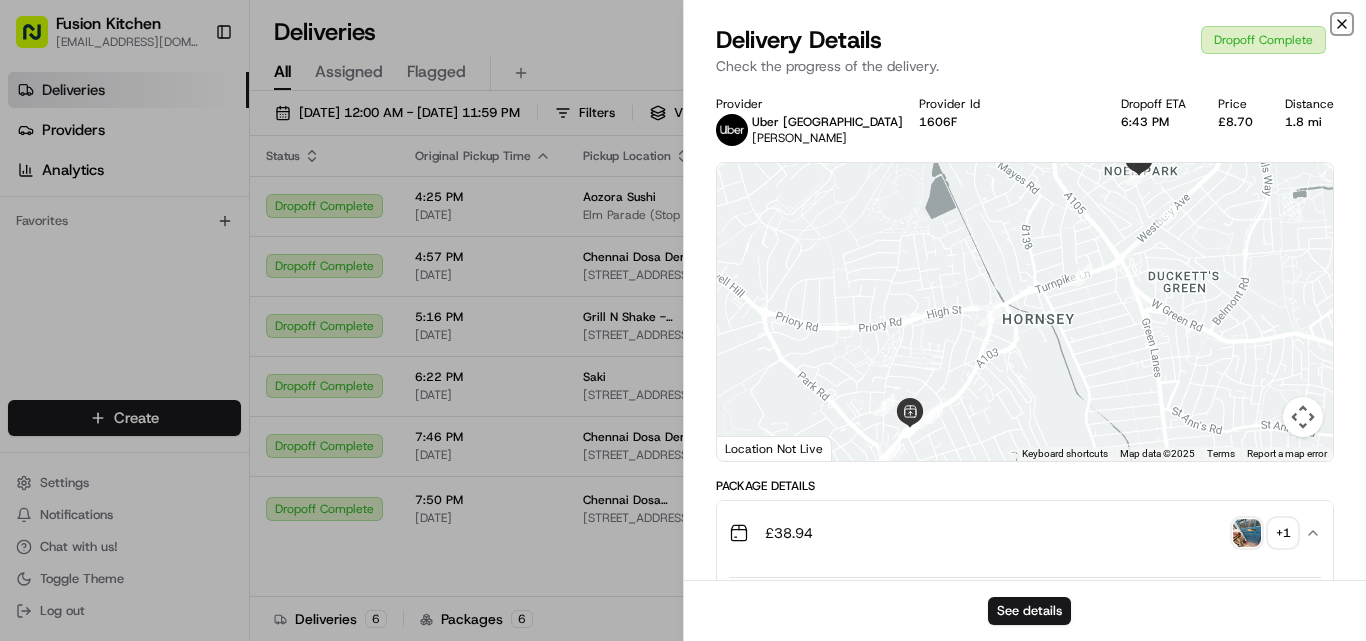 click 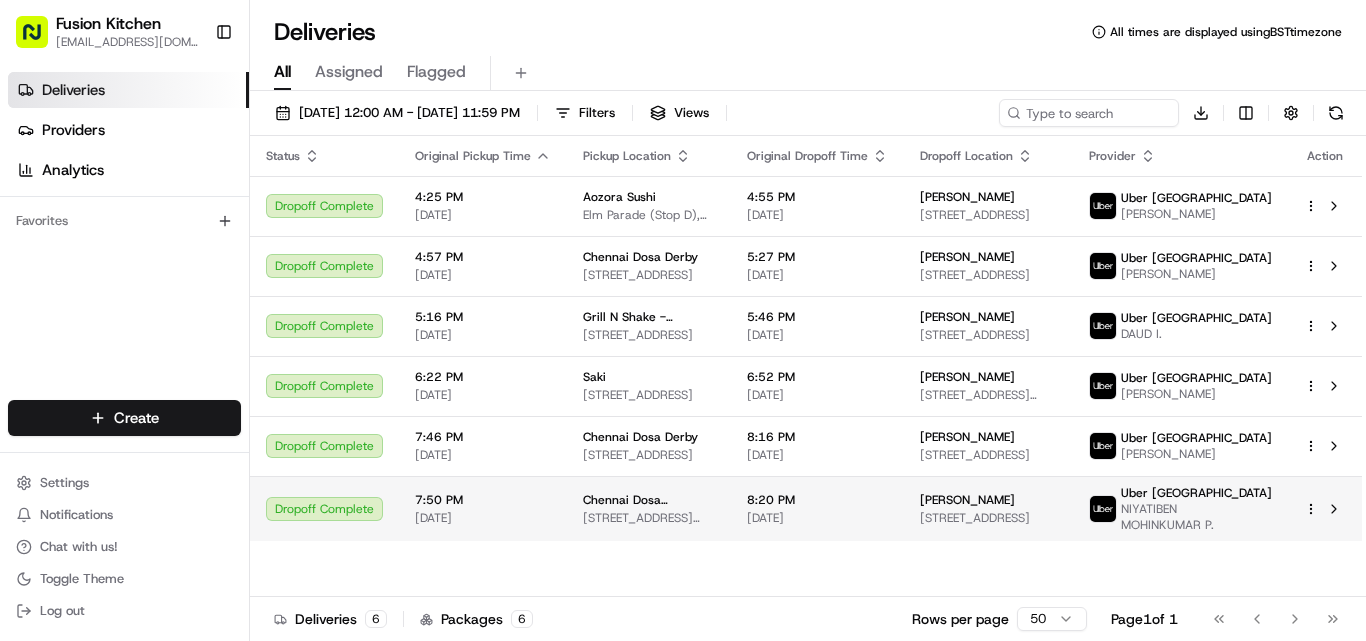 click on "Dropoff Complete" at bounding box center [324, 508] 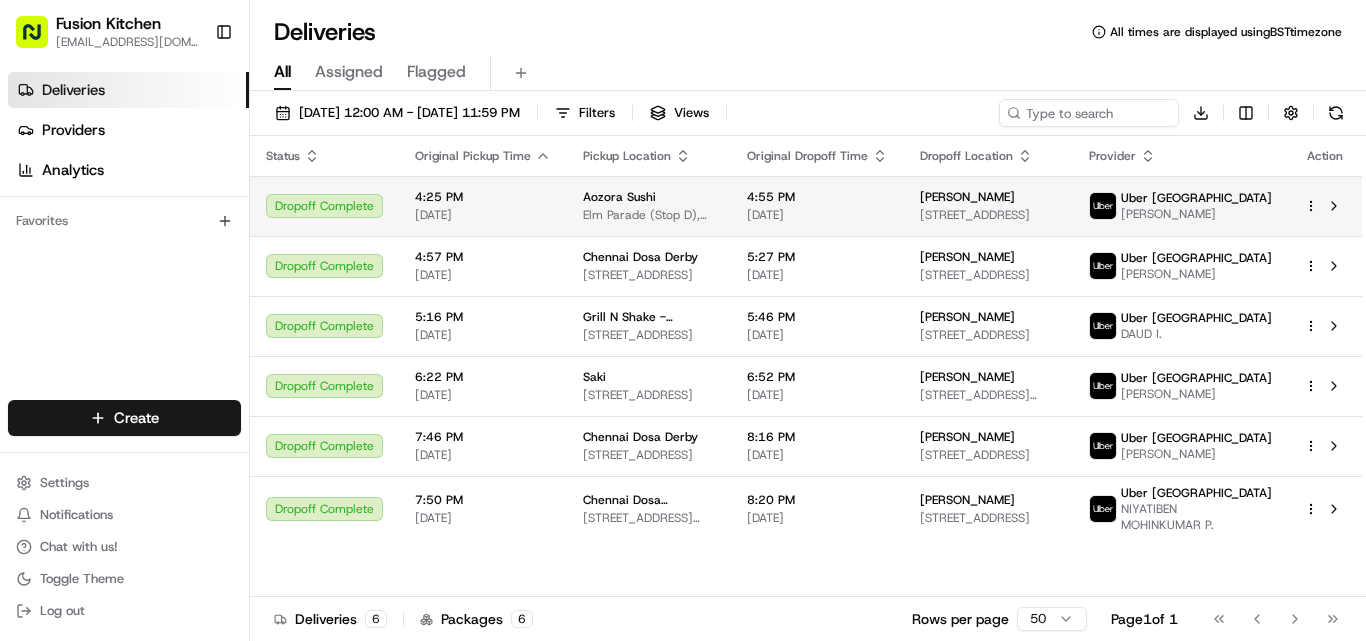 click on "Dropoff Complete" at bounding box center (324, 206) 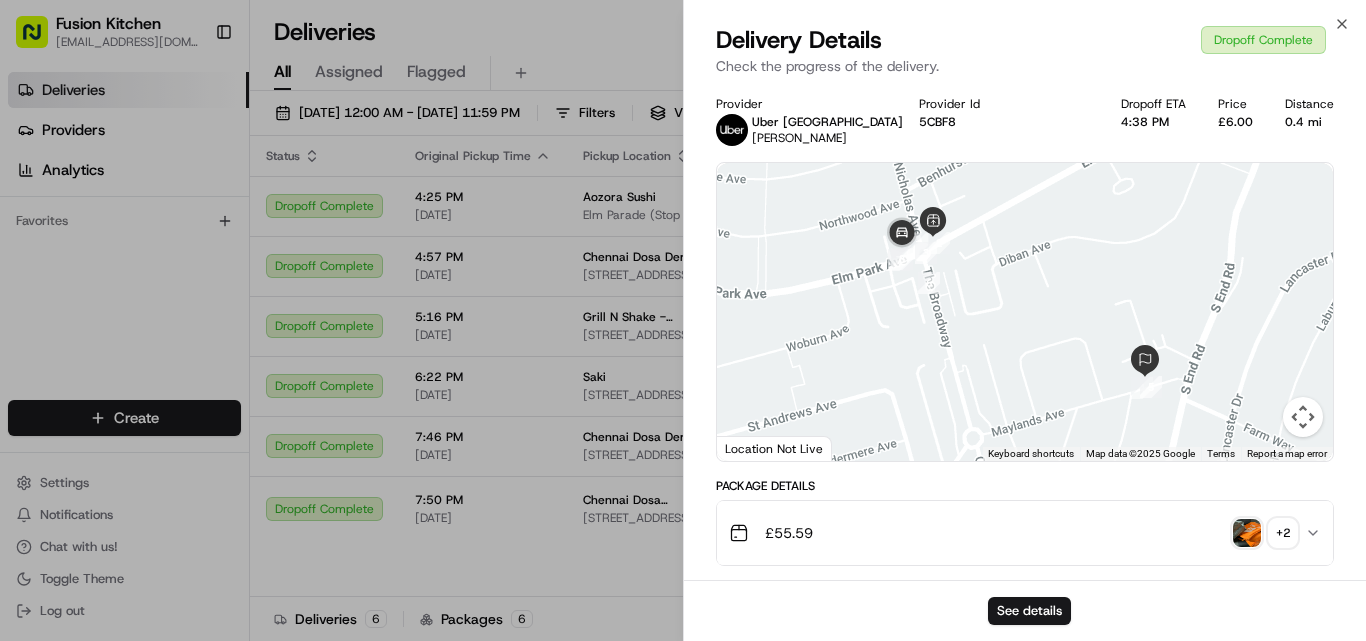 click at bounding box center (1247, 533) 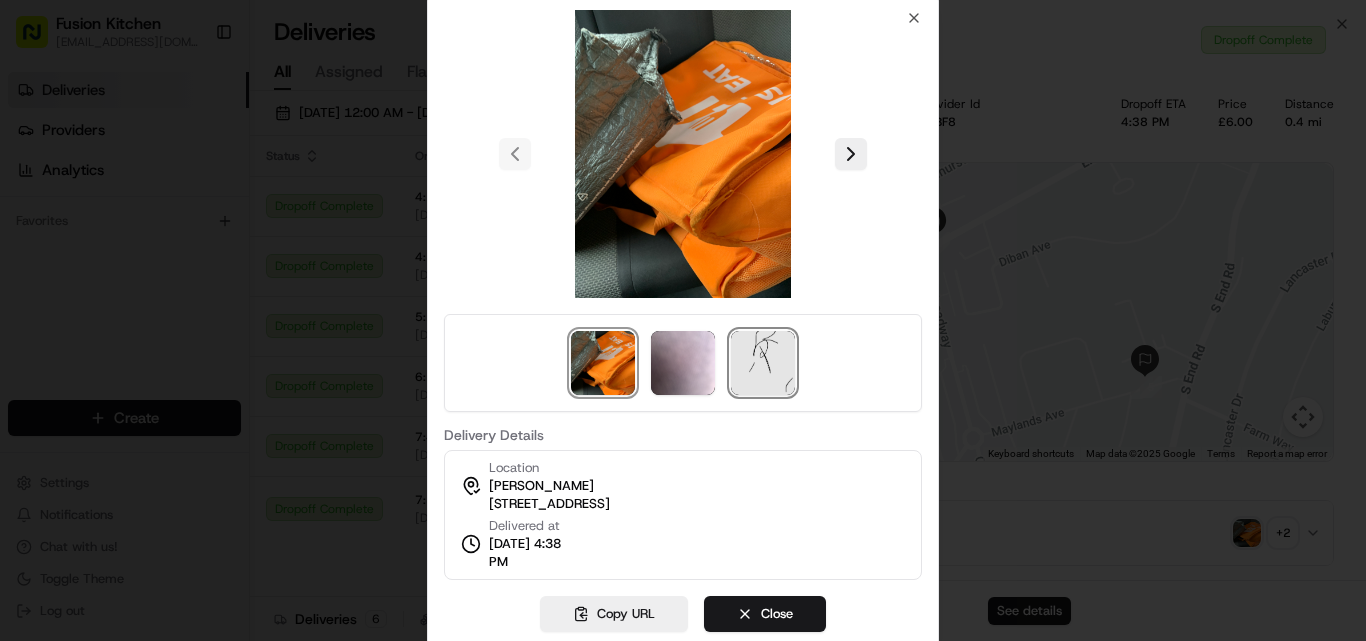 click at bounding box center [763, 363] 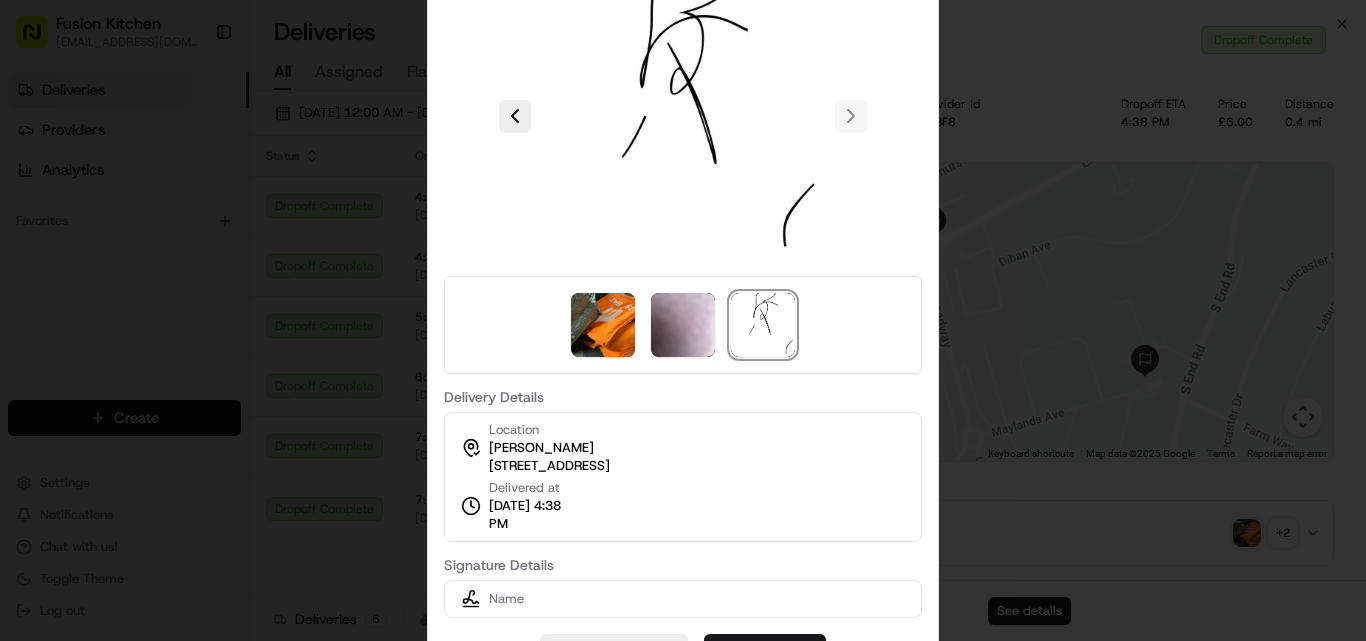 click at bounding box center [683, 116] 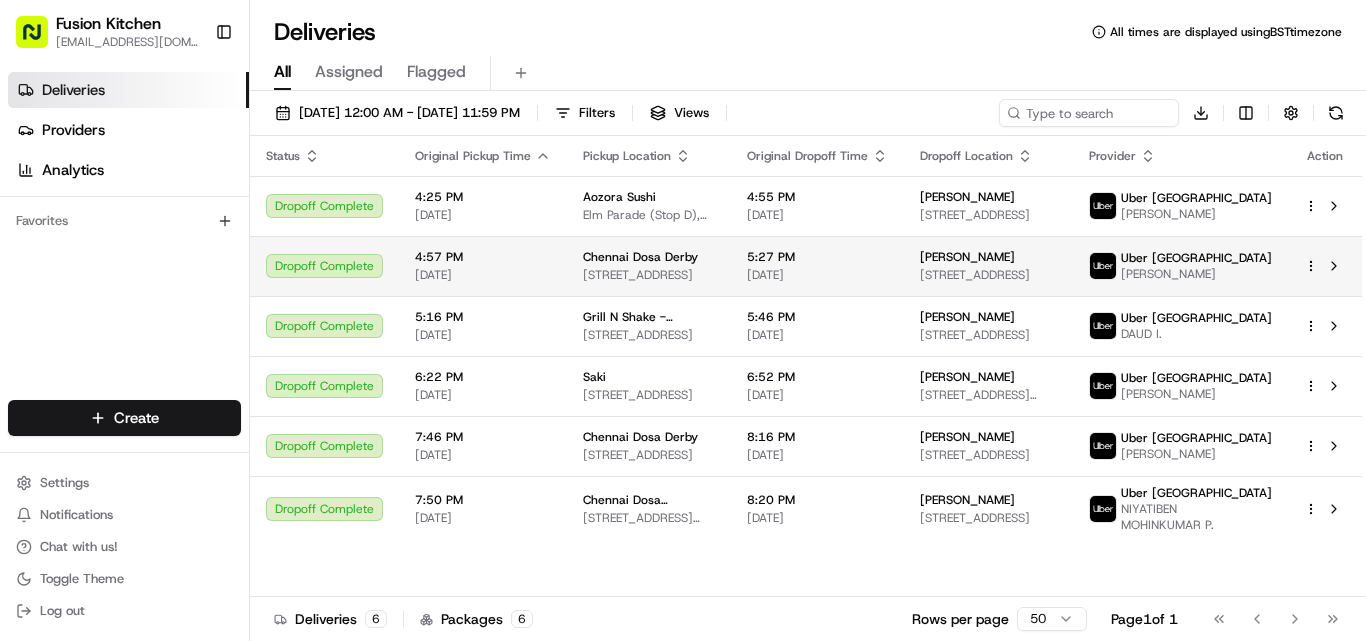 click on "4:57 PM [DATE]" at bounding box center (483, 266) 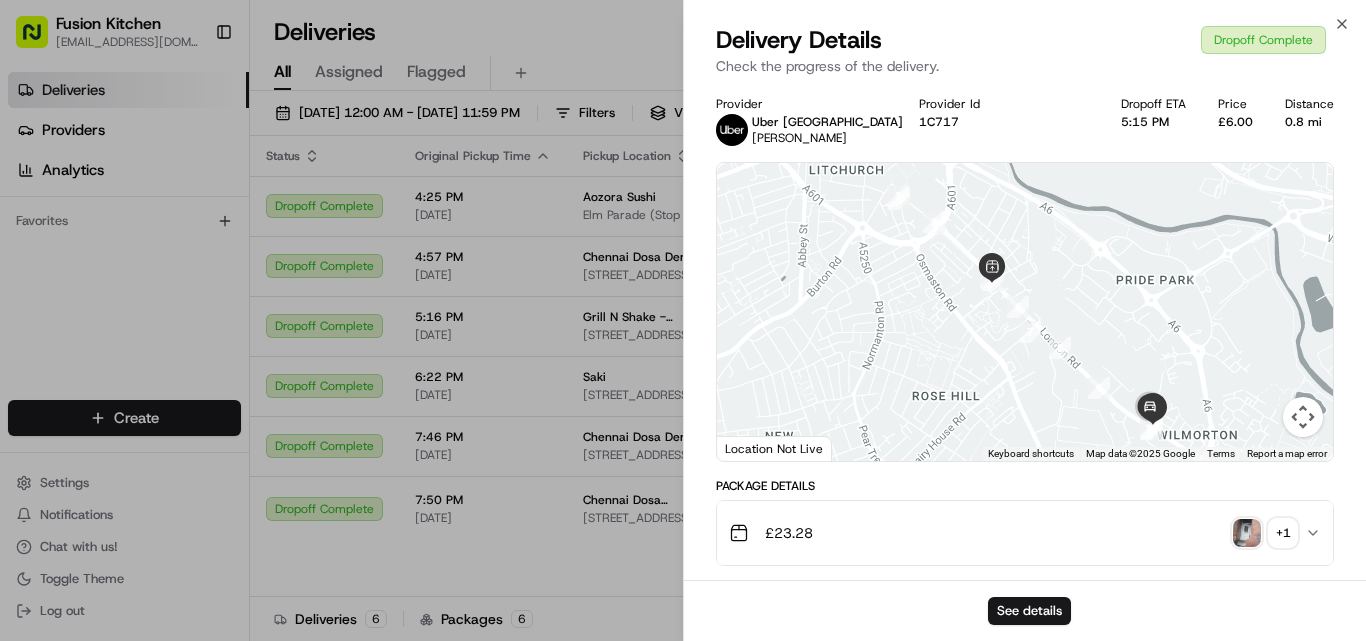 click at bounding box center (1247, 533) 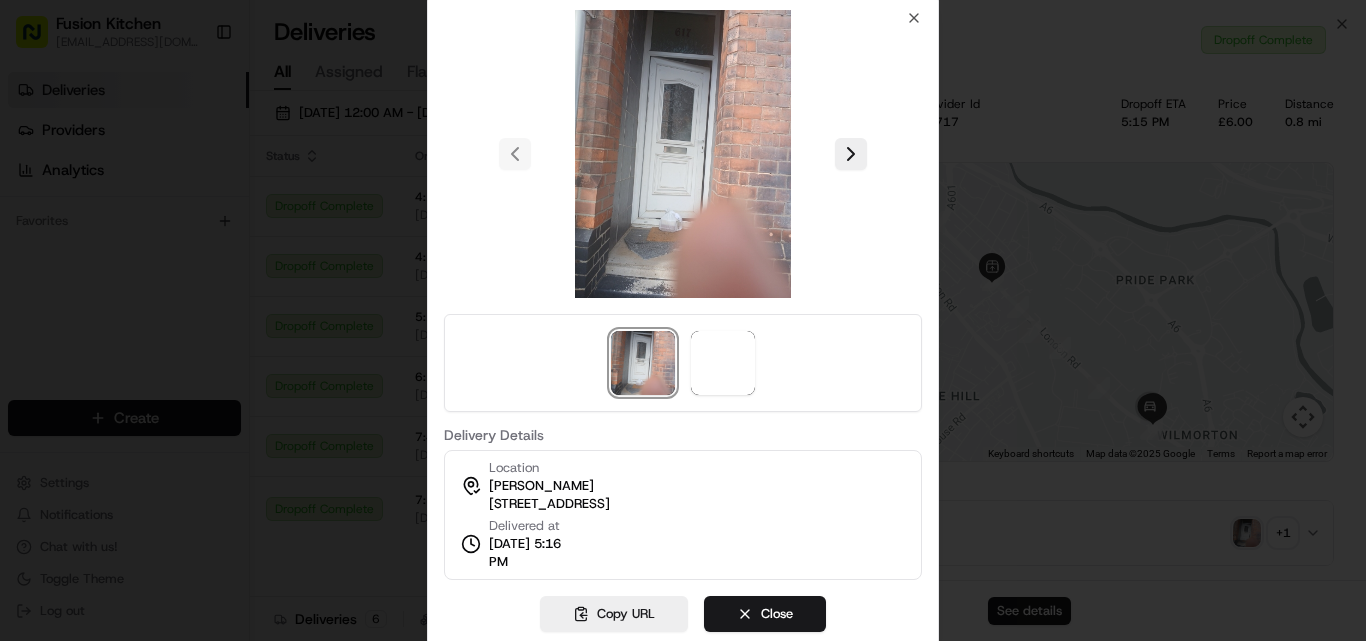 click at bounding box center (683, 154) 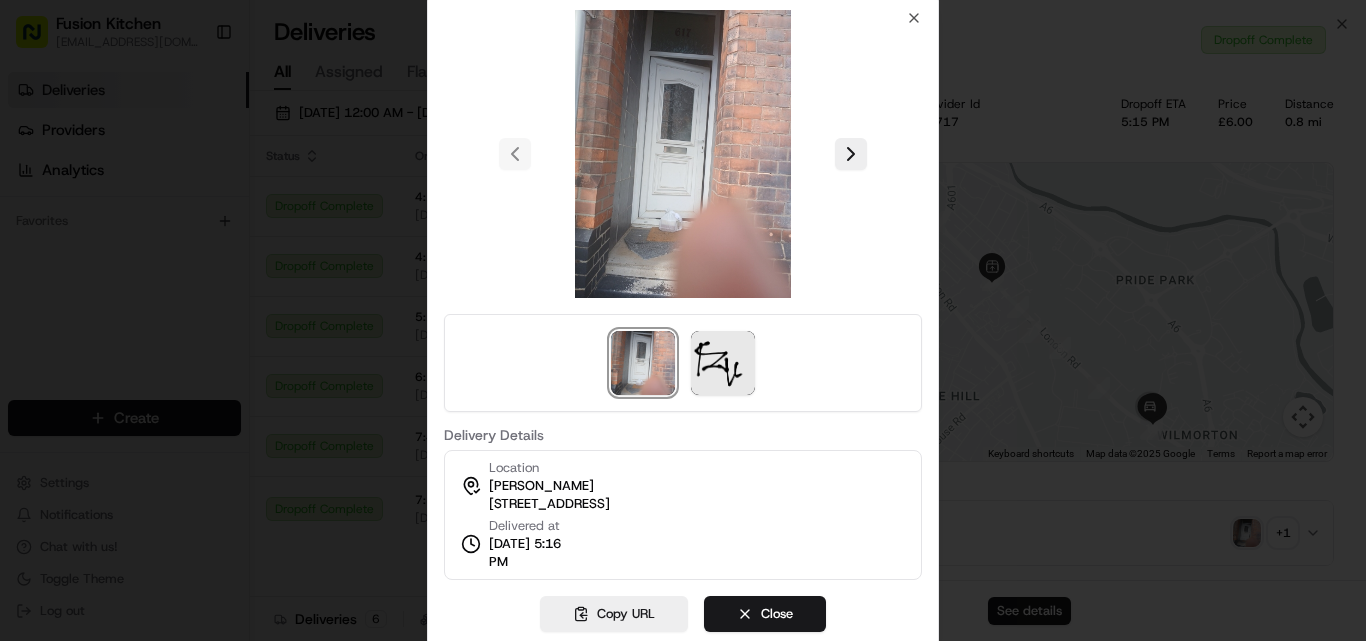 click at bounding box center [683, 320] 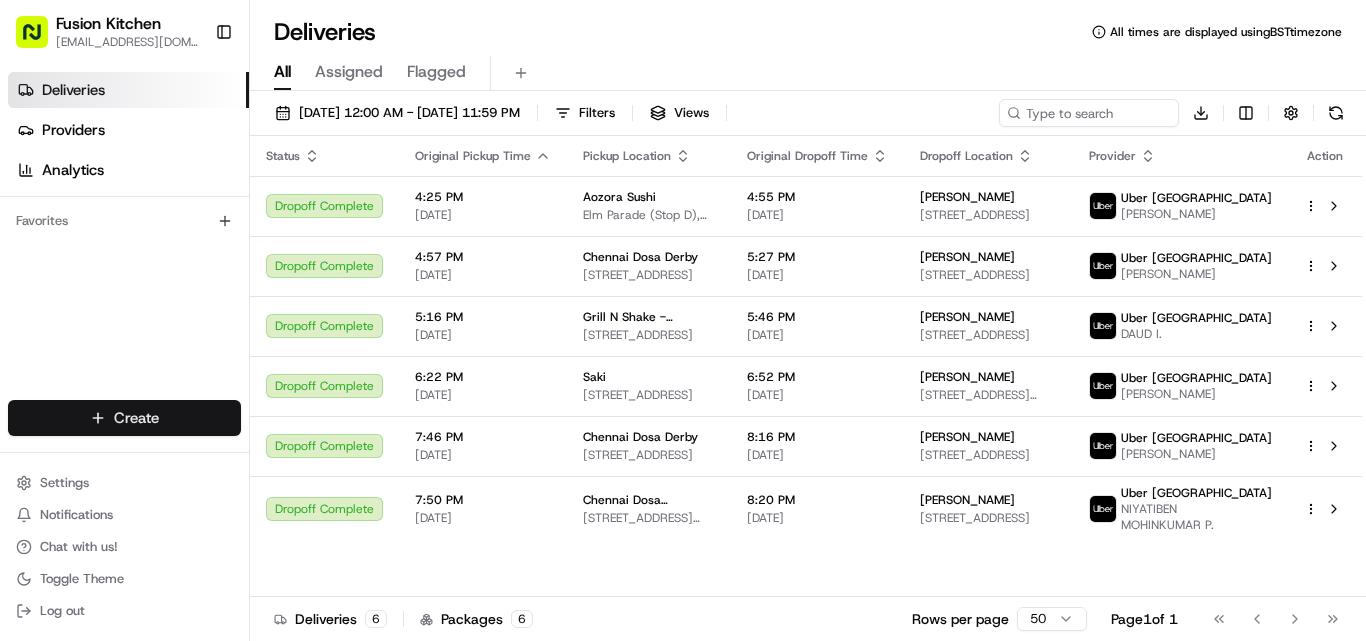 click on "Fusion Kitchen [EMAIL_ADDRESS][DOMAIN_NAME] Toggle Sidebar Deliveries Providers Analytics Favorites Main Menu Members & Organization Organization Users Roles Preferences Customization Tracking Orchestration Automations Dispatch Strategy Locations Pickup Locations Dropoff Locations Billing Billing Refund Requests Integrations Notification Triggers Webhooks API Keys Request Logs Create Settings Notifications Chat with us! Toggle Theme Log out Deliveries All times are displayed using  BST  timezone All Assigned Flagged [DATE] 12:00 AM - [DATE] 11:59 PM Filters Views Download Status Original Pickup Time Pickup Location Original Dropoff Time Dropoff Location Provider Action Dropoff Complete 4:25 PM [DATE] Aozora Sushi Elm Parade (Stop D), [STREET_ADDRESS] 4:55 PM [DATE] [PERSON_NAME] [STREET_ADDRESS] [PERSON_NAME] Dropoff Complete 4:57 PM [DATE] [GEOGRAPHIC_DATA] Dosa [GEOGRAPHIC_DATA] [STREET_ADDRESS] 5:27 PM [DATE] [PERSON_NAME] Uber [GEOGRAPHIC_DATA]" at bounding box center [683, 320] 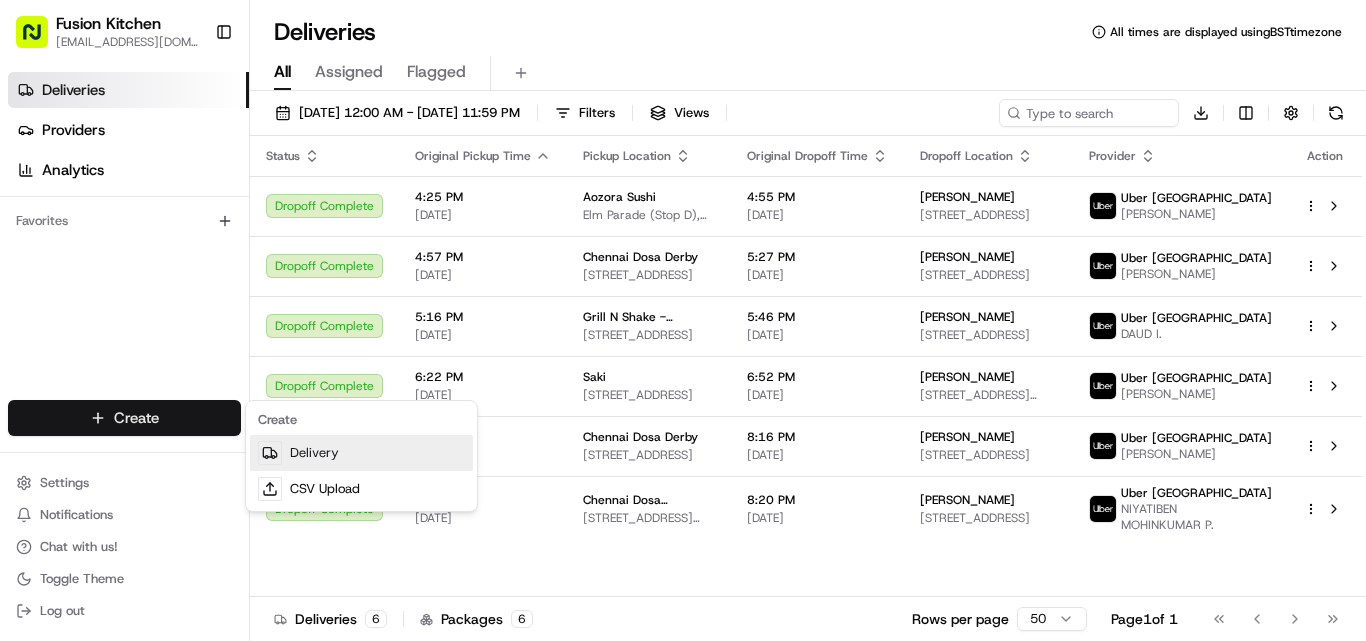 click on "Delivery" at bounding box center (361, 453) 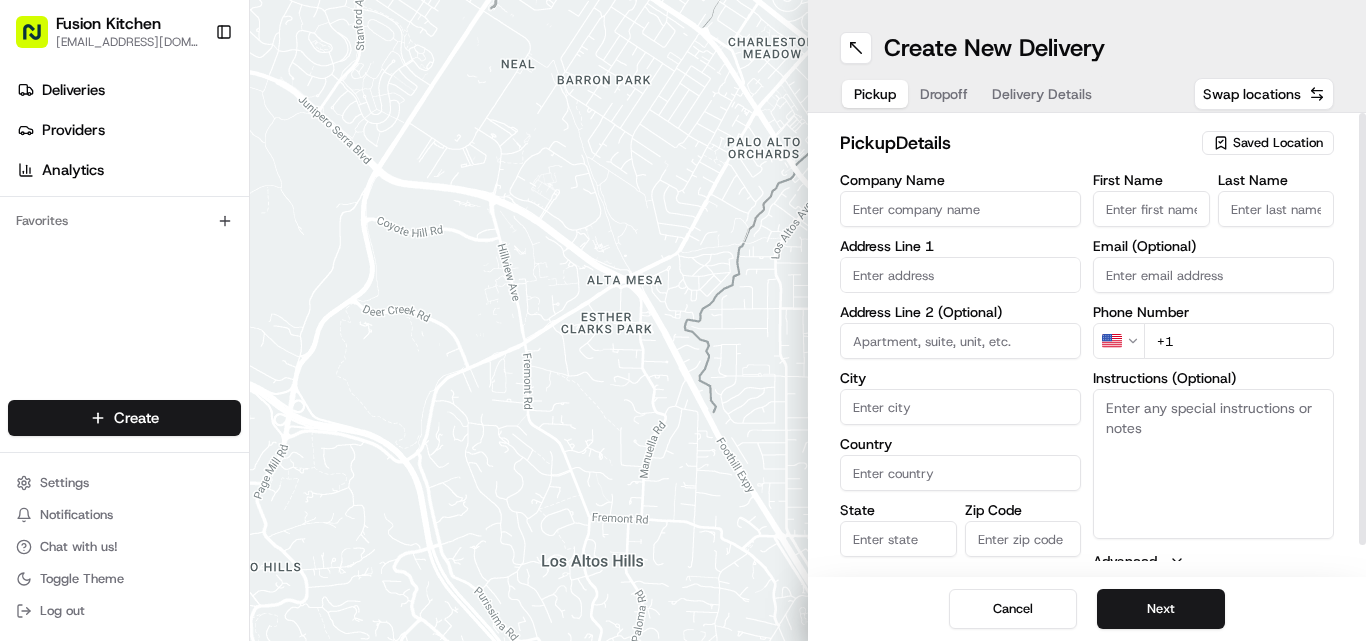 click on "Company Name" at bounding box center [960, 209] 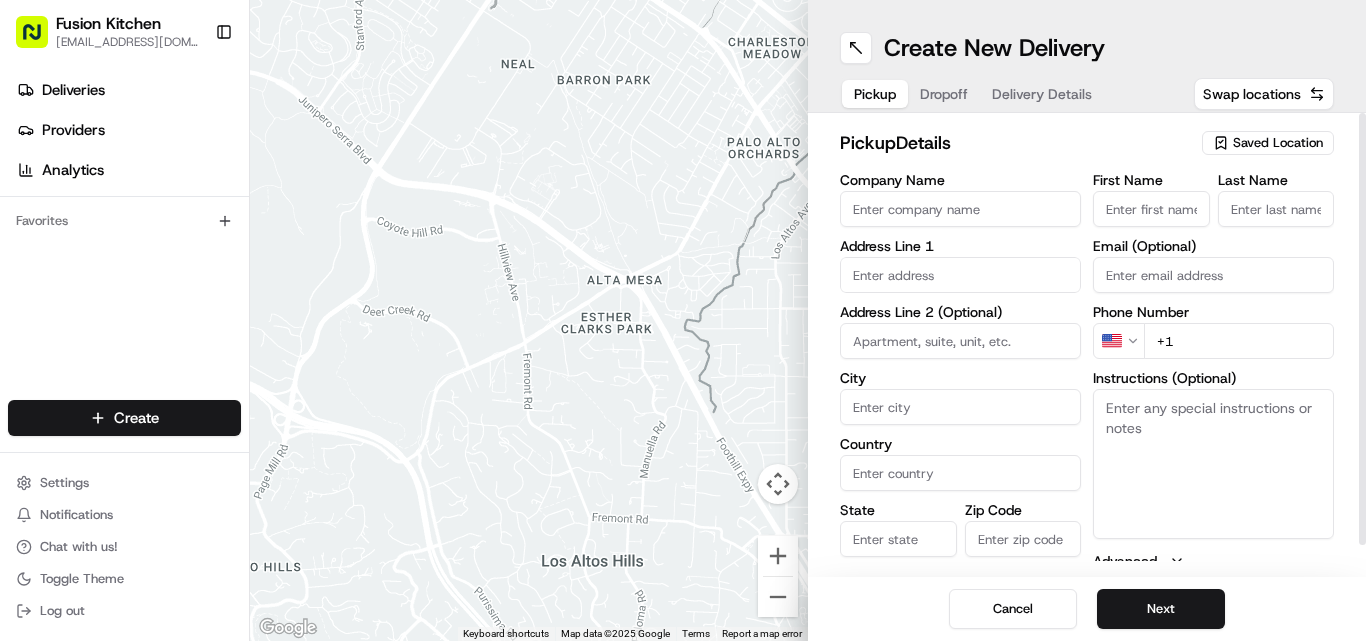paste on "Chennai Dosa [GEOGRAPHIC_DATA]" 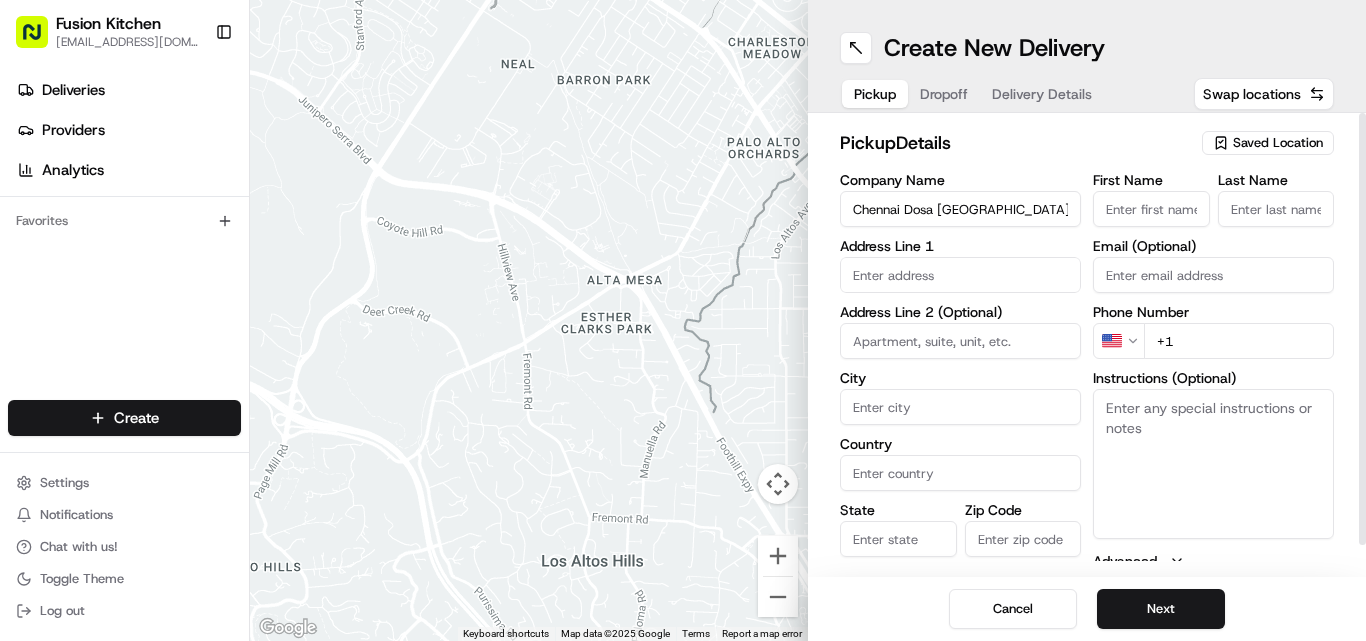 type on "Chennai Dosa [GEOGRAPHIC_DATA]" 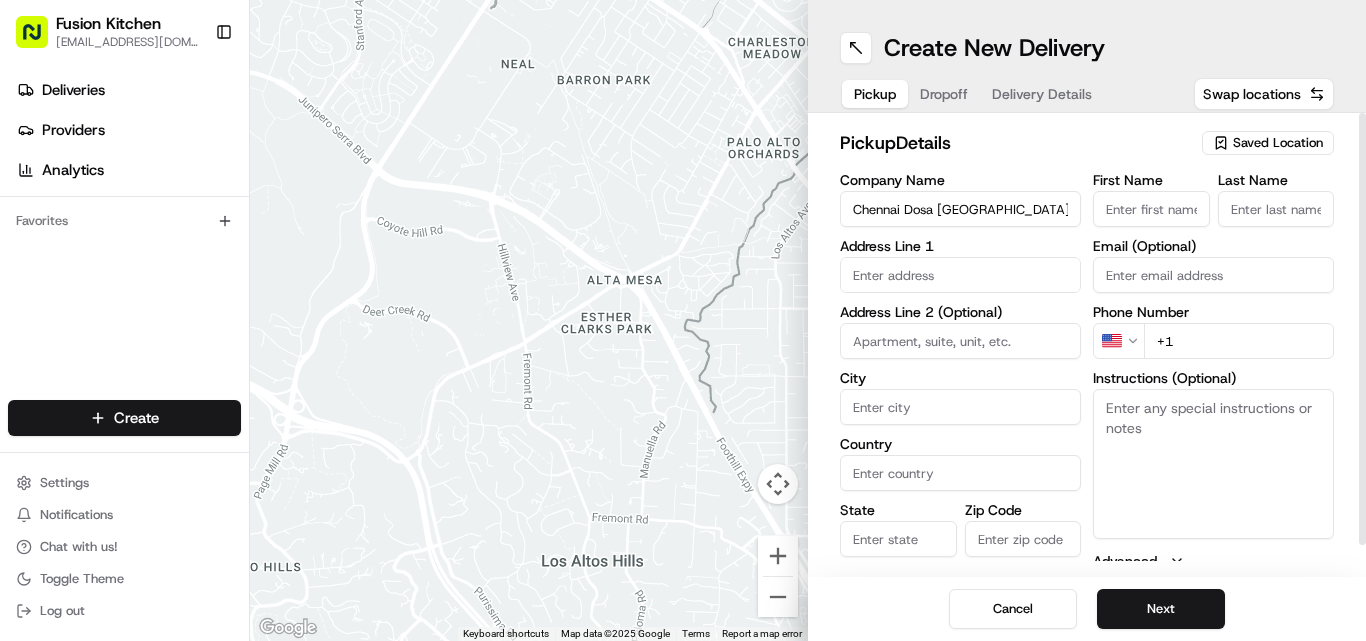 click on "First Name" at bounding box center [1151, 209] 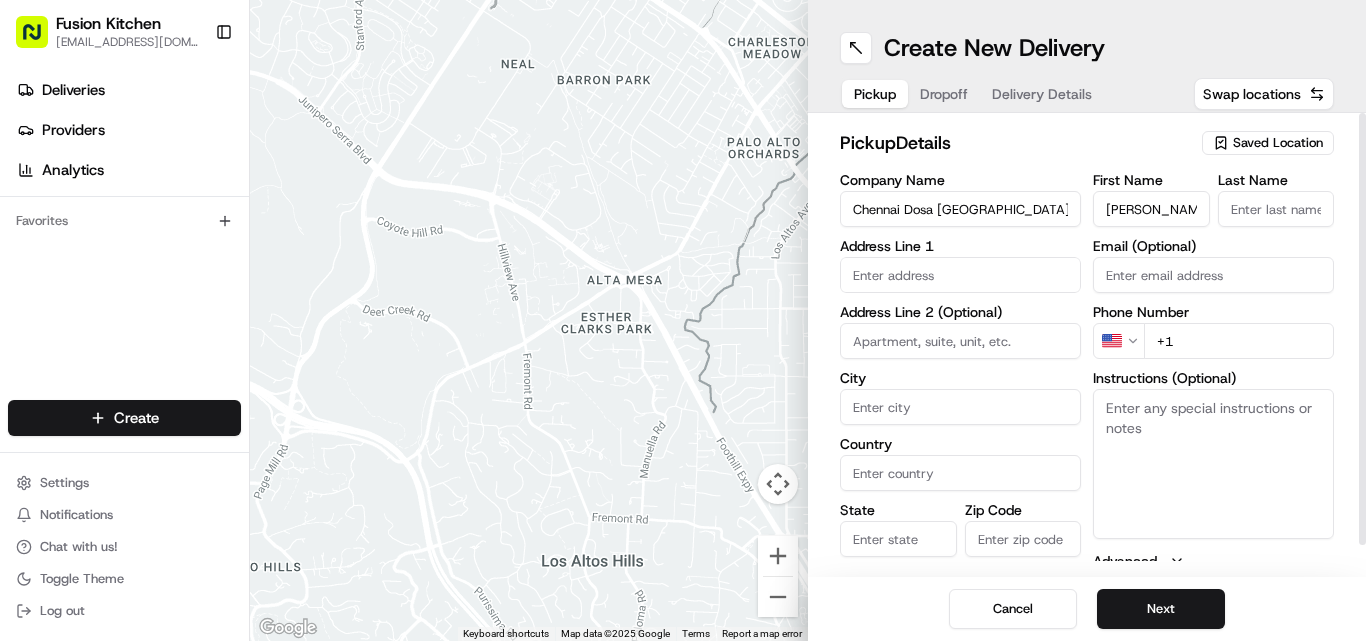 scroll, scrollTop: 0, scrollLeft: 18, axis: horizontal 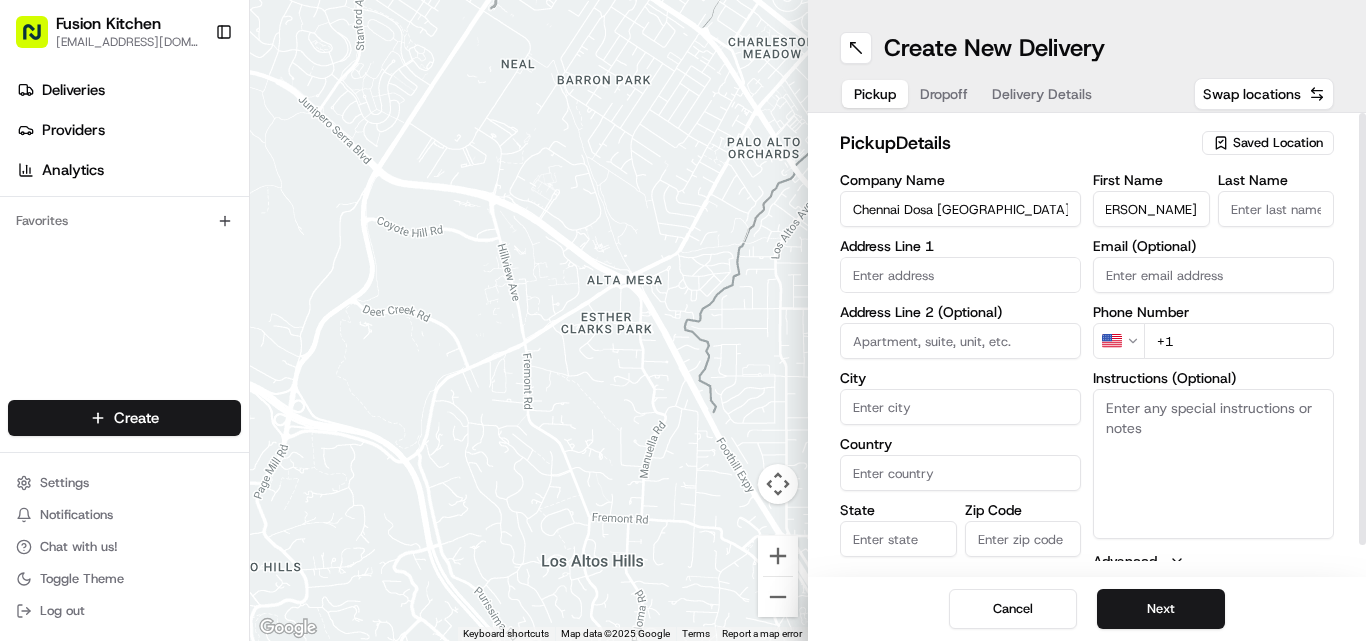 click on "[PERSON_NAME]" at bounding box center (1151, 209) 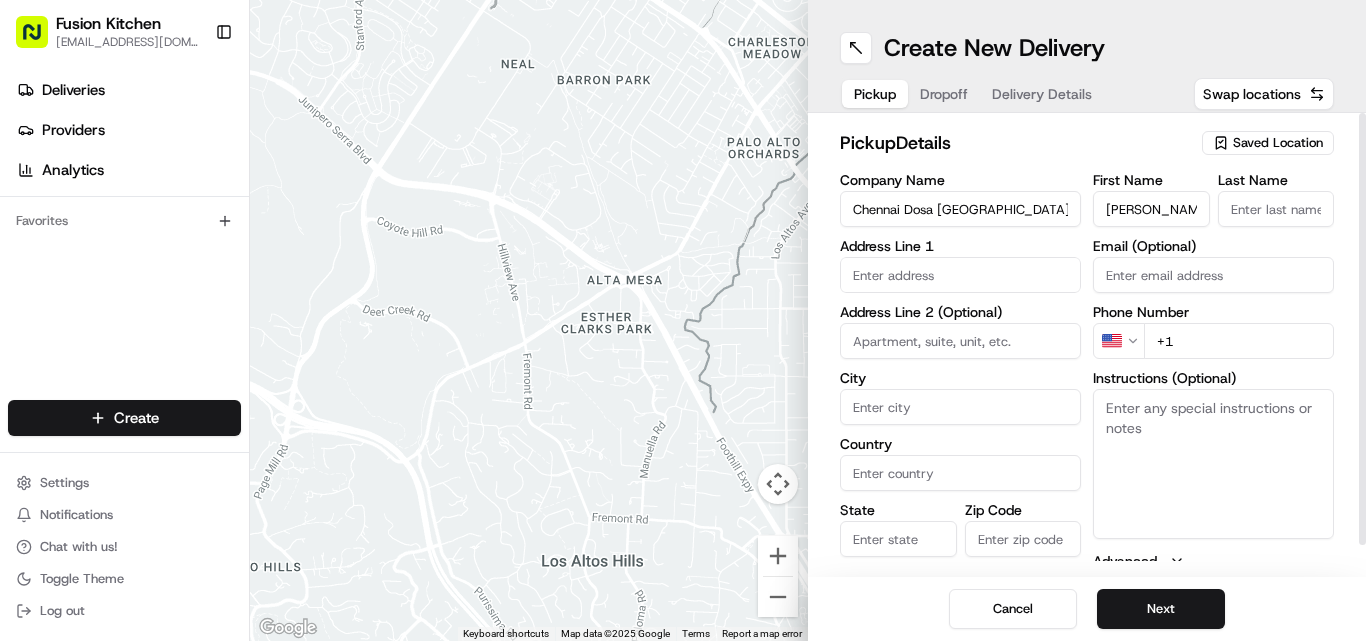 type on "[PERSON_NAME]" 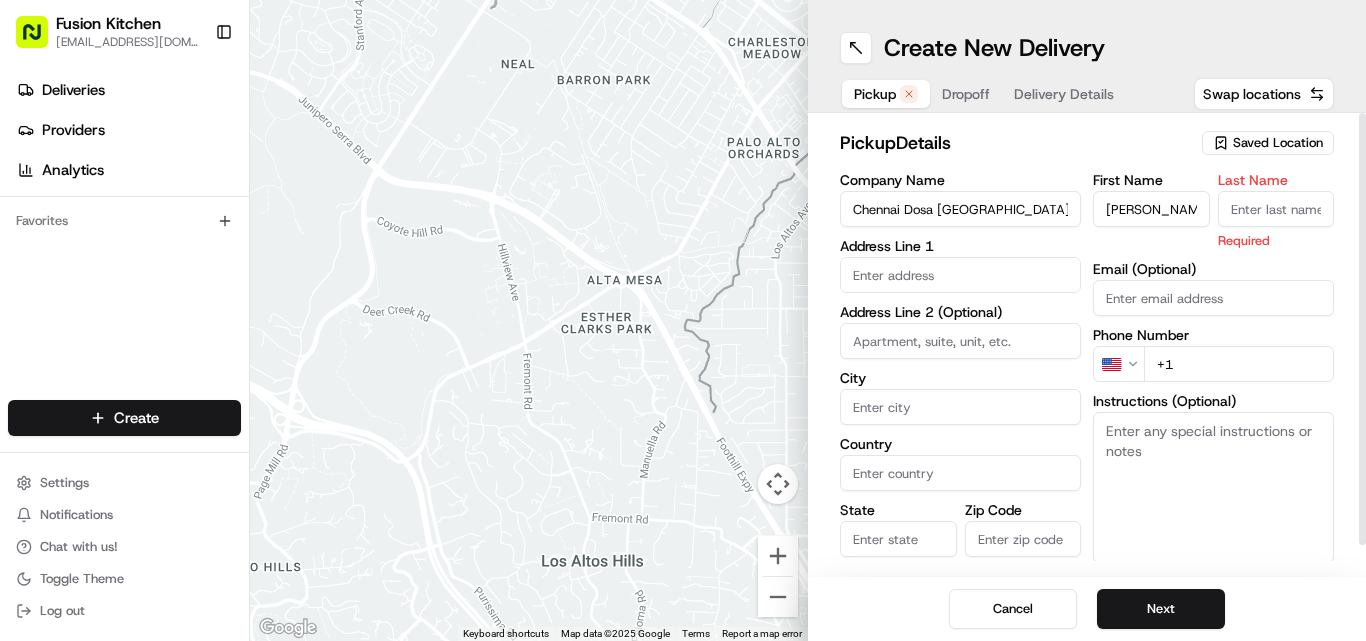 click on "Last Name" at bounding box center (1276, 209) 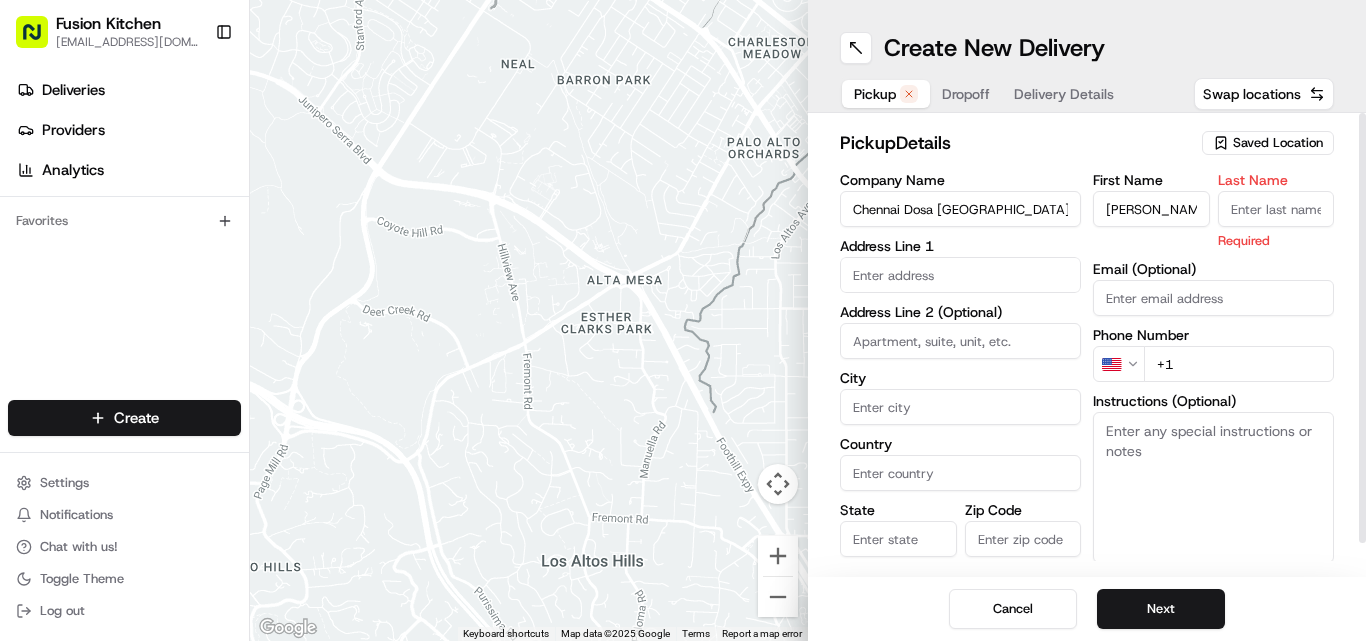 paste on "Sadiq" 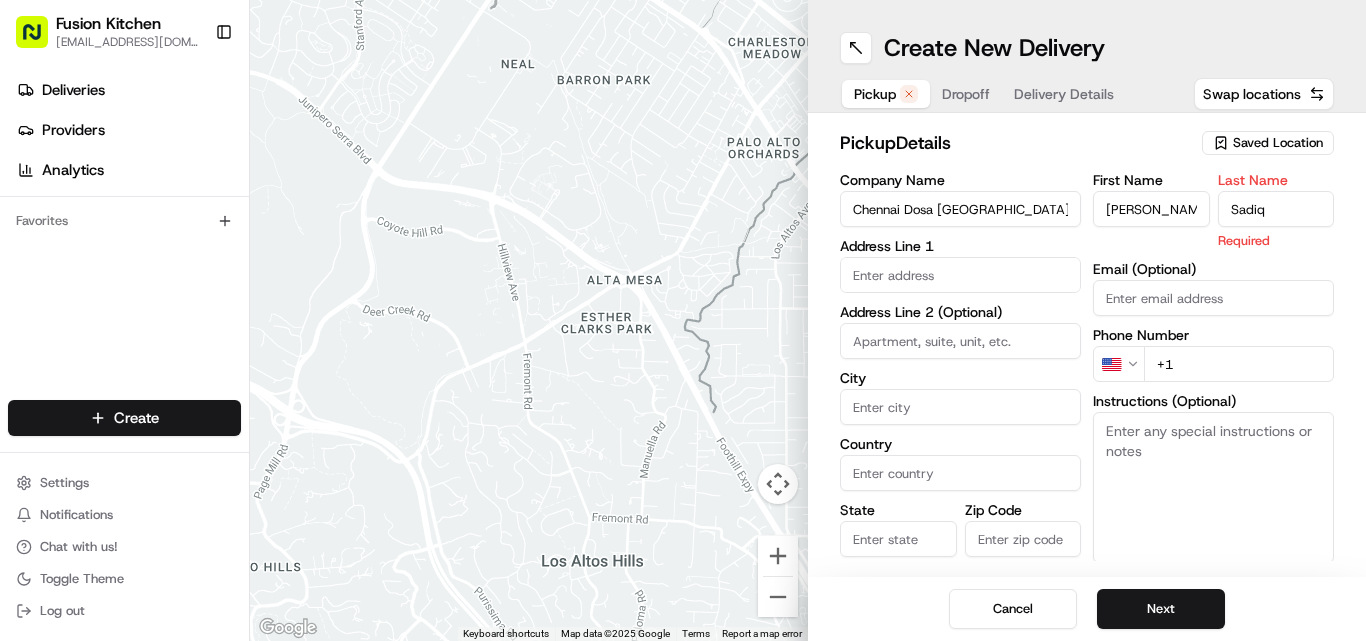 type on "Sadiq" 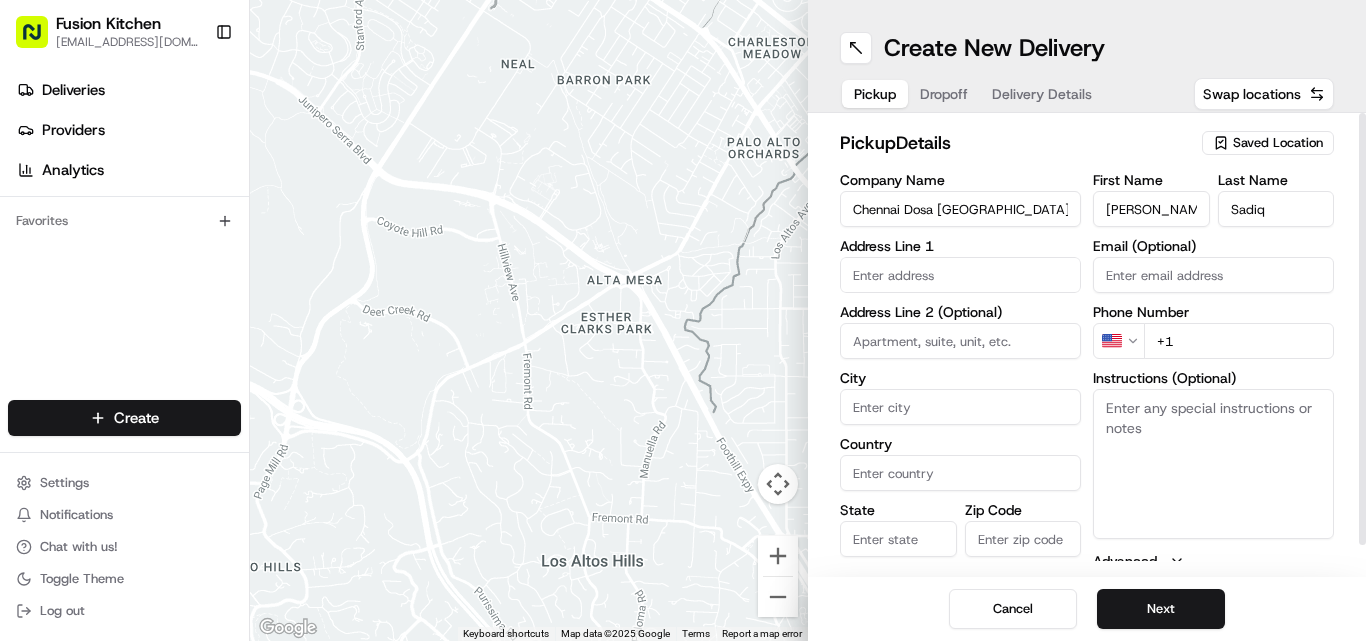 click at bounding box center [960, 275] 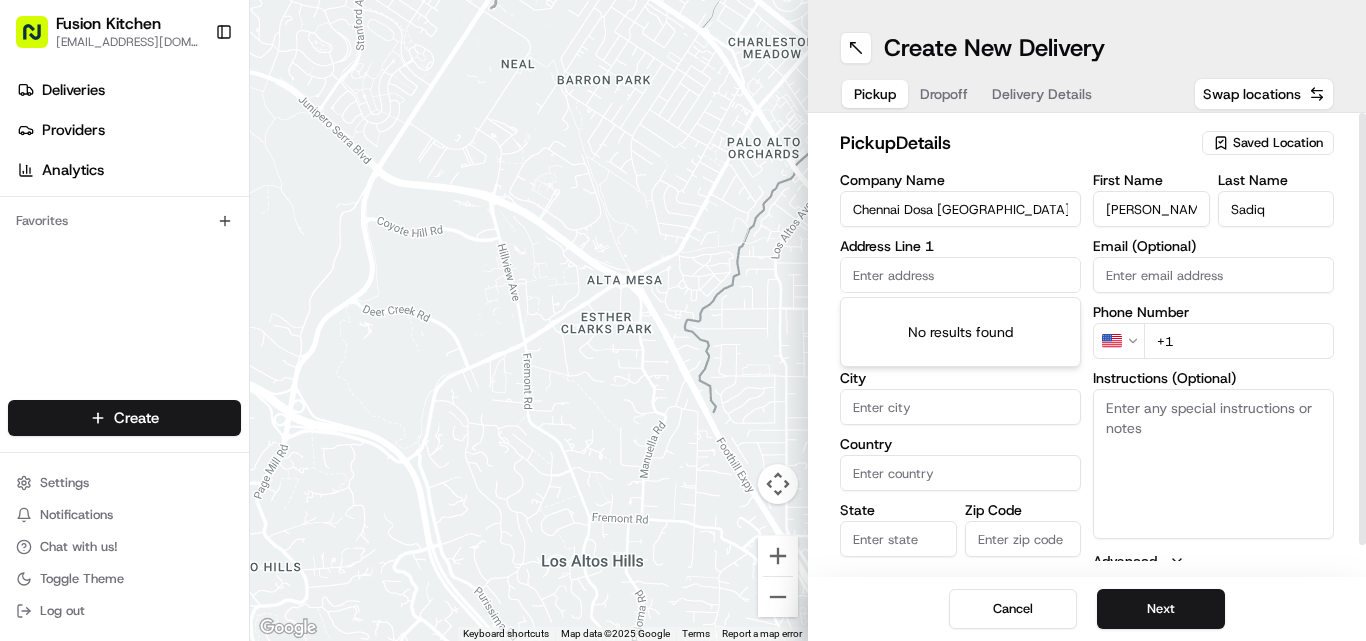 paste on "[STREET_ADDRESS]." 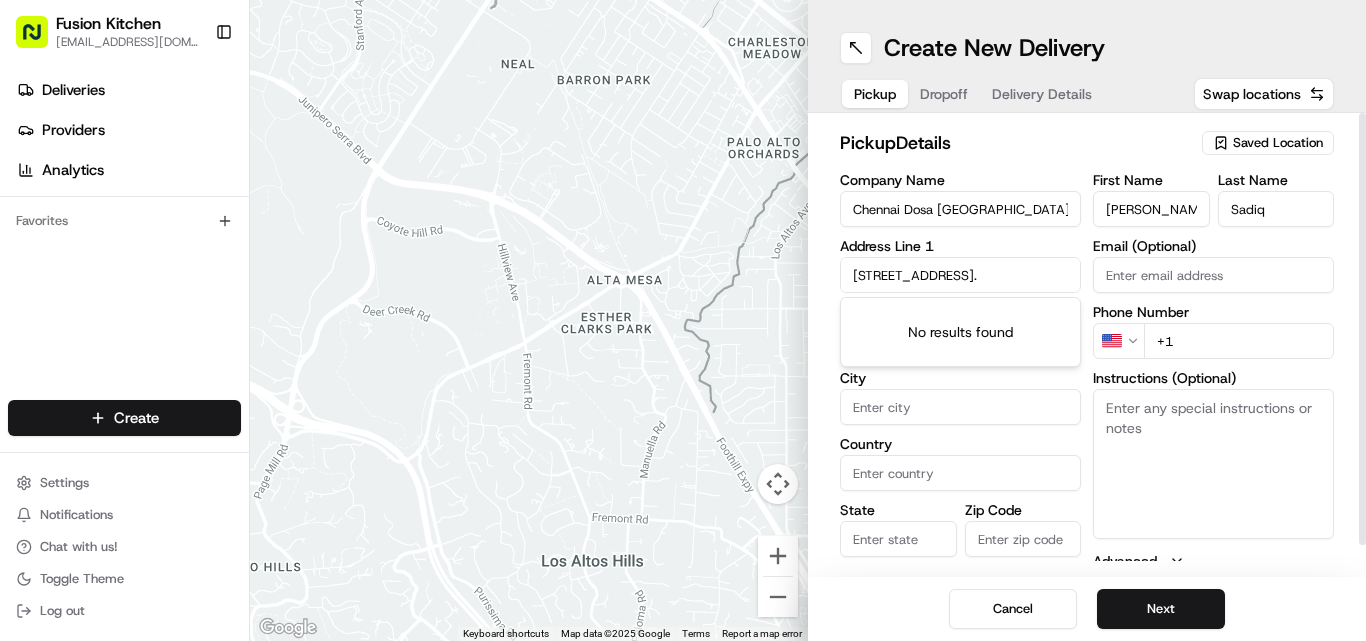 scroll, scrollTop: 0, scrollLeft: 136, axis: horizontal 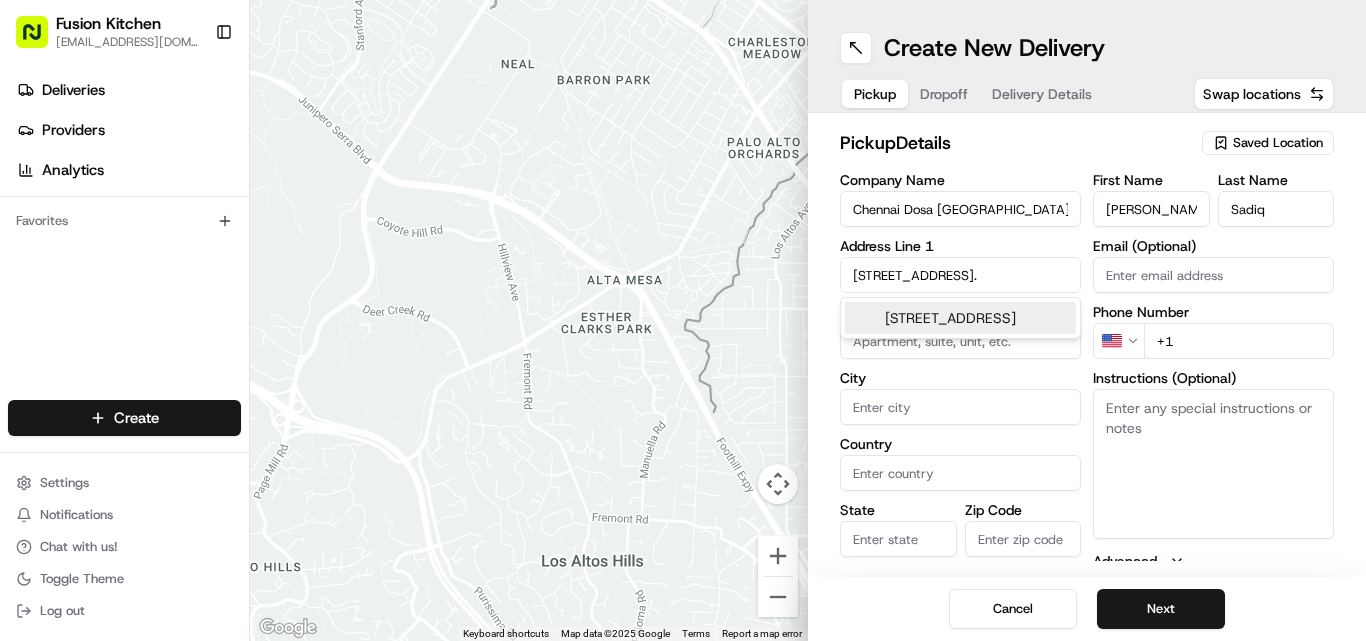 click on "[STREET_ADDRESS]" at bounding box center [960, 318] 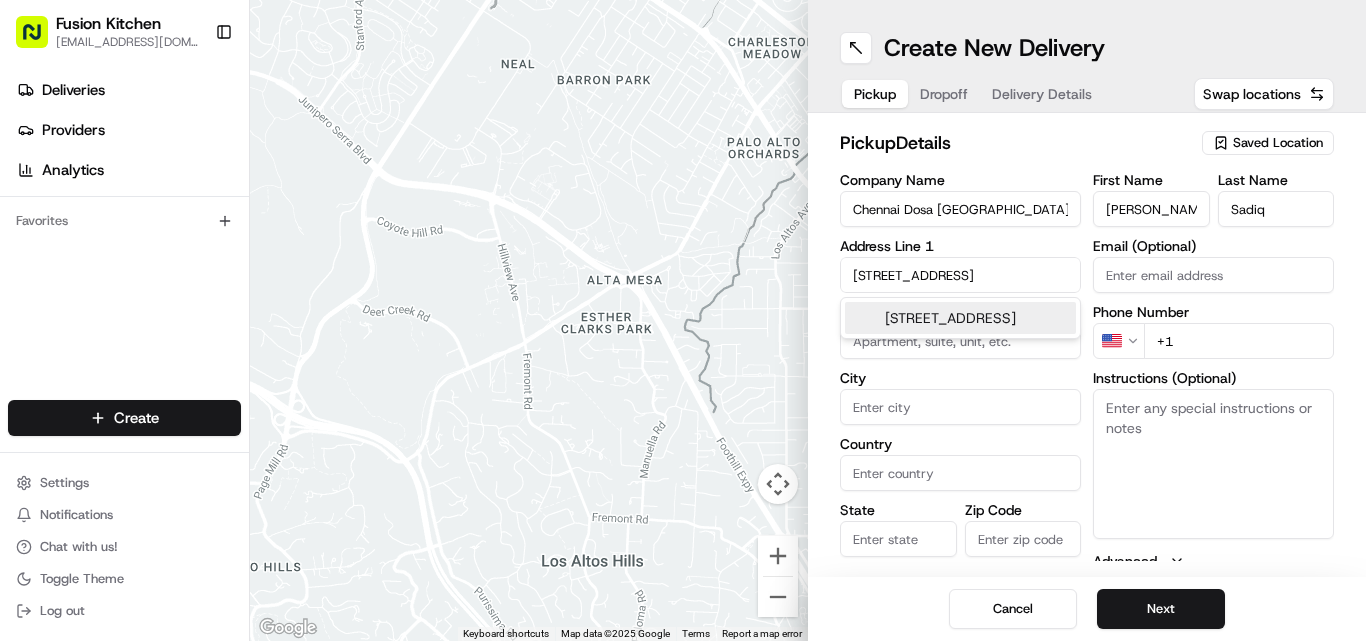 type on "[STREET_ADDRESS]" 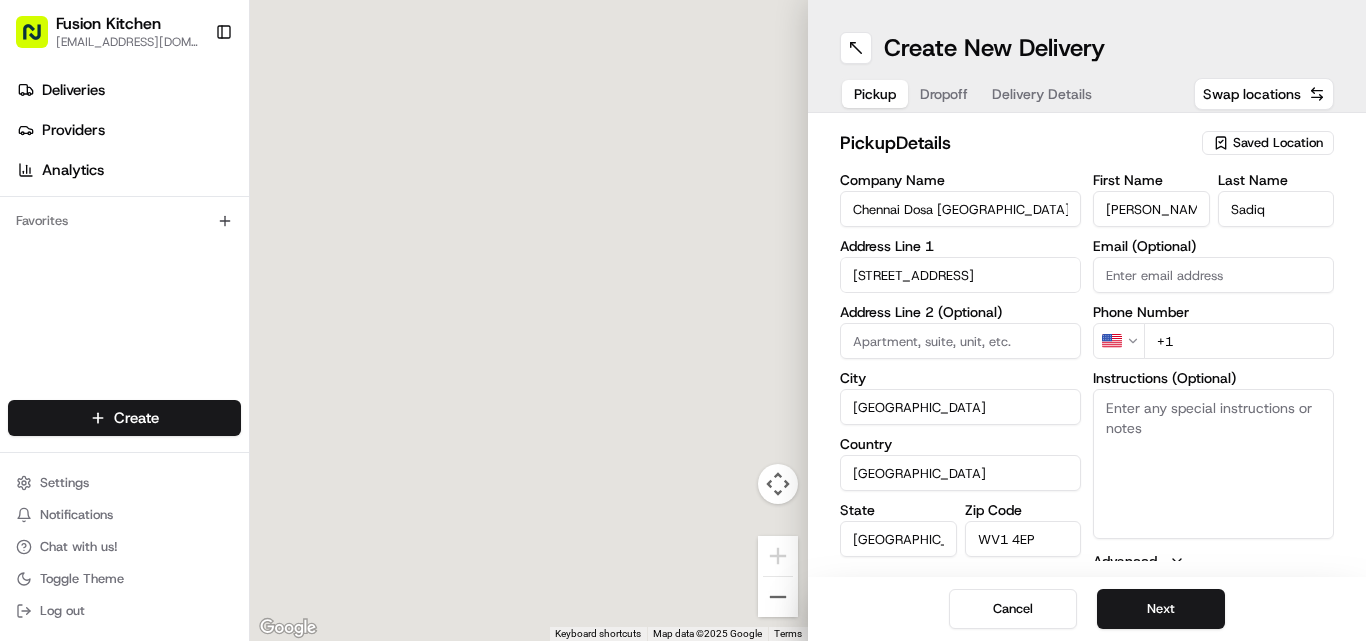 type on "[STREET_ADDRESS]" 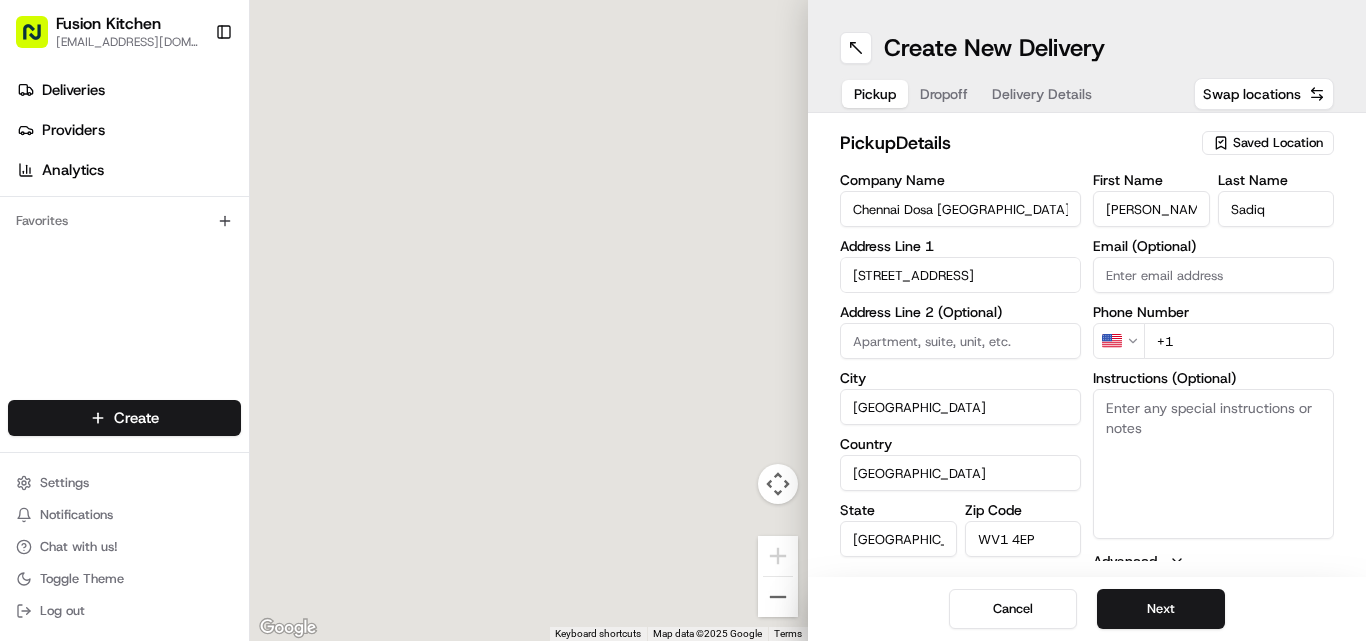 scroll, scrollTop: 0, scrollLeft: 0, axis: both 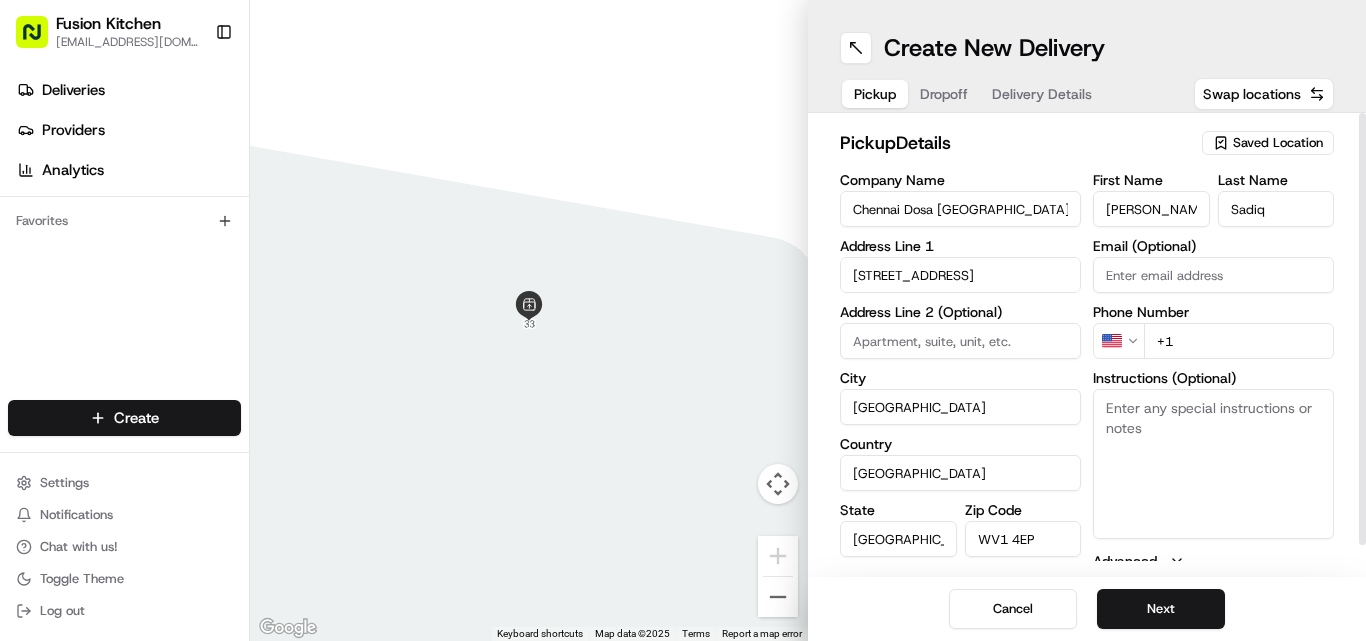 click on "Instructions (Optional)" at bounding box center [1213, 464] 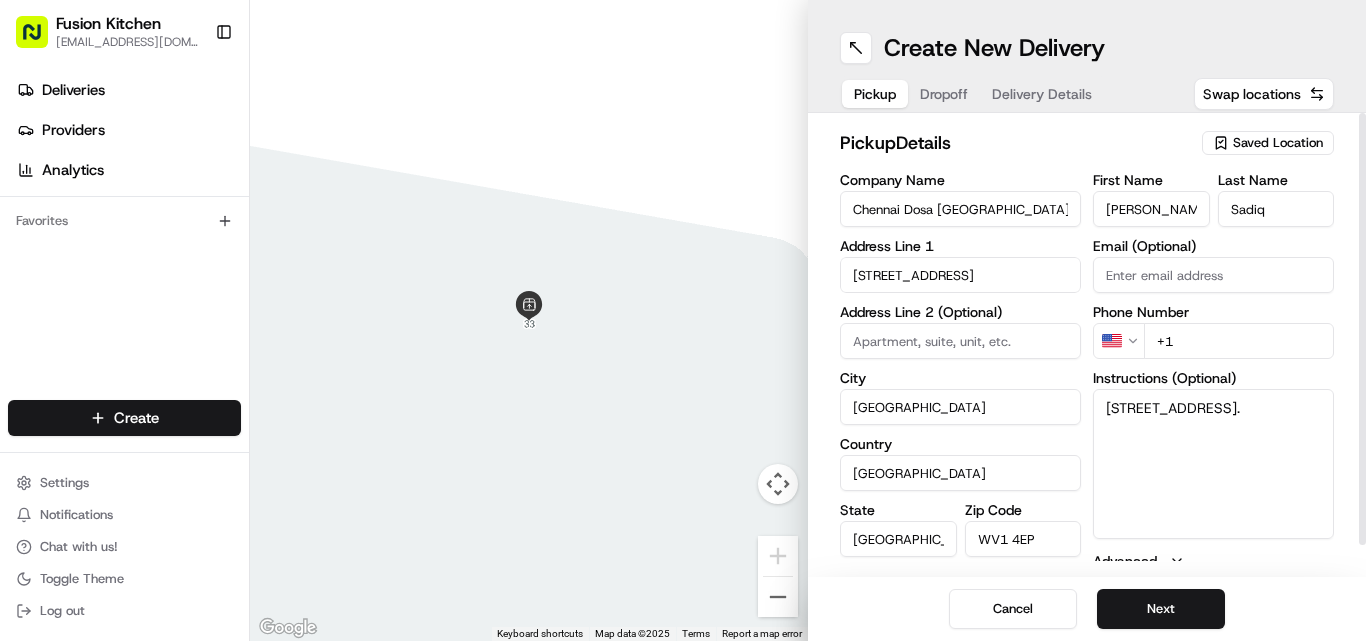 click on "[STREET_ADDRESS]." at bounding box center (1213, 464) 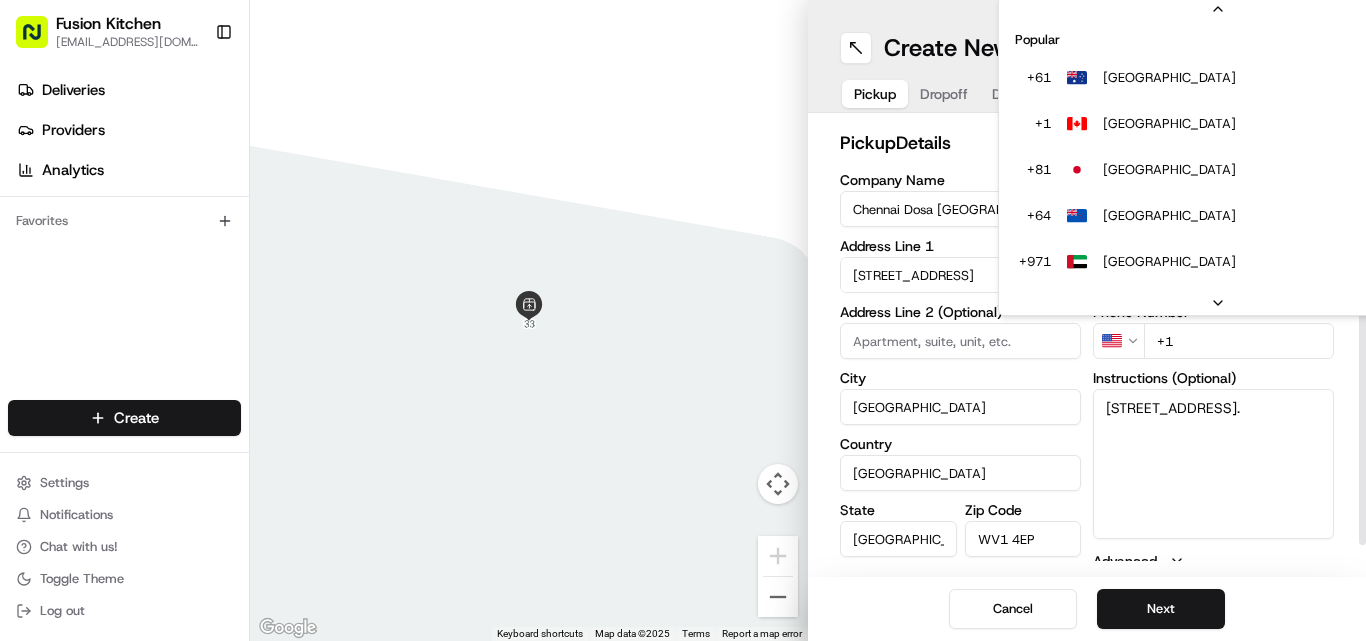 scroll, scrollTop: 86, scrollLeft: 0, axis: vertical 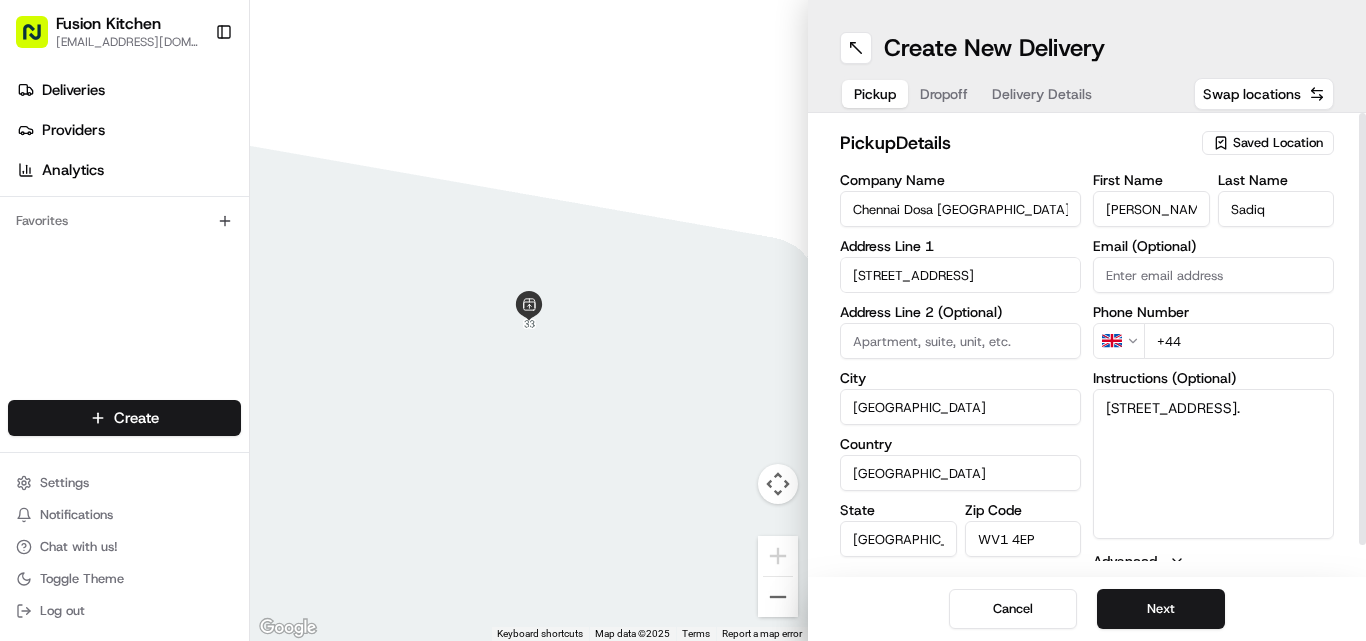 click on "+44" at bounding box center [1239, 341] 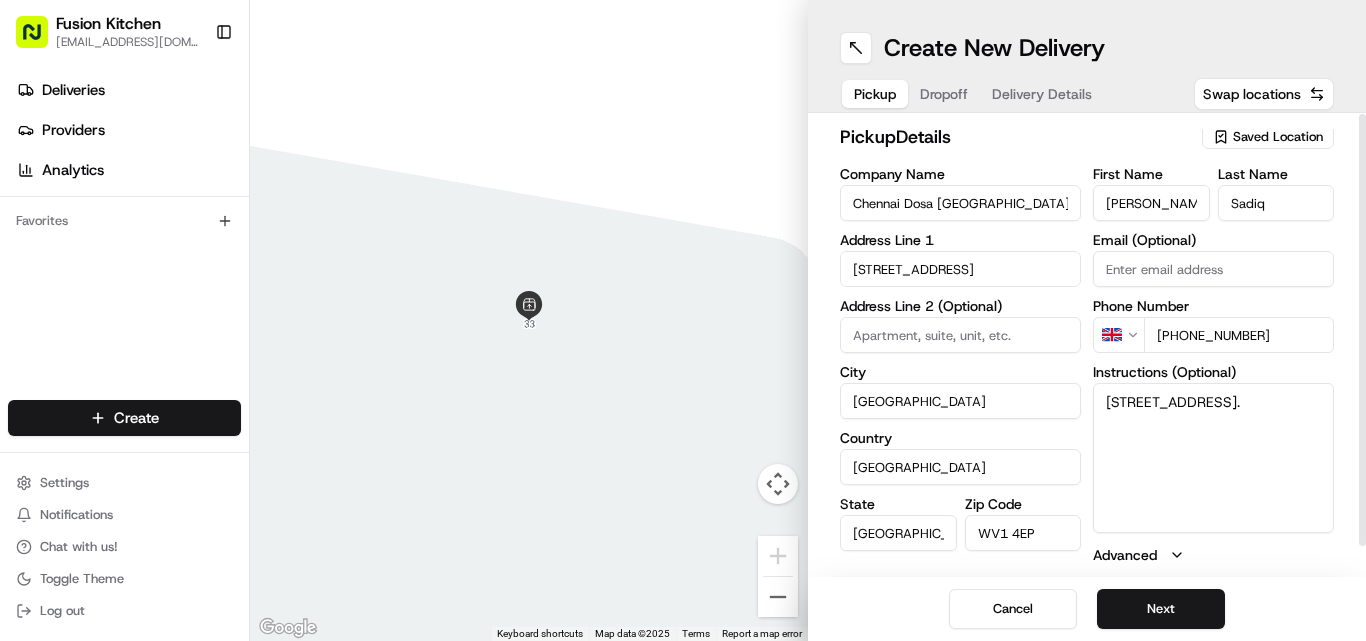 scroll, scrollTop: 0, scrollLeft: 0, axis: both 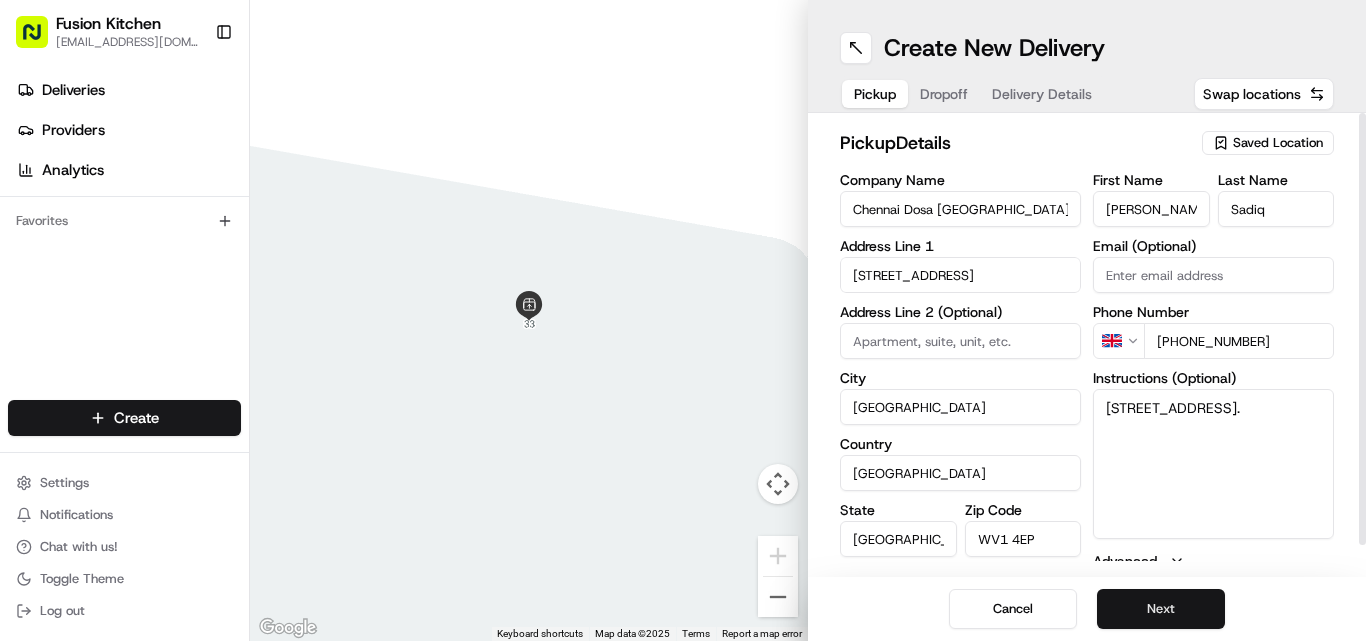 type on "[PHONE_NUMBER]" 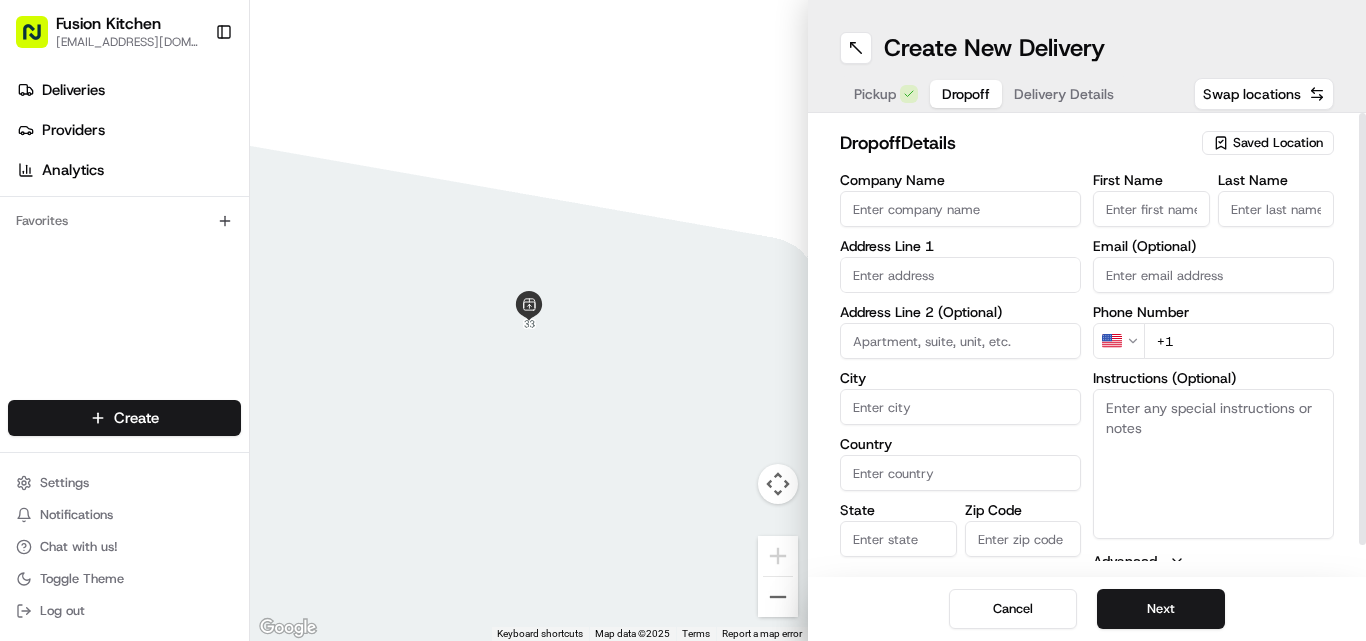 click on "Company Name" at bounding box center (960, 209) 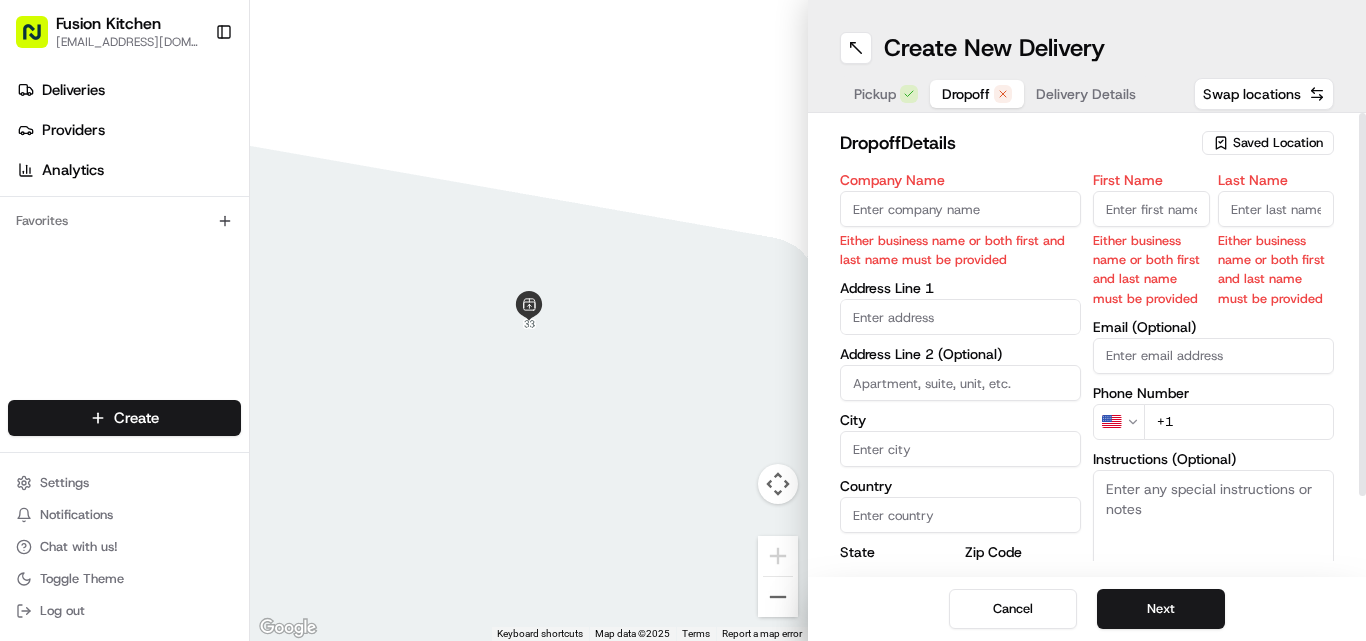 paste on "[PERSON_NAME]" 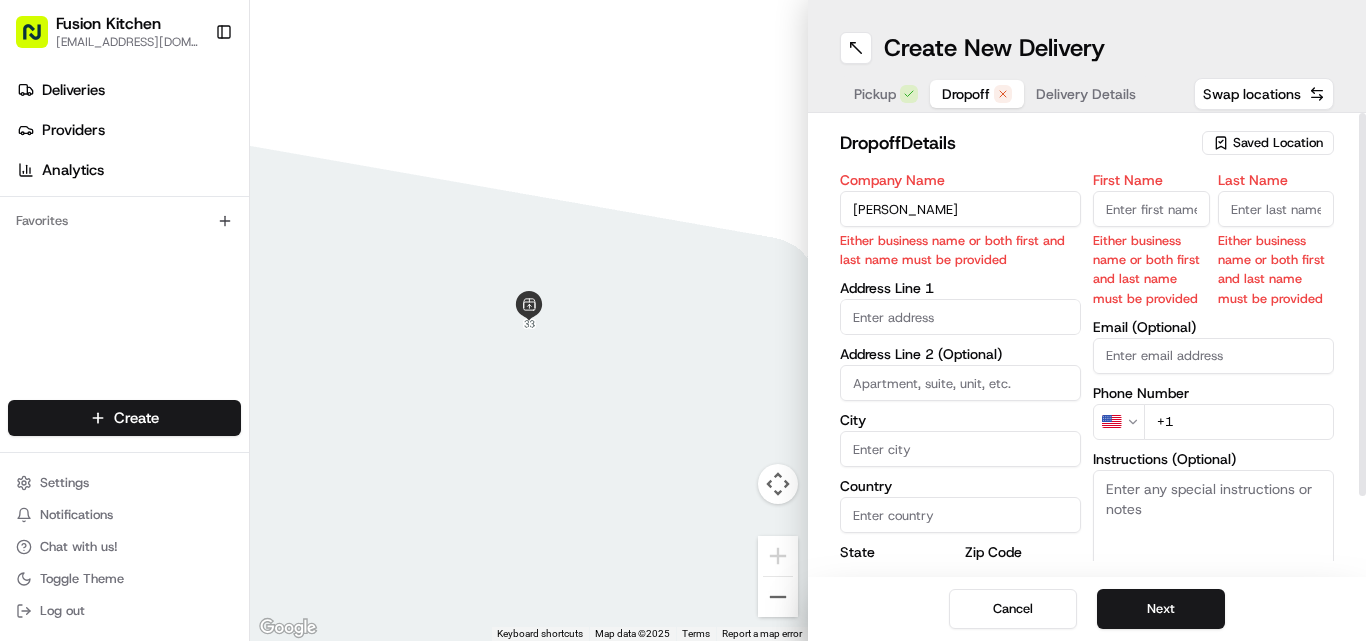 type on "[PERSON_NAME]" 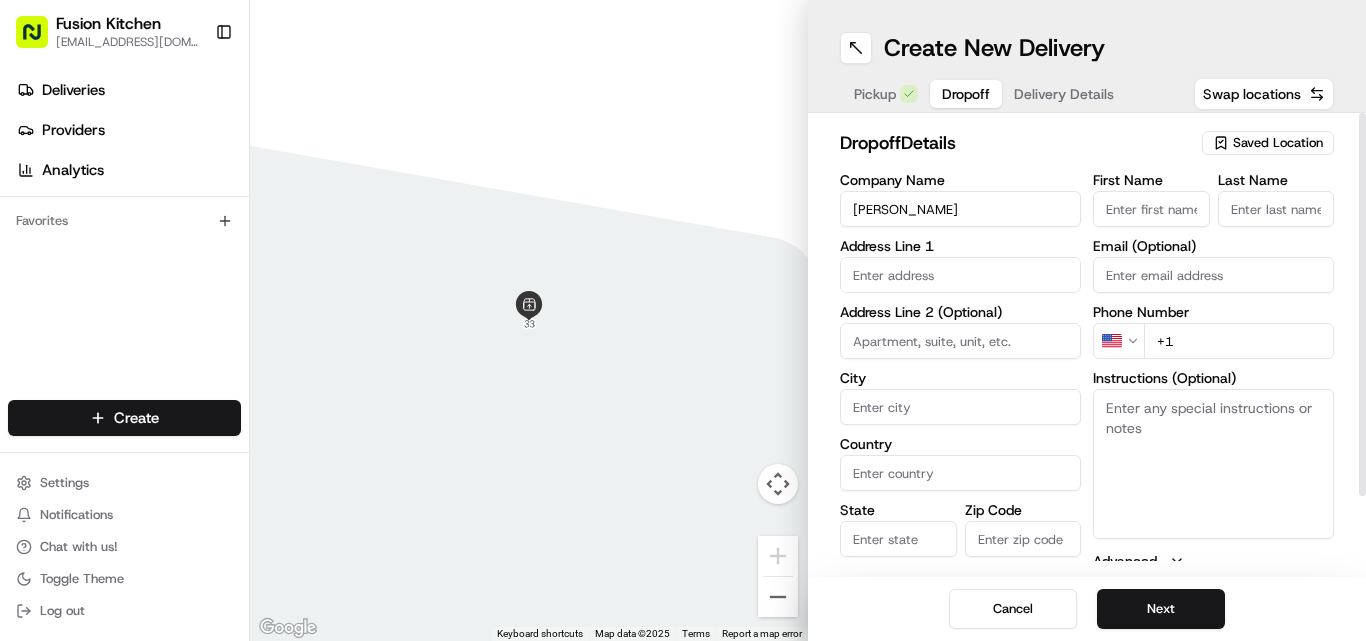 click on "First Name" at bounding box center (1151, 209) 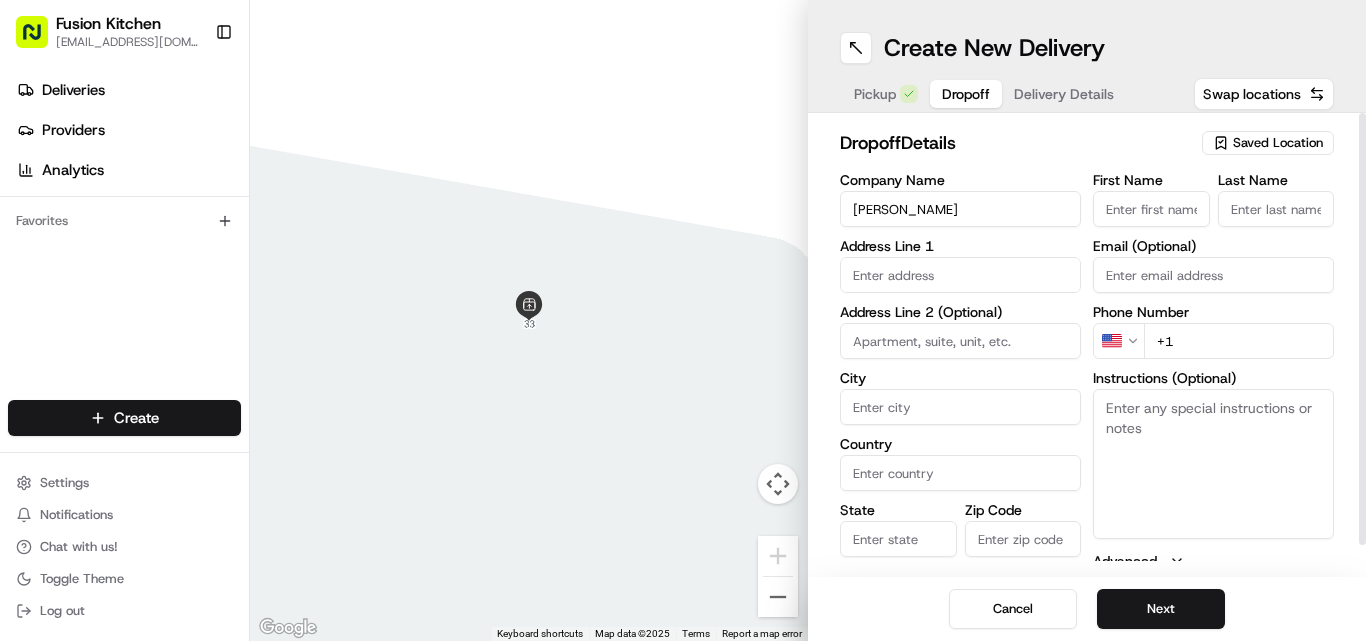 paste on "[PERSON_NAME]" 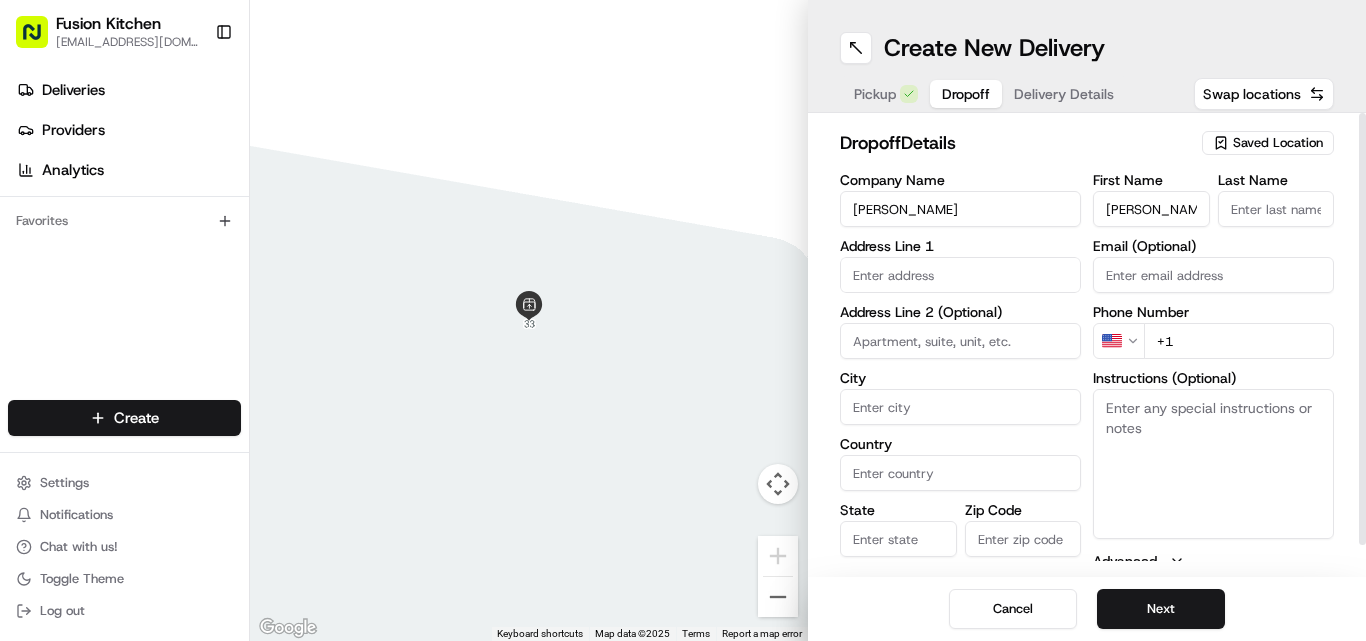 click on "[PERSON_NAME]" at bounding box center [1151, 209] 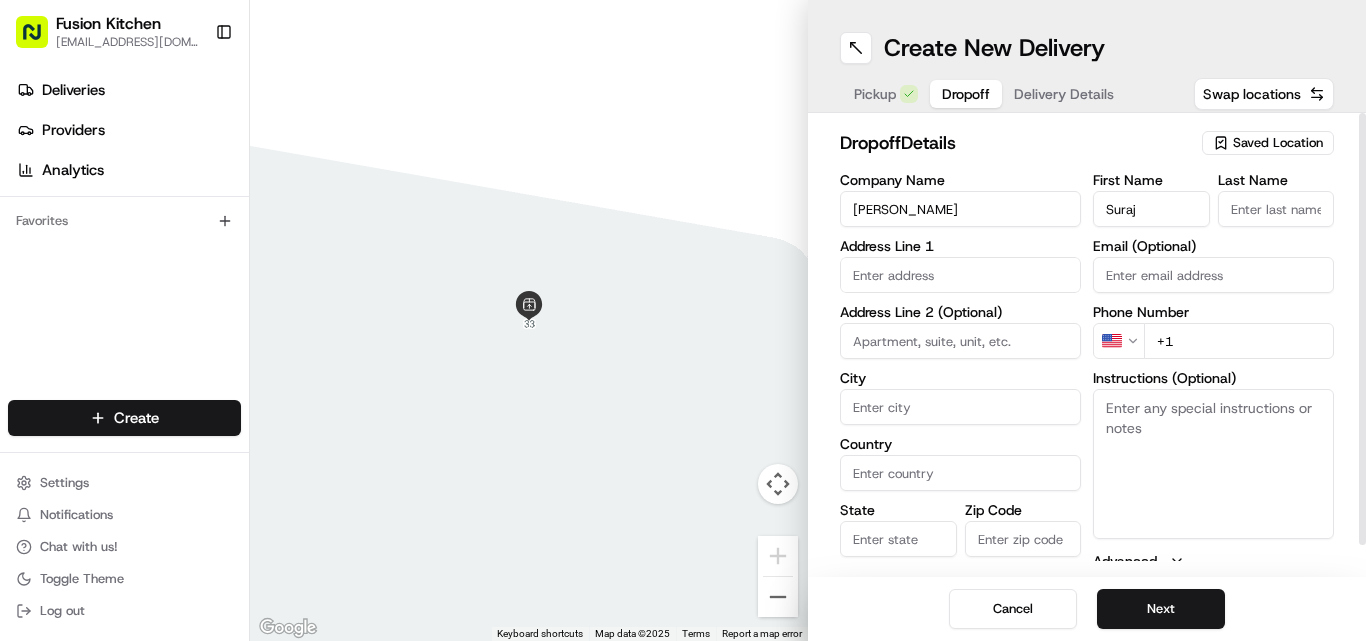 type on "Suraj" 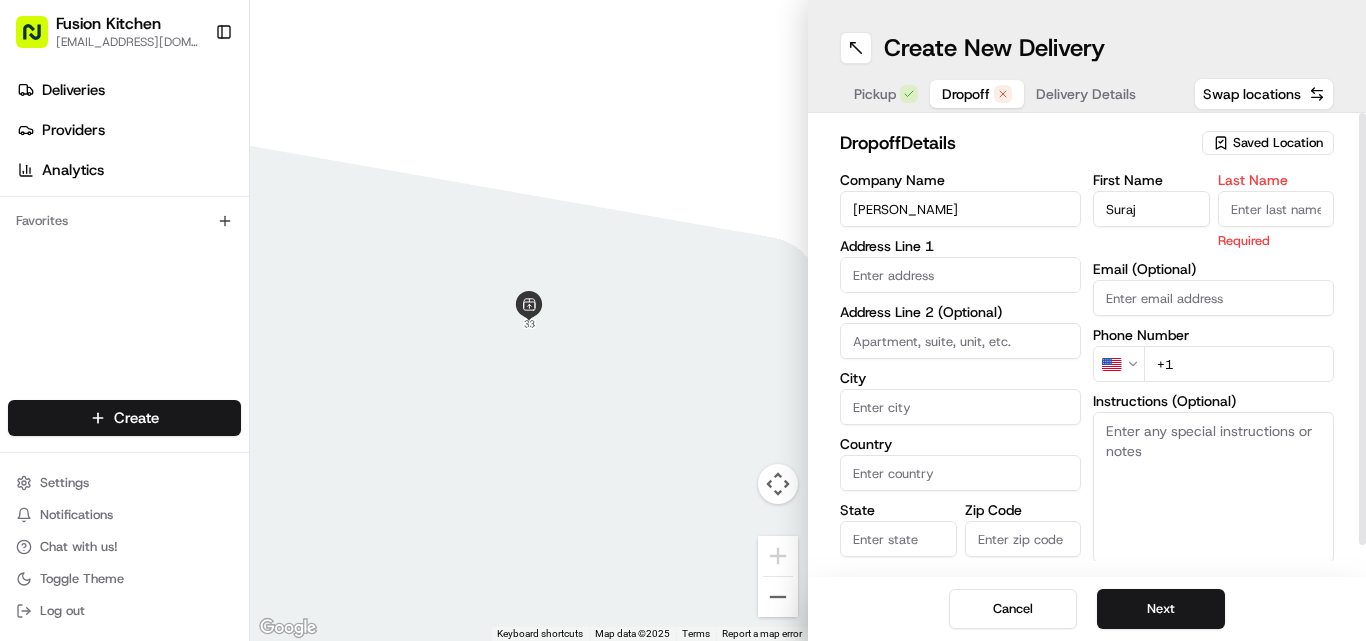 click on "Last Name" at bounding box center [1276, 209] 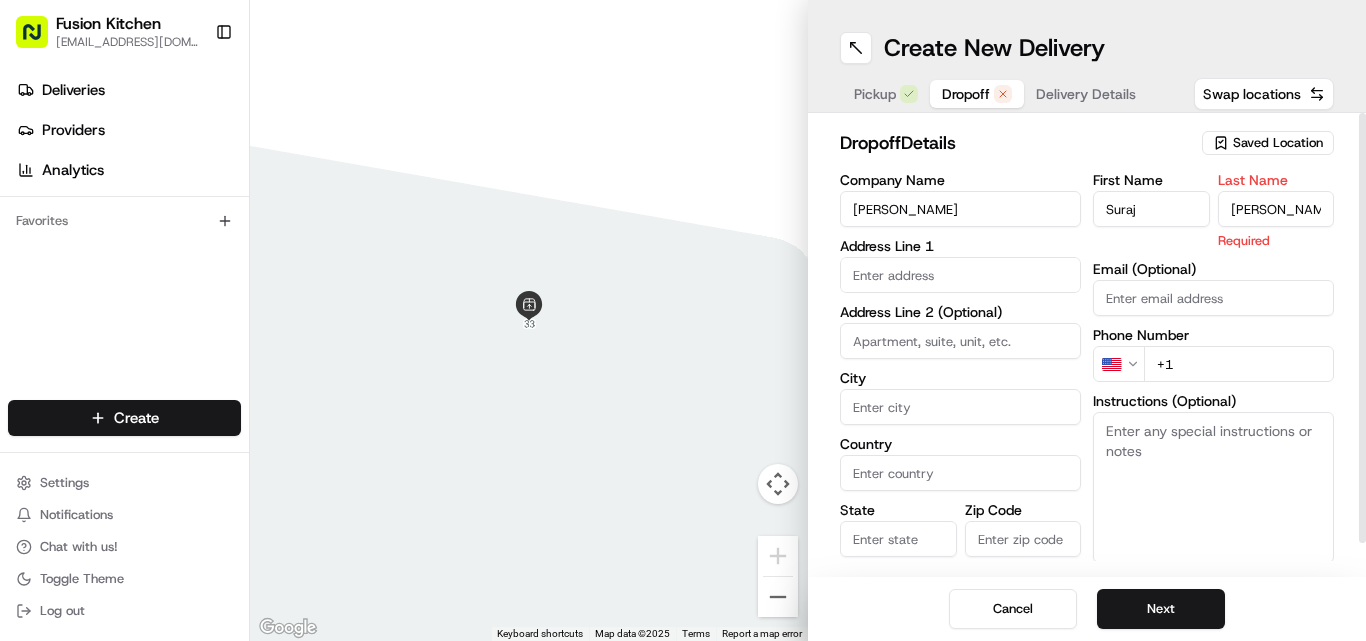 type on "[PERSON_NAME]" 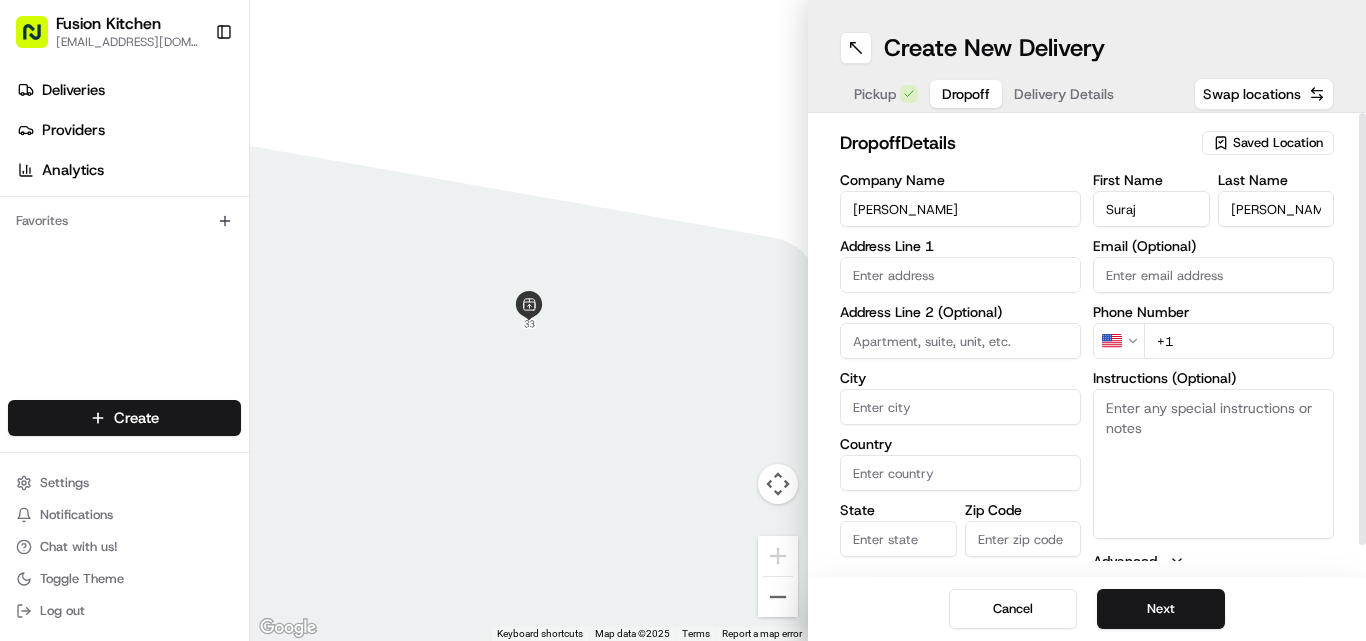 click on "Company Name [PERSON_NAME] Address Line 1 Address Line 2 (Optional) City Country State Zip Code Save this Location" at bounding box center [960, 383] 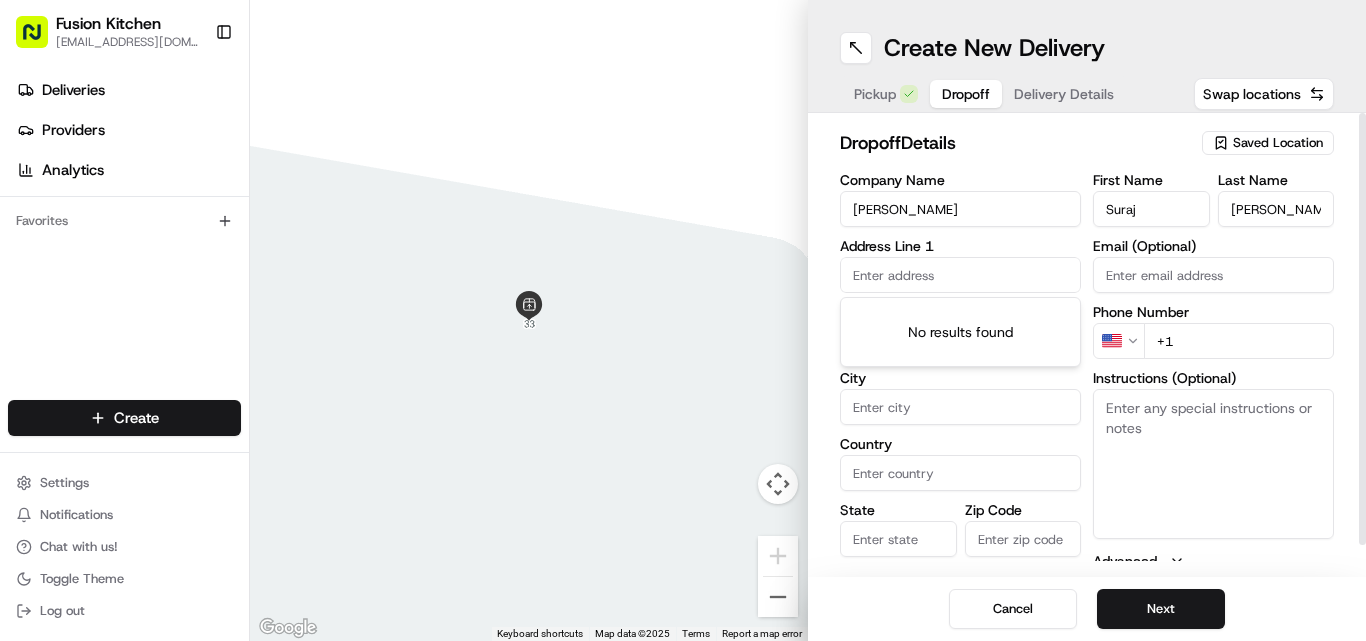 click at bounding box center [960, 275] 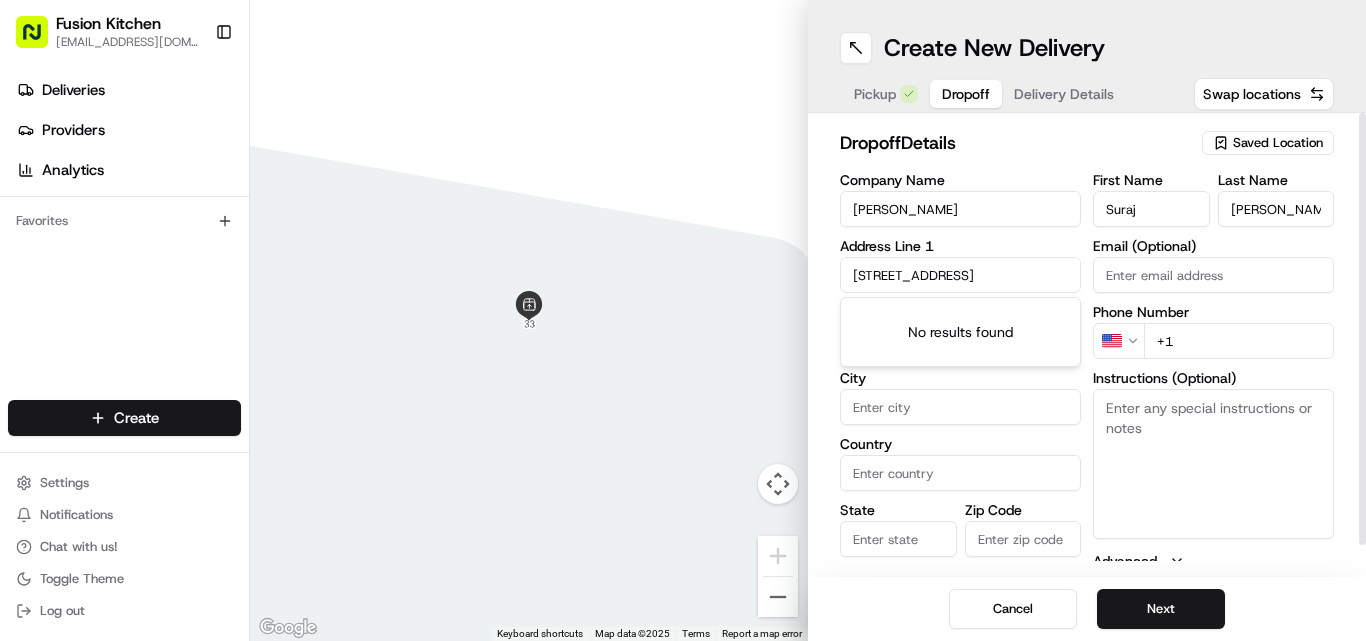 scroll, scrollTop: 0, scrollLeft: 172, axis: horizontal 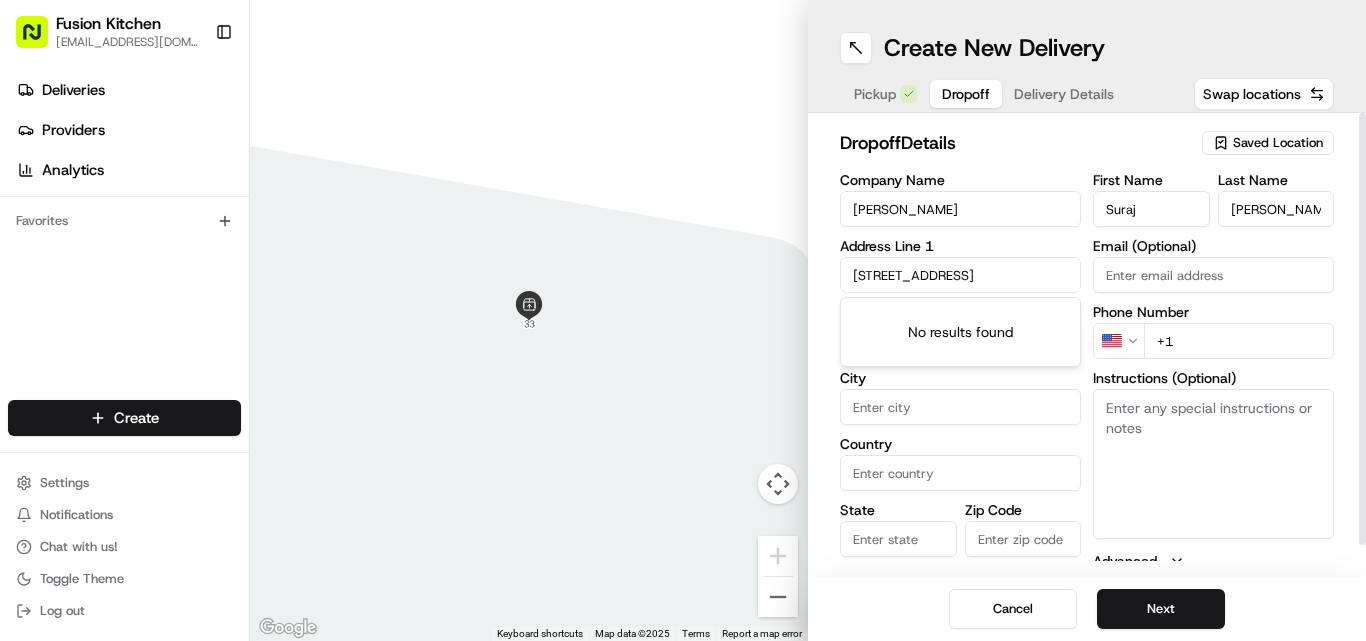 click on "[STREET_ADDRESS]" at bounding box center [960, 275] 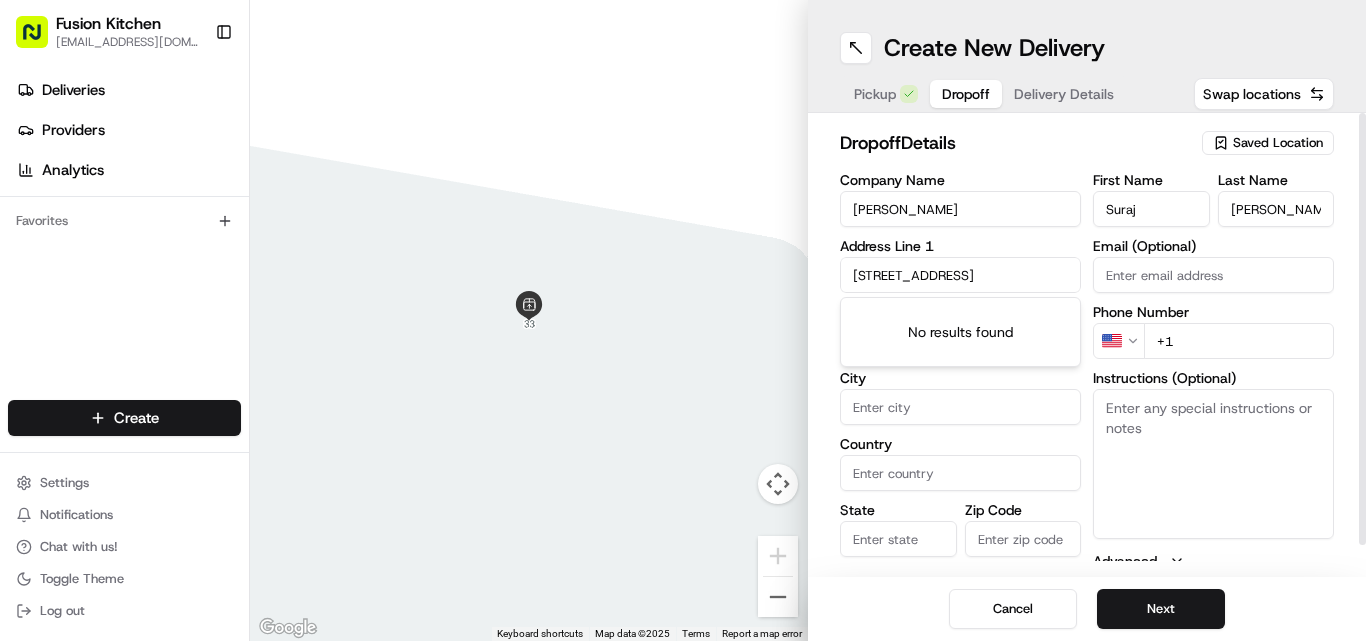scroll, scrollTop: 0, scrollLeft: 168, axis: horizontal 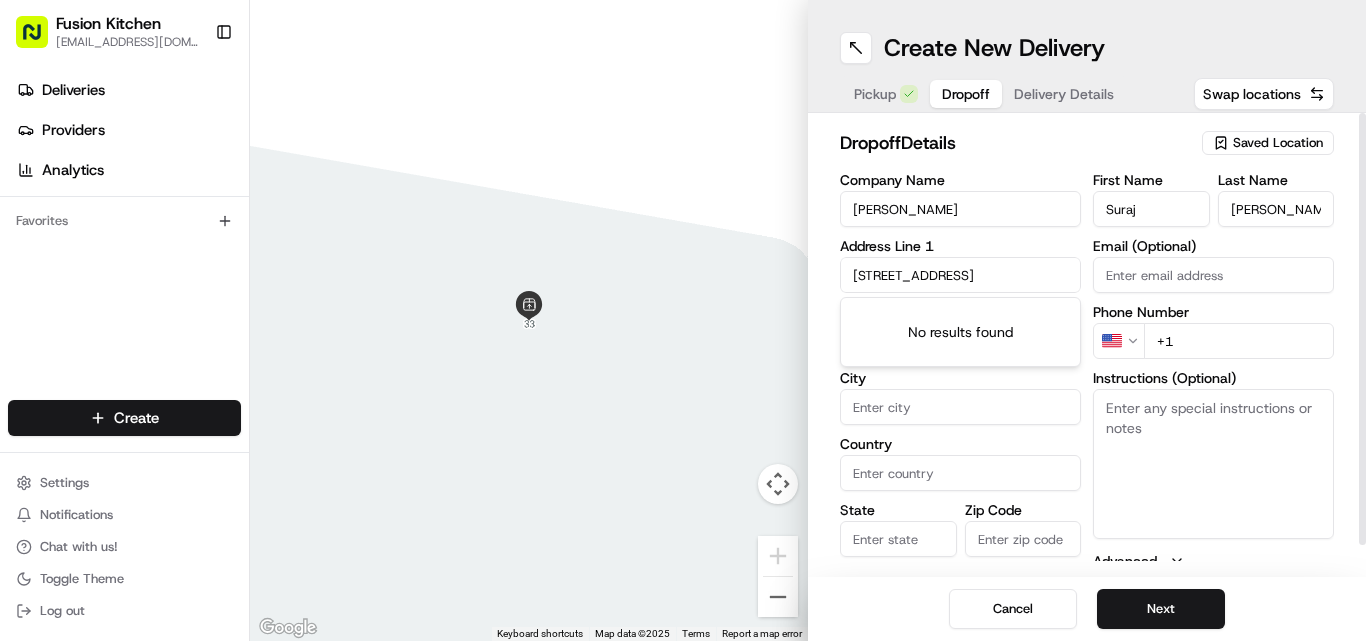 click on "[STREET_ADDRESS]" at bounding box center [960, 275] 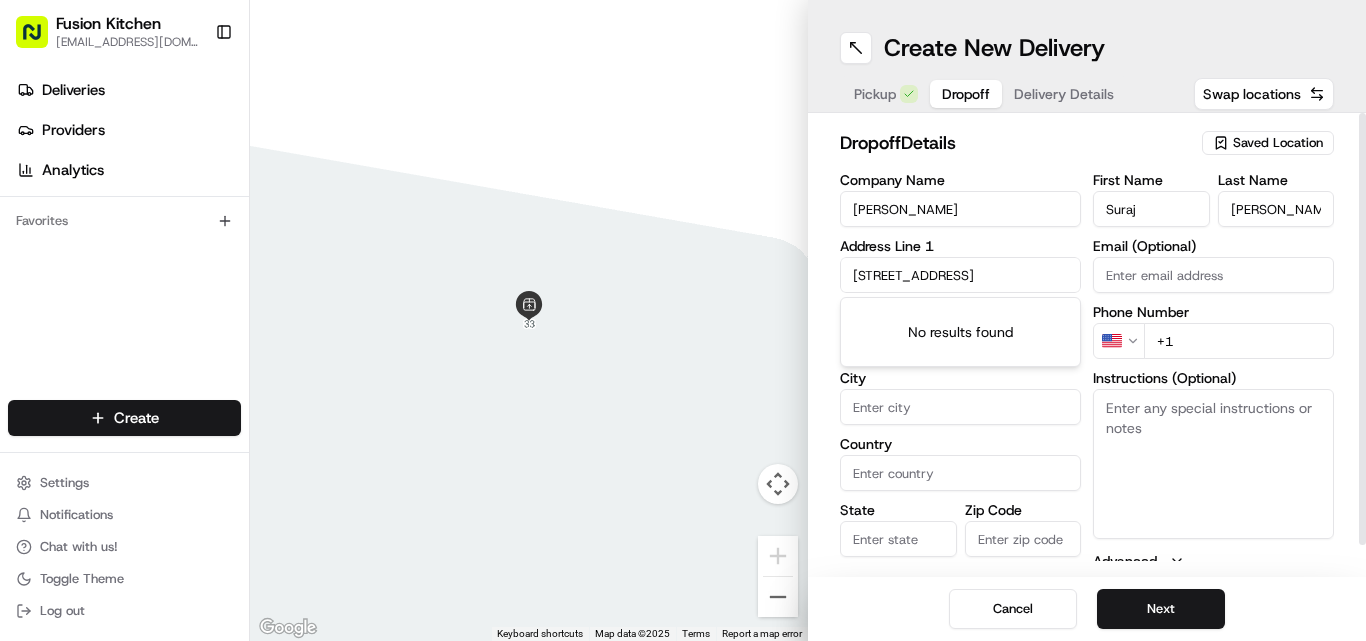 click on "[STREET_ADDRESS]" at bounding box center (960, 275) 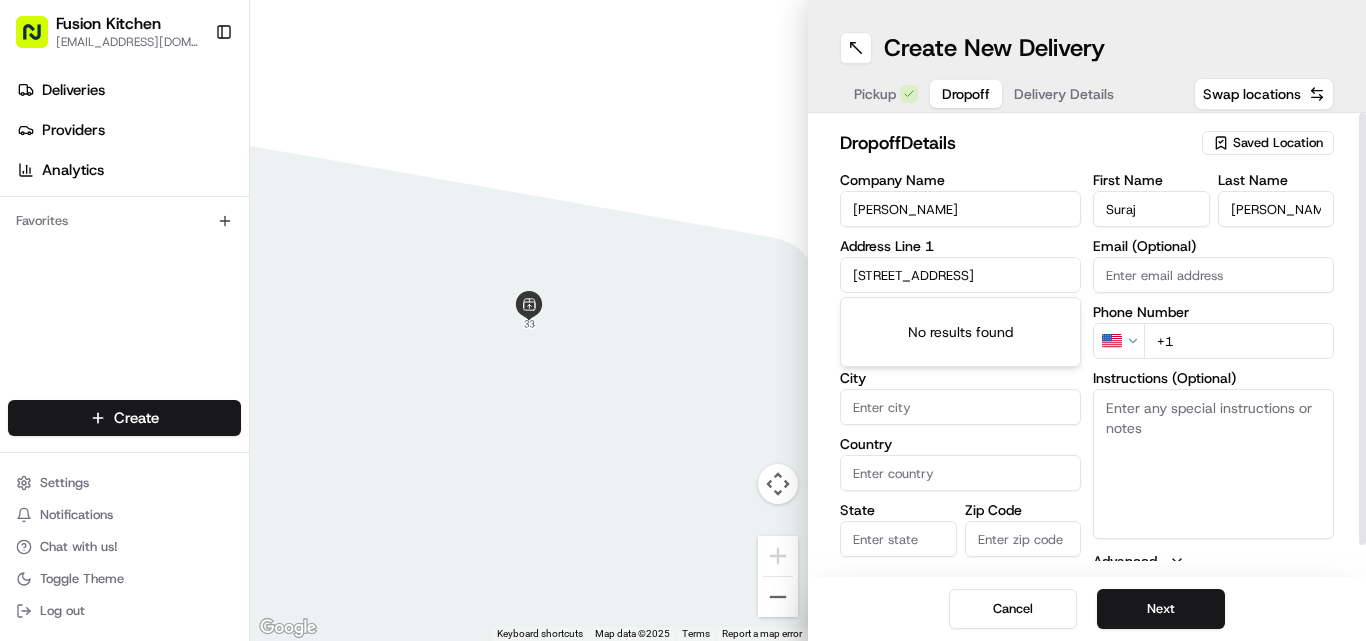 type on "[STREET_ADDRESS]" 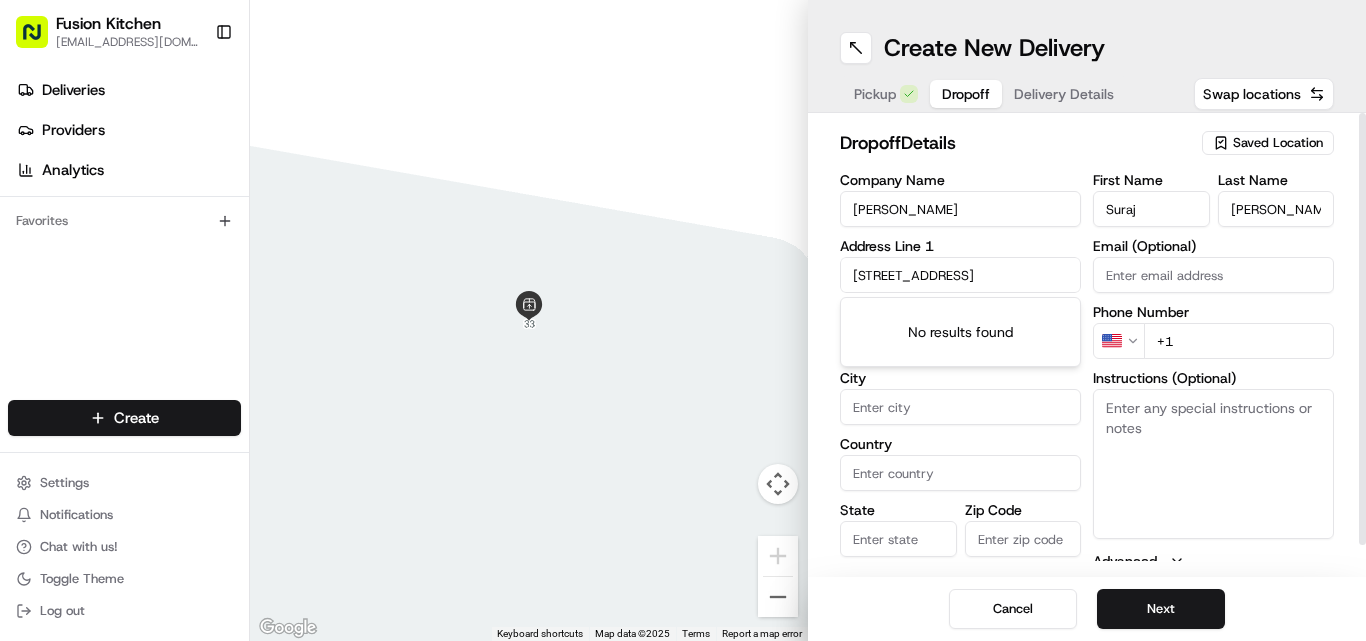 click on "[STREET_ADDRESS]" at bounding box center (960, 275) 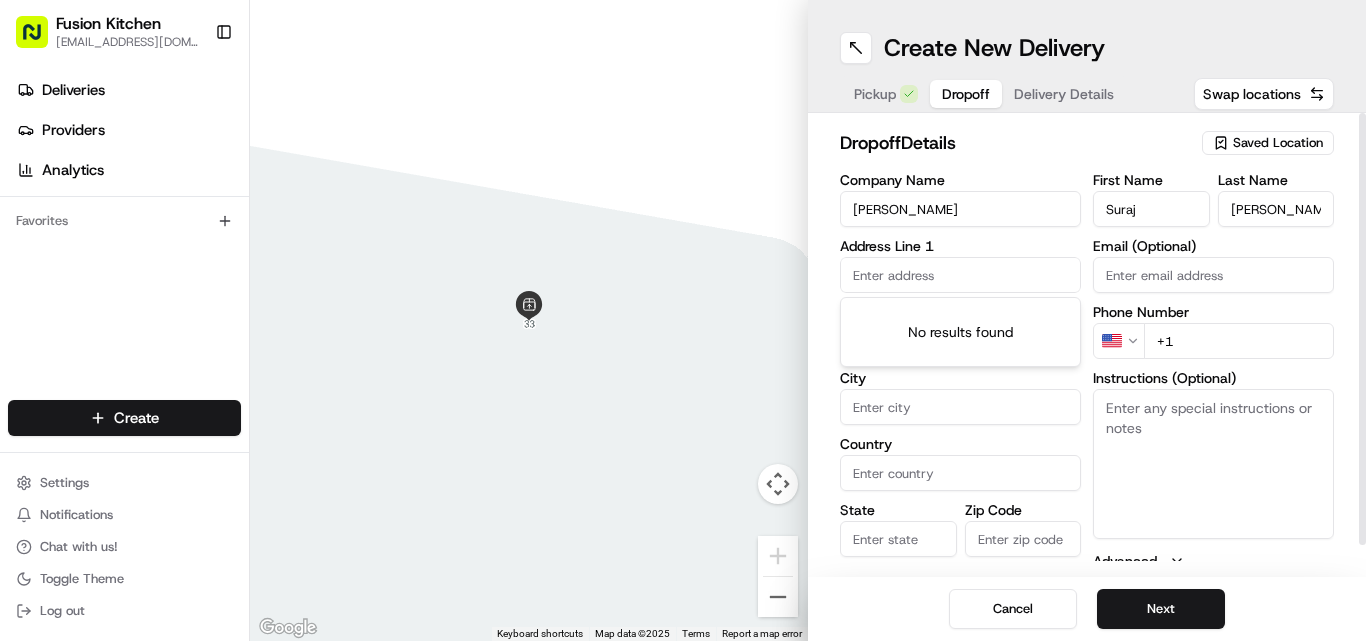 scroll, scrollTop: 0, scrollLeft: 0, axis: both 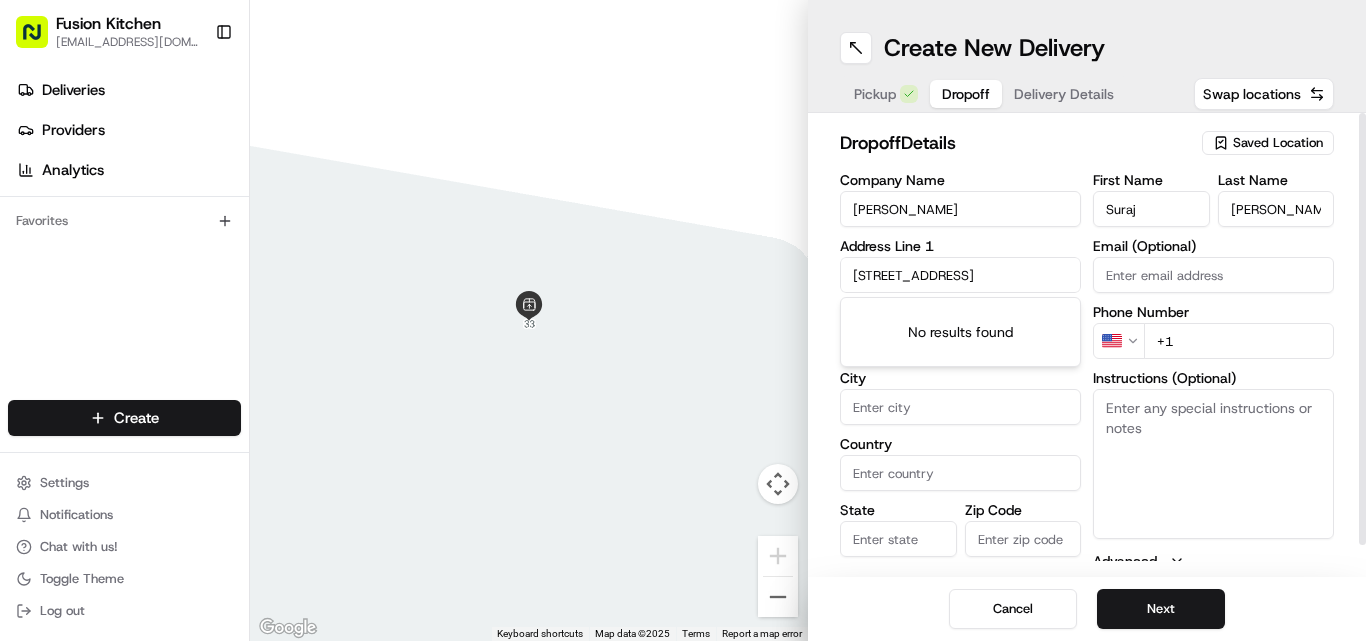 click on "[STREET_ADDRESS]" at bounding box center (960, 275) 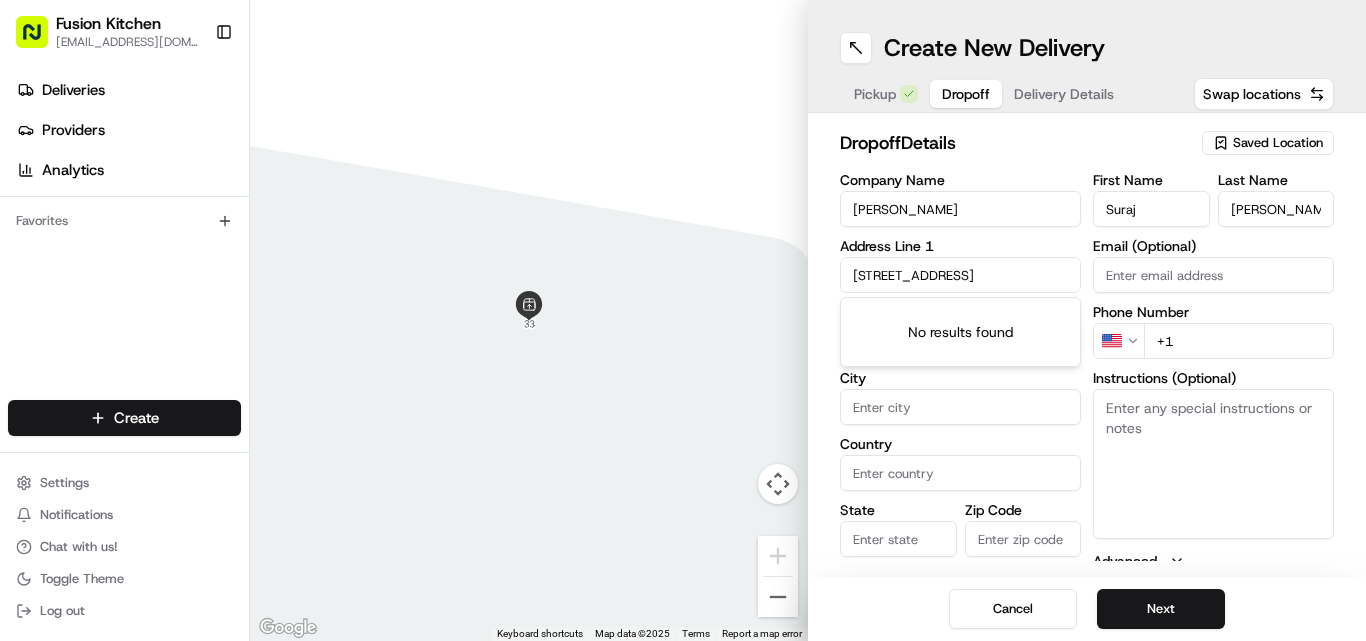 type on "[STREET_ADDRESS]" 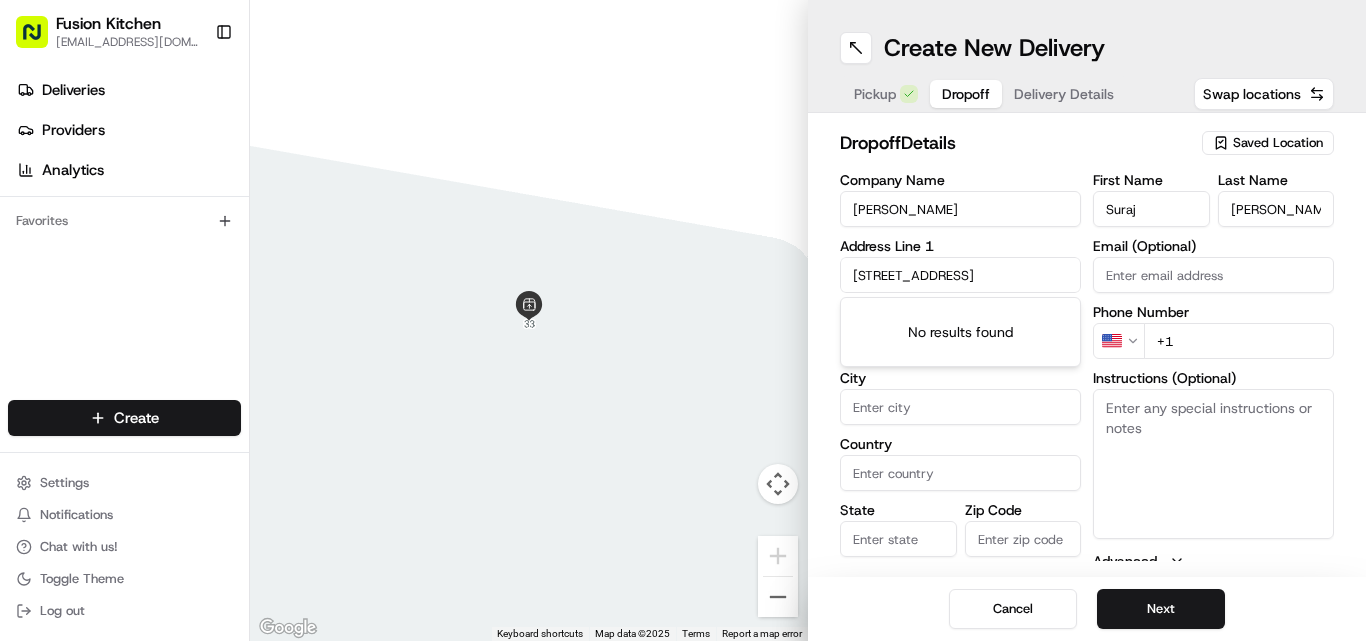 scroll, scrollTop: 0, scrollLeft: 0, axis: both 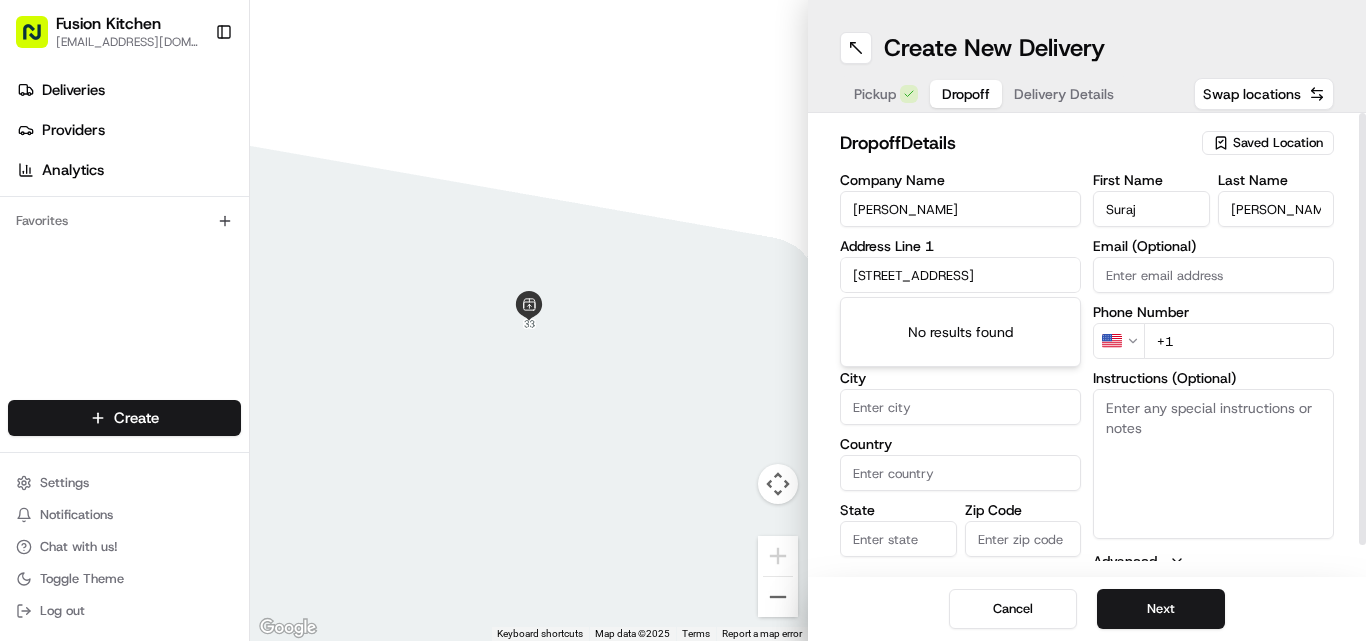 click on "Instructions (Optional)" at bounding box center (1213, 464) 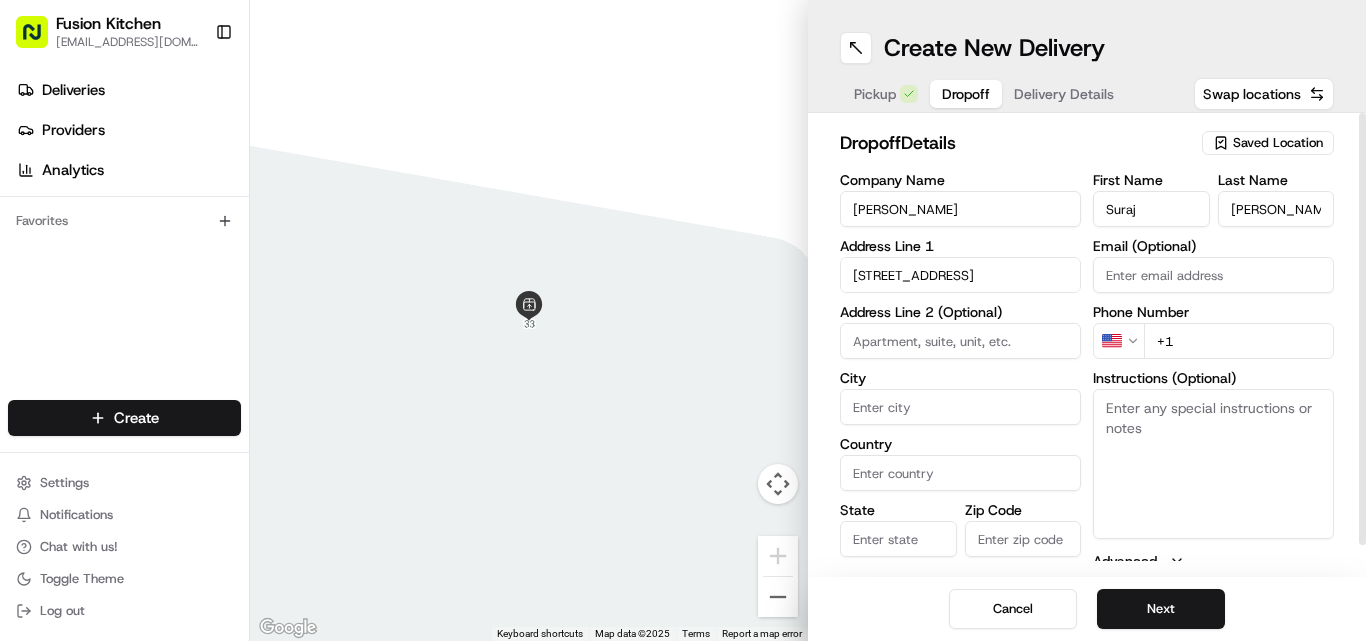 paste on "[STREET_ADDRESS]" 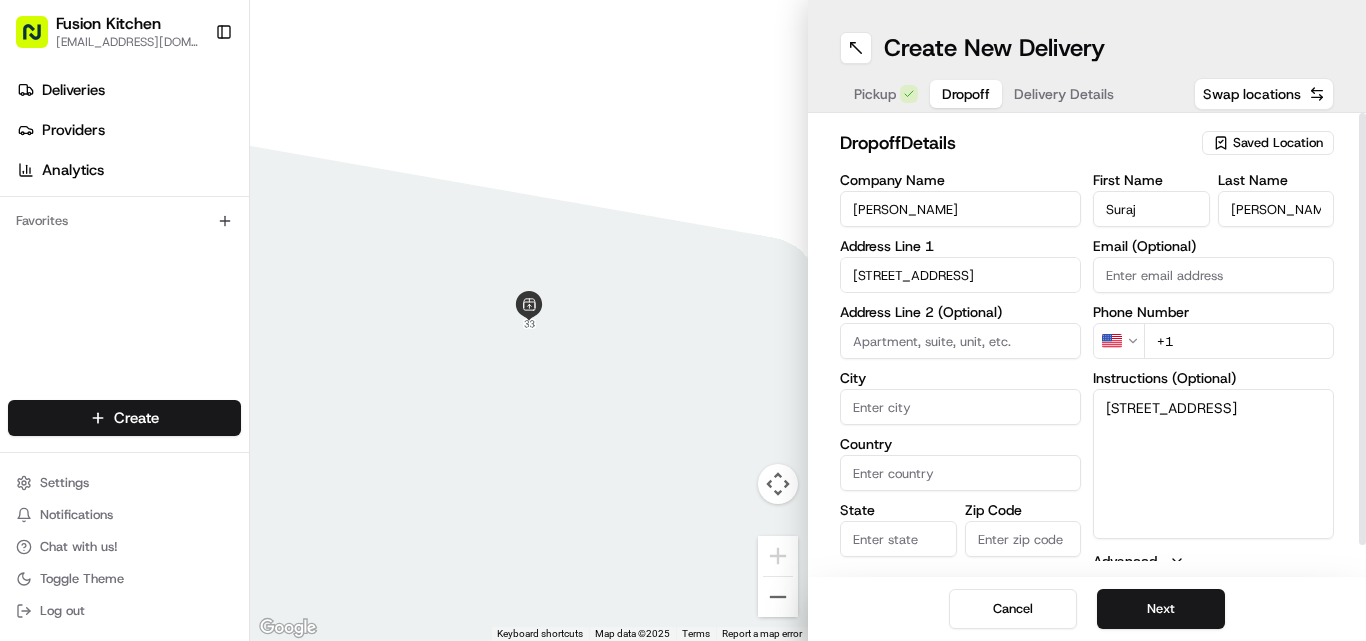 click on "[STREET_ADDRESS]" at bounding box center [1213, 464] 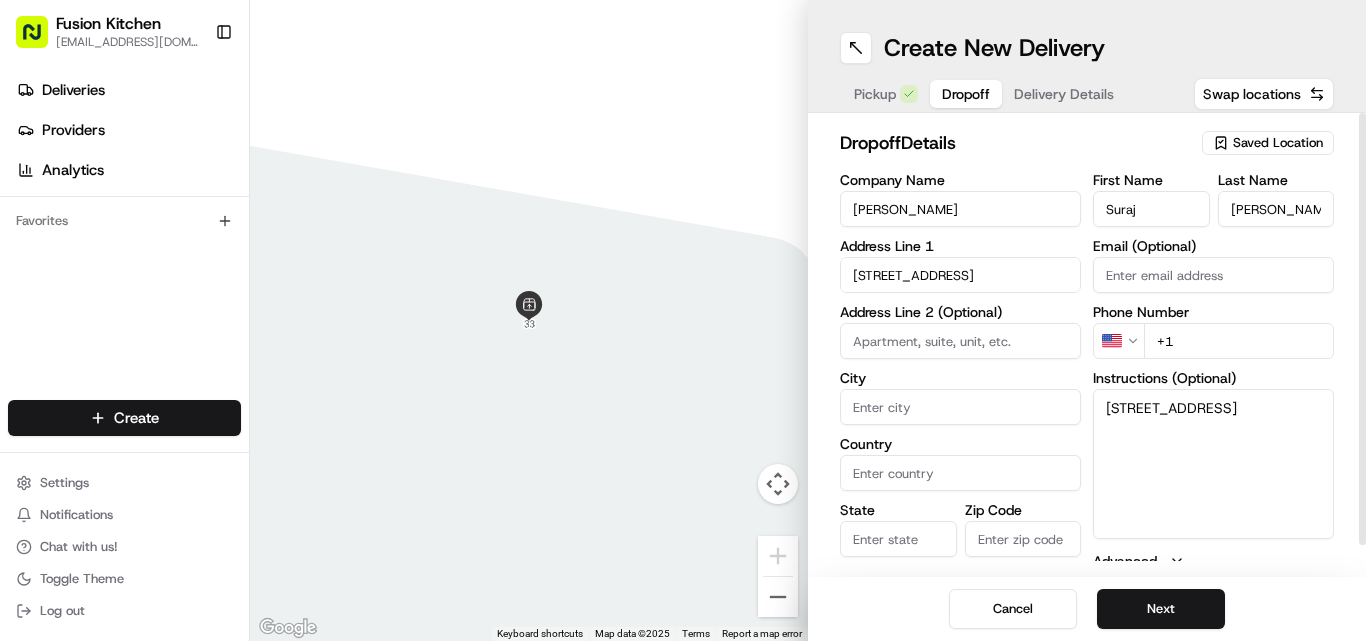 drag, startPoint x: 1290, startPoint y: 454, endPoint x: 1099, endPoint y: 409, distance: 196.22946 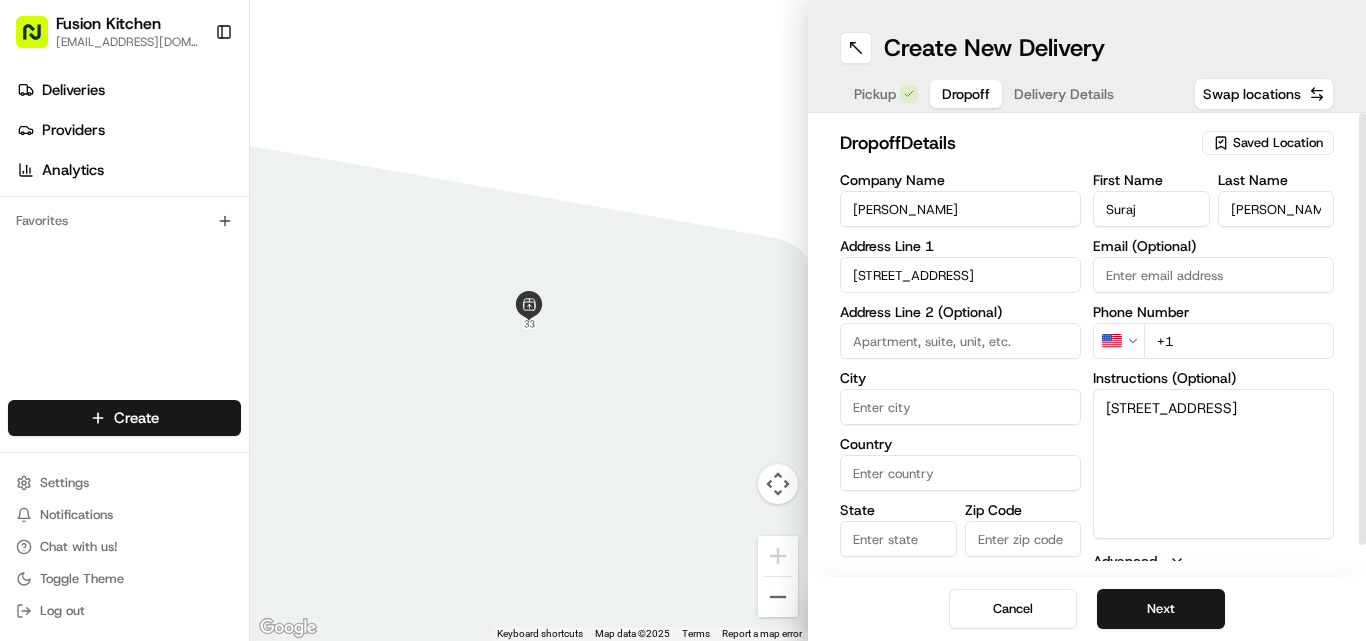 click on "[STREET_ADDRESS]" at bounding box center (1213, 464) 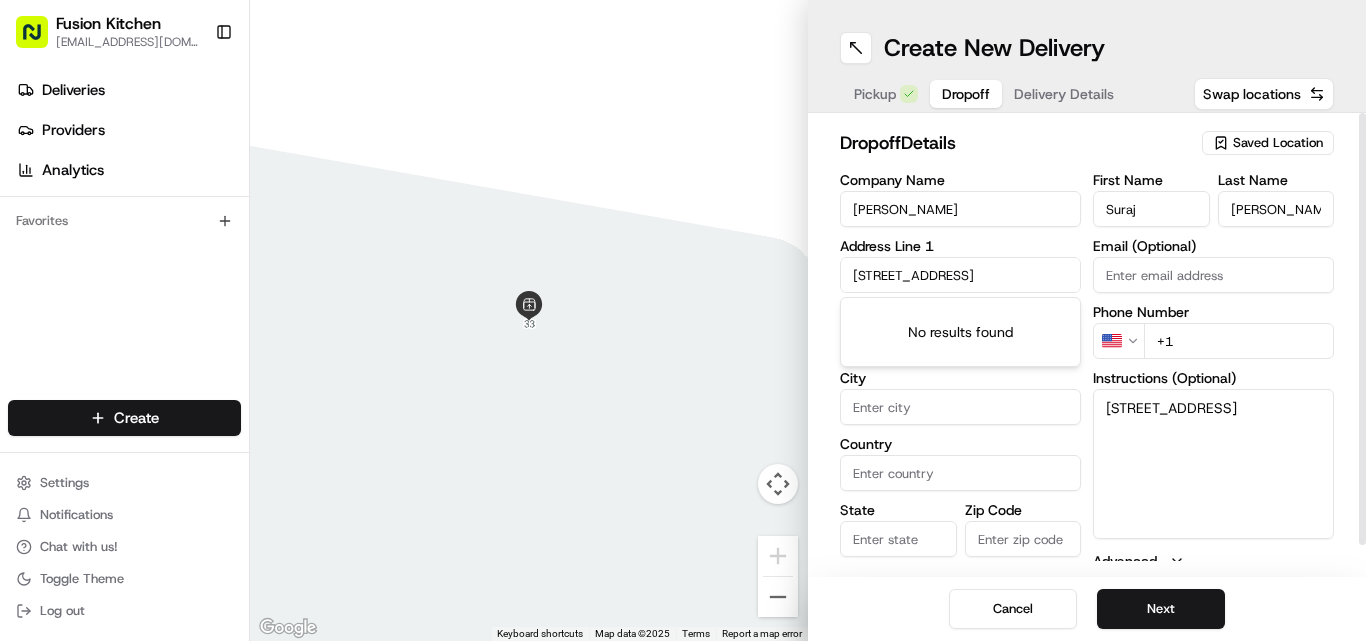 click on "[STREET_ADDRESS]" at bounding box center [960, 275] 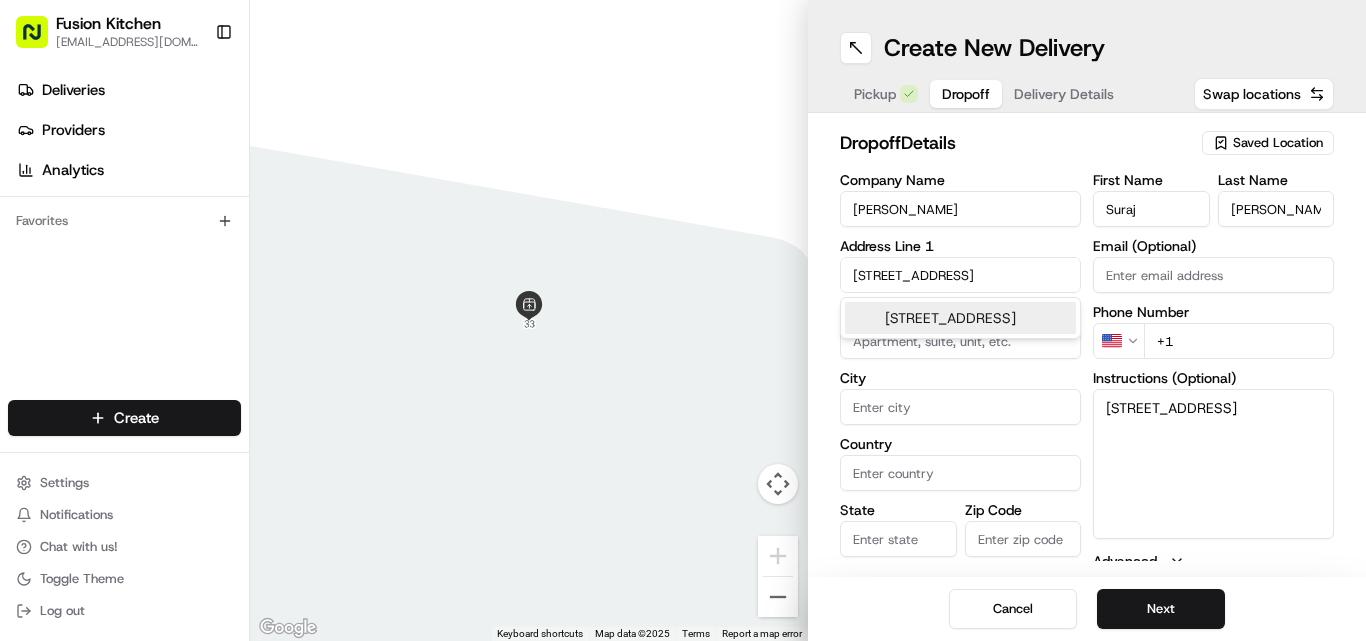 click on "[STREET_ADDRESS]" at bounding box center (960, 318) 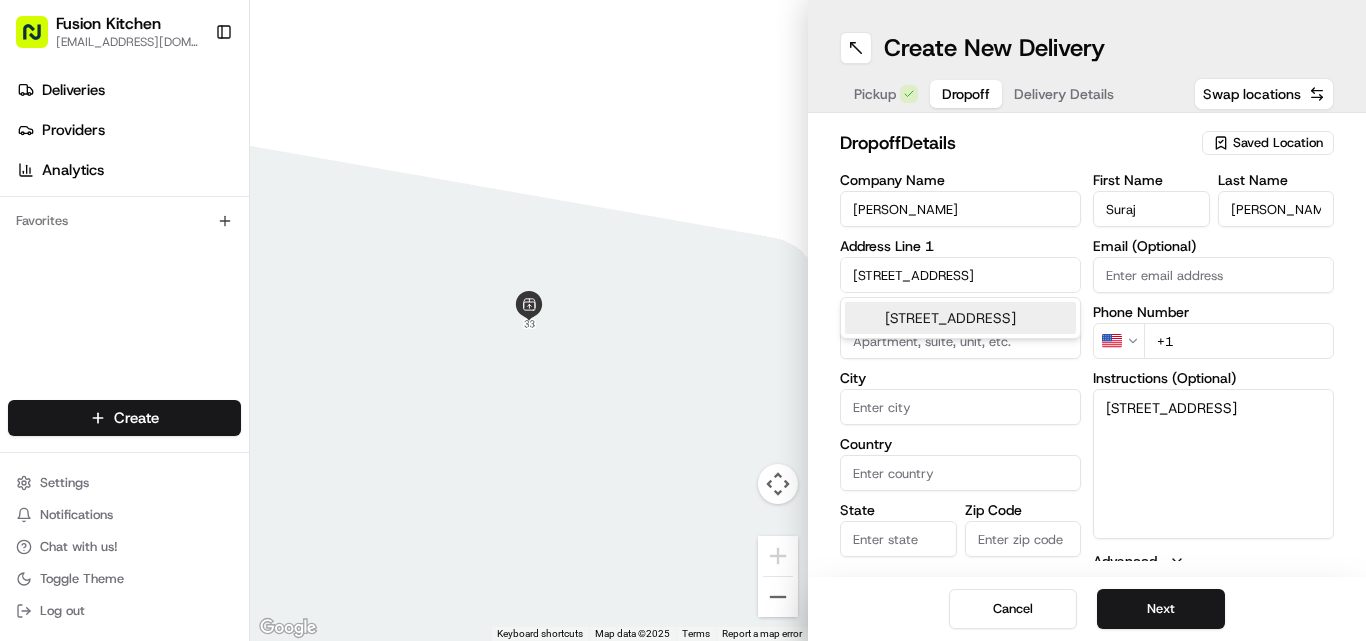 scroll, scrollTop: 0, scrollLeft: 170, axis: horizontal 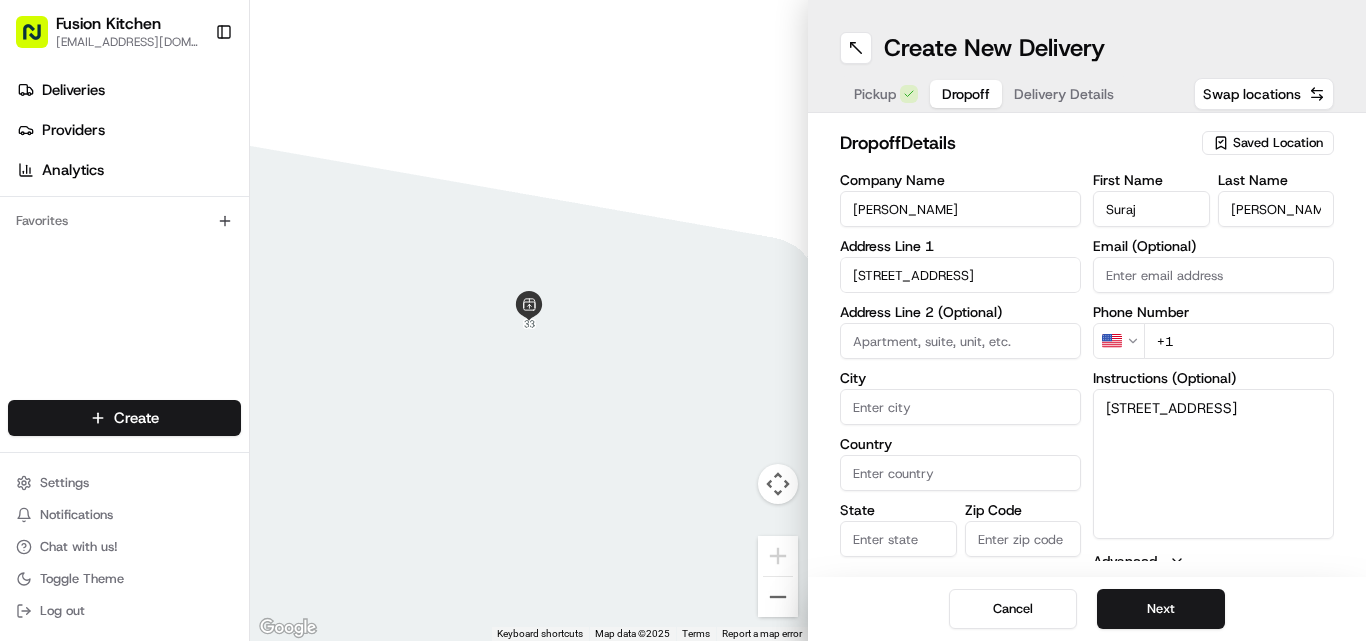 type on "Withymoor Court, [STREET_ADDRESS]" 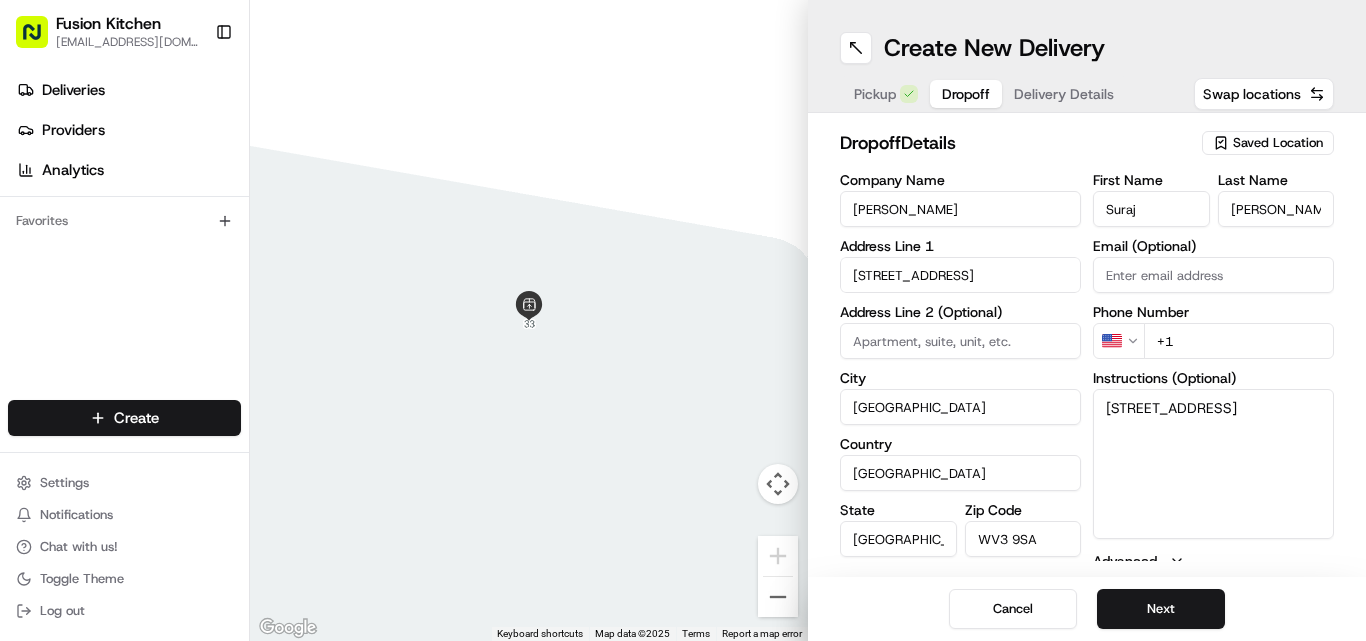 scroll, scrollTop: 0, scrollLeft: 0, axis: both 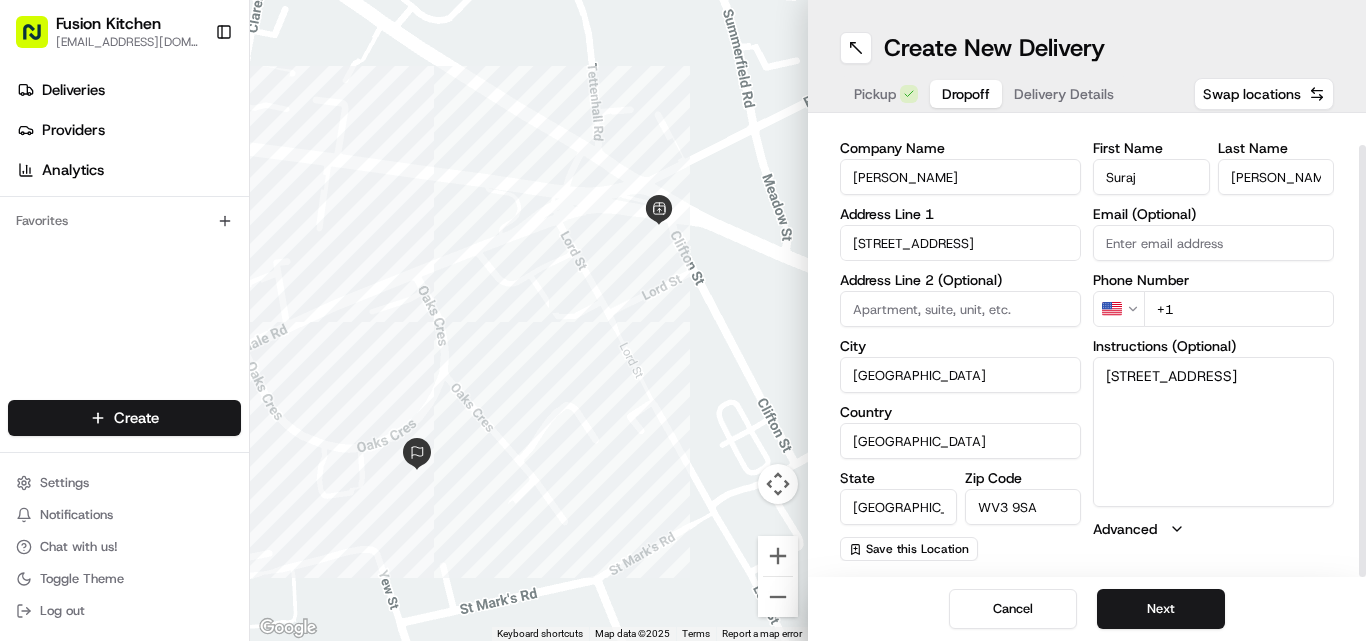 drag, startPoint x: 1295, startPoint y: 429, endPoint x: 1077, endPoint y: 353, distance: 230.86794 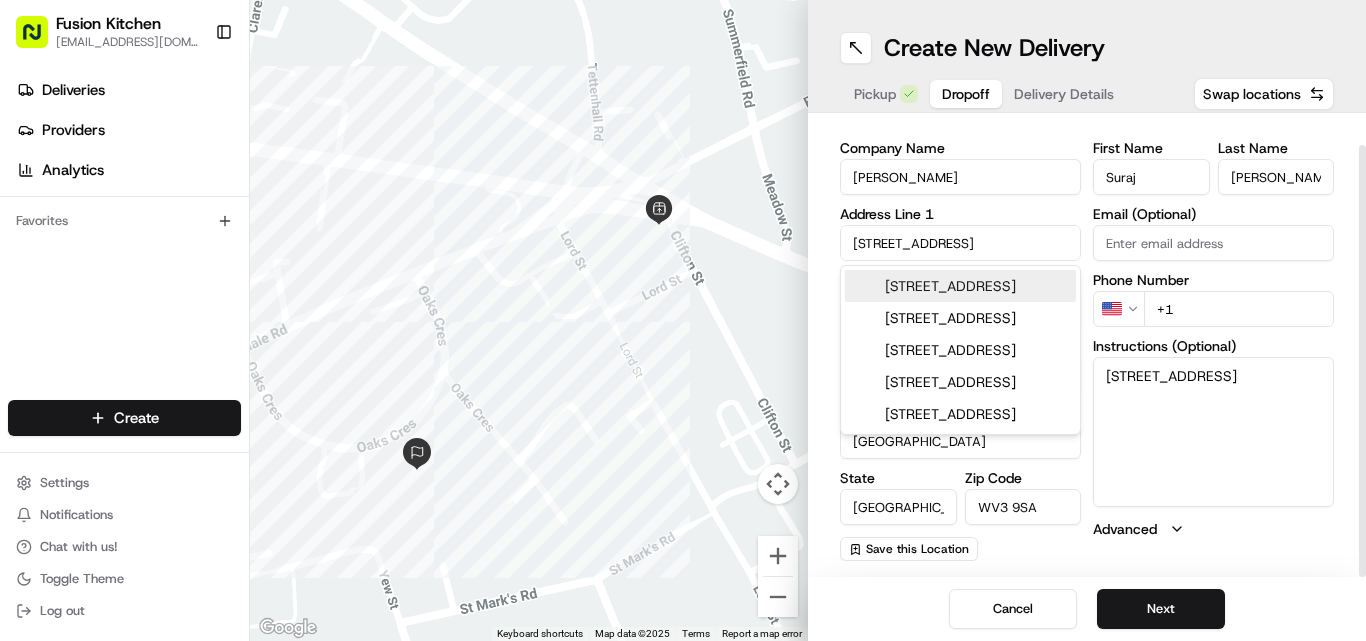 click on "[STREET_ADDRESS]" at bounding box center (960, 243) 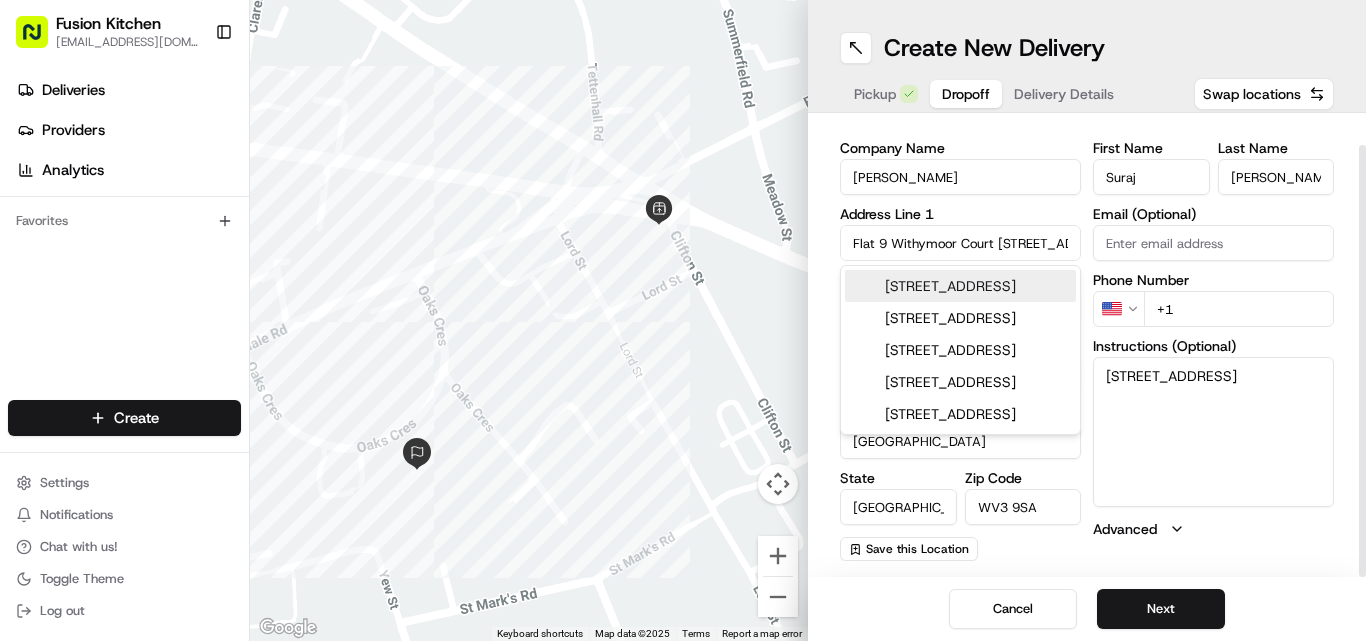 scroll, scrollTop: 0, scrollLeft: 222, axis: horizontal 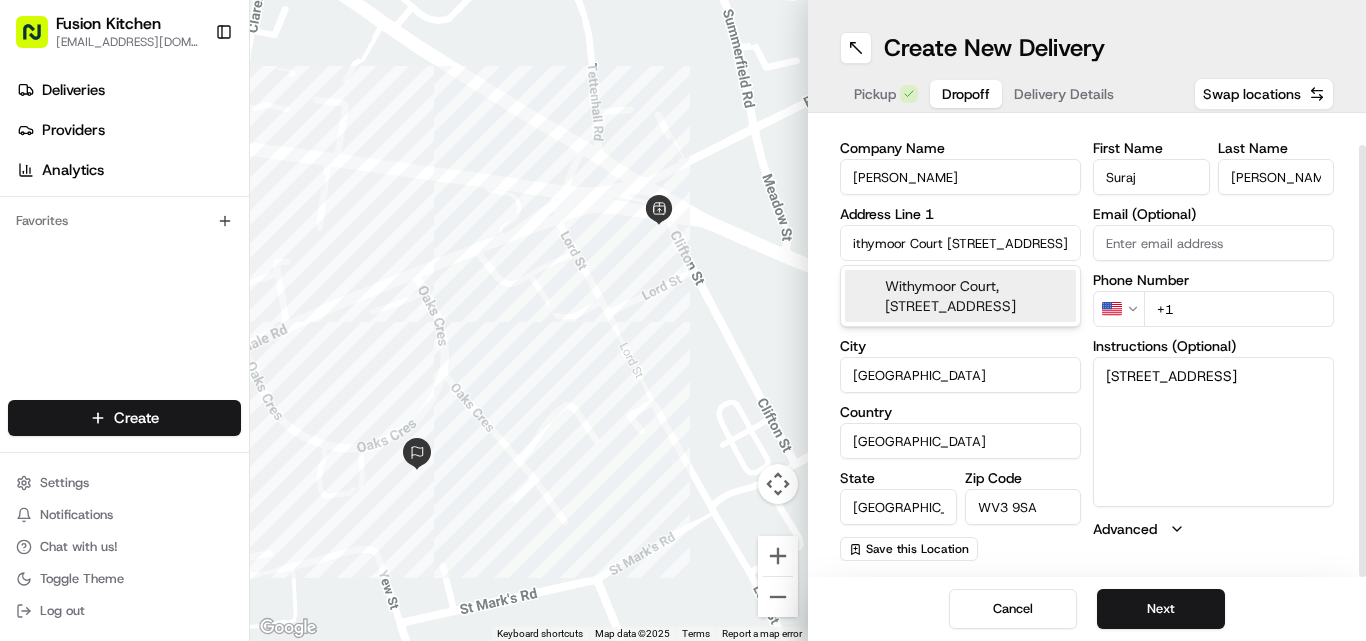 click on "Withymoor Court, [STREET_ADDRESS]" at bounding box center (960, 296) 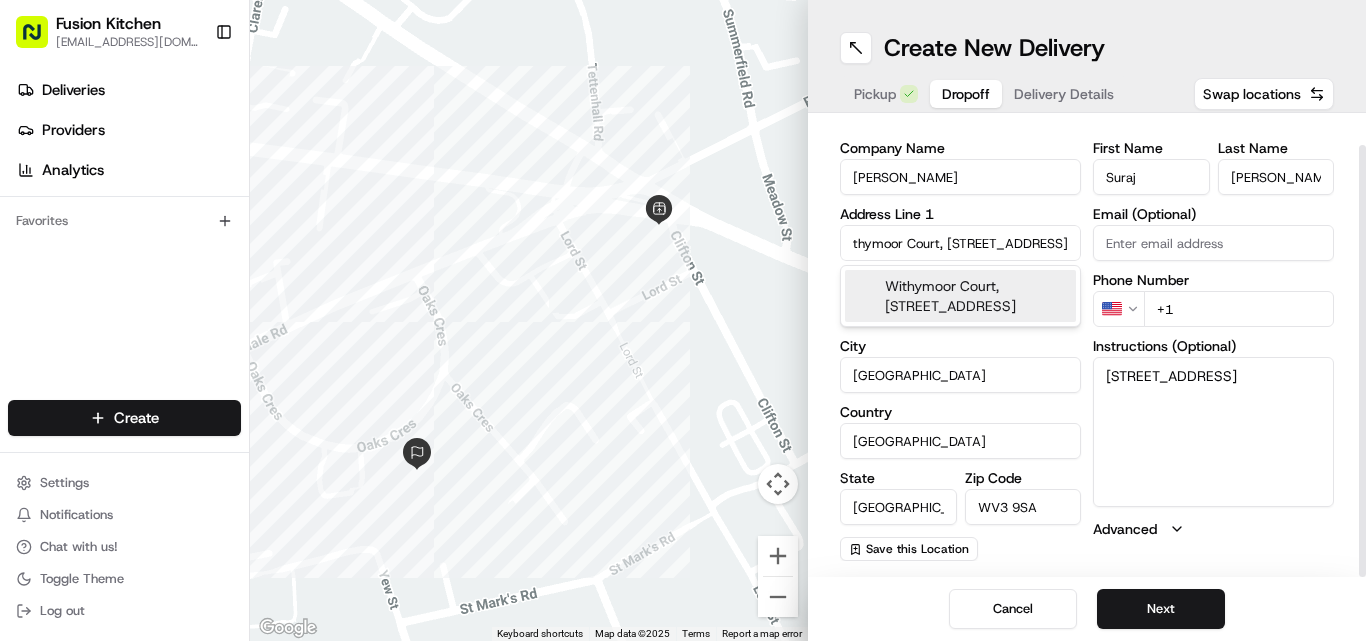 scroll, scrollTop: 0, scrollLeft: 214, axis: horizontal 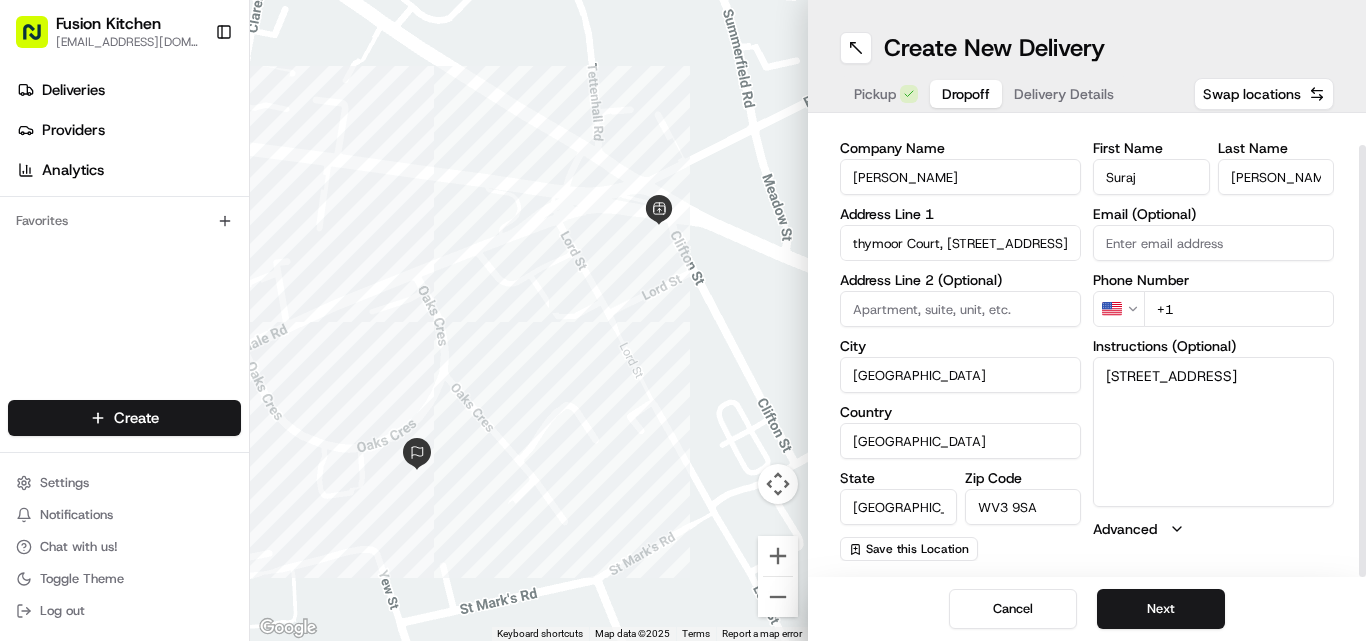 type on "[STREET_ADDRESS]" 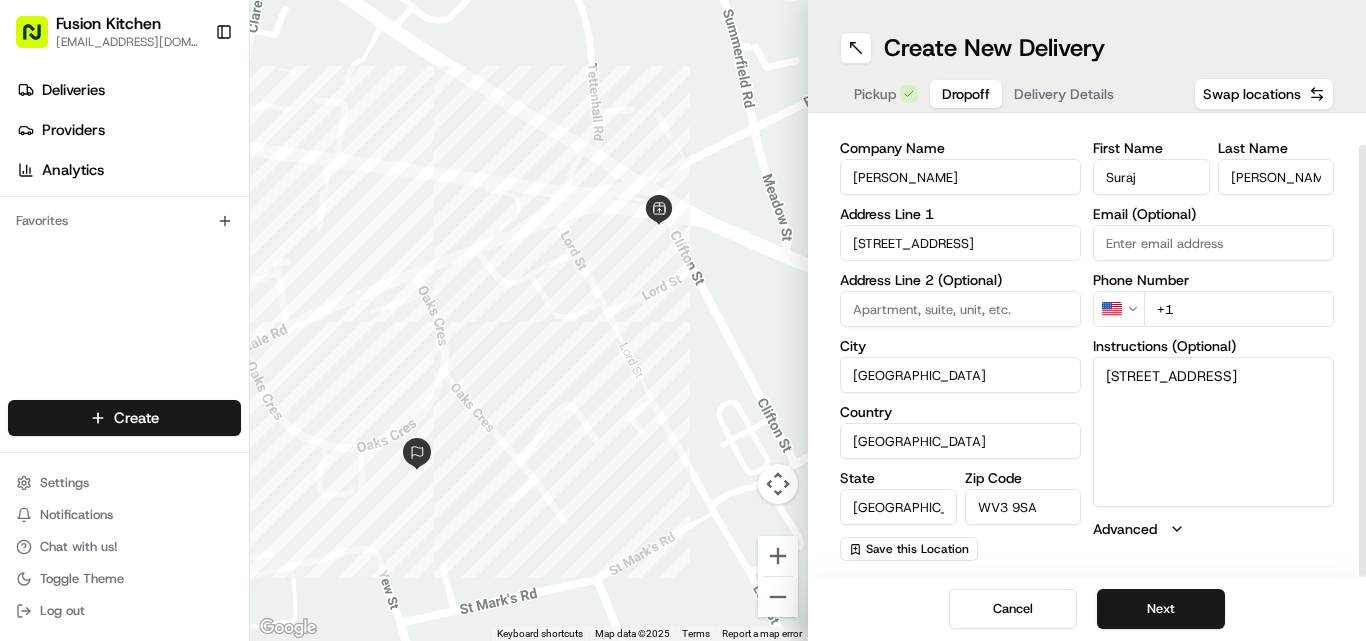 scroll, scrollTop: 0, scrollLeft: 0, axis: both 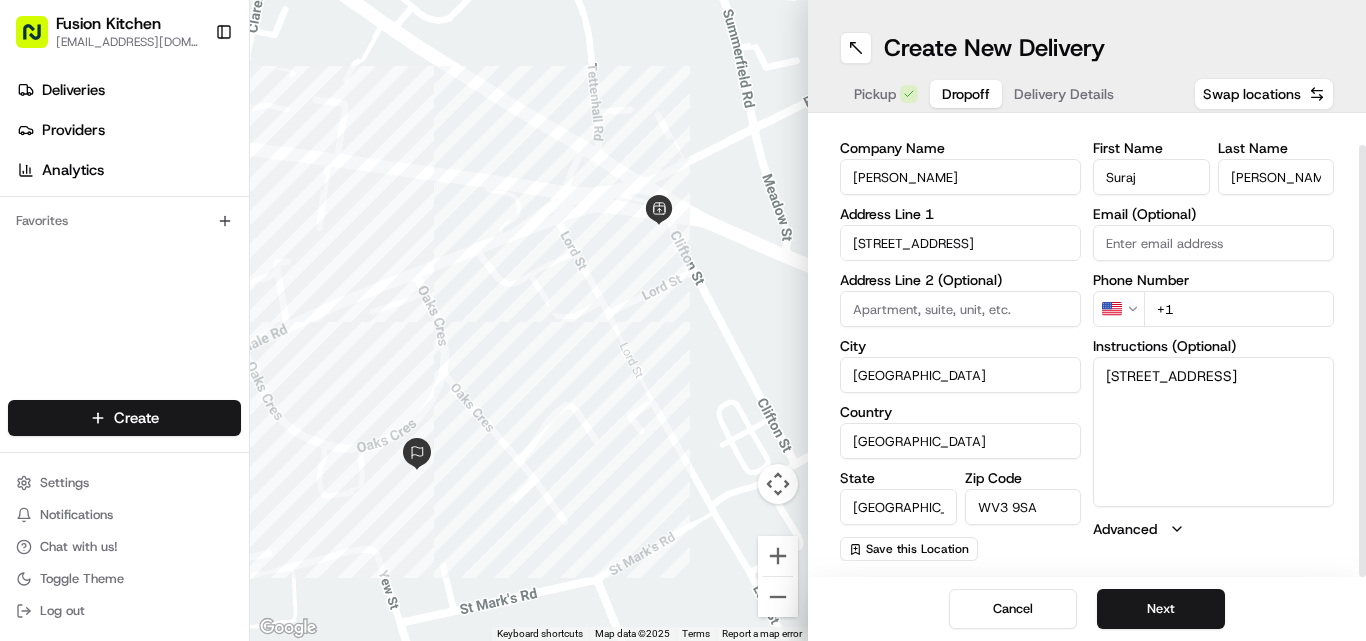 click on "[STREET_ADDRESS]" at bounding box center [1213, 432] 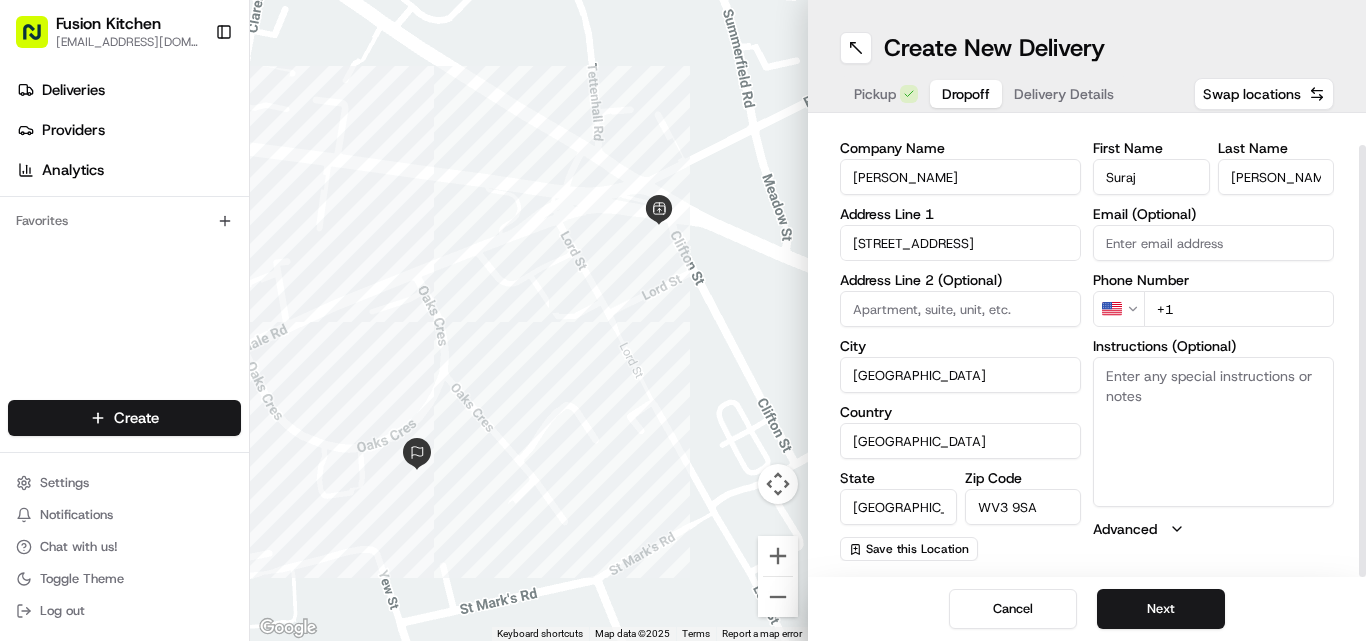 paste on "Flat 9
Withymoor Court
[STREET_ADDRESS]" 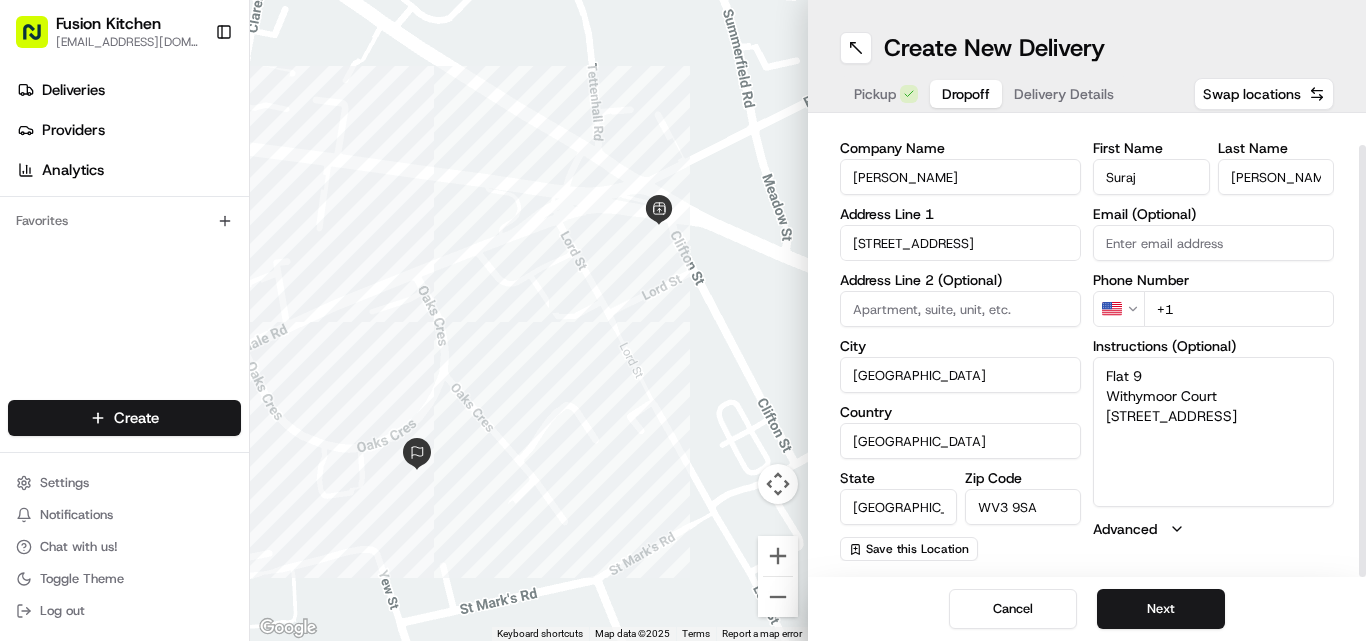 type on "Flat 9
Withymoor Court
[STREET_ADDRESS]" 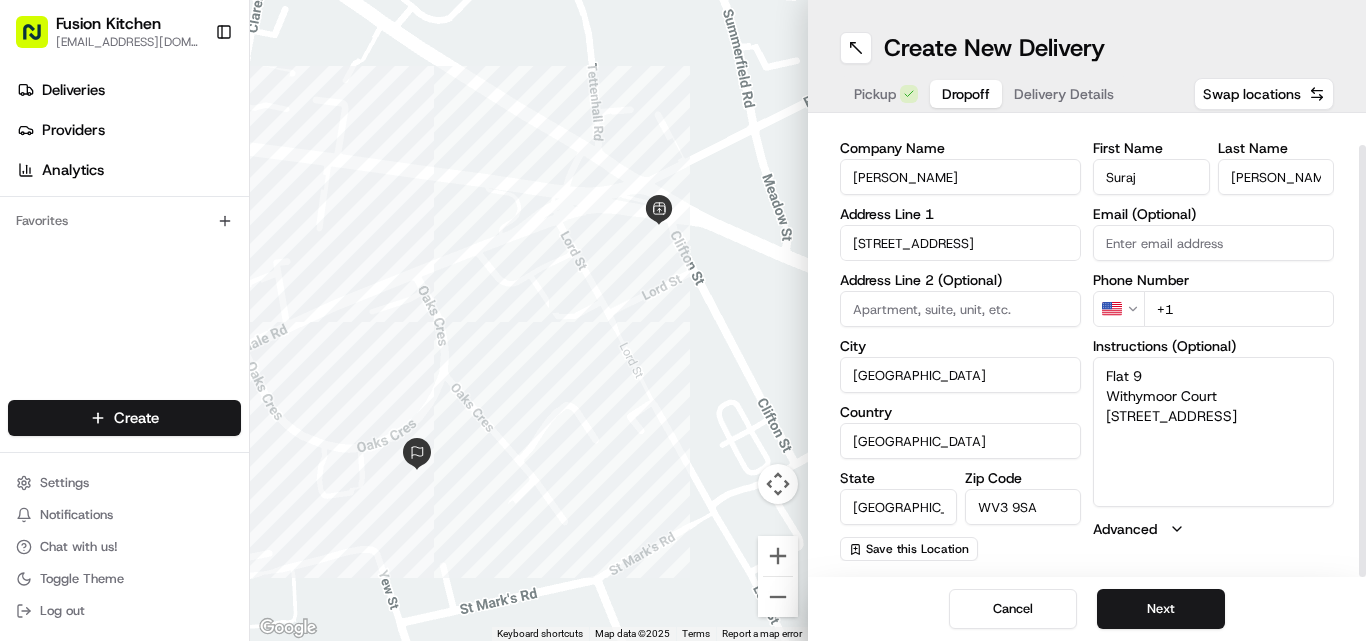 click on "Fusion Kitchen [EMAIL_ADDRESS][DOMAIN_NAME] Toggle Sidebar Deliveries Providers Analytics Favorites Main Menu Members & Organization Organization Users Roles Preferences Customization Tracking Orchestration Automations Dispatch Strategy Locations Pickup Locations Dropoff Locations Billing Billing Refund Requests Integrations Notification Triggers Webhooks API Keys Request Logs Create Settings Notifications Chat with us! Toggle Theme Log out ← Move left → Move right ↑ Move up ↓ Move down + Zoom in - Zoom out Home Jump left by 75% End Jump right by 75% Page Up Jump up by 75% Page Down Jump down by 75% Keyboard shortcuts Map Data Map data ©2025 Map data ©2025 50 m  Click to toggle between metric and imperial units Terms Report a map error Create New Delivery Pickup Dropoff Delivery Details Swap locations dropoff  Details Saved Location Company Name [PERSON_NAME] Address Line 1 [GEOGRAPHIC_DATA] Address Line 2 (Optional) [GEOGRAPHIC_DATA] [GEOGRAPHIC_DATA] State [GEOGRAPHIC_DATA] Zip Code WV3 9SA [GEOGRAPHIC_DATA]" at bounding box center (683, 320) 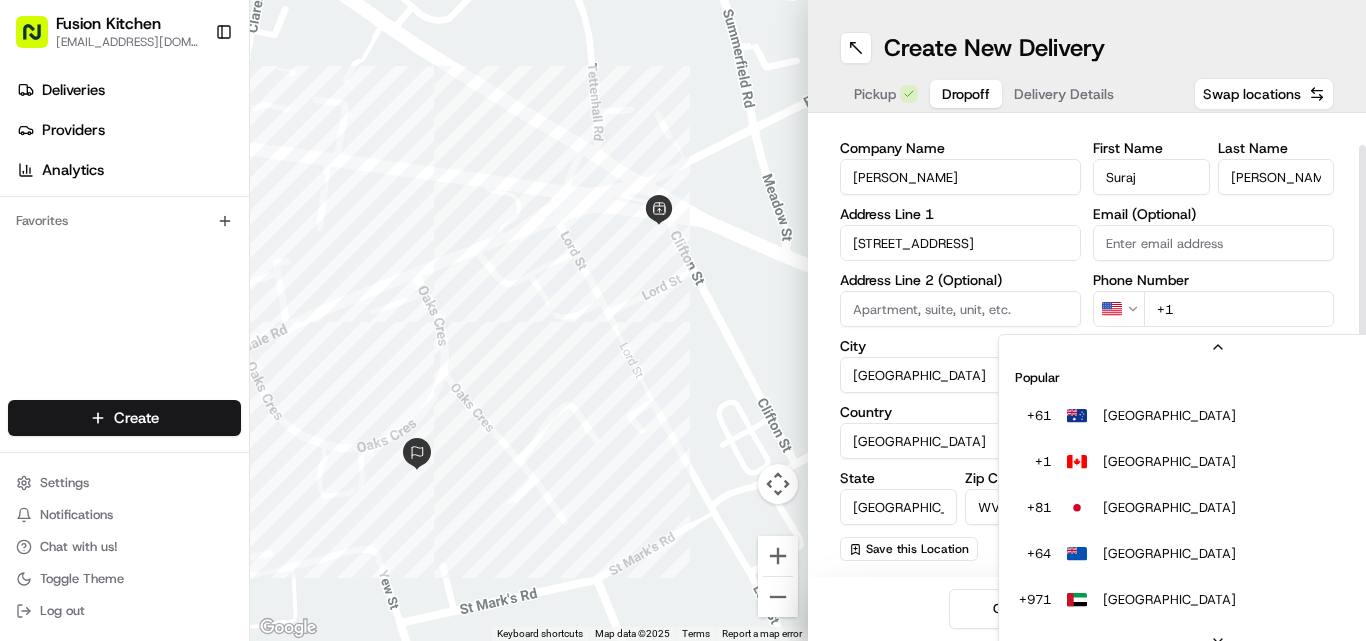 scroll, scrollTop: 0, scrollLeft: 0, axis: both 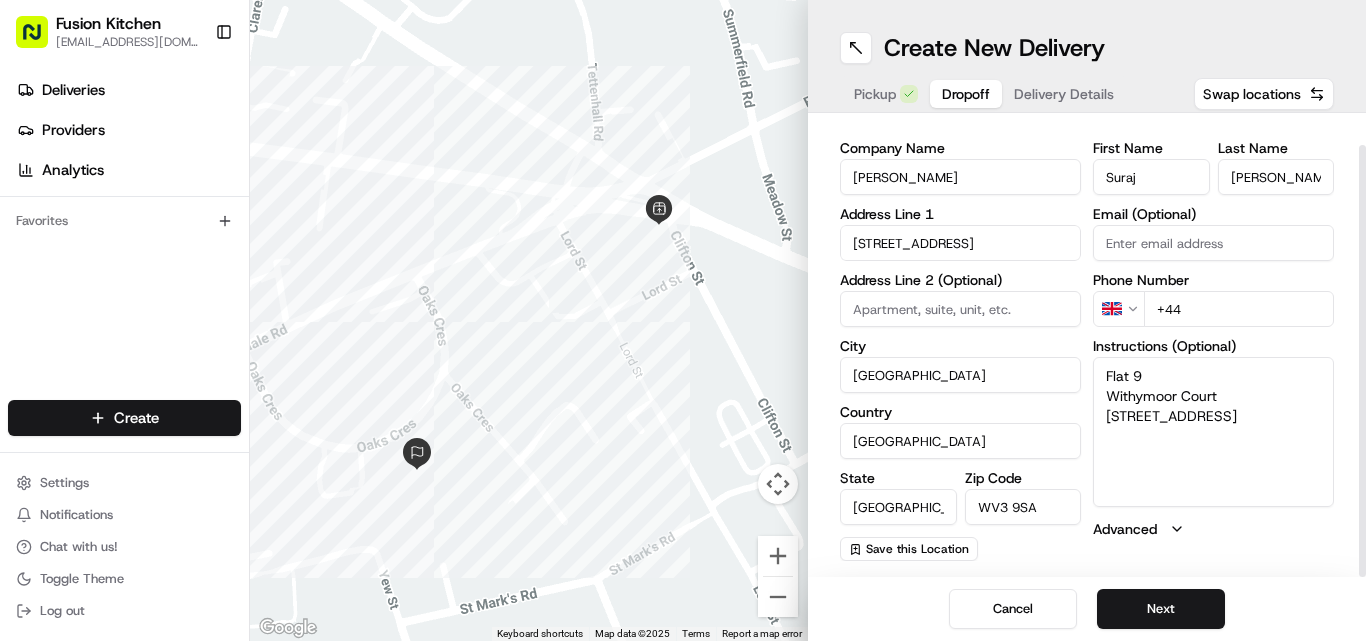 click on "+44" at bounding box center [1239, 309] 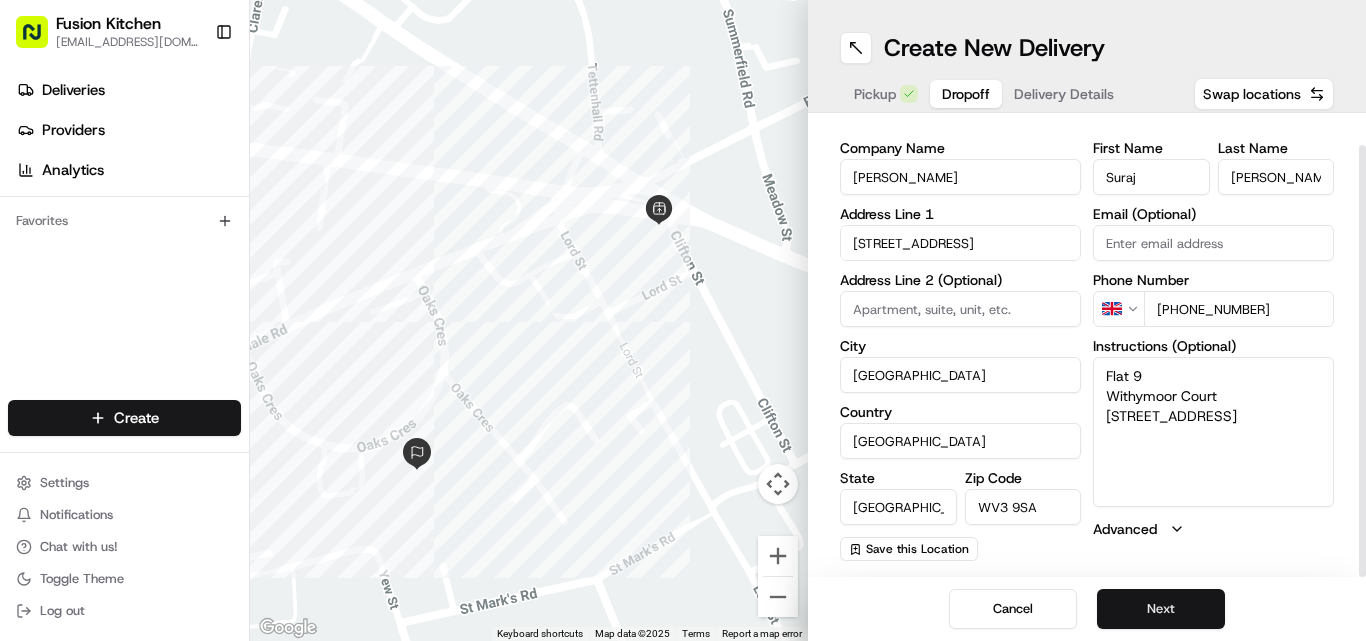 type on "[PHONE_NUMBER]" 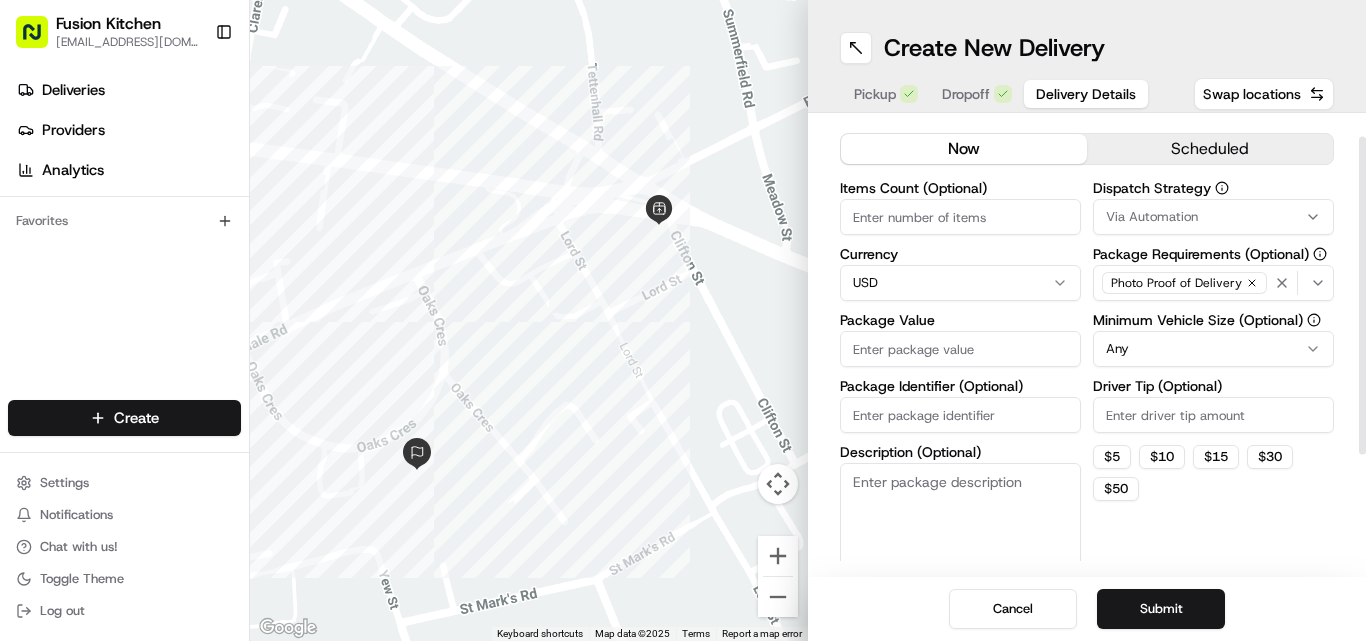 click on "Fusion Kitchen [EMAIL_ADDRESS][DOMAIN_NAME] Toggle Sidebar Deliveries Providers Analytics Favorites Main Menu Members & Organization Organization Users Roles Preferences Customization Tracking Orchestration Automations Dispatch Strategy Locations Pickup Locations Dropoff Locations Billing Billing Refund Requests Integrations Notification Triggers Webhooks API Keys Request Logs Create Settings Notifications Chat with us! Toggle Theme Log out ← Move left → Move right ↑ Move up ↓ Move down + Zoom in - Zoom out Home Jump left by 75% End Jump right by 75% Page Up Jump up by 75% Page Down Jump down by 75% Keyboard shortcuts Map Data Map data ©2025 Map data ©2025 50 m  Click to toggle between metric and imperial units Terms Report a map error Create New Delivery Pickup Dropoff Delivery Details Swap locations Delivery Details now scheduled Items Count (Optional) Currency USD Package Value Package Identifier (Optional) Description (Optional) Dispatch Strategy Via Automation Photo Proof of Delivery Any" at bounding box center [683, 320] 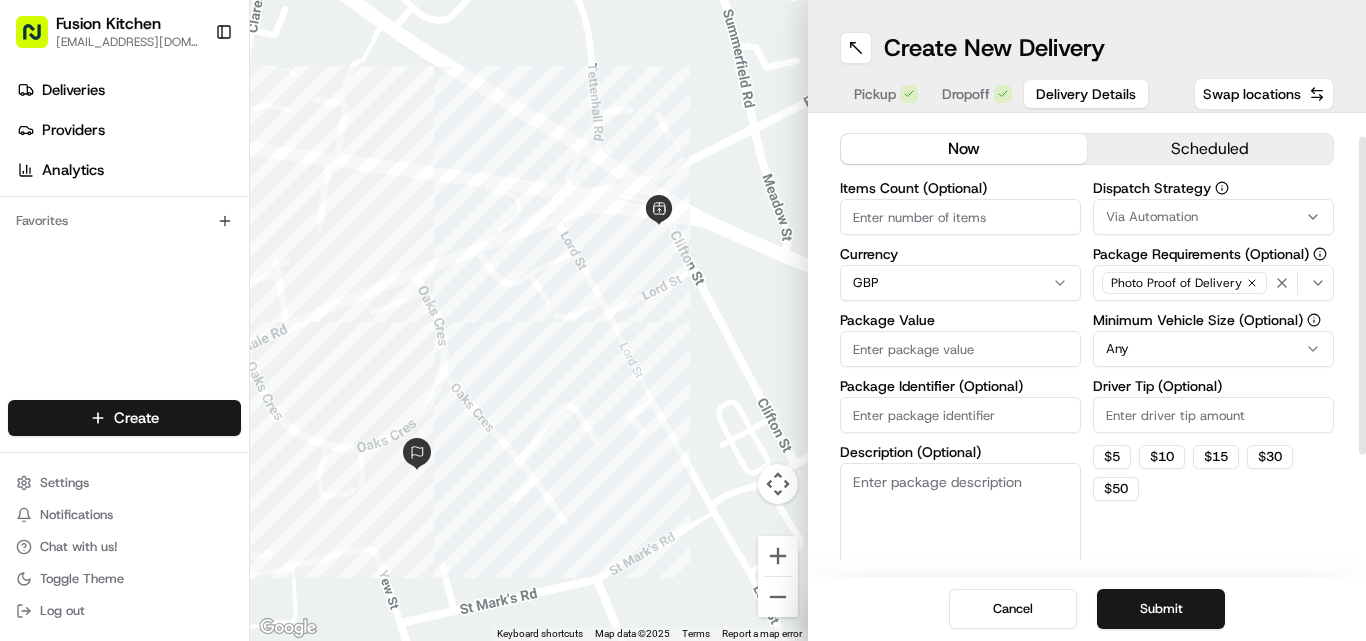 click on "Package Value" at bounding box center [960, 349] 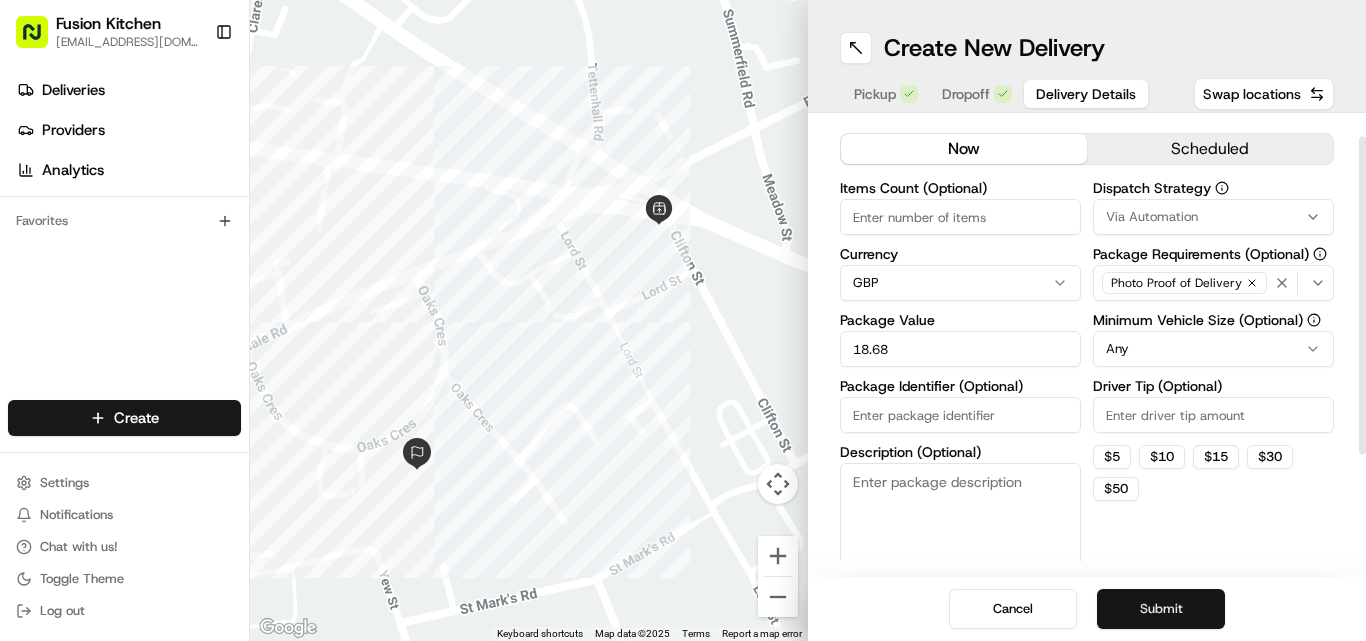 type on "18.68" 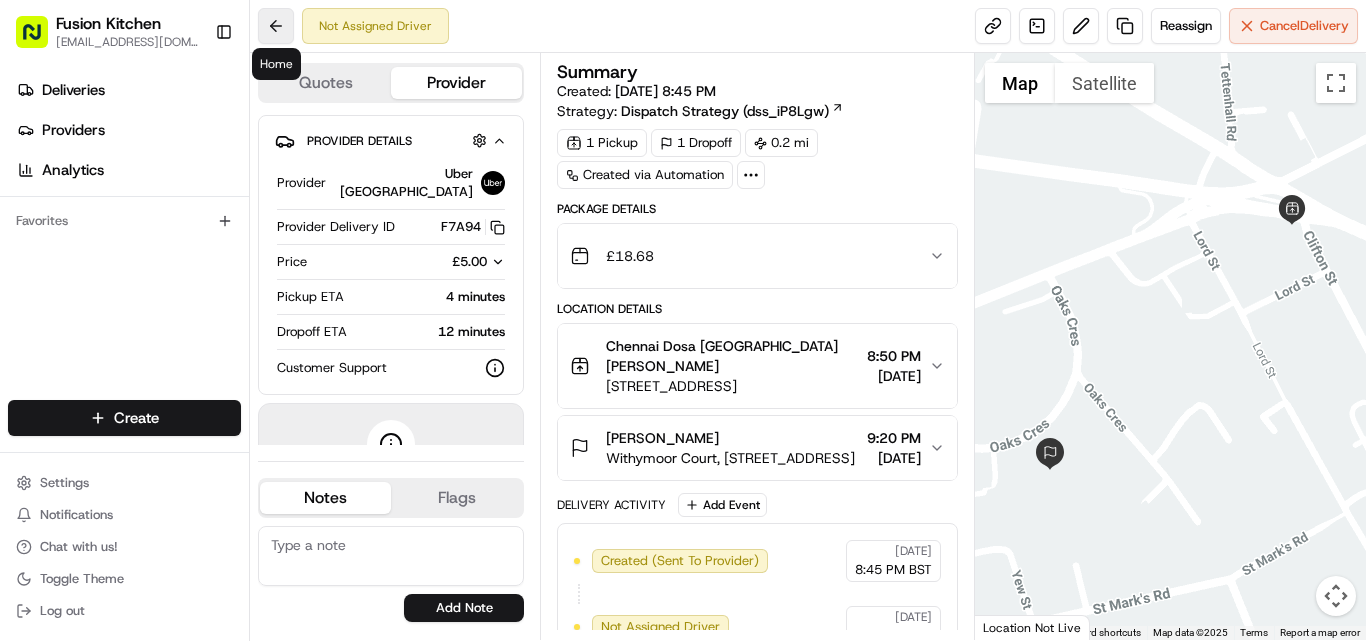 click at bounding box center (276, 26) 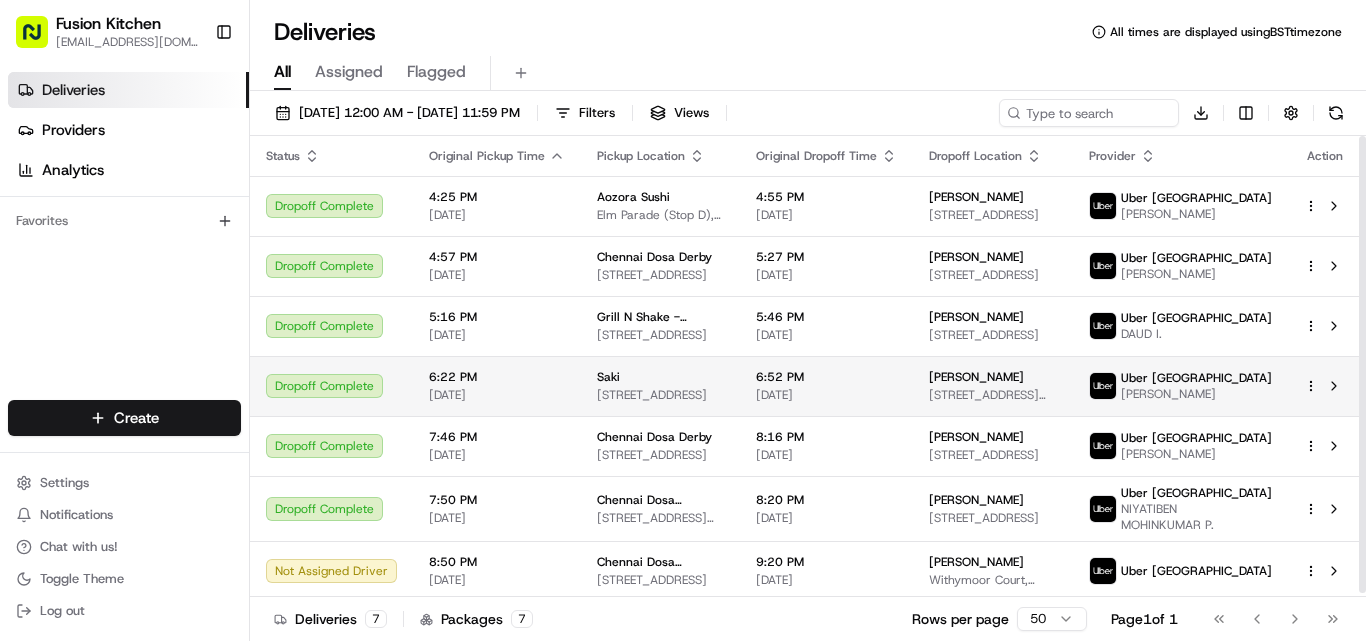 scroll, scrollTop: 4, scrollLeft: 0, axis: vertical 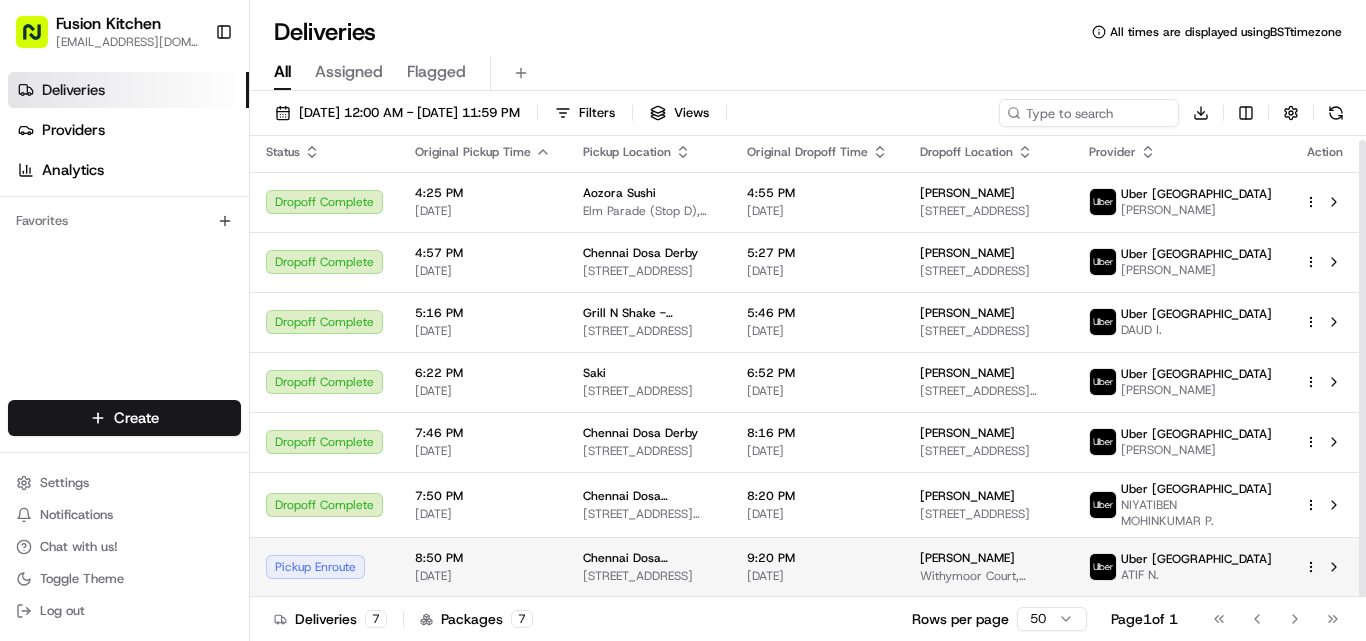 click on "Pickup Enroute" at bounding box center (324, 567) 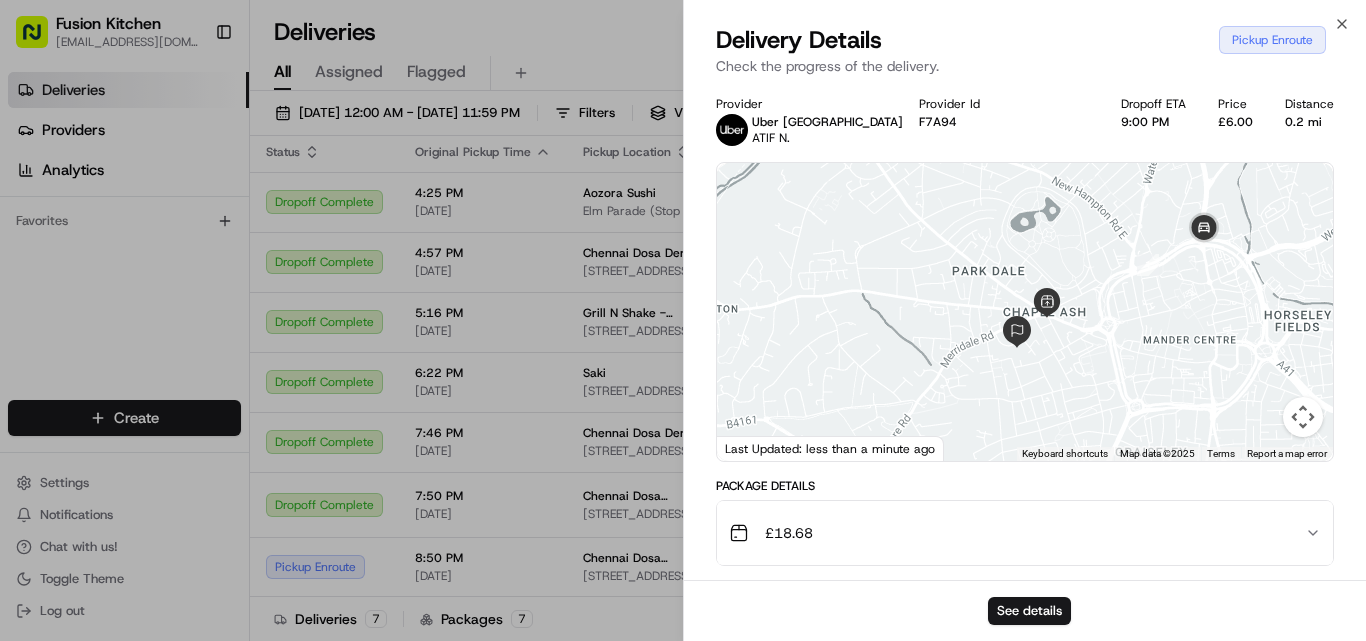 drag, startPoint x: 911, startPoint y: 320, endPoint x: 1044, endPoint y: 253, distance: 148.9228 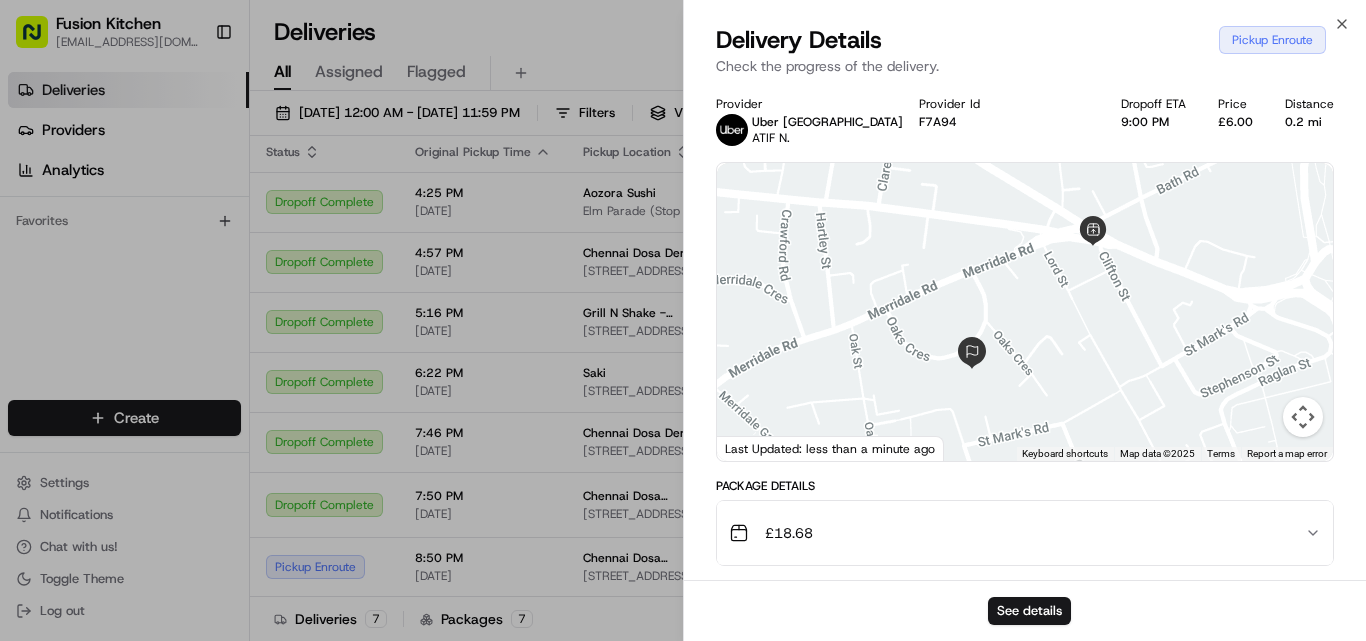 drag, startPoint x: 1042, startPoint y: 321, endPoint x: 1024, endPoint y: 332, distance: 21.095022 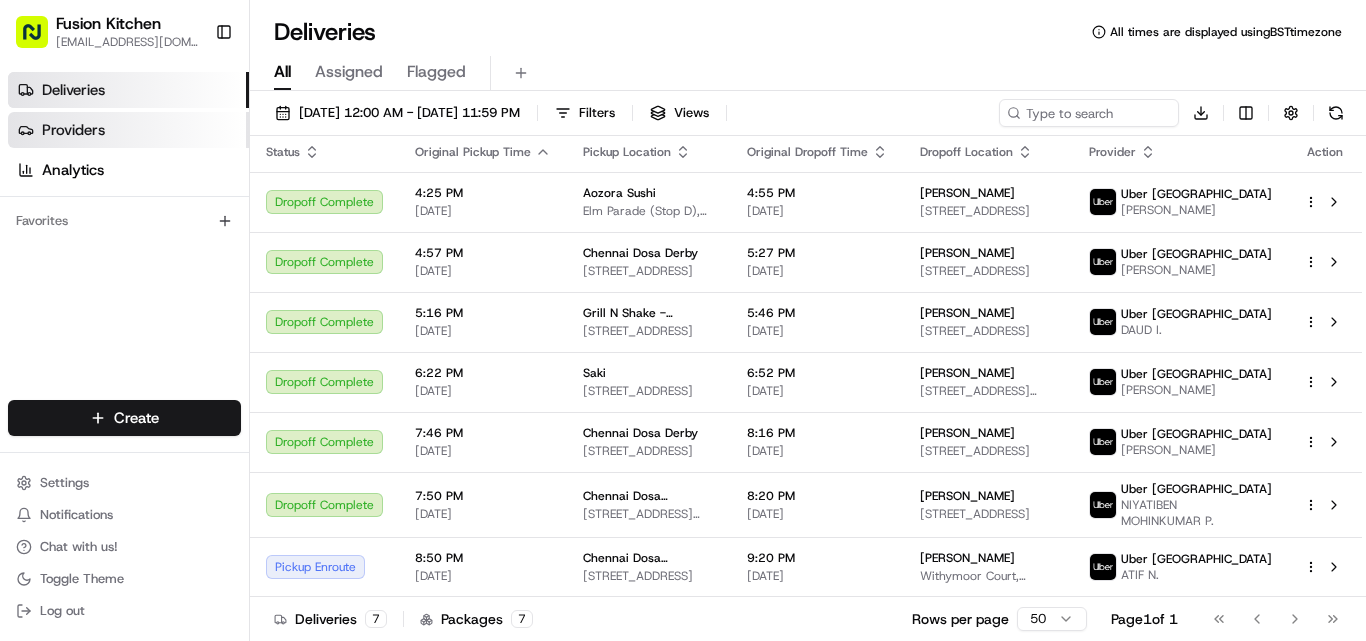 click on "Providers" at bounding box center (73, 130) 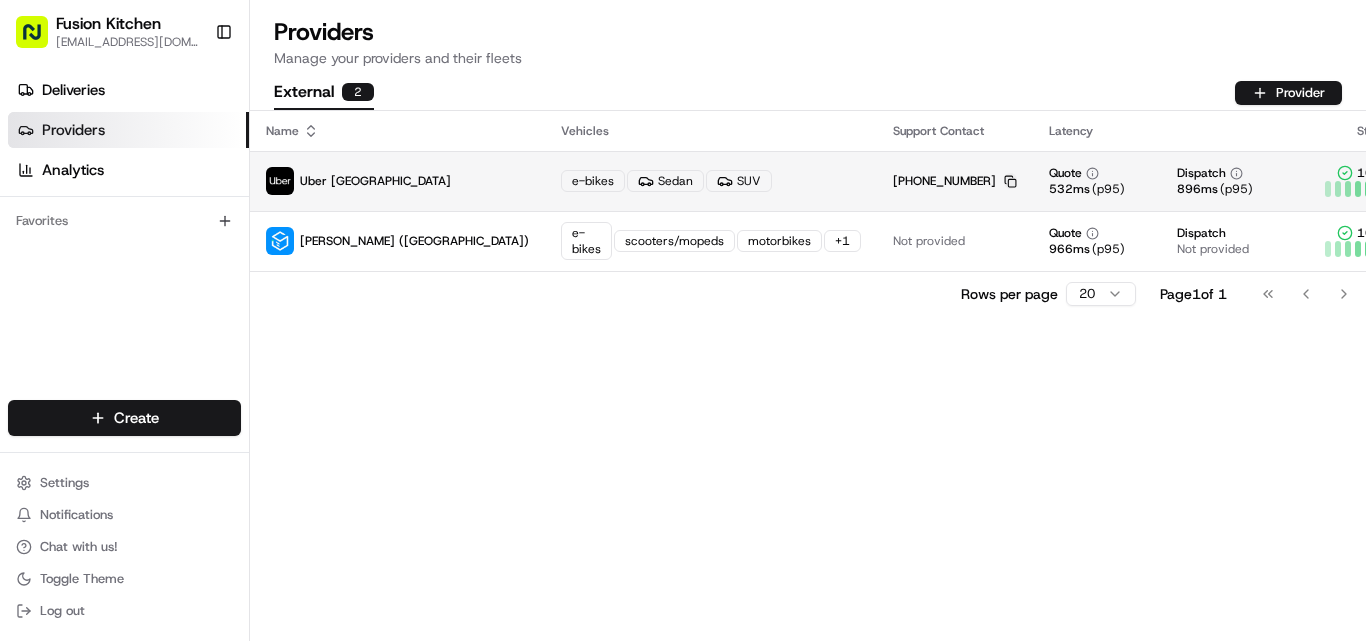 click 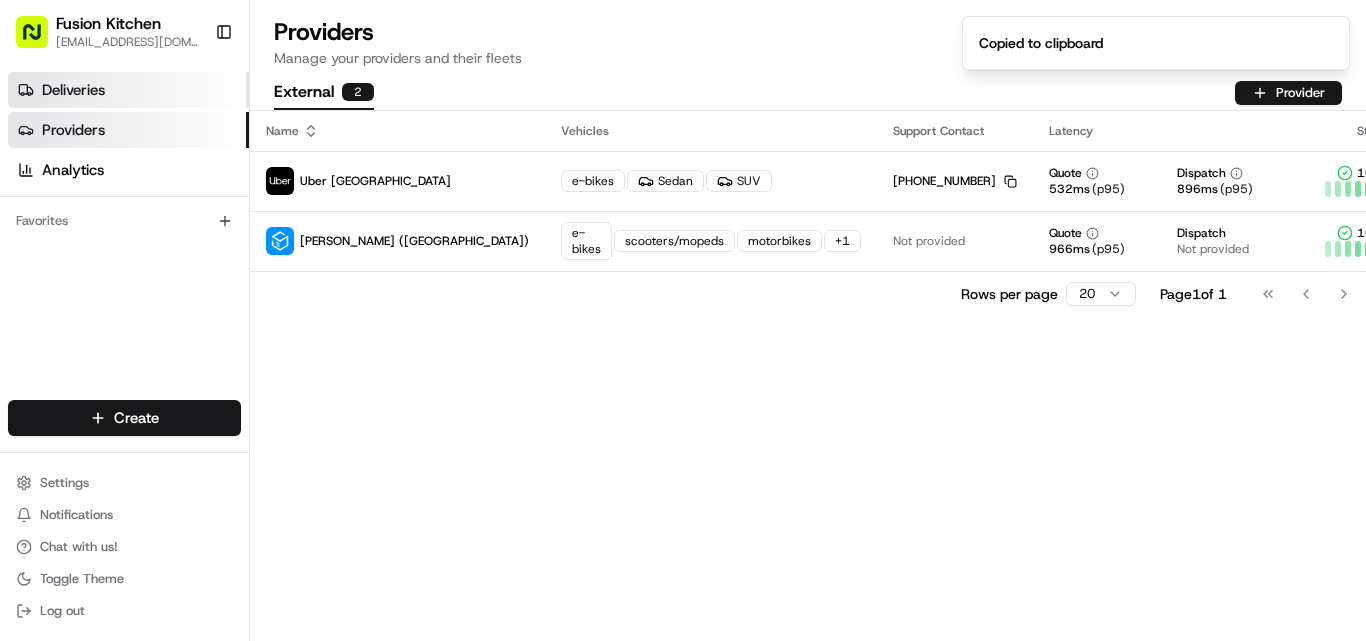 click on "Deliveries" at bounding box center [128, 90] 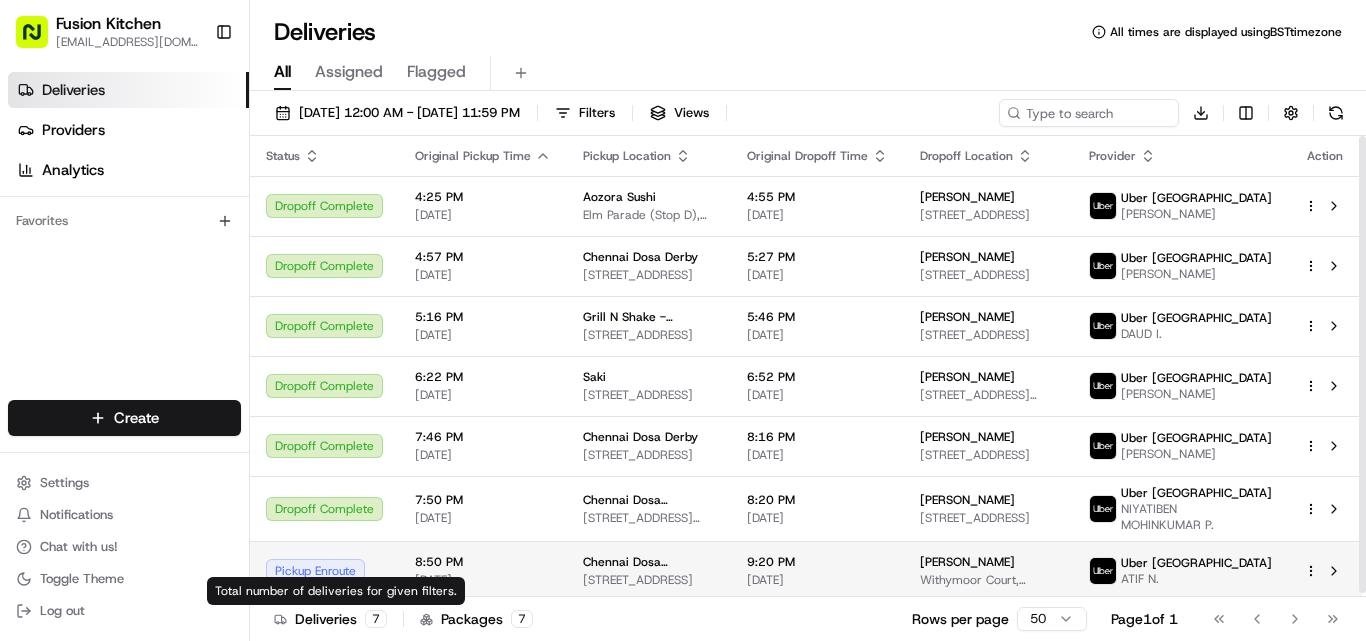 click on "Pickup Enroute" at bounding box center [324, 571] 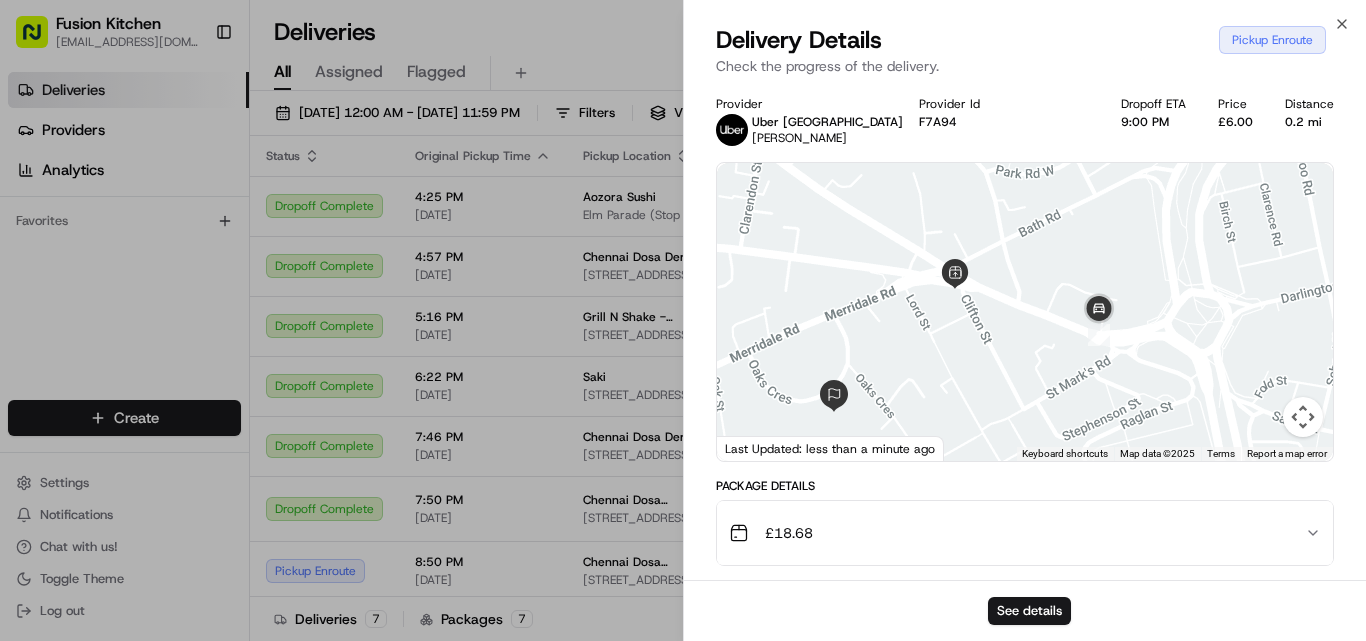 click at bounding box center [1025, 312] 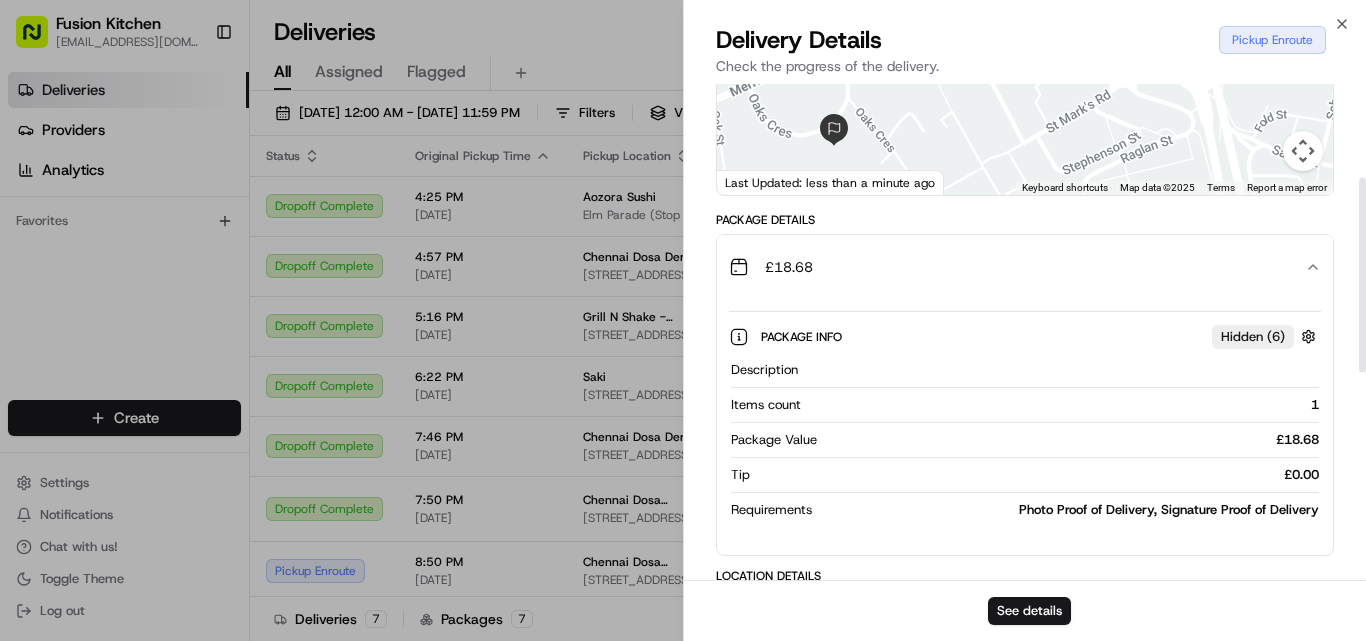 scroll, scrollTop: 66, scrollLeft: 0, axis: vertical 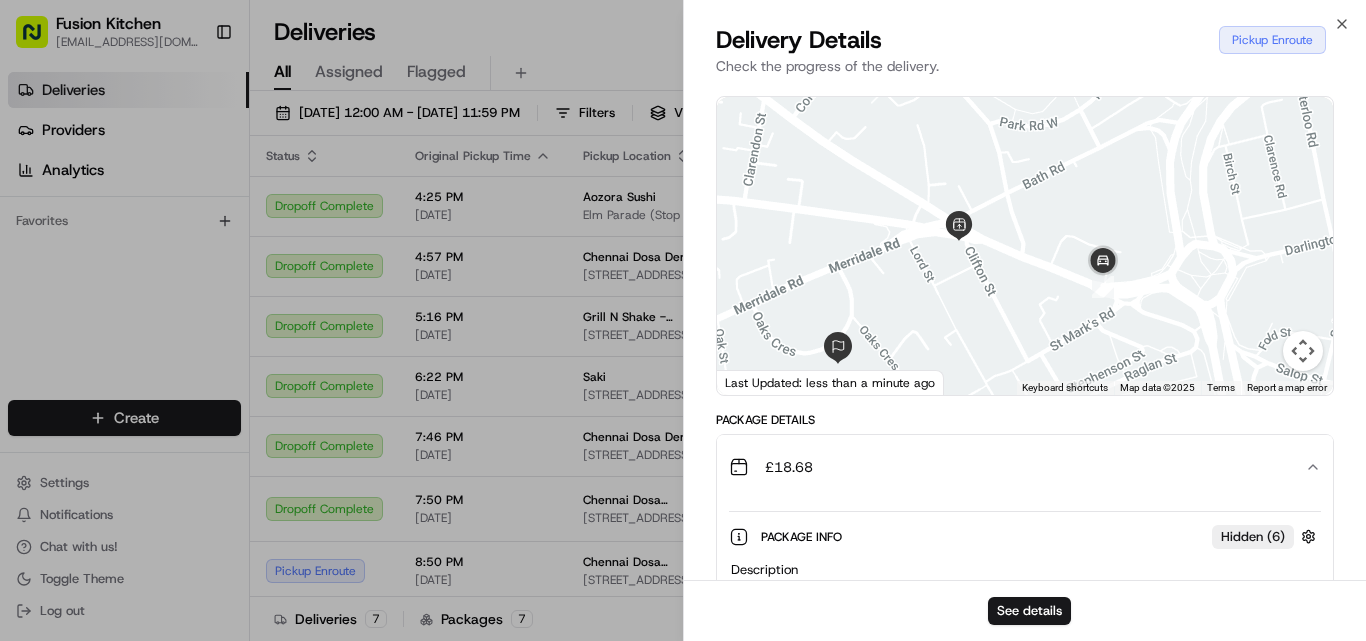 drag, startPoint x: 882, startPoint y: 234, endPoint x: 922, endPoint y: 298, distance: 75.47185 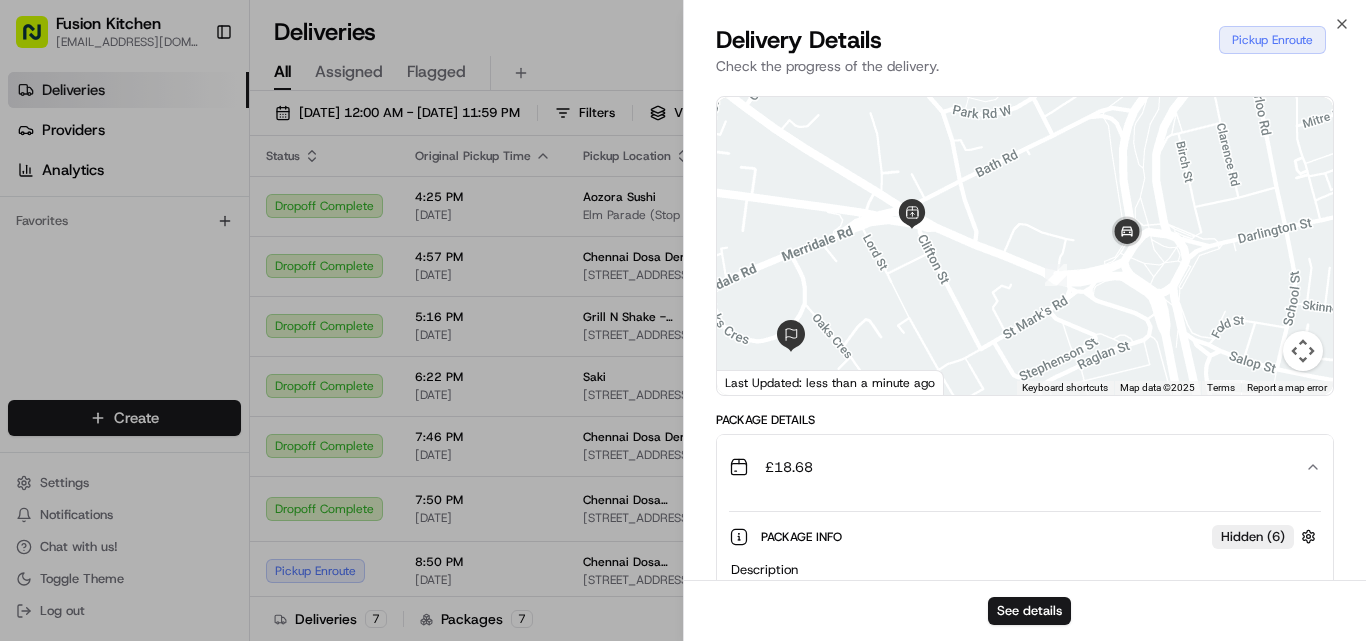 drag, startPoint x: 848, startPoint y: 255, endPoint x: 953, endPoint y: 262, distance: 105.23308 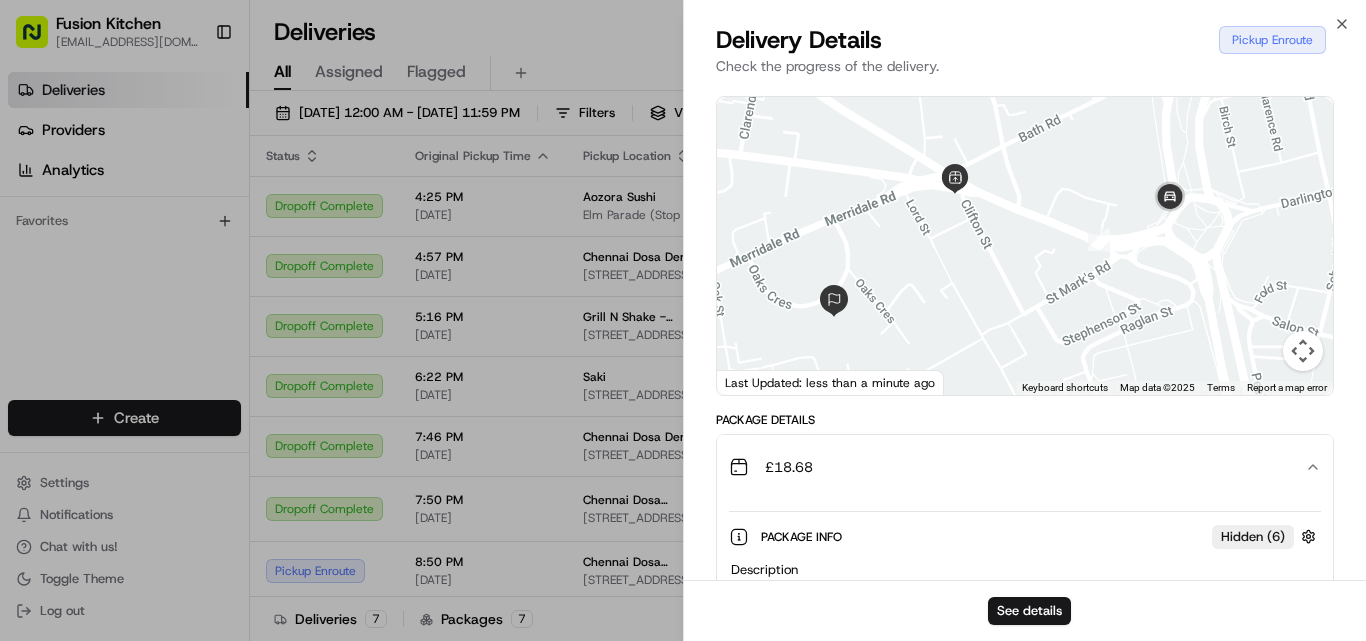 drag, startPoint x: 847, startPoint y: 280, endPoint x: 893, endPoint y: 241, distance: 60.307545 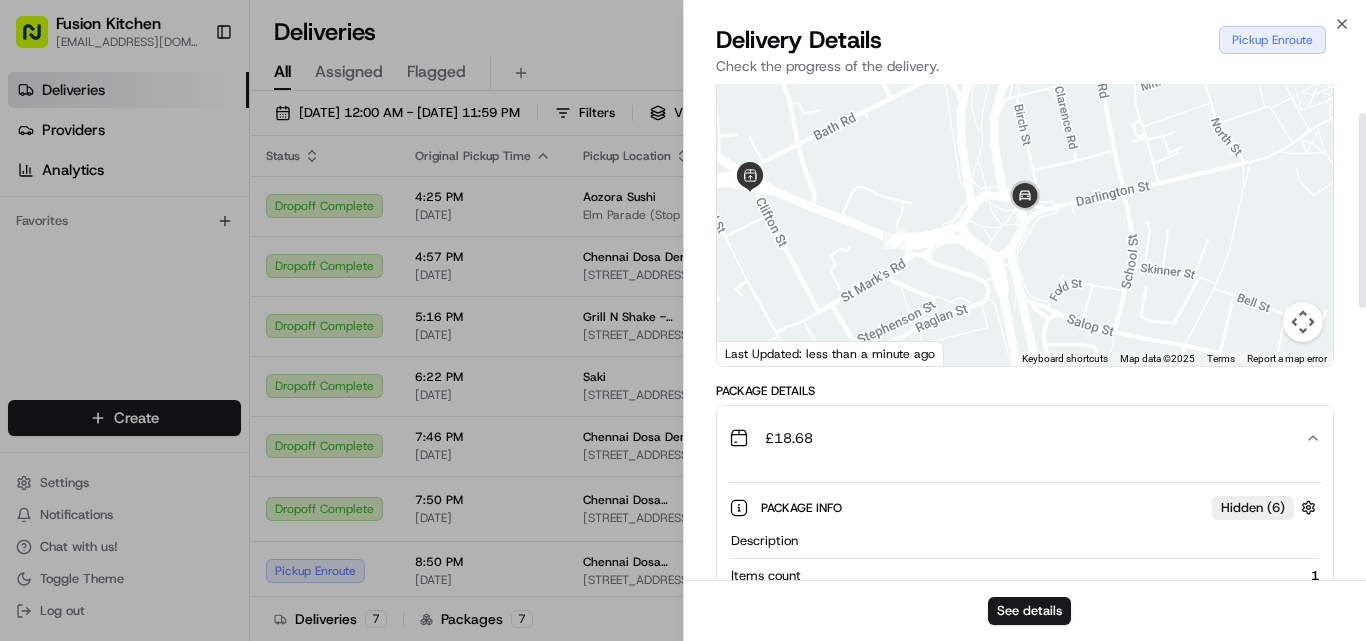 scroll, scrollTop: 66, scrollLeft: 0, axis: vertical 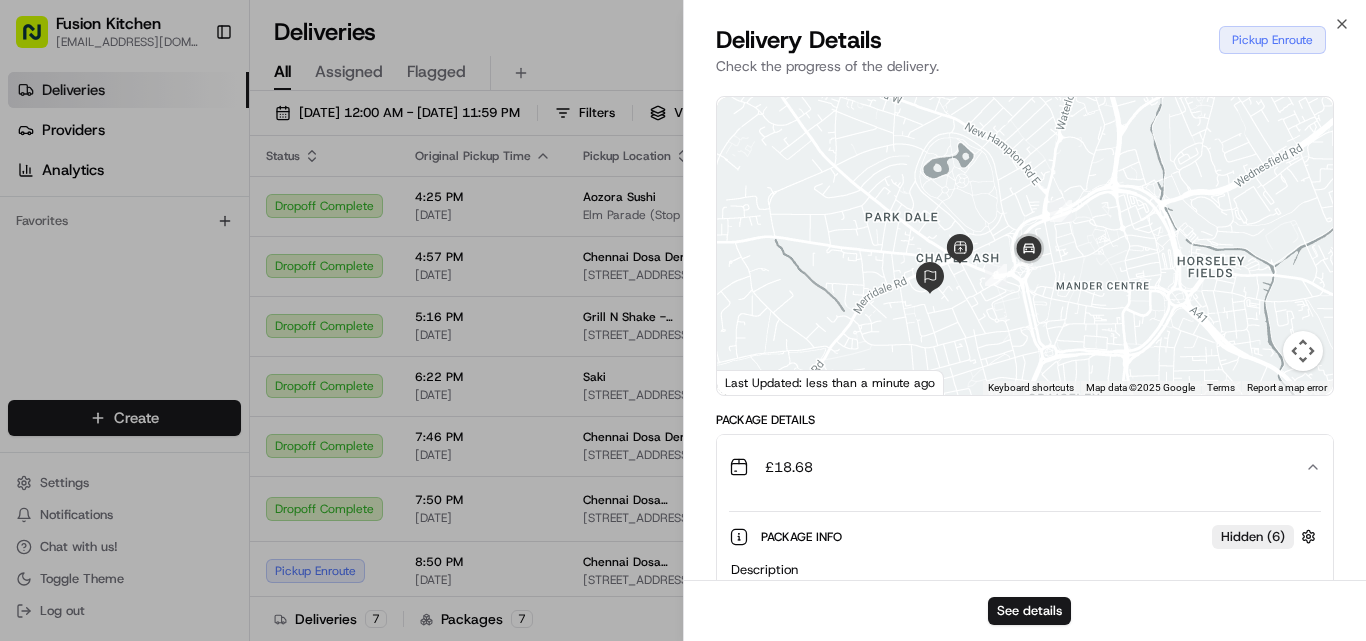 drag, startPoint x: 879, startPoint y: 301, endPoint x: 1030, endPoint y: 299, distance: 151.01324 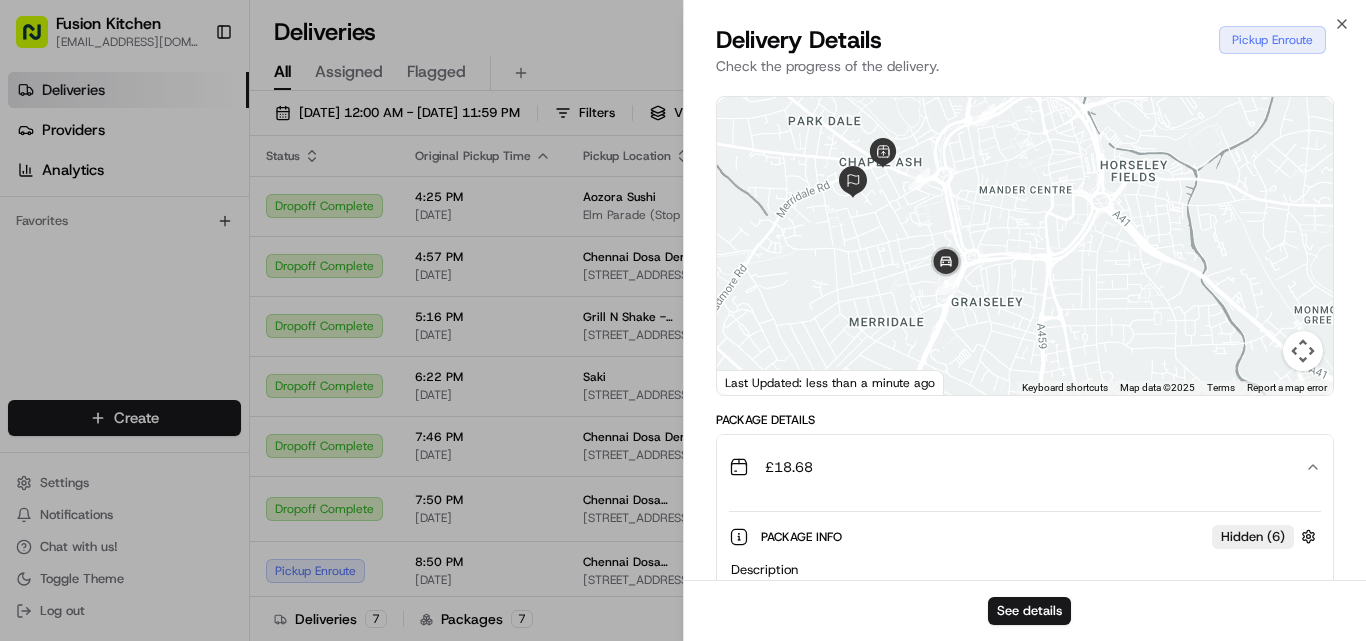 drag, startPoint x: 828, startPoint y: 179, endPoint x: 848, endPoint y: 271, distance: 94.14882 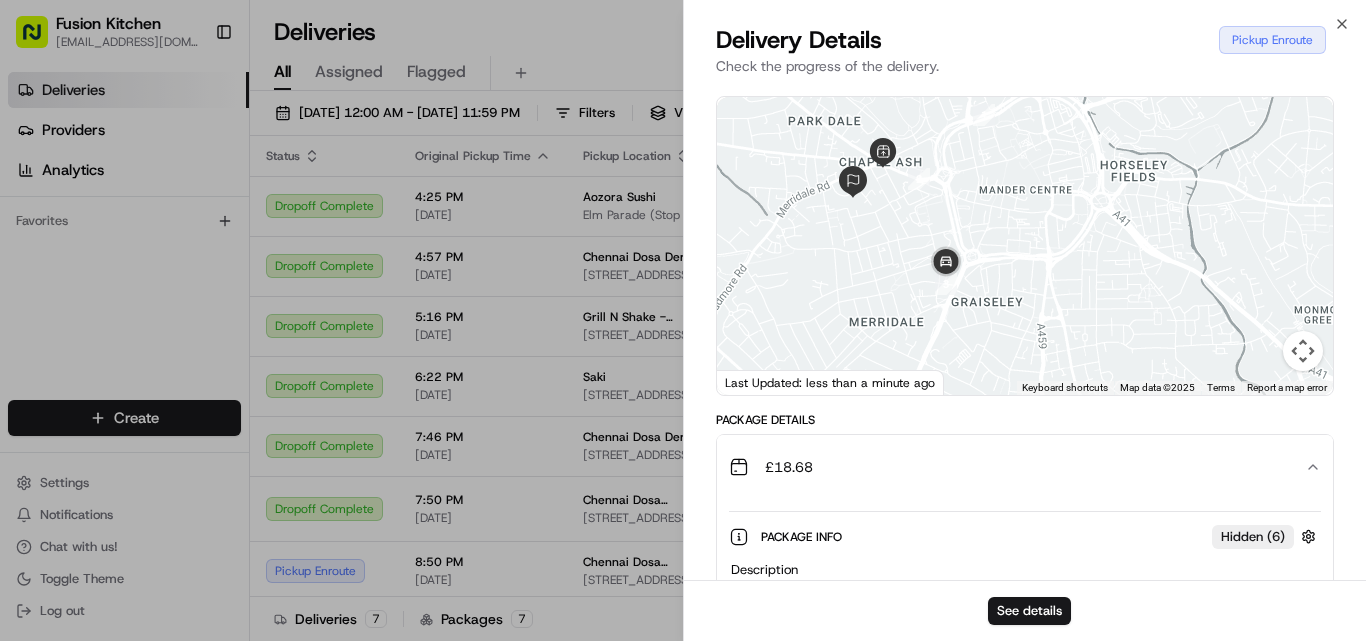 click on "Package Info Hidden ( 6 )" at bounding box center (1041, 536) 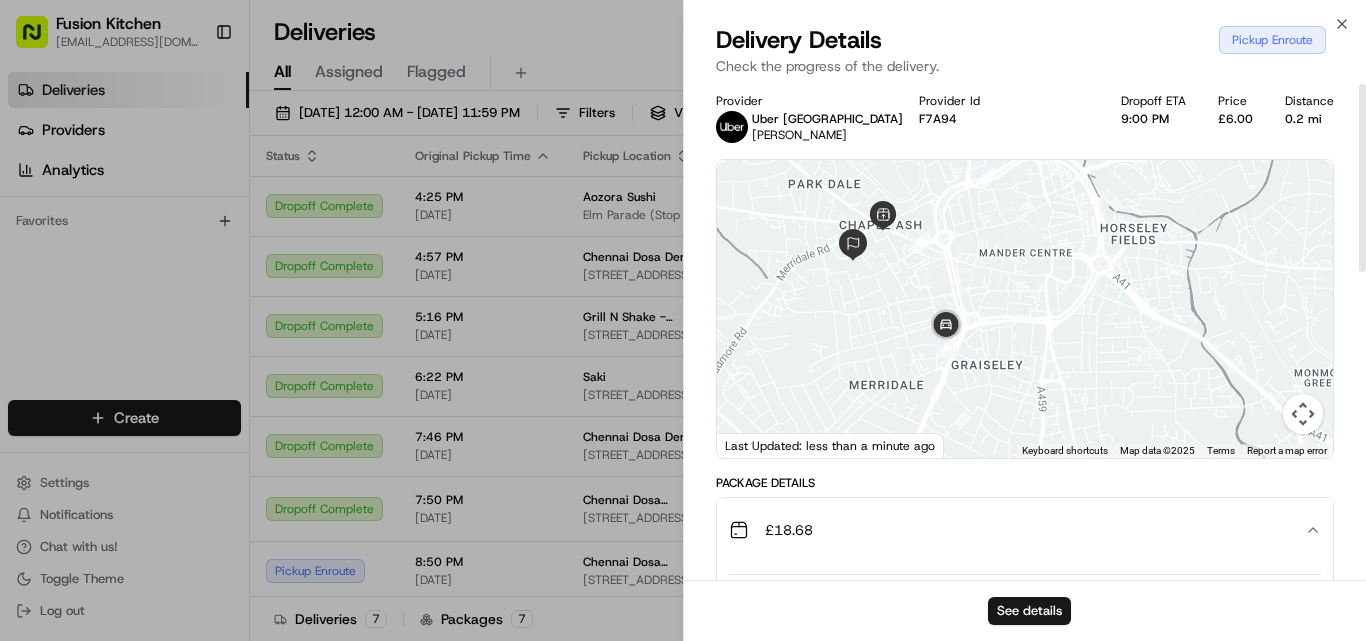 scroll, scrollTop: 0, scrollLeft: 0, axis: both 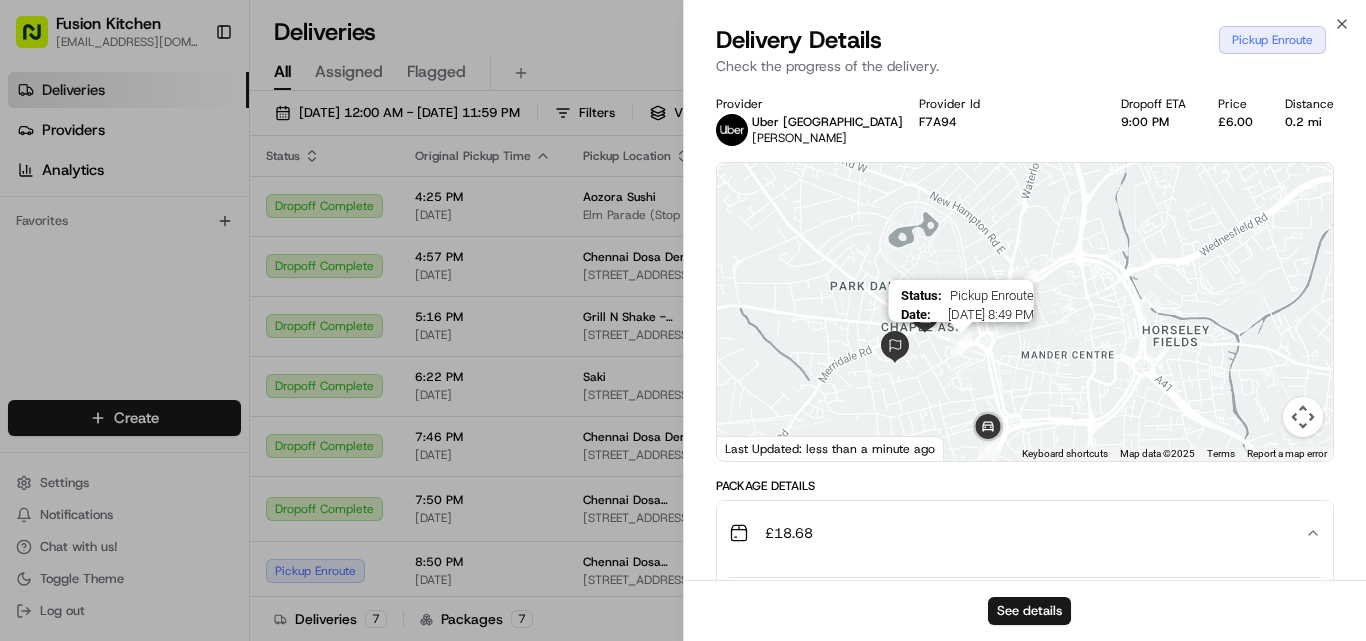 drag, startPoint x: 925, startPoint y: 253, endPoint x: 967, endPoint y: 354, distance: 109.38464 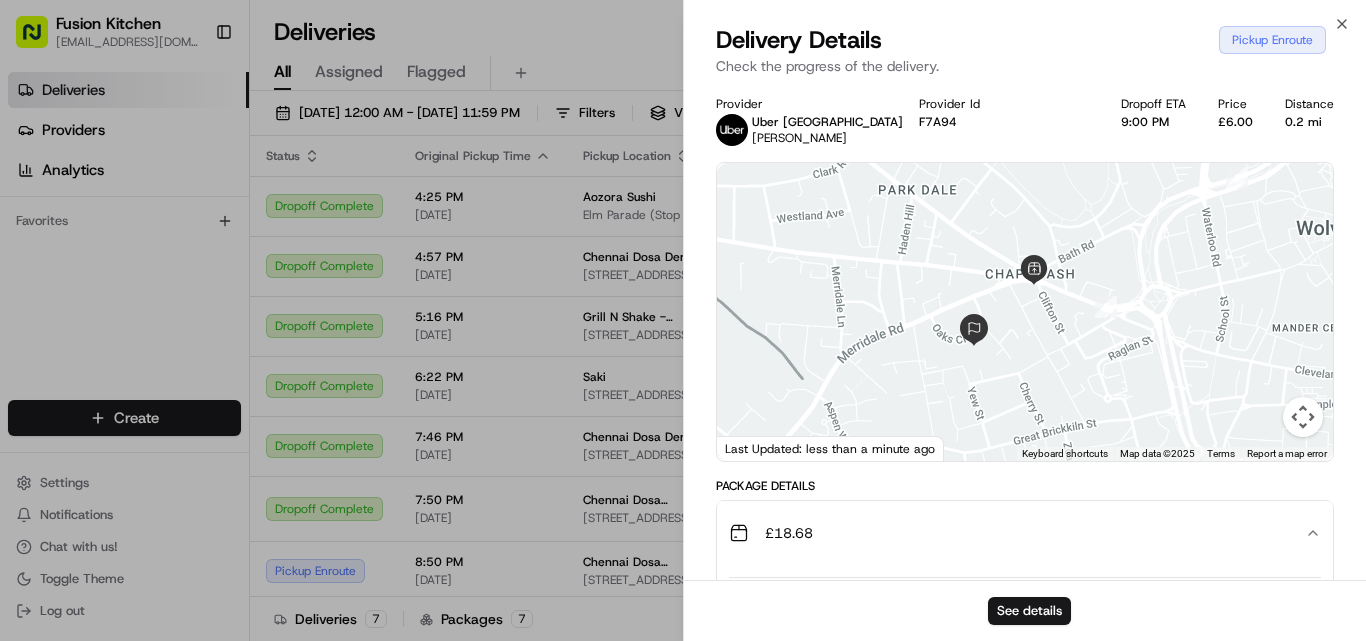 drag, startPoint x: 905, startPoint y: 325, endPoint x: 1133, endPoint y: 303, distance: 229.05894 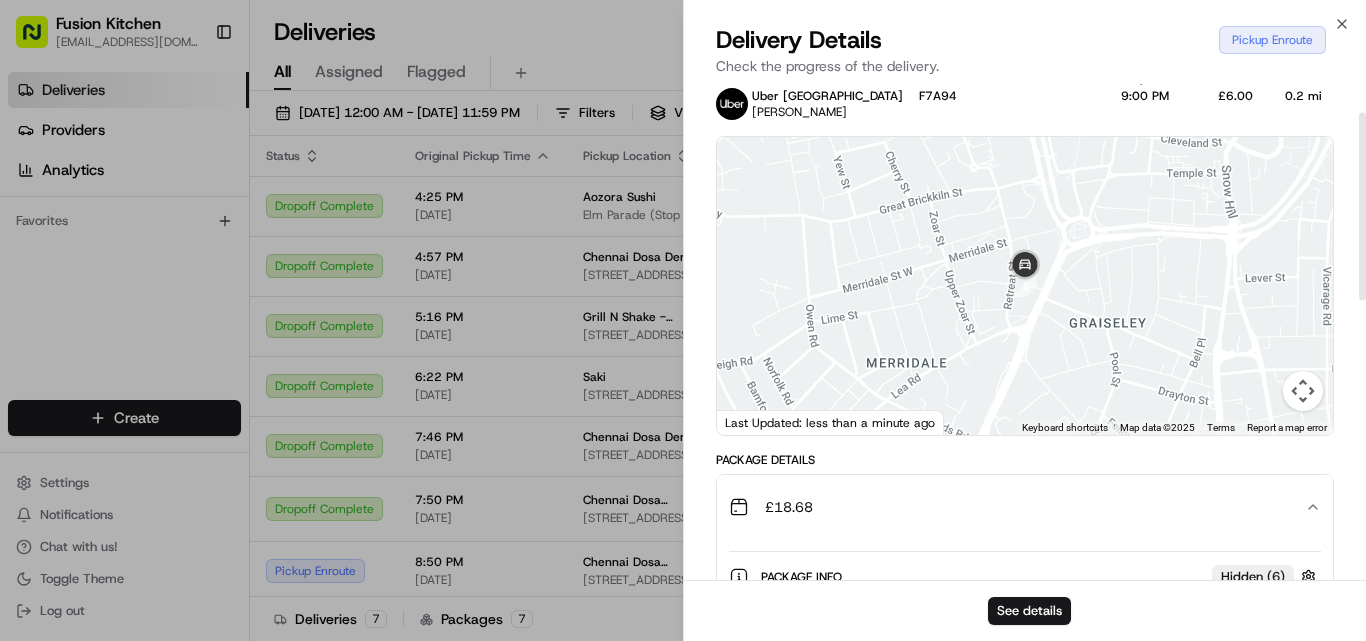 scroll, scrollTop: 14, scrollLeft: 0, axis: vertical 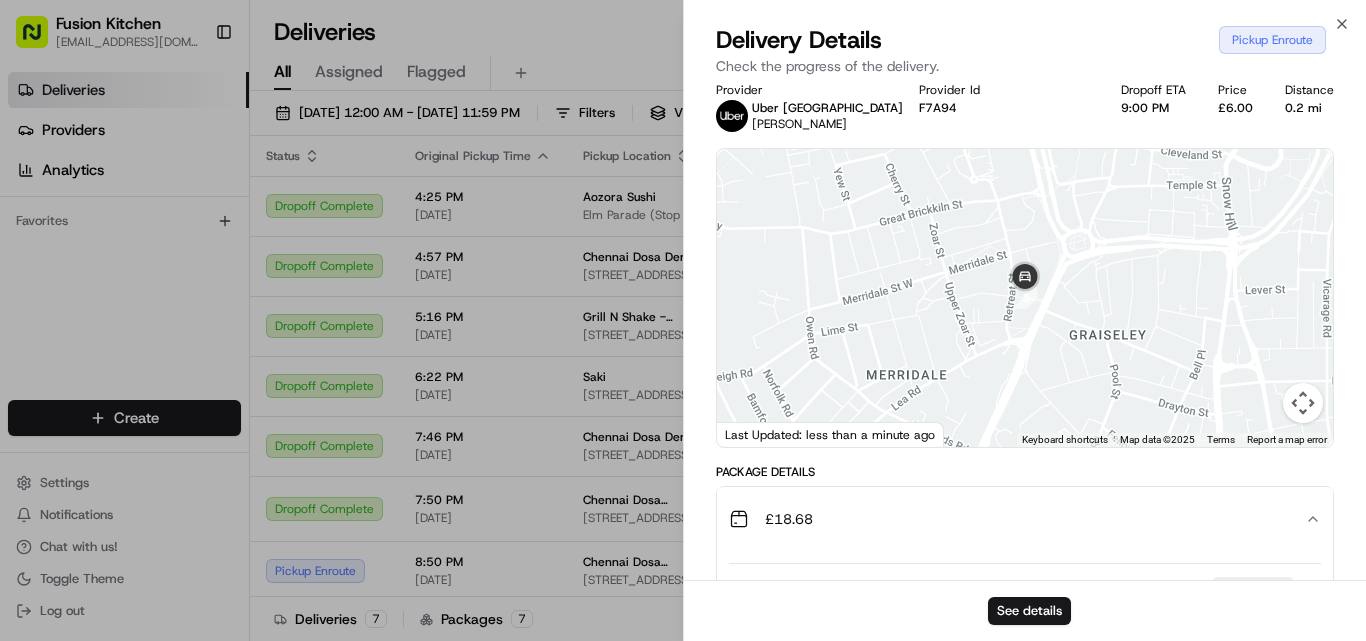 click at bounding box center (1025, 298) 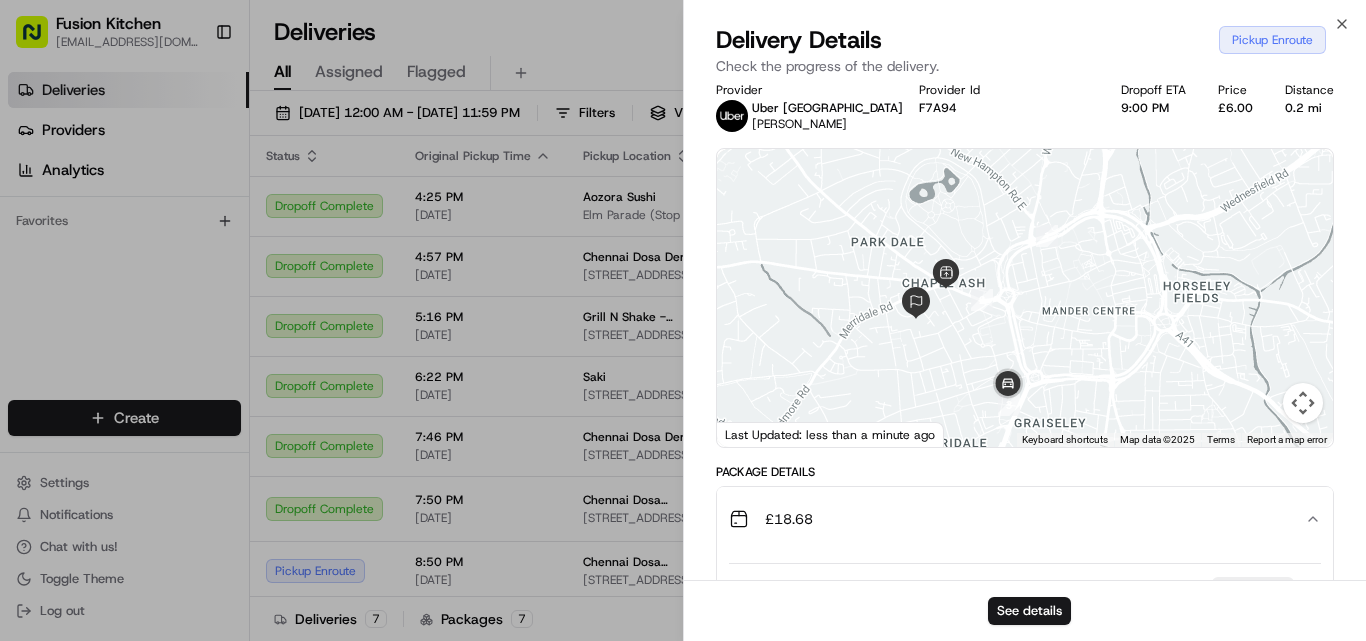 drag, startPoint x: 938, startPoint y: 294, endPoint x: 948, endPoint y: 384, distance: 90.55385 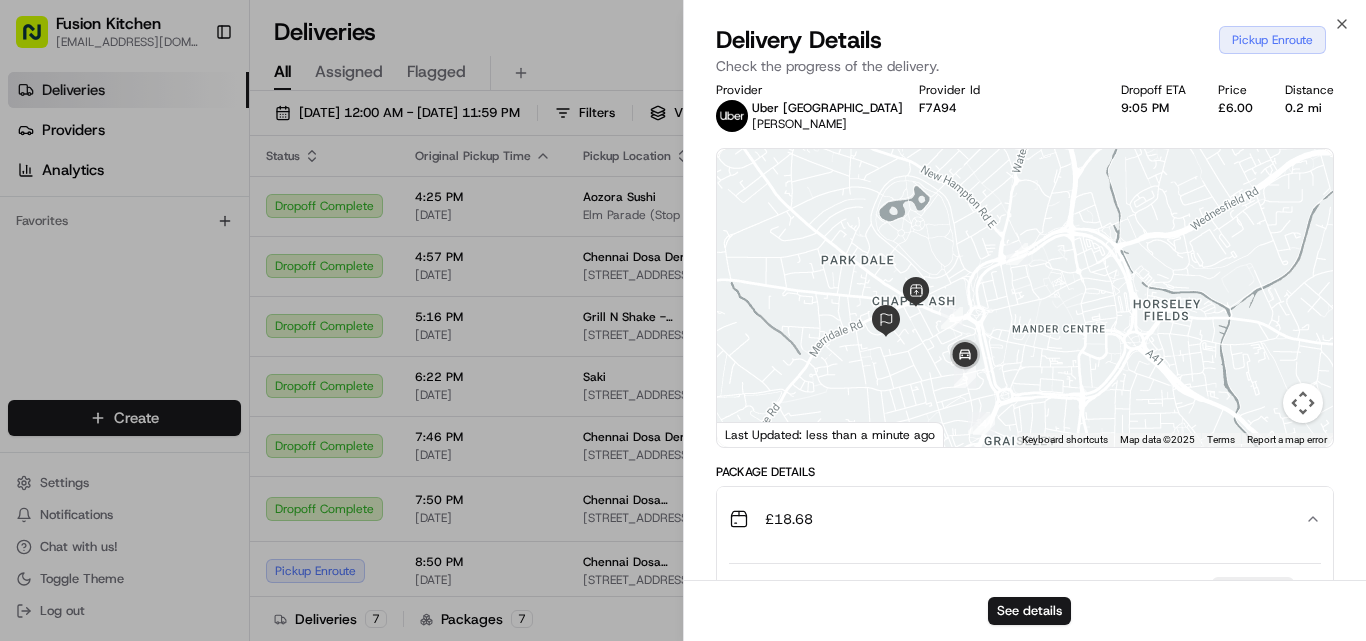drag, startPoint x: 933, startPoint y: 277, endPoint x: 903, endPoint y: 359, distance: 87.31552 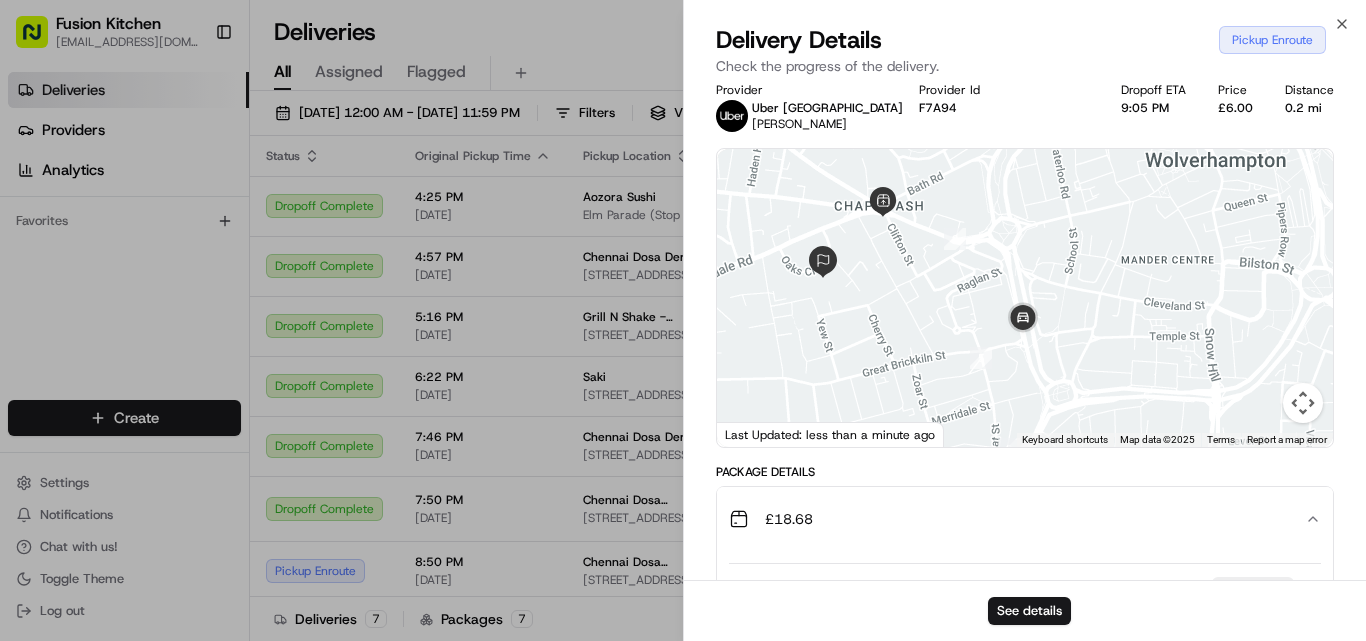 drag, startPoint x: 927, startPoint y: 287, endPoint x: 922, endPoint y: 330, distance: 43.289722 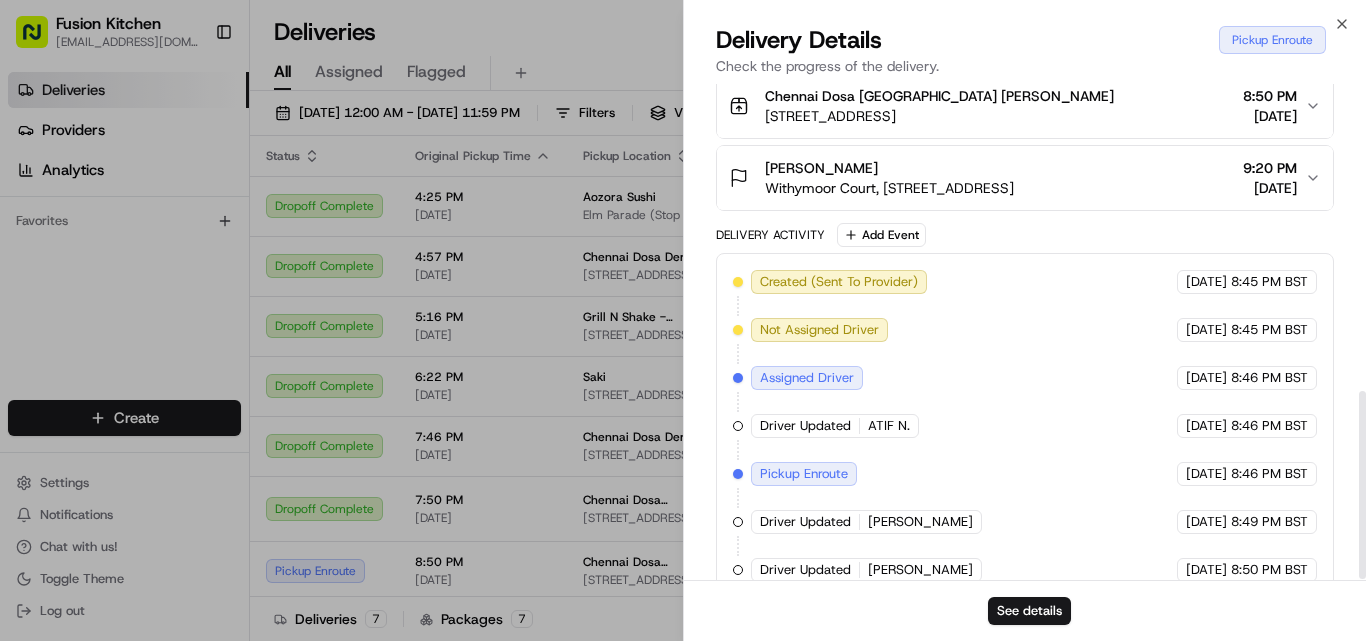 scroll, scrollTop: 814, scrollLeft: 0, axis: vertical 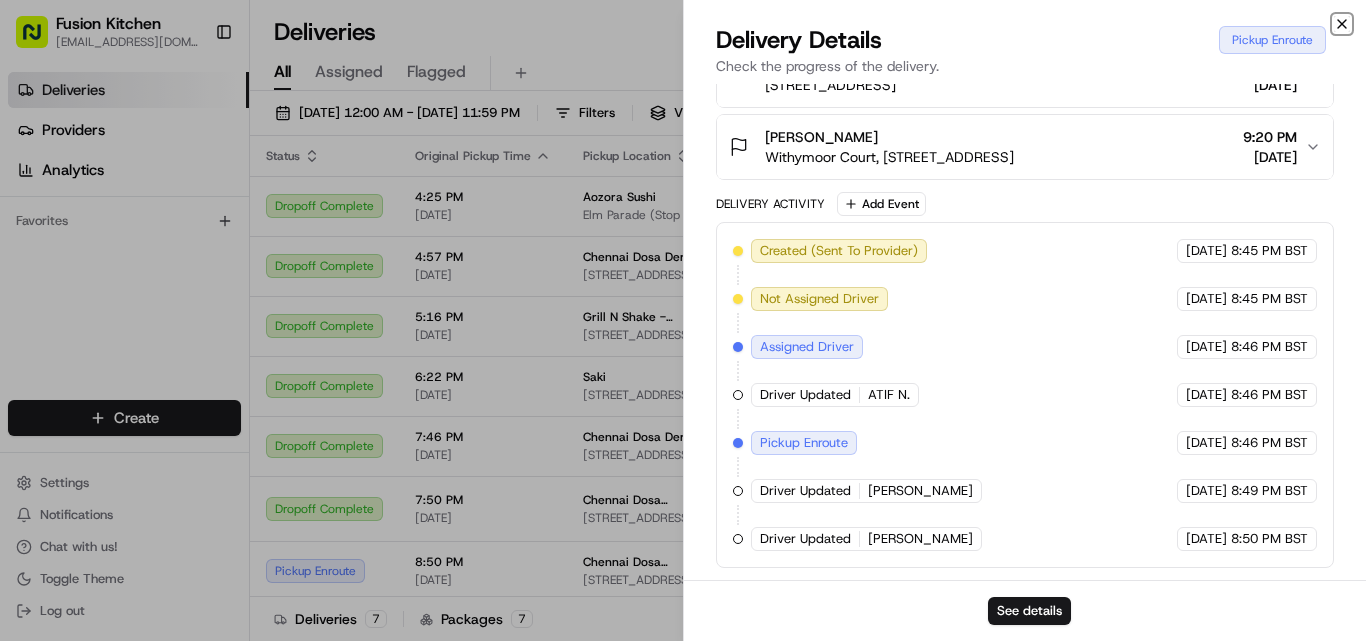 click 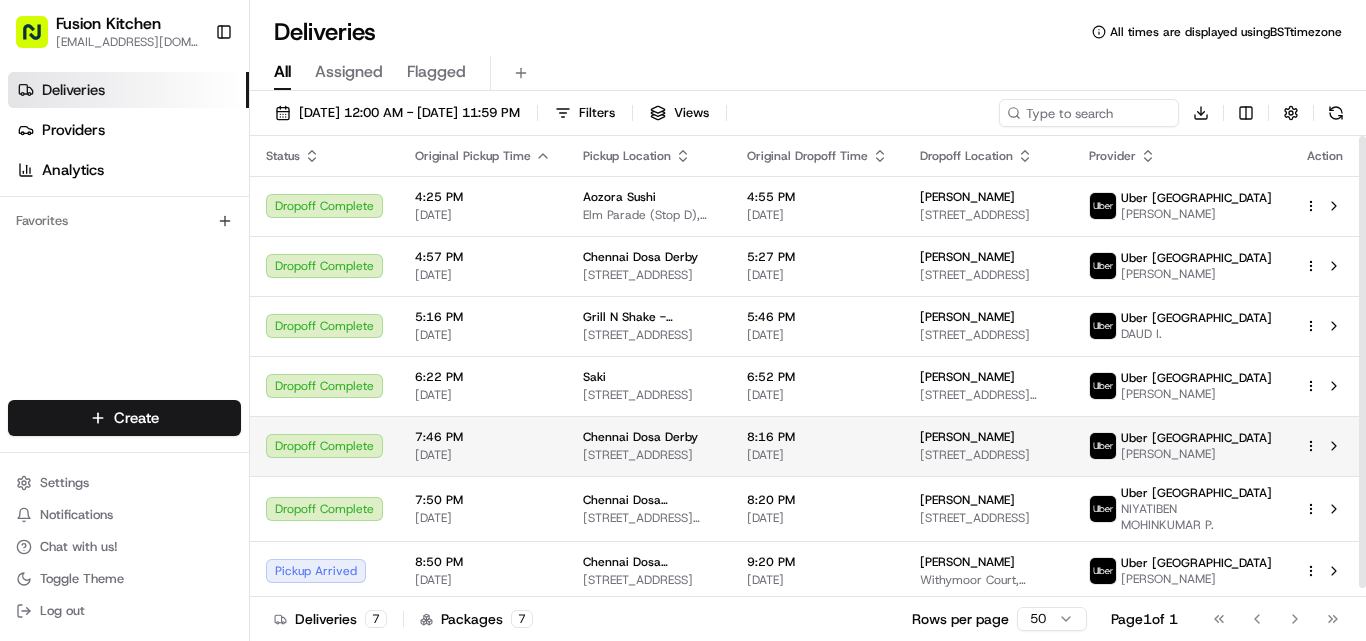 scroll, scrollTop: 9, scrollLeft: 0, axis: vertical 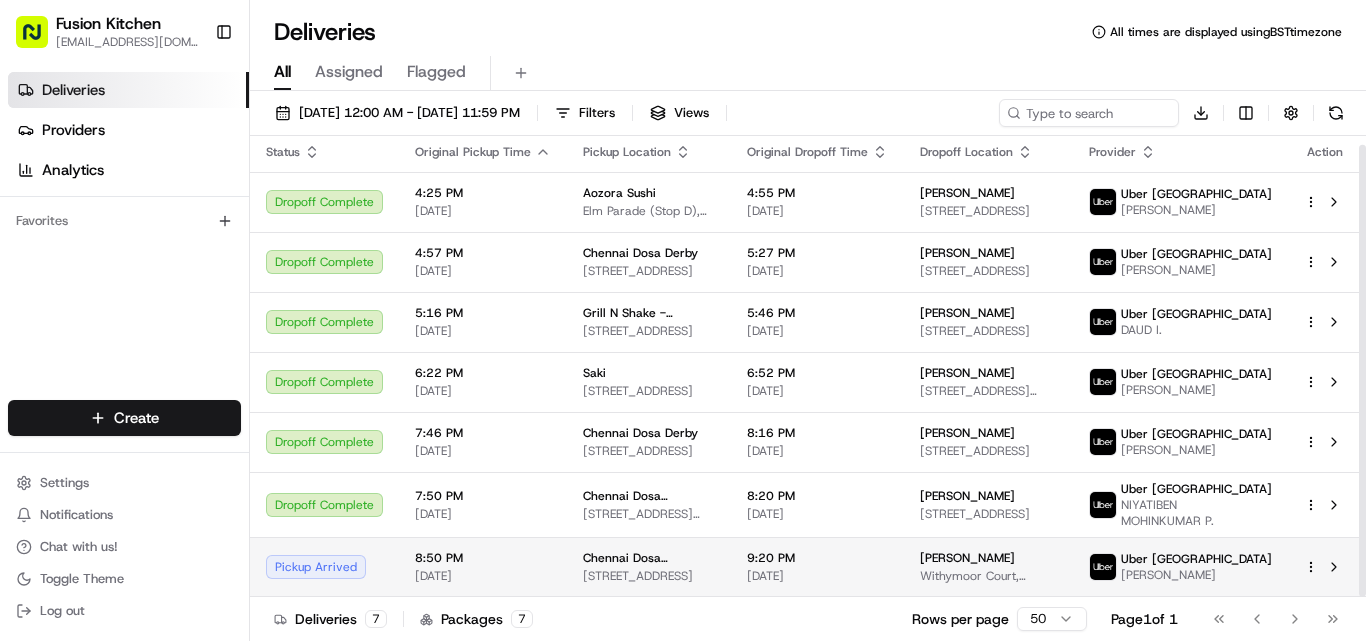 click on "Pickup Arrived" at bounding box center (324, 567) 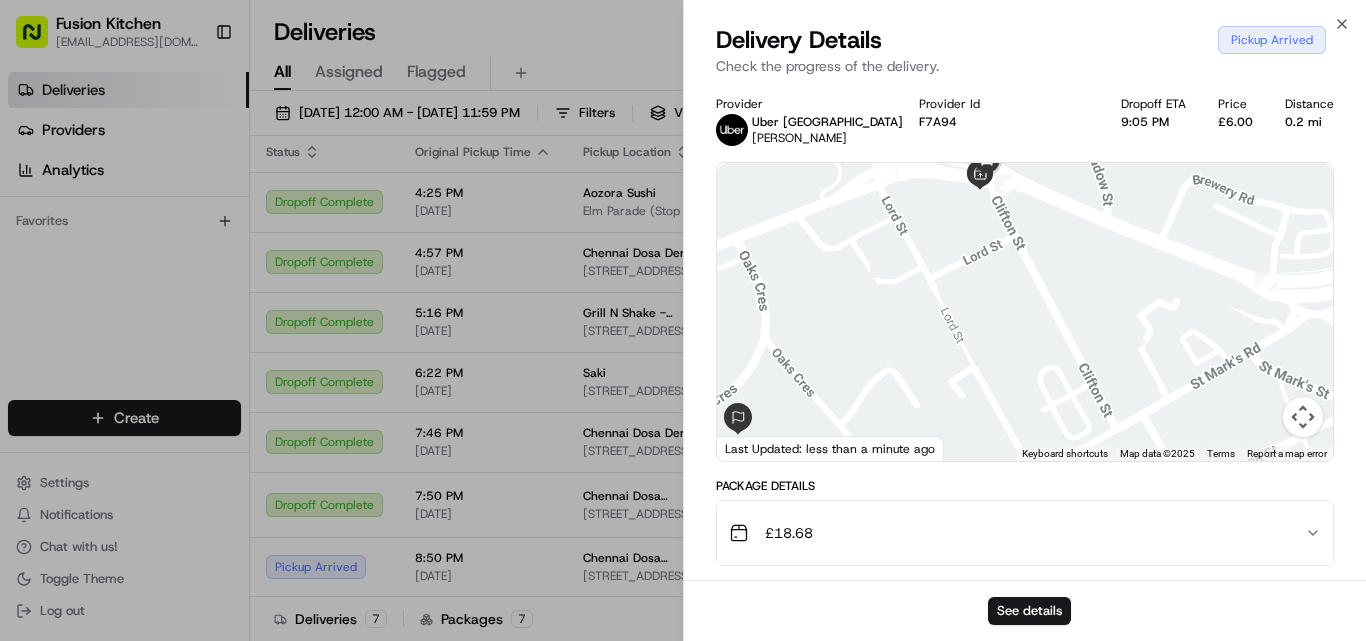 drag, startPoint x: 917, startPoint y: 226, endPoint x: 917, endPoint y: 390, distance: 164 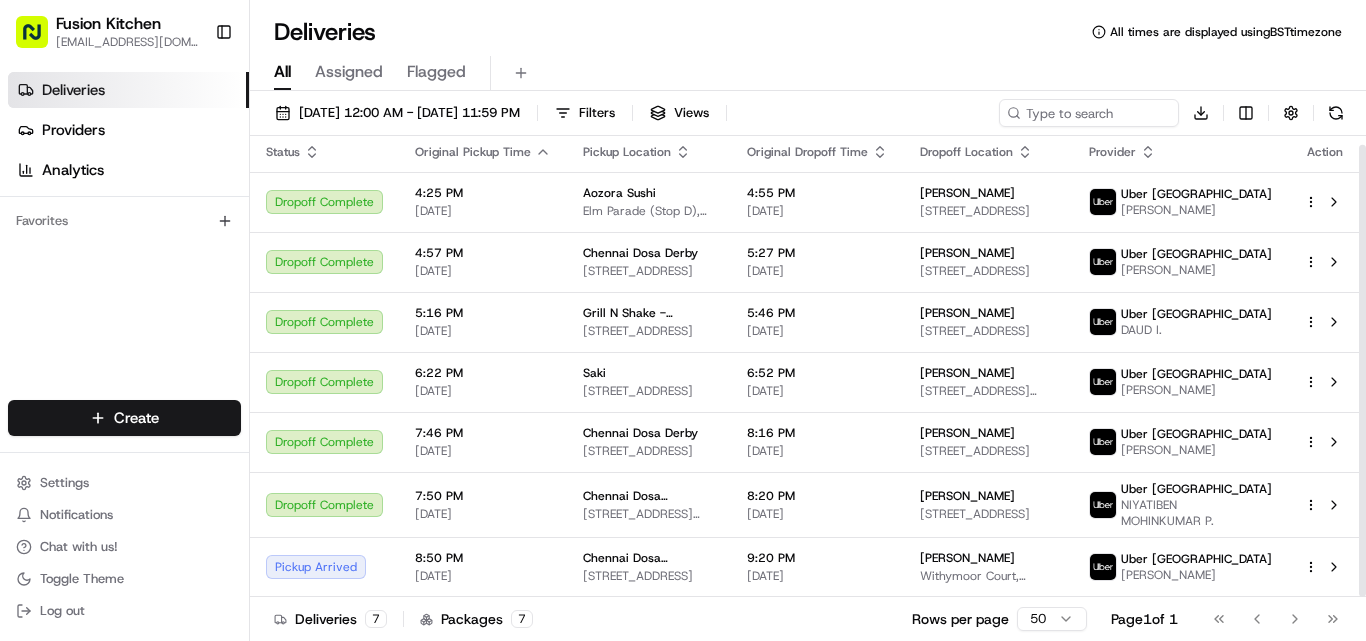 click on "8:50 PM [DATE]" at bounding box center (483, 567) 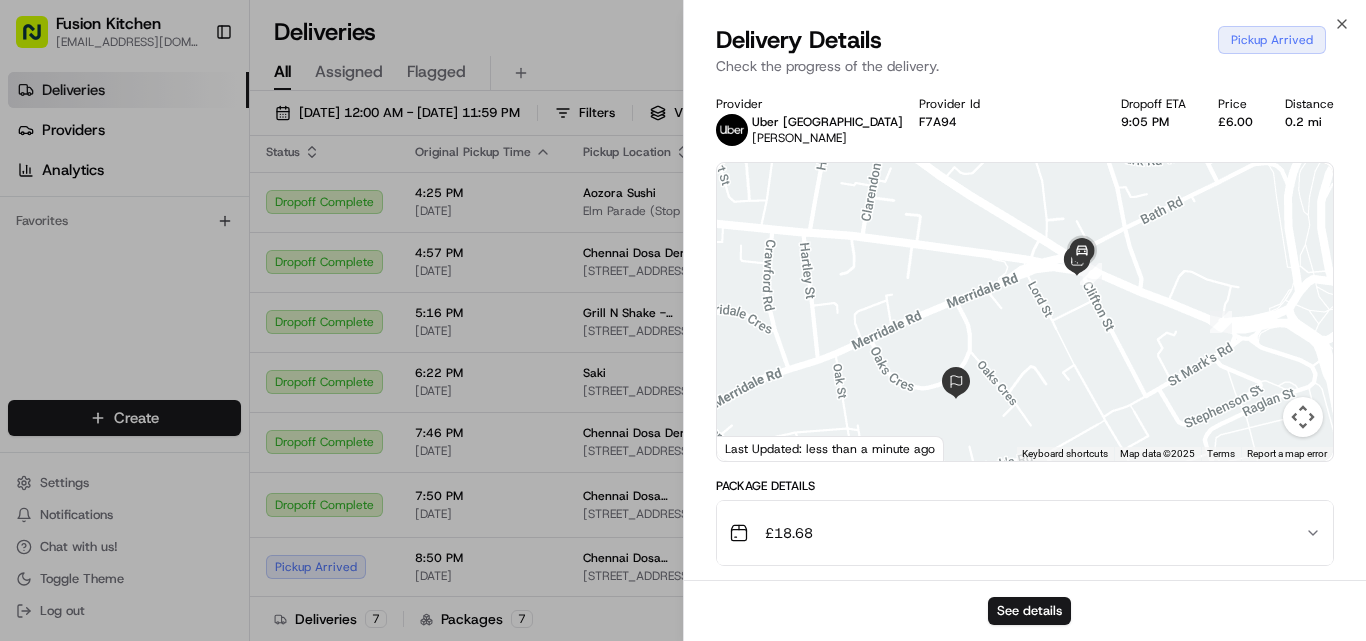 drag, startPoint x: 1102, startPoint y: 279, endPoint x: 1041, endPoint y: 335, distance: 82.80701 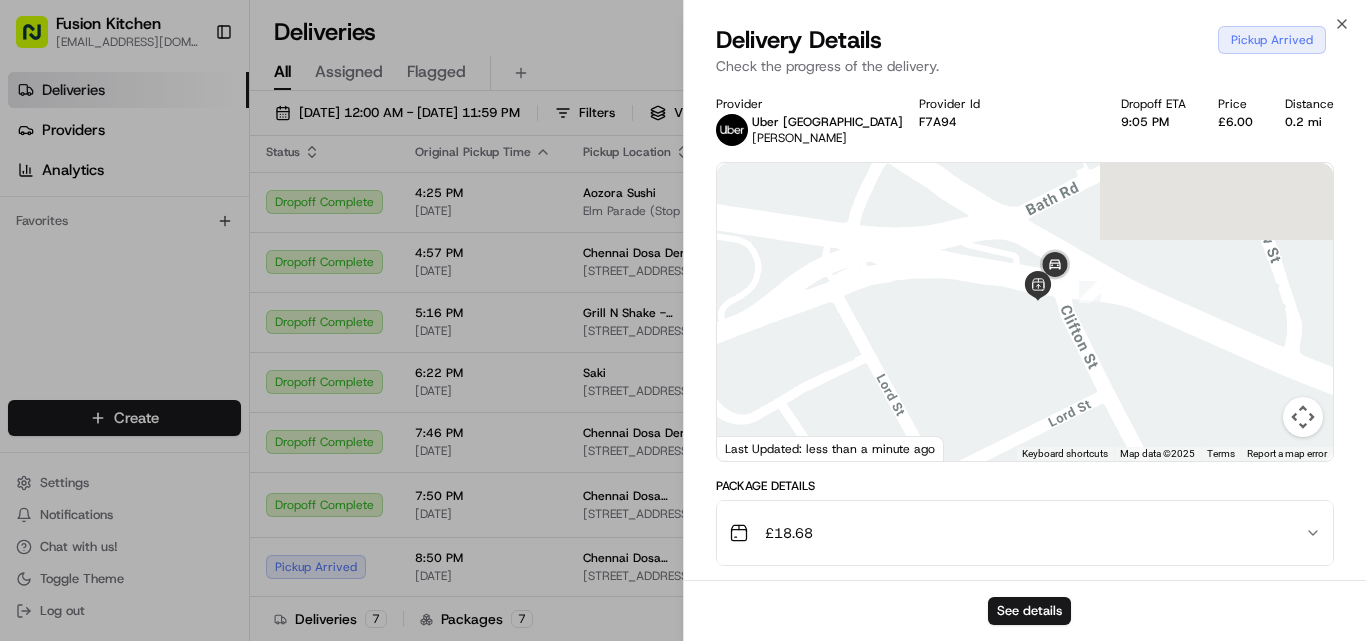drag, startPoint x: 1074, startPoint y: 237, endPoint x: 936, endPoint y: 405, distance: 217.41205 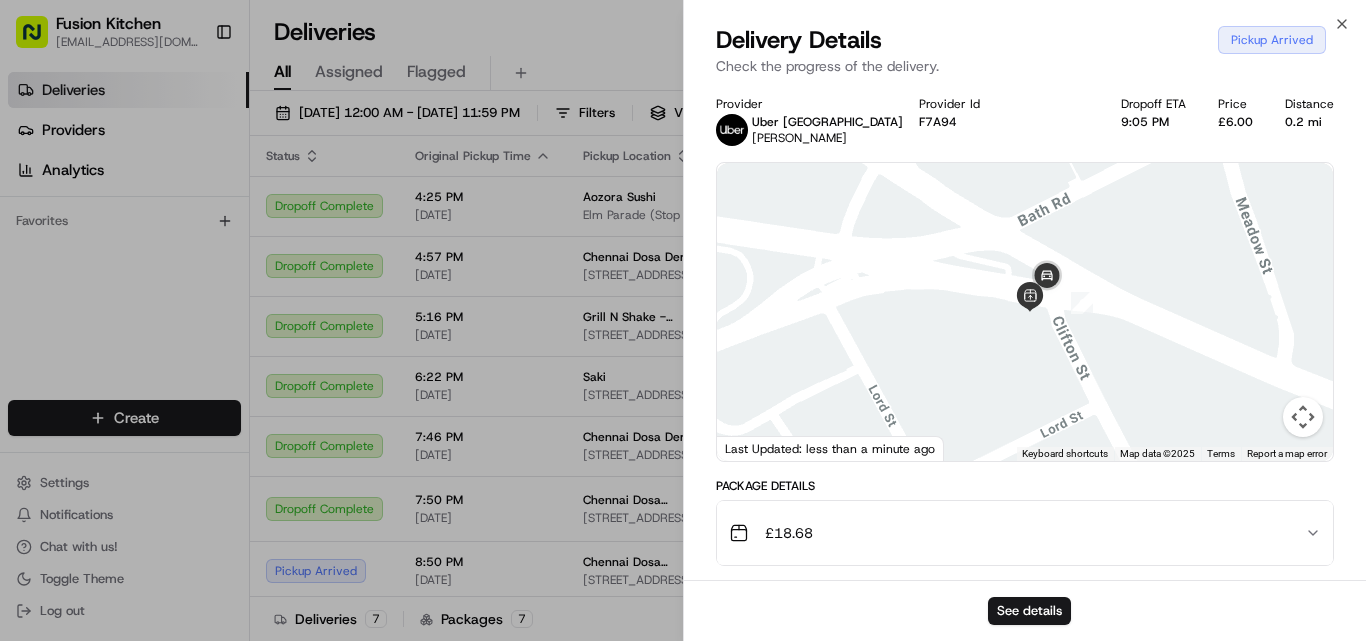 scroll, scrollTop: 0, scrollLeft: 0, axis: both 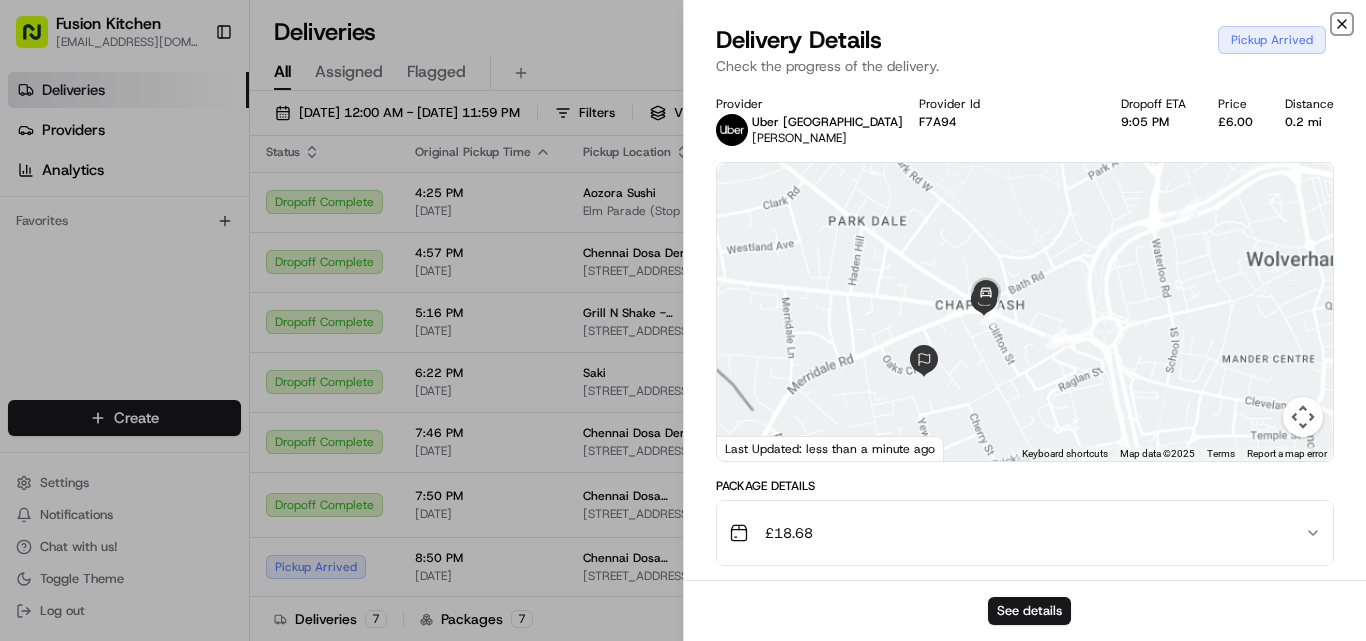 click 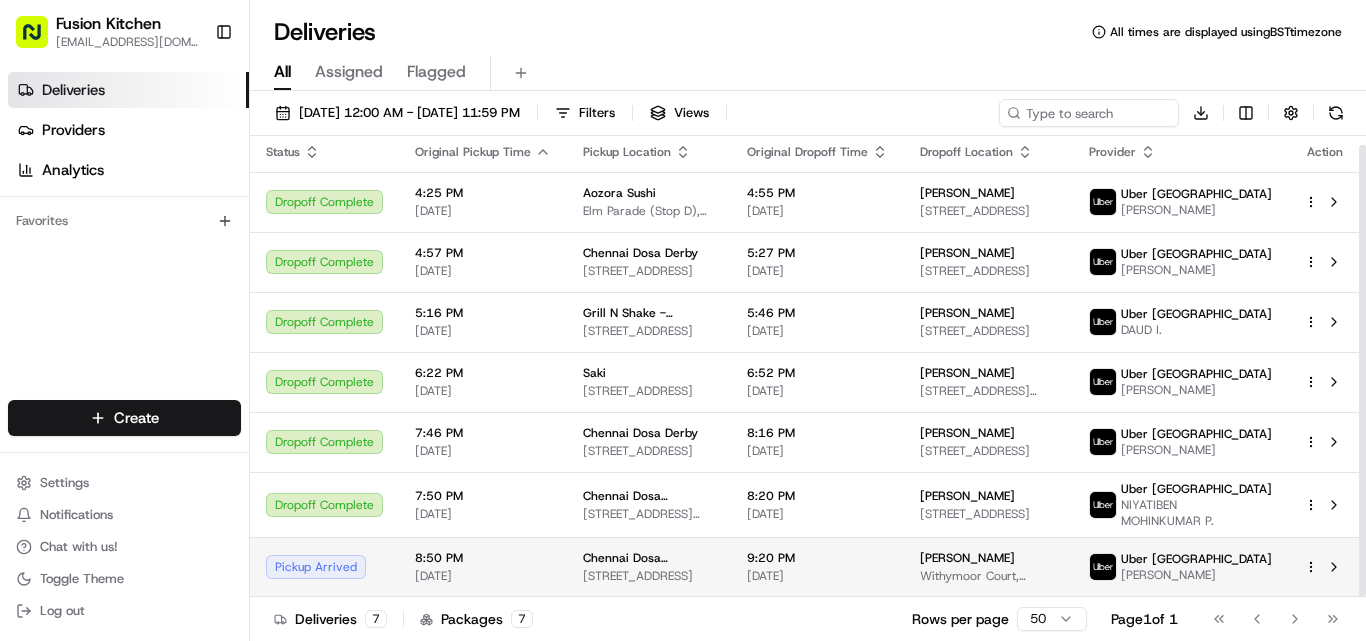 click on "Fusion Kitchen [EMAIL_ADDRESS][DOMAIN_NAME] Toggle Sidebar Deliveries Providers Analytics Favorites Main Menu Members & Organization Organization Users Roles Preferences Customization Tracking Orchestration Automations Dispatch Strategy Locations Pickup Locations Dropoff Locations Billing Billing Refund Requests Integrations Notification Triggers Webhooks API Keys Request Logs Create Settings Notifications Chat with us! Toggle Theme Log out Deliveries All times are displayed using  BST  timezone All Assigned Flagged [DATE] 12:00 AM - [DATE] 11:59 PM Filters Views Download Status Original Pickup Time Pickup Location Original Dropoff Time Dropoff Location Provider Action Dropoff Complete 4:25 PM [DATE] Aozora Sushi Elm Parade (Stop D), [STREET_ADDRESS] 4:55 PM [DATE] [PERSON_NAME] [STREET_ADDRESS] [PERSON_NAME] Dropoff Complete 4:57 PM [DATE] [GEOGRAPHIC_DATA] Dosa [GEOGRAPHIC_DATA] [STREET_ADDRESS] 5:27 PM [DATE] [PERSON_NAME] Uber [GEOGRAPHIC_DATA]" at bounding box center (683, 320) 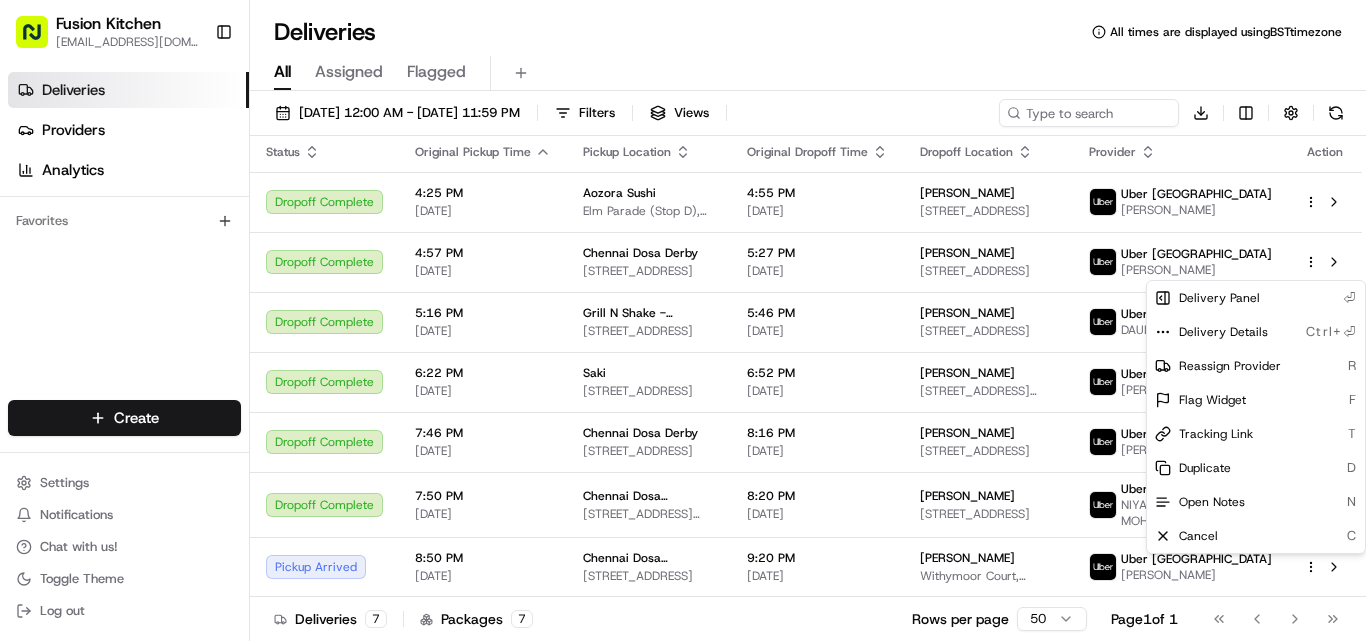 click on "Fusion Kitchen [EMAIL_ADDRESS][DOMAIN_NAME] Toggle Sidebar Deliveries Providers Analytics Favorites Main Menu Members & Organization Organization Users Roles Preferences Customization Tracking Orchestration Automations Dispatch Strategy Locations Pickup Locations Dropoff Locations Billing Billing Refund Requests Integrations Notification Triggers Webhooks API Keys Request Logs Create Settings Notifications Chat with us! Toggle Theme Log out Deliveries All times are displayed using  BST  timezone All Assigned Flagged [DATE] 12:00 AM - [DATE] 11:59 PM Filters Views Download Status Original Pickup Time Pickup Location Original Dropoff Time Dropoff Location Provider Action Dropoff Complete 4:25 PM [DATE] Aozora Sushi Elm Parade (Stop D), [STREET_ADDRESS] 4:55 PM [DATE] [PERSON_NAME] [STREET_ADDRESS] [PERSON_NAME] Dropoff Complete 4:57 PM [DATE] [GEOGRAPHIC_DATA] Dosa [GEOGRAPHIC_DATA] [STREET_ADDRESS] 5:27 PM [DATE] [PERSON_NAME] Uber [GEOGRAPHIC_DATA]" at bounding box center (683, 320) 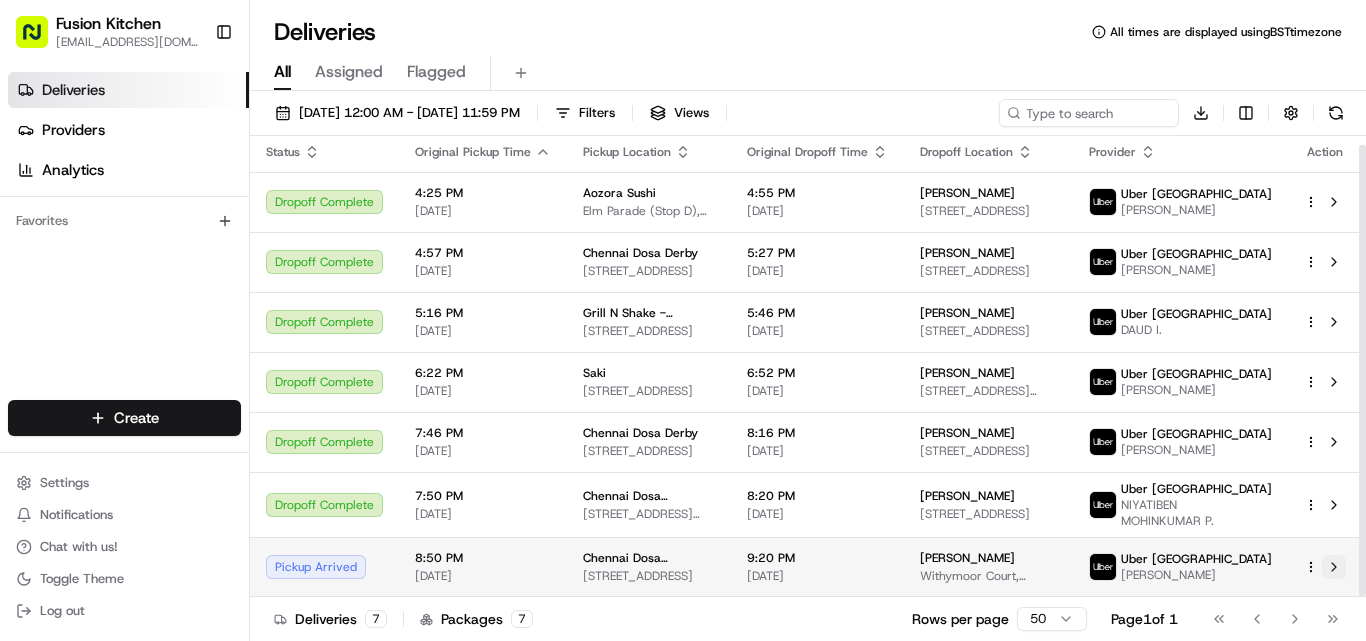 click at bounding box center [1334, 567] 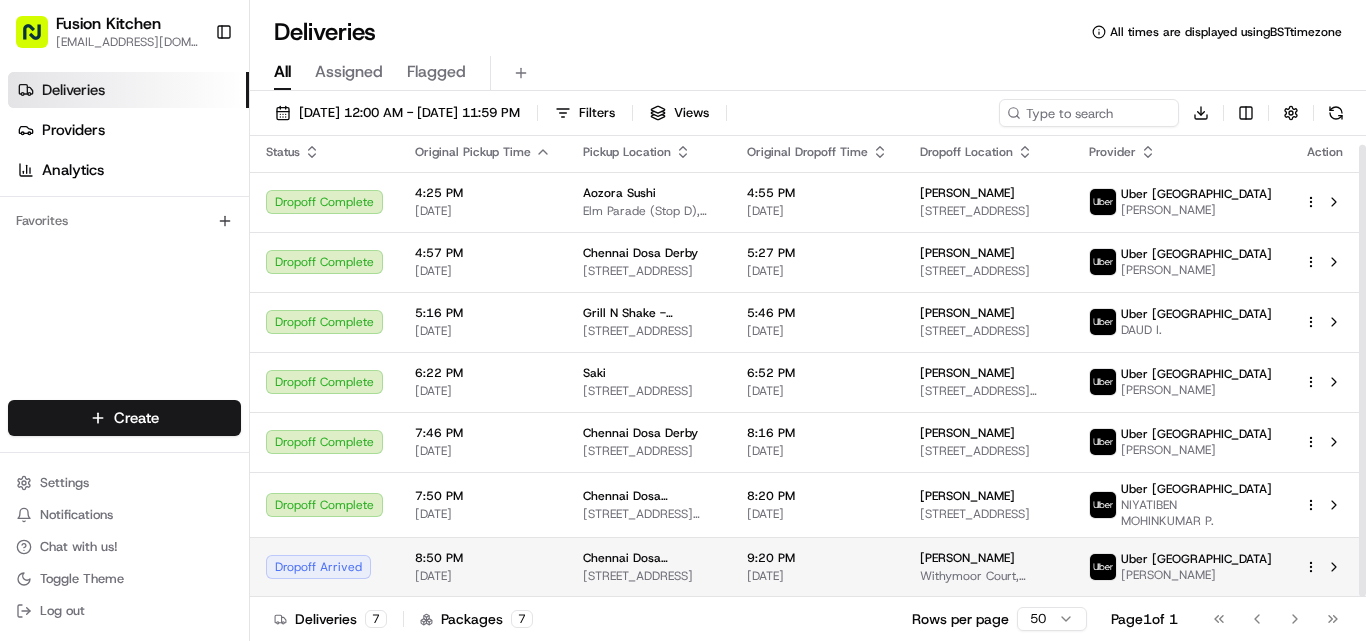 click on "Dropoff Arrived" at bounding box center [324, 567] 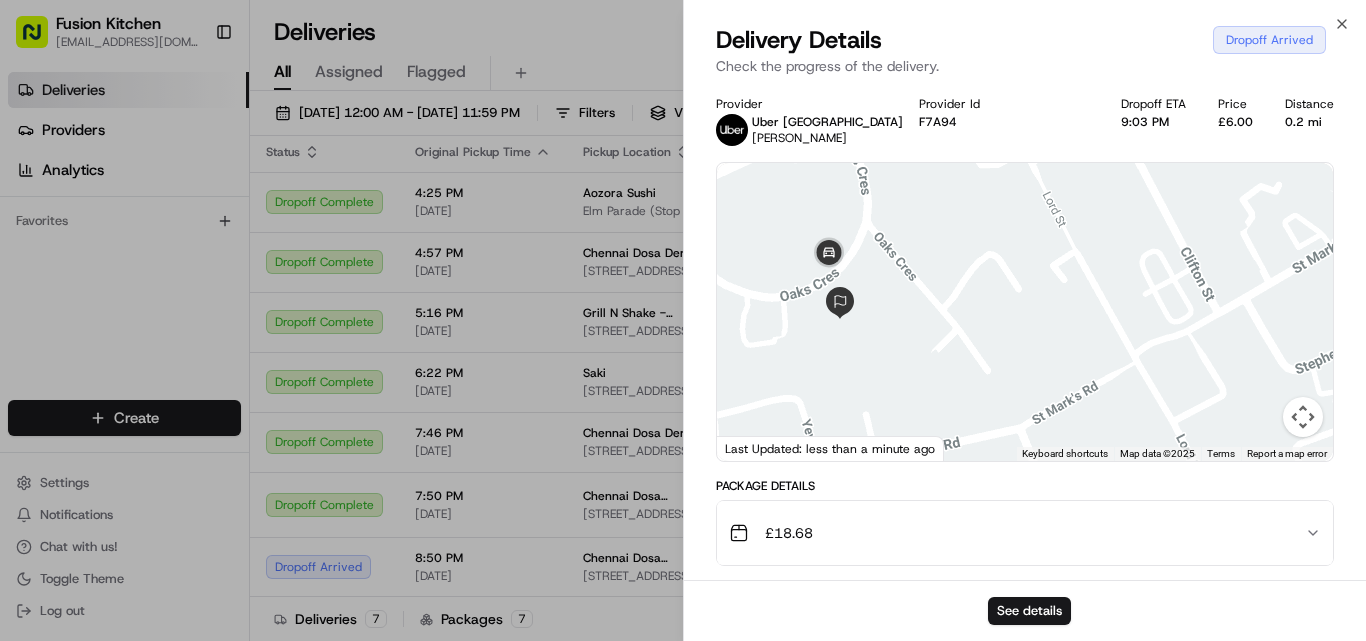 drag, startPoint x: 857, startPoint y: 263, endPoint x: 868, endPoint y: 409, distance: 146.4138 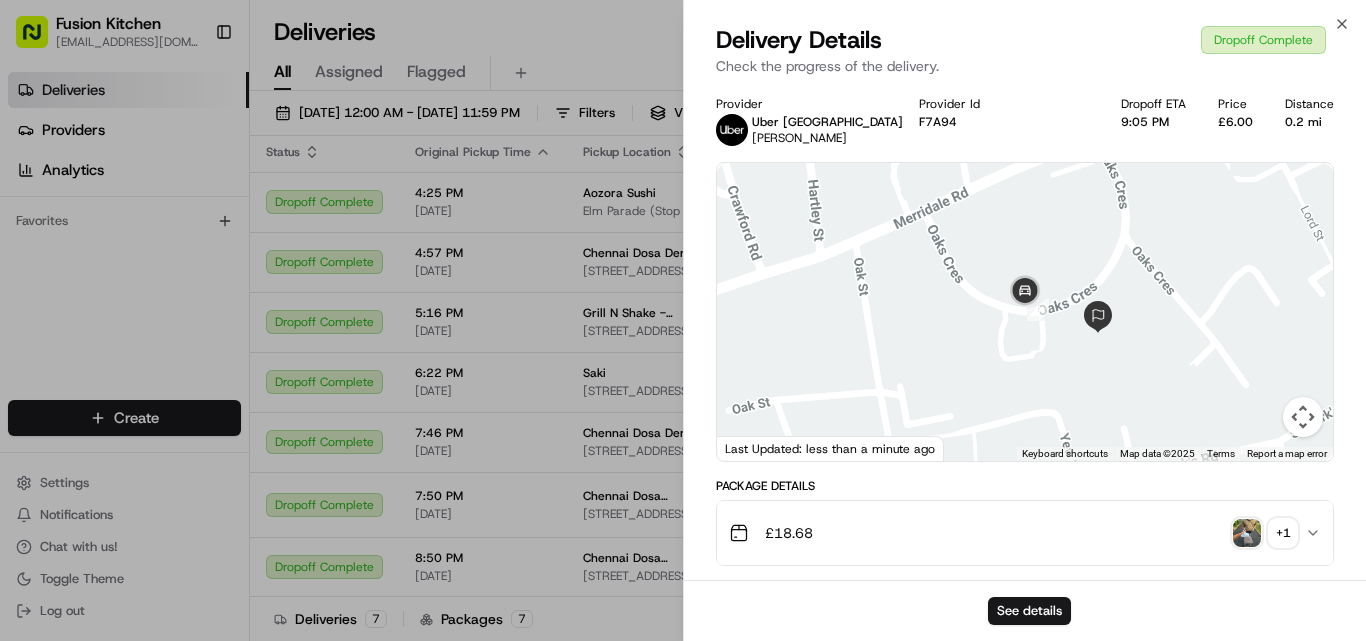 click at bounding box center (1247, 533) 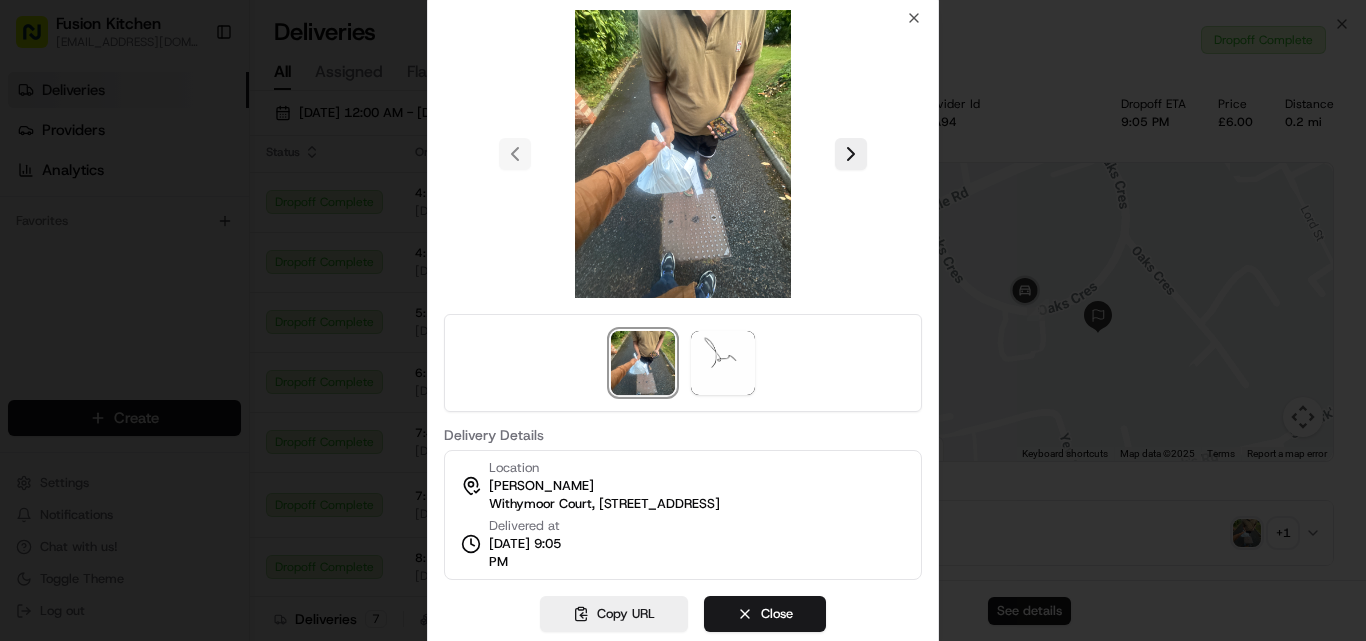 click at bounding box center [683, 154] 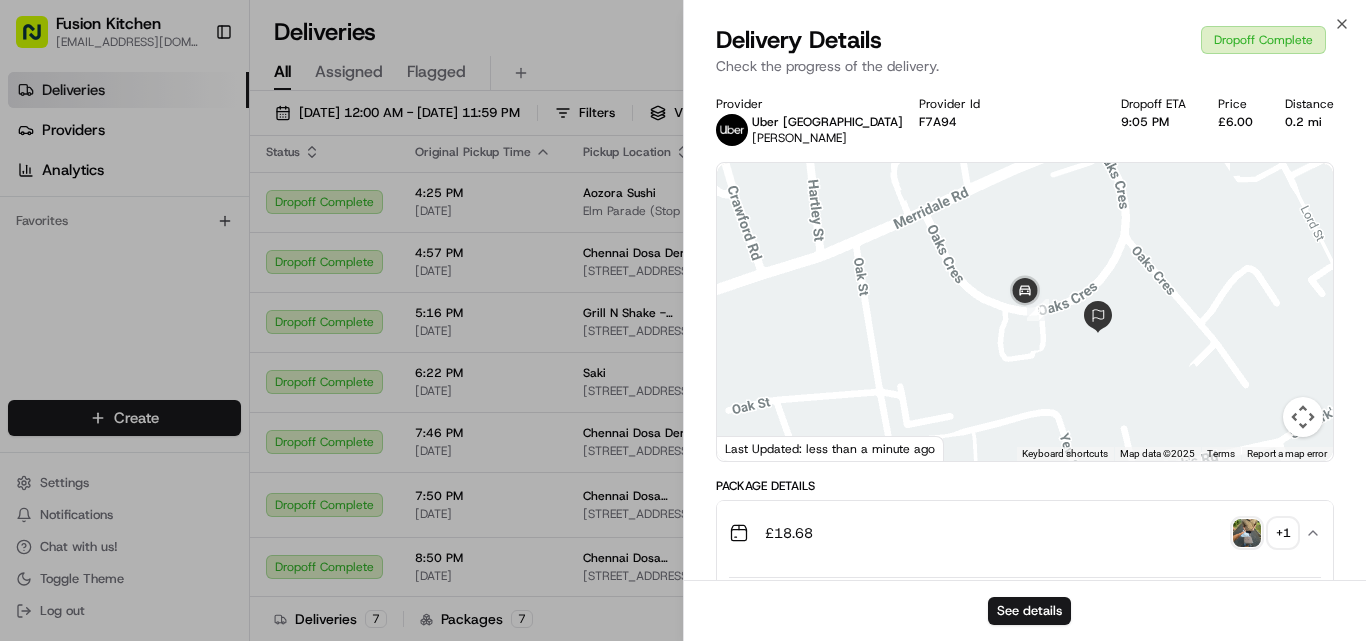 click at bounding box center (1247, 533) 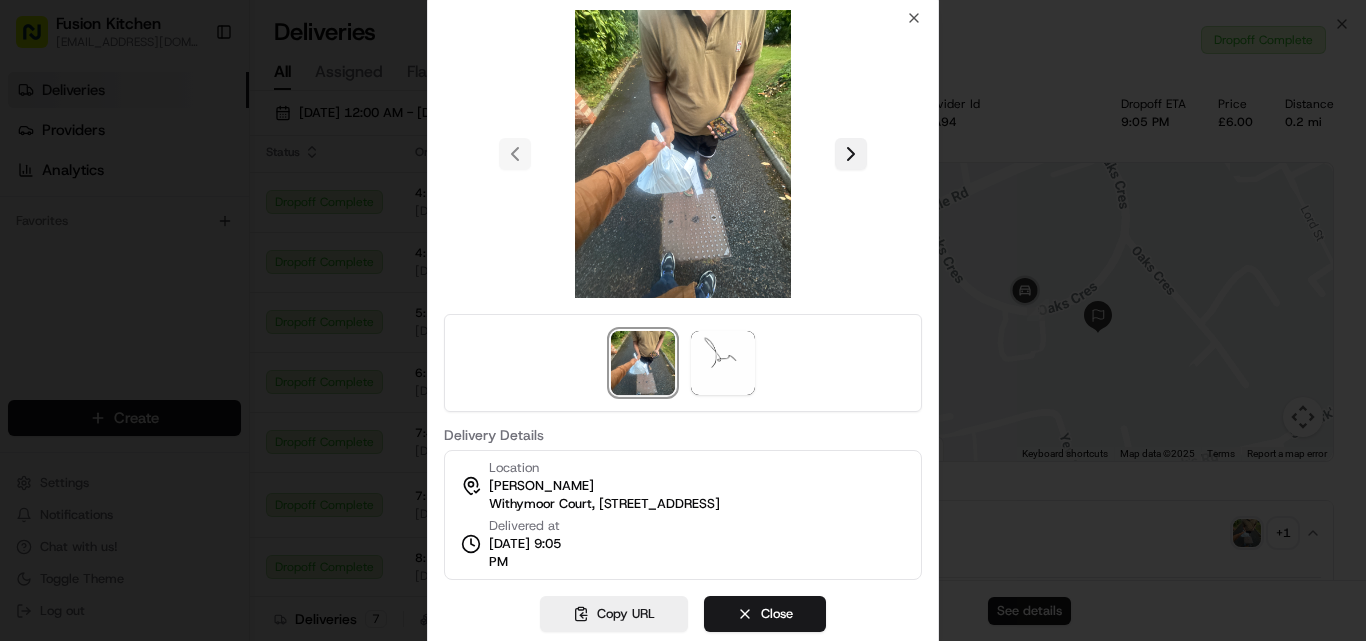 click at bounding box center [851, 154] 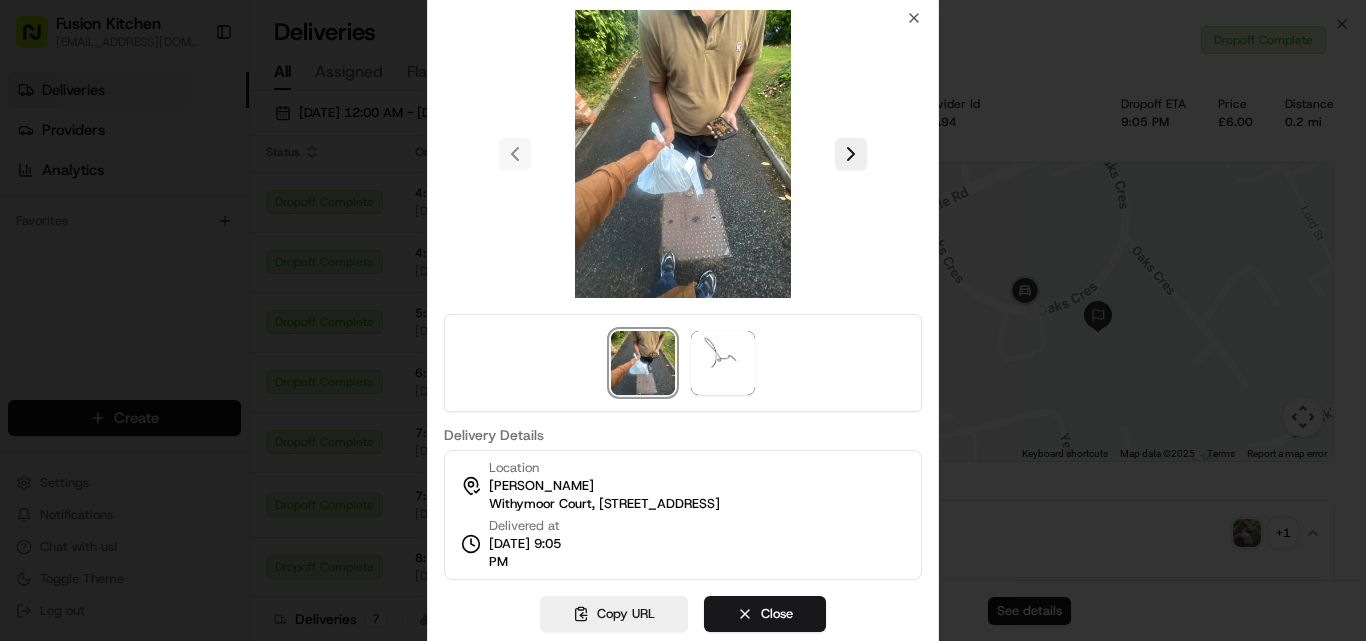 click at bounding box center [683, 320] 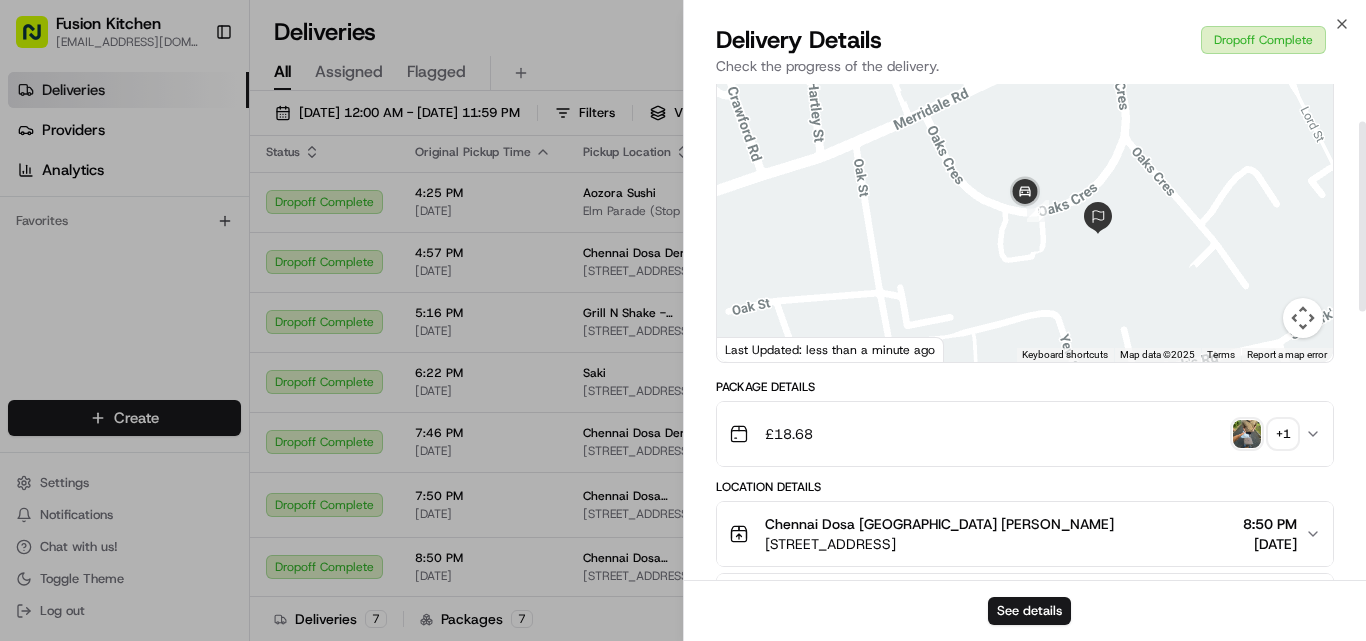 scroll, scrollTop: 98, scrollLeft: 0, axis: vertical 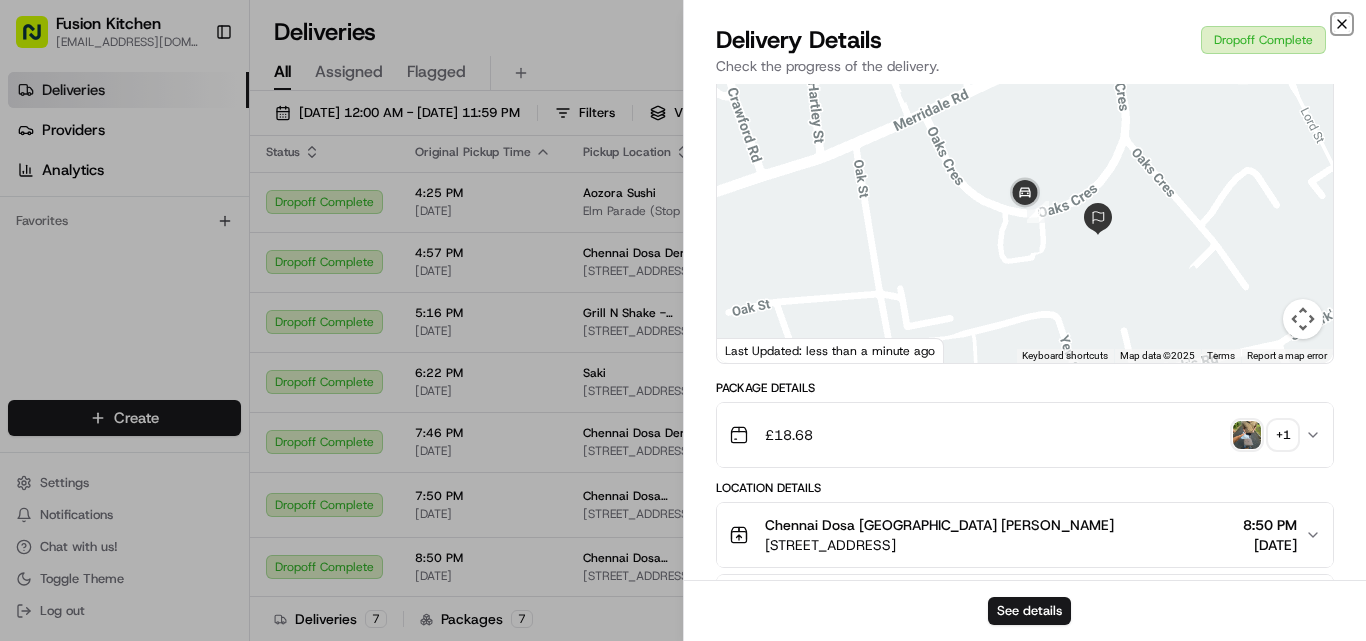 click 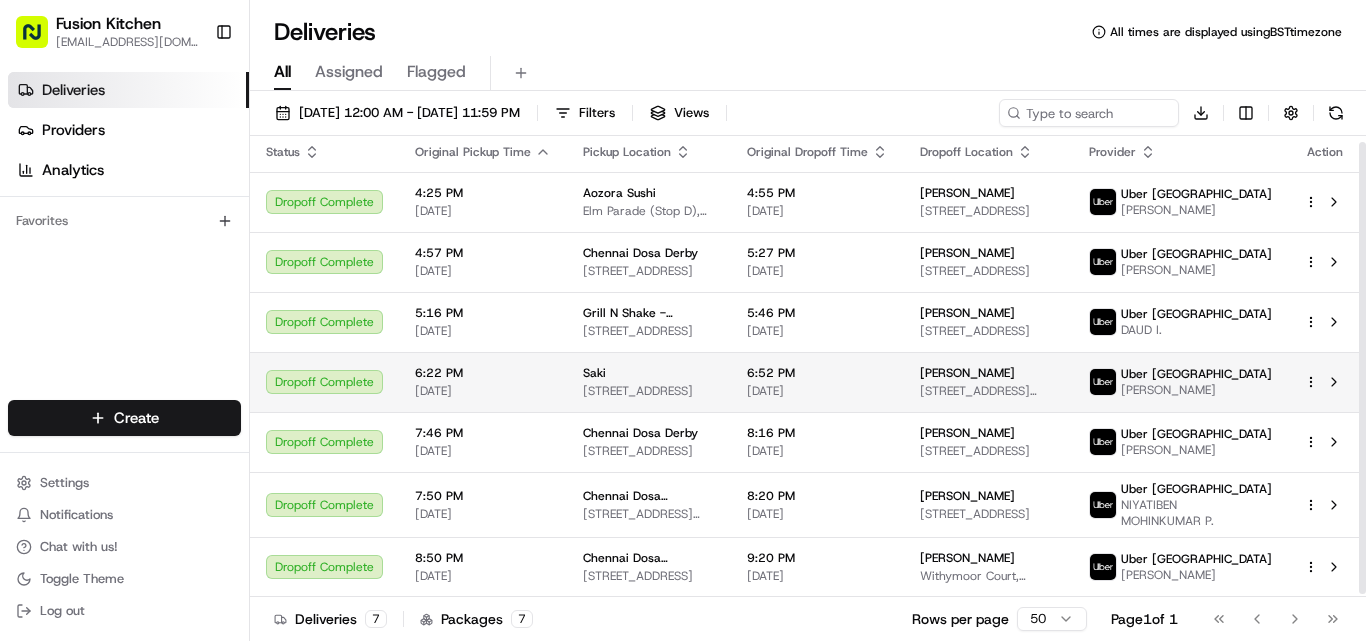 scroll, scrollTop: 9, scrollLeft: 0, axis: vertical 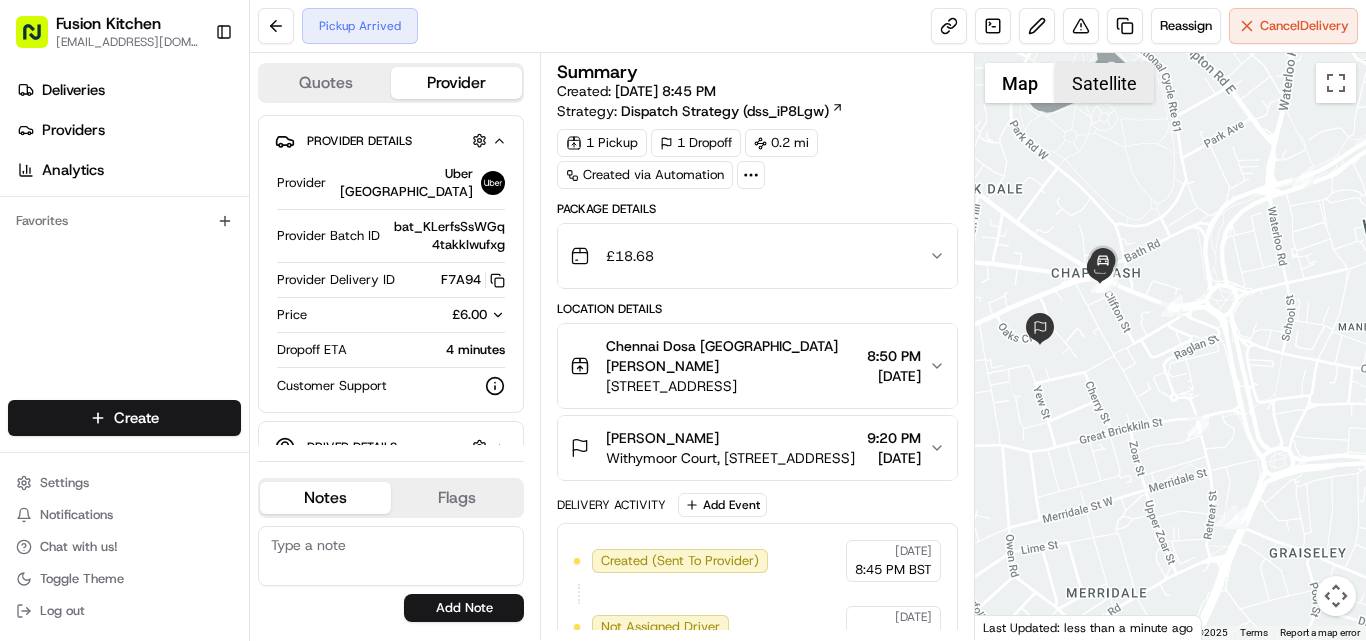 click on "Satellite" at bounding box center (1104, 83) 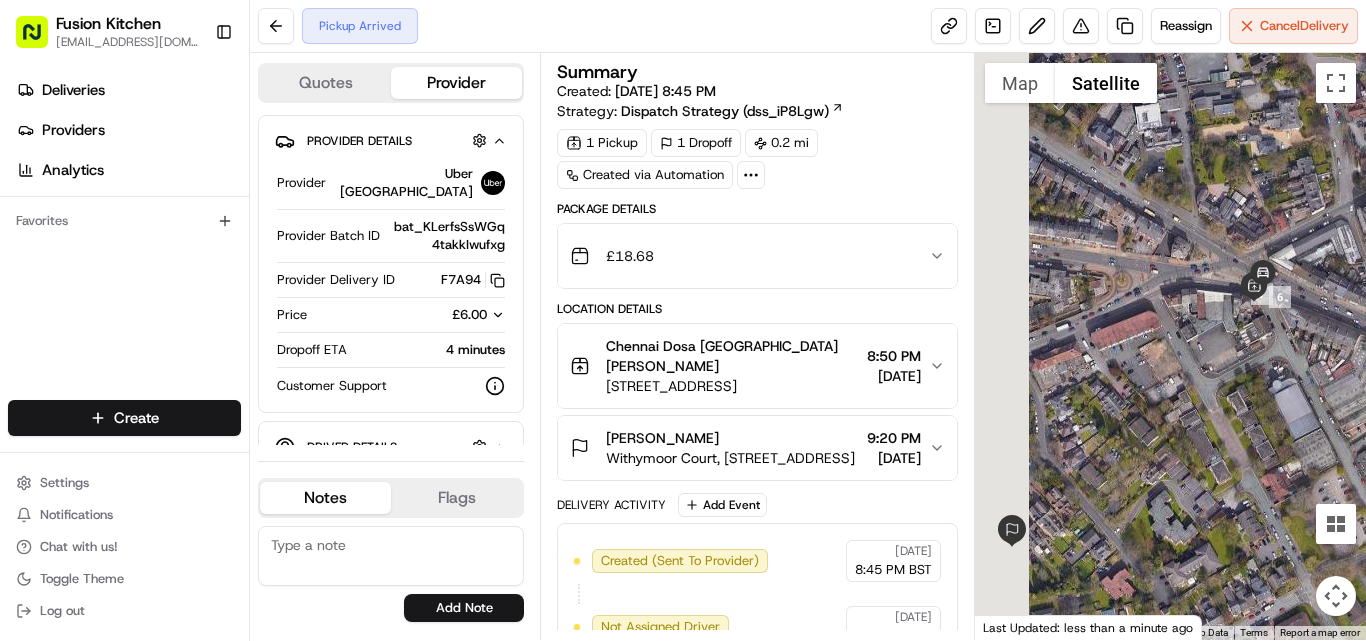 drag, startPoint x: 1070, startPoint y: 255, endPoint x: 1217, endPoint y: 439, distance: 235.51009 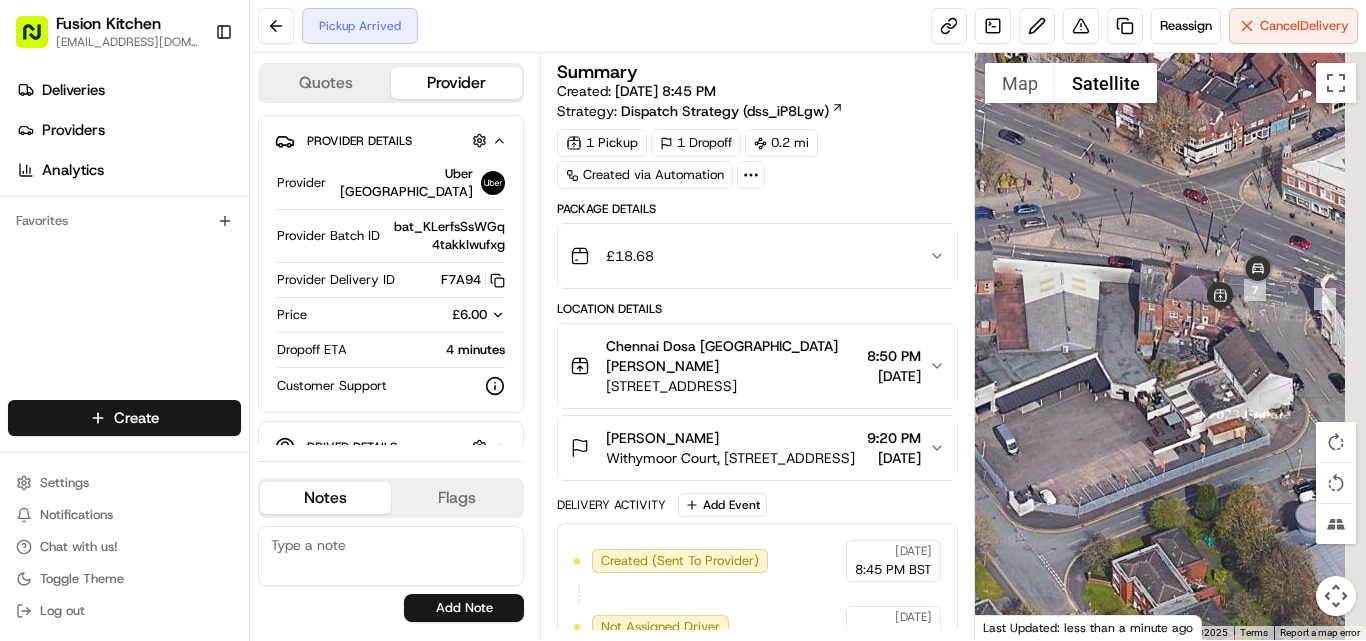 drag, startPoint x: 1254, startPoint y: 353, endPoint x: 1089, endPoint y: 380, distance: 167.1945 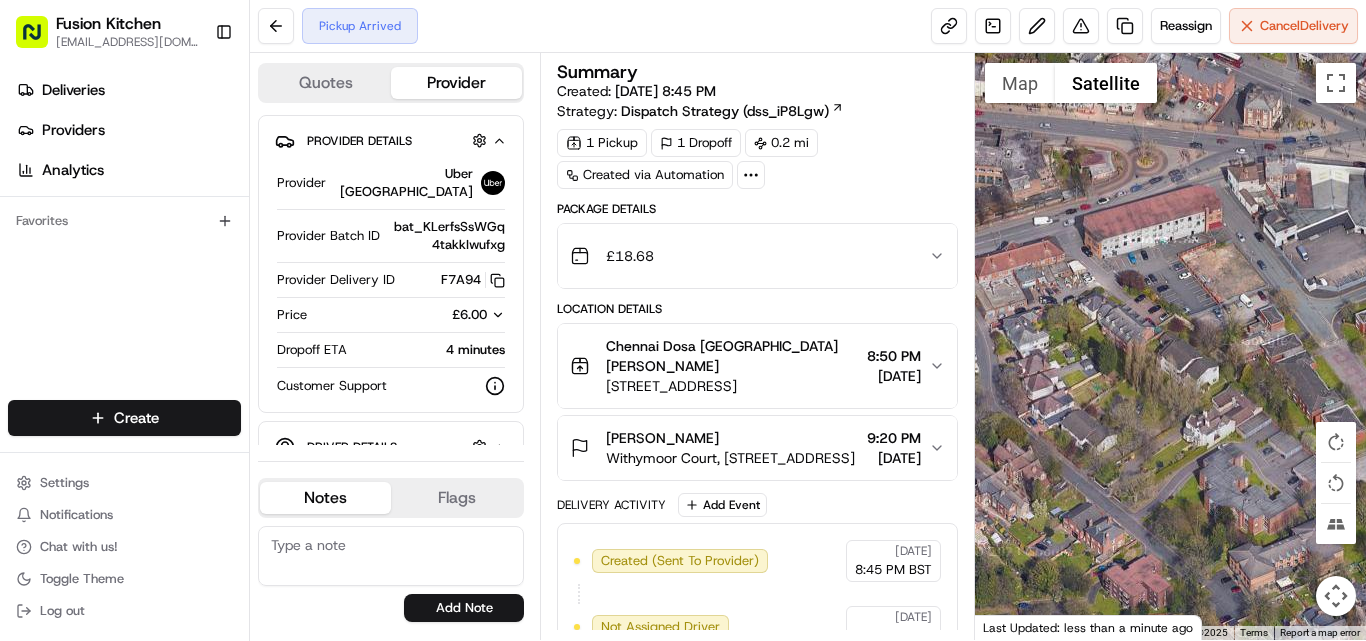 drag, startPoint x: 1031, startPoint y: 334, endPoint x: 1247, endPoint y: 202, distance: 253.14027 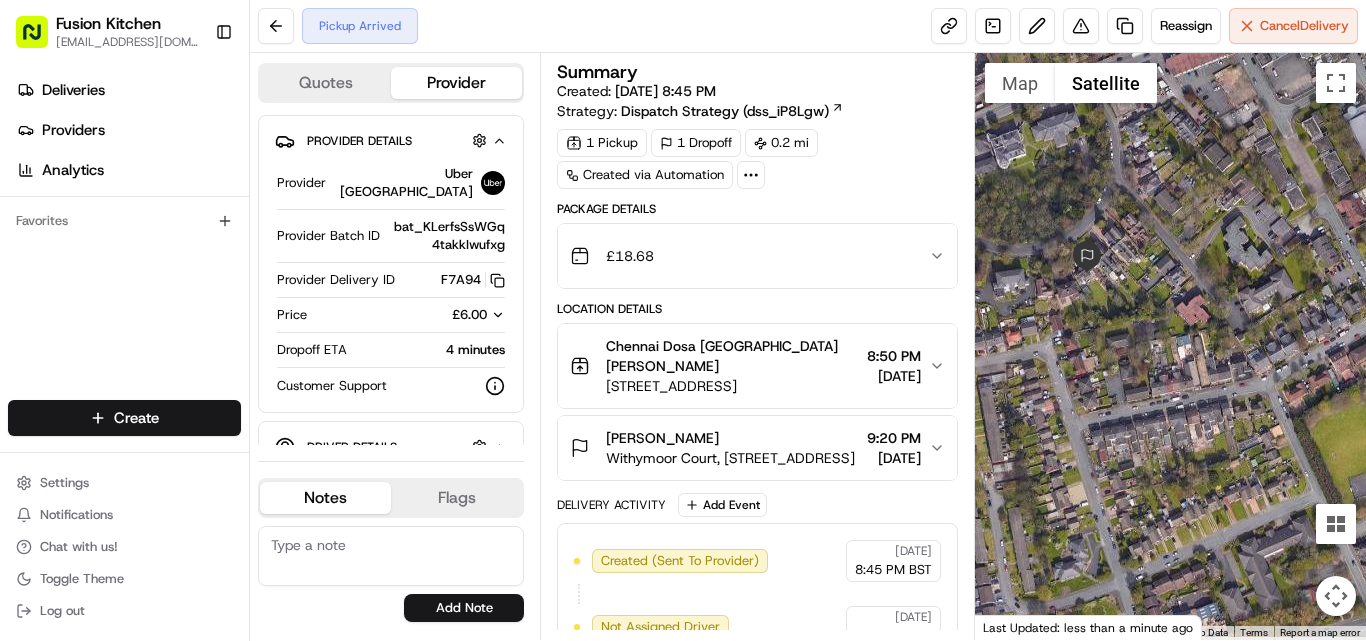 drag, startPoint x: 1079, startPoint y: 304, endPoint x: 1110, endPoint y: 172, distance: 135.5913 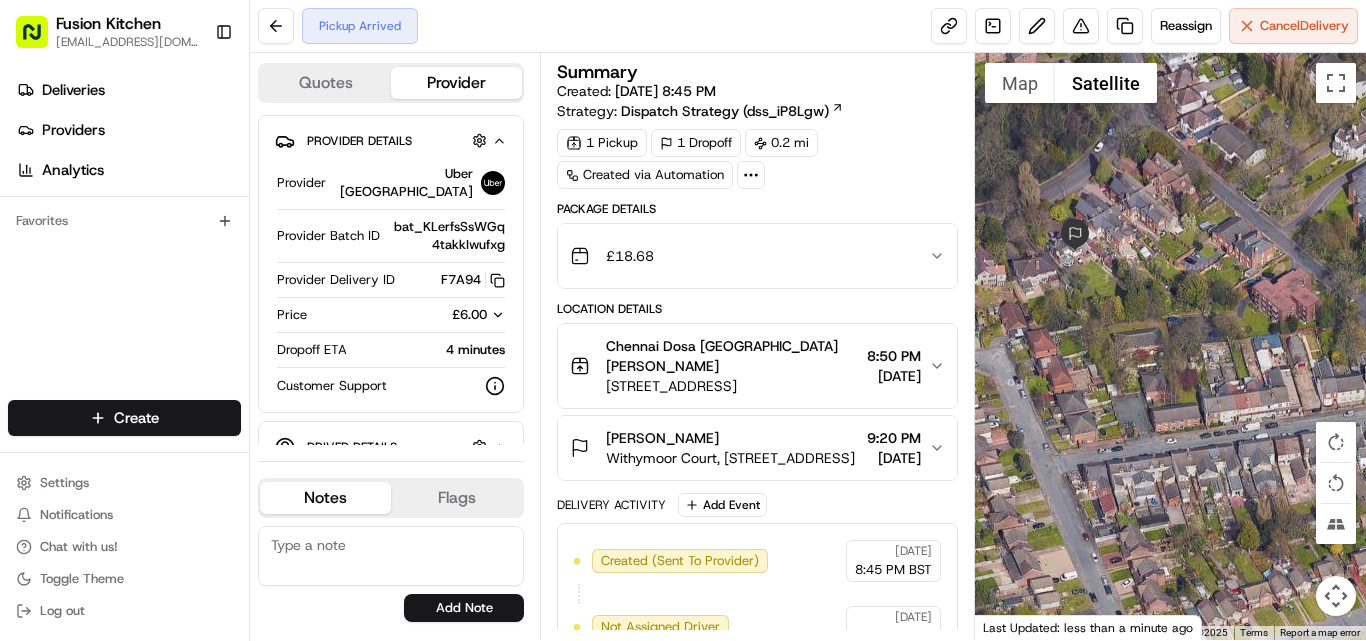 drag, startPoint x: 1317, startPoint y: 298, endPoint x: 1096, endPoint y: 252, distance: 225.73657 